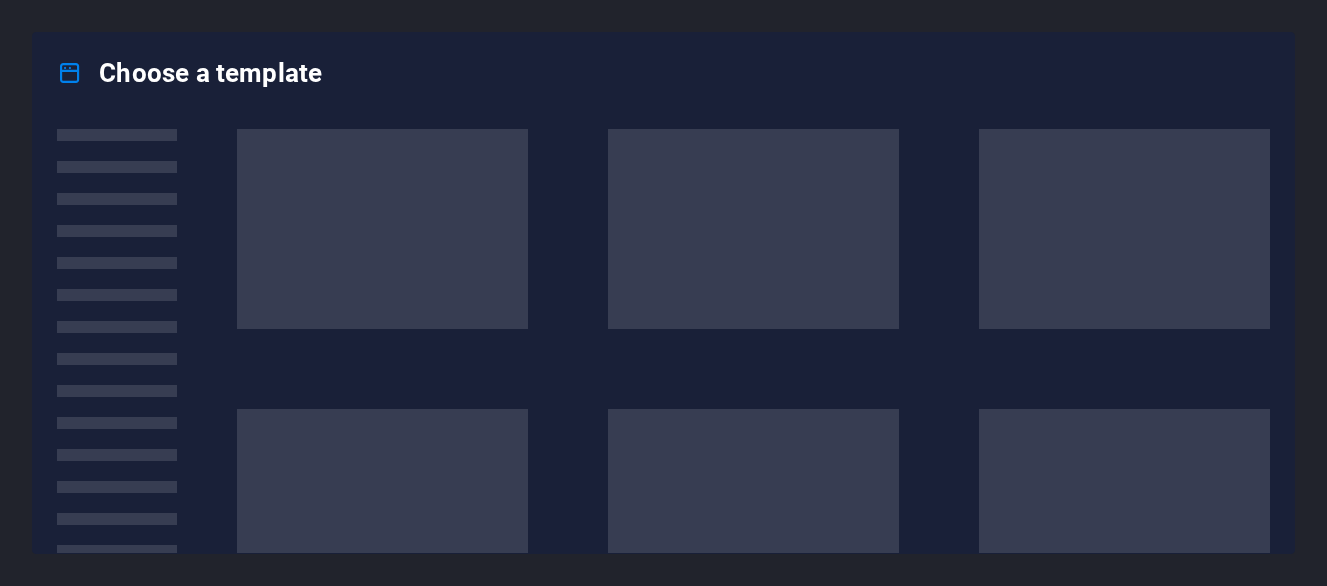 scroll, scrollTop: 0, scrollLeft: 0, axis: both 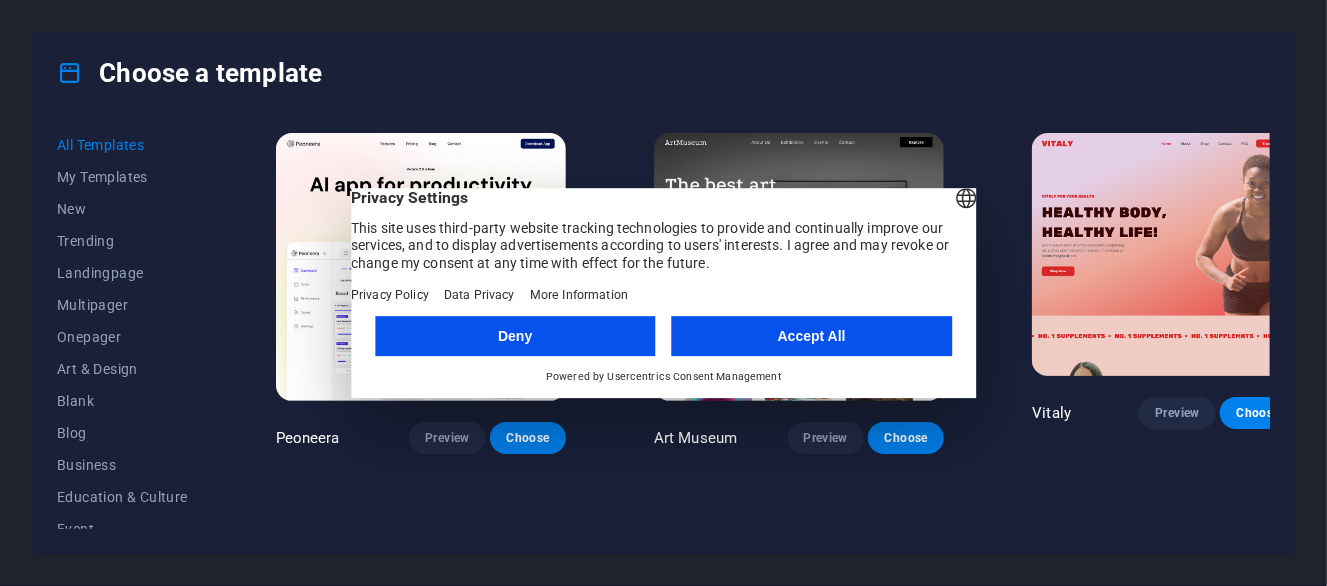 click on "Accept All" at bounding box center [812, 336] 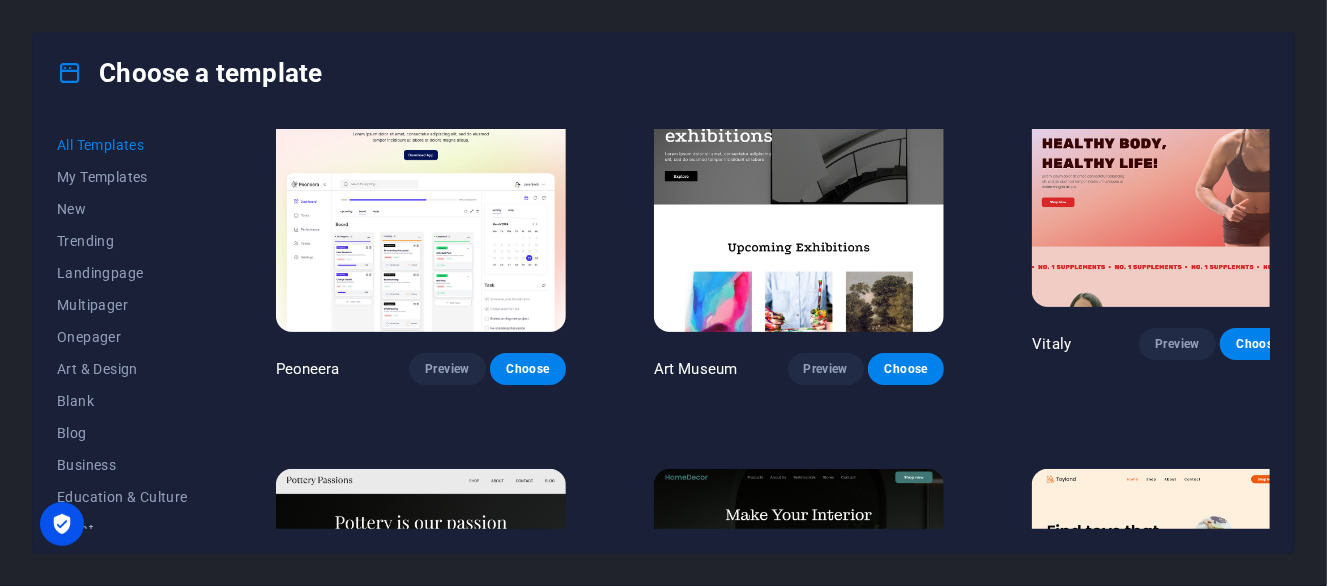 scroll, scrollTop: 200, scrollLeft: 0, axis: vertical 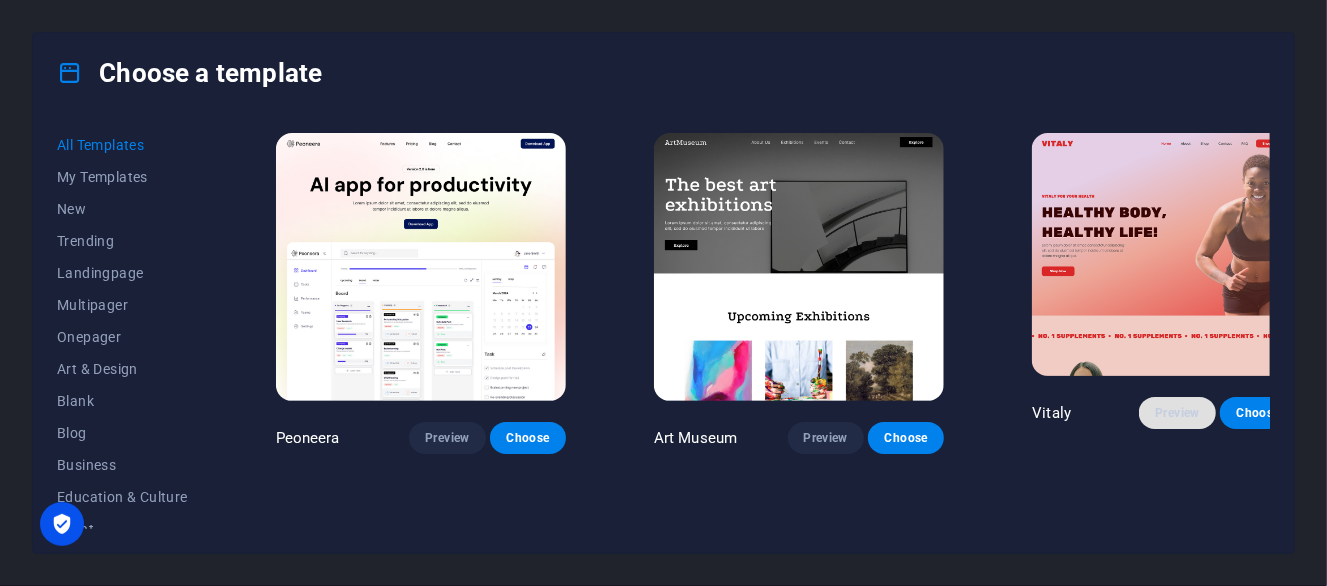 click on "Preview" at bounding box center [1177, 413] 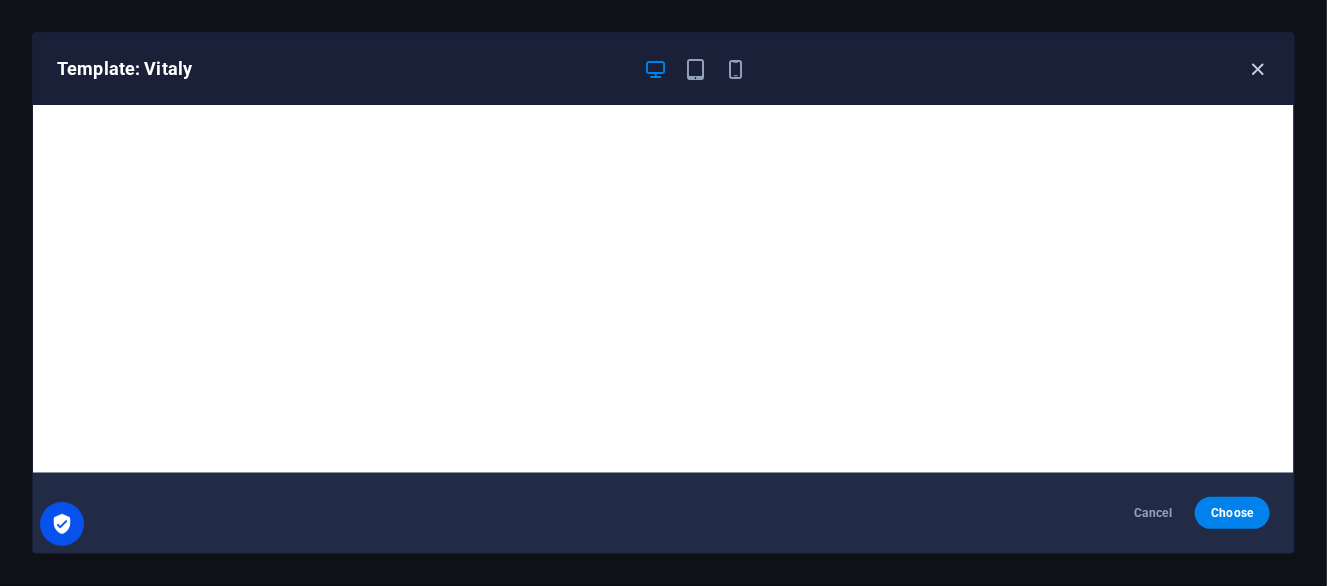 click at bounding box center [1258, 69] 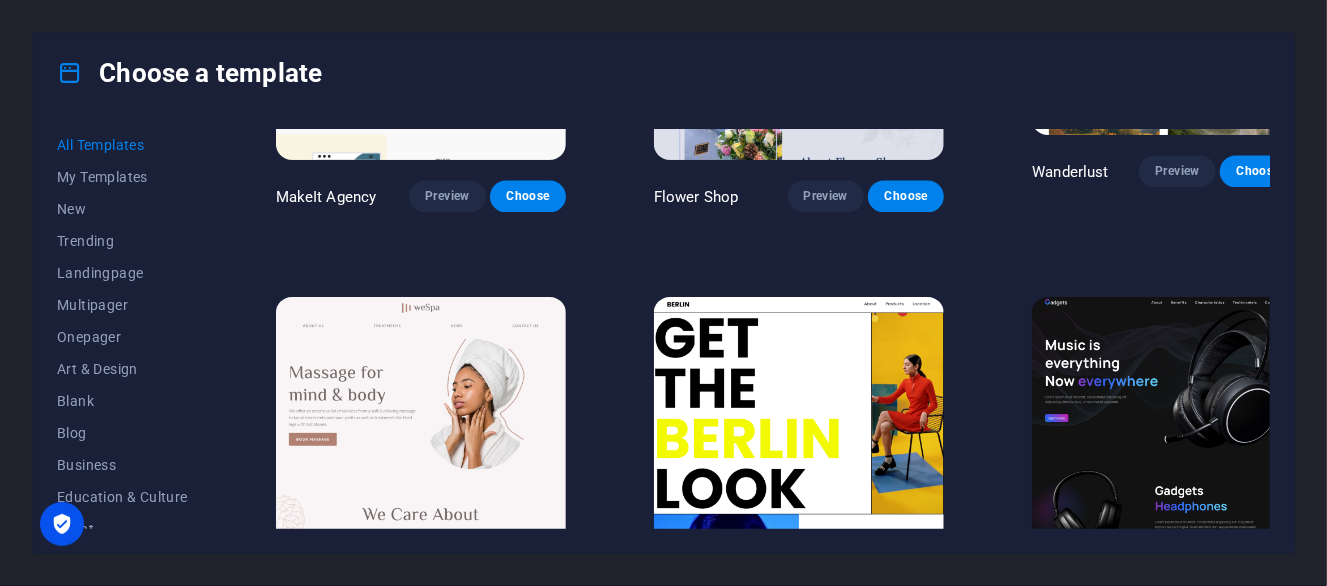 scroll, scrollTop: 4599, scrollLeft: 0, axis: vertical 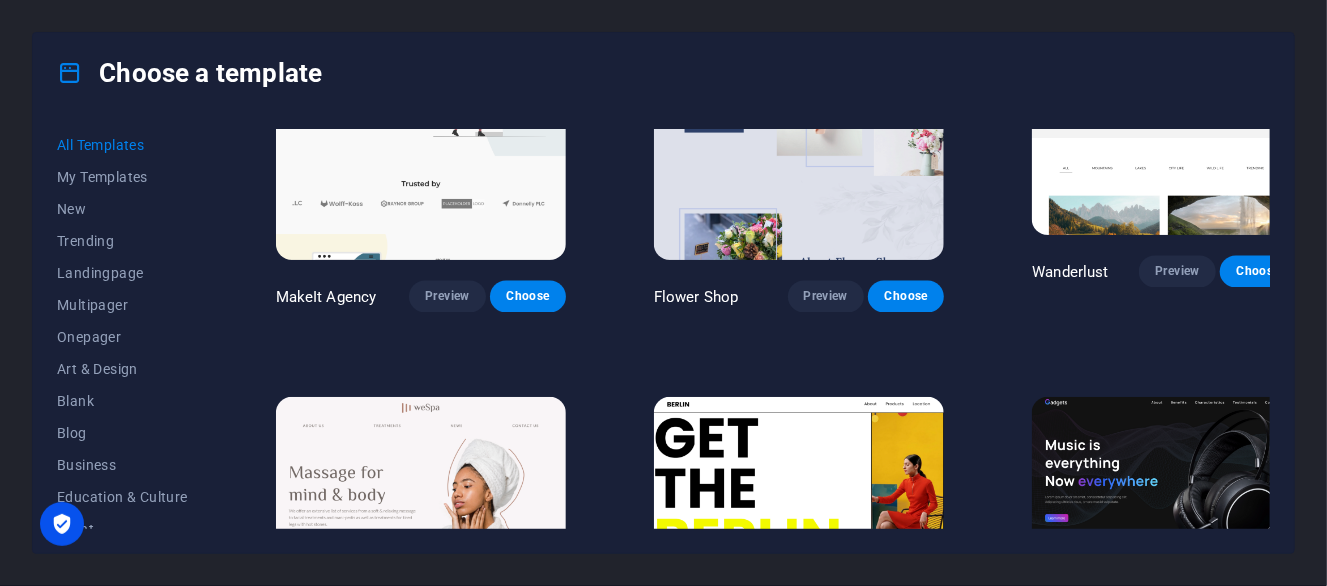 click at bounding box center (1164, 518) 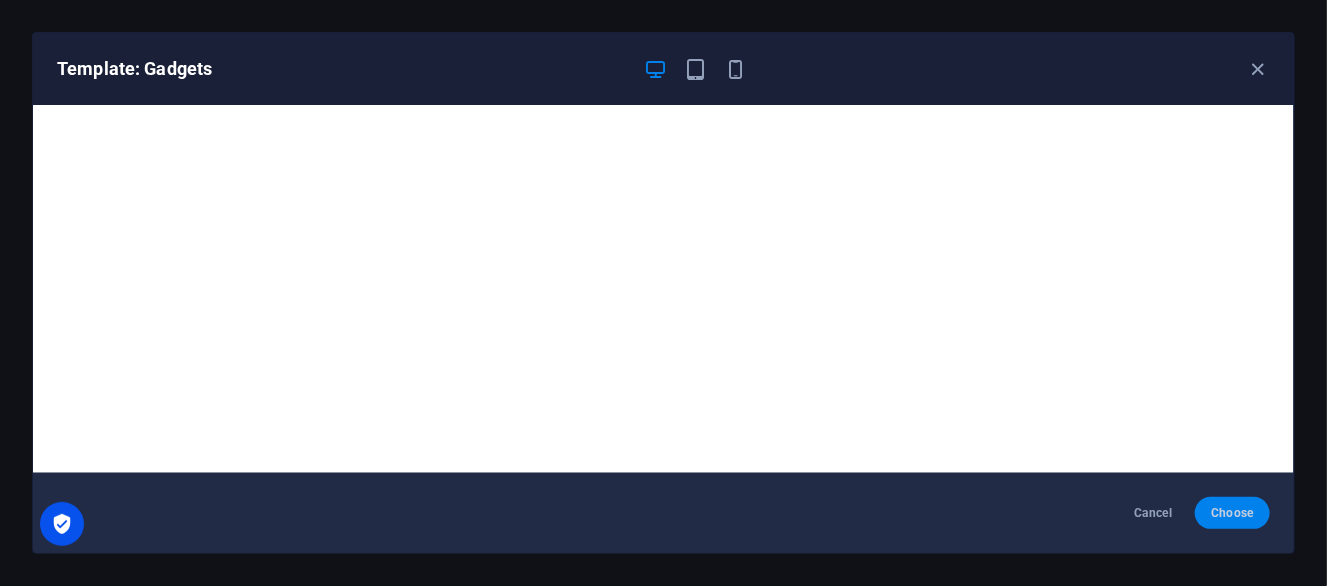 click on "Choose" at bounding box center [1232, 513] 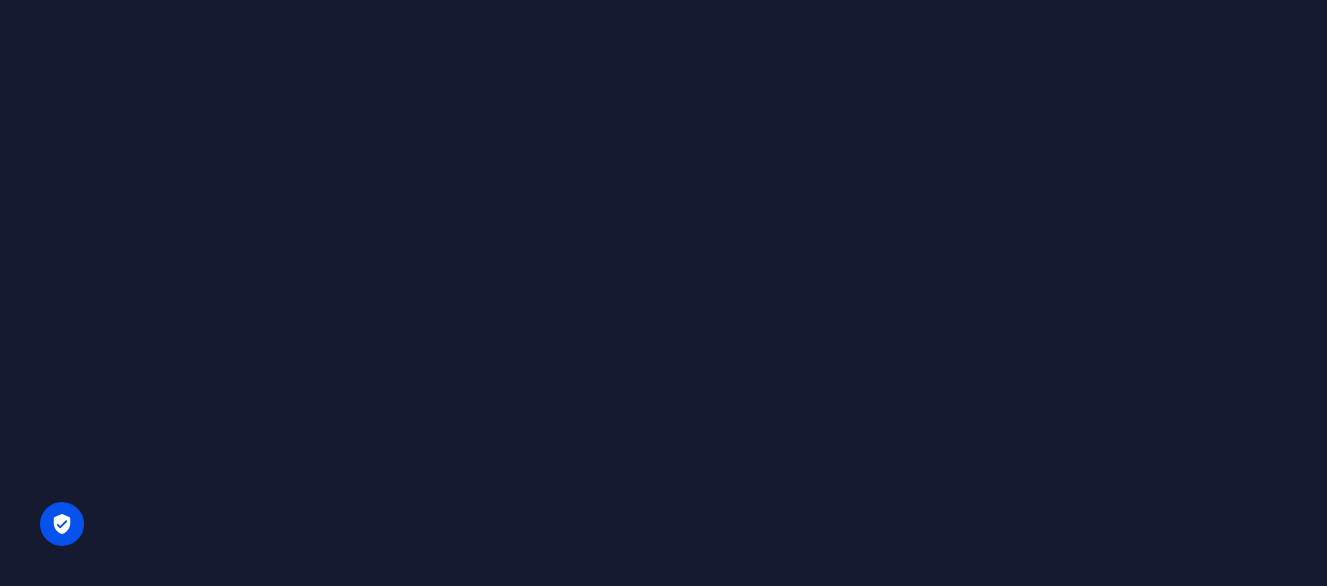 scroll, scrollTop: 0, scrollLeft: 0, axis: both 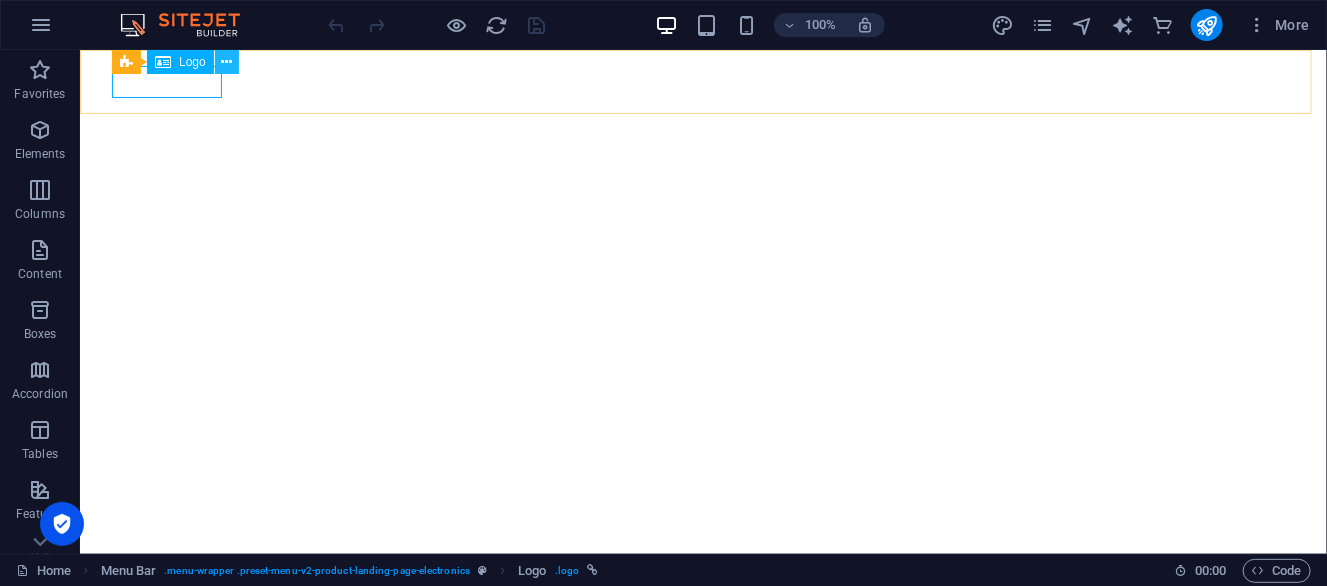 click at bounding box center [226, 62] 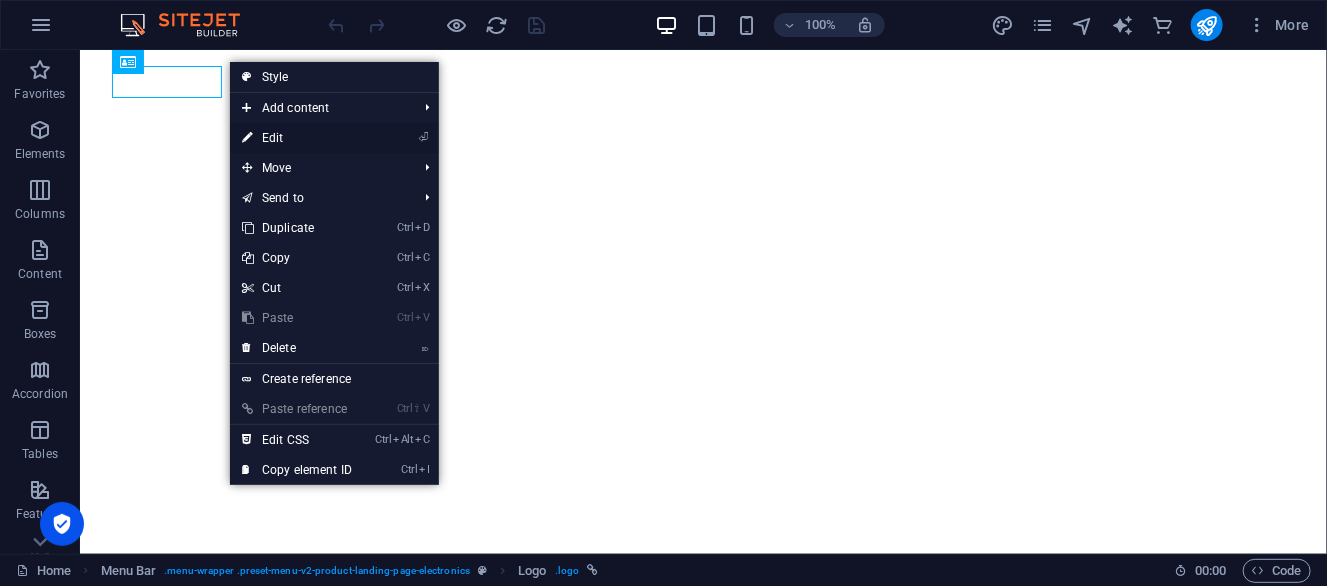 click on "⏎  Edit" at bounding box center [297, 138] 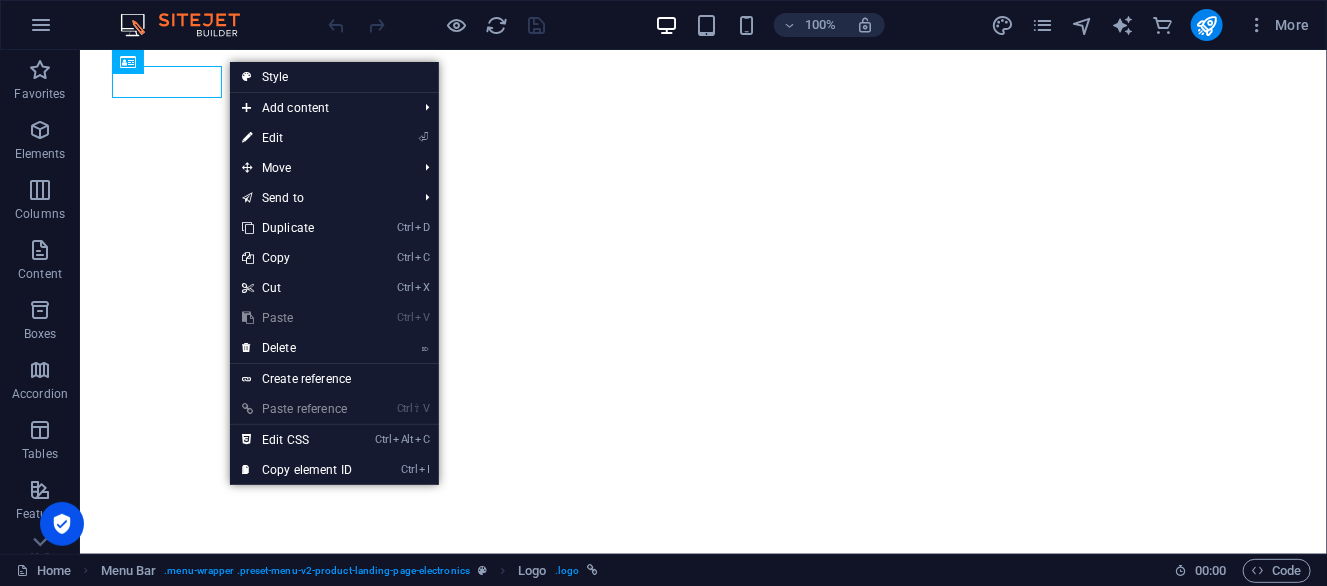 select on "px" 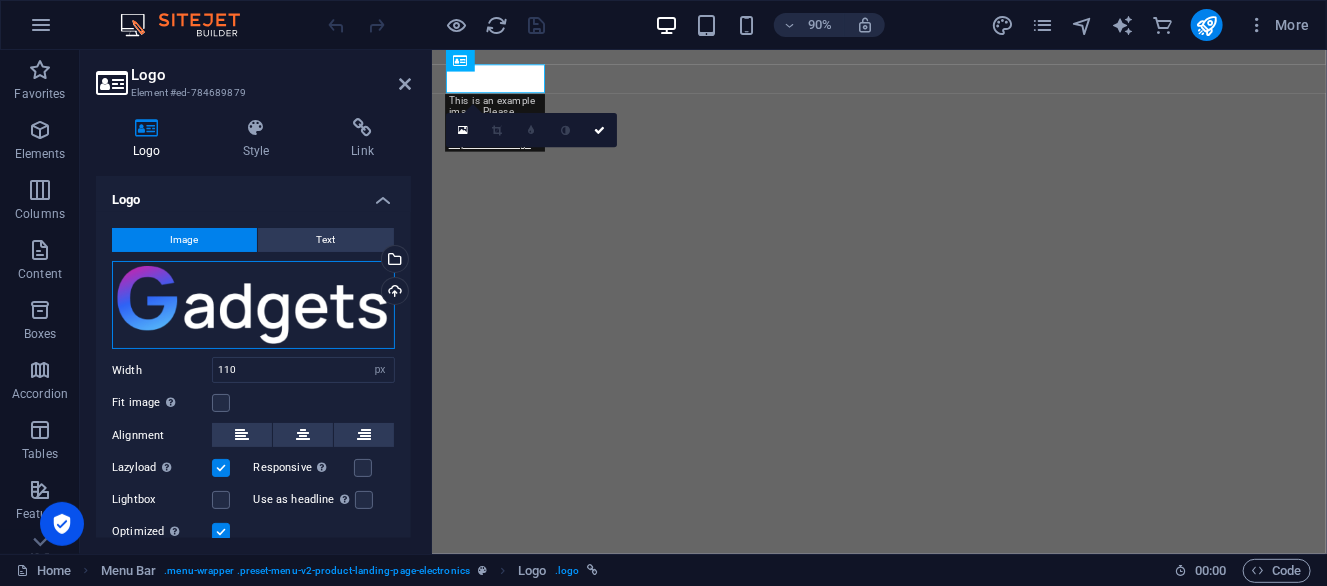 click on "Drag files here, click to choose files or select files from Files or our free stock photos & videos" at bounding box center [253, 305] 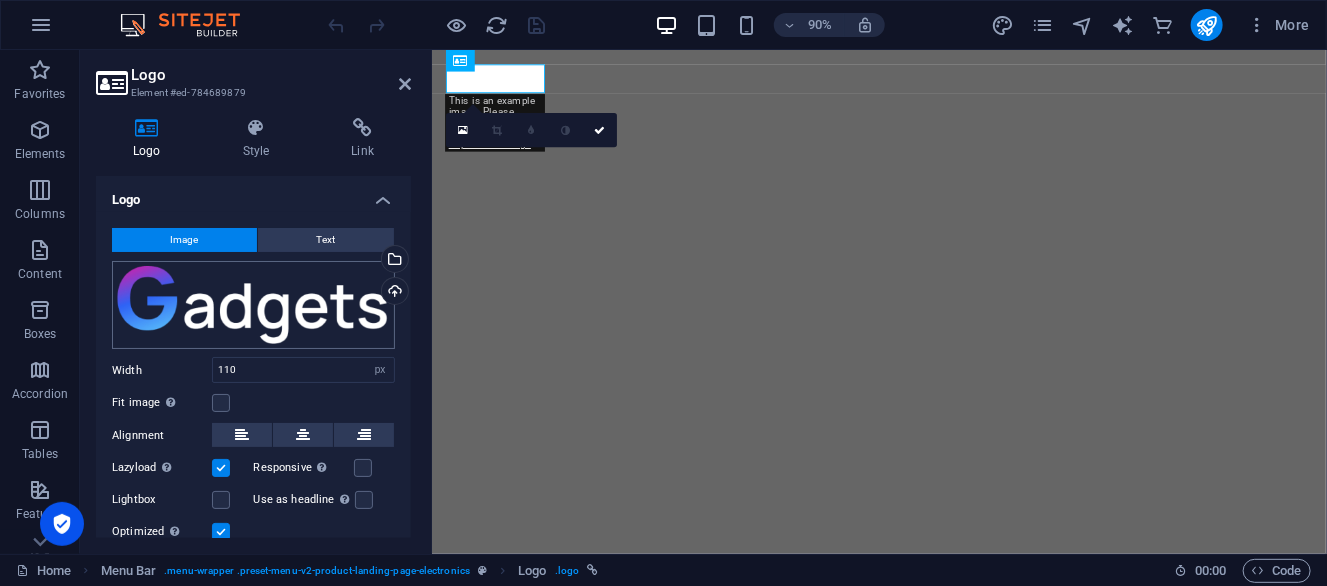 click on "p1.codershell.com Home Favorites Elements Columns Content Boxes Accordion Tables Features Images Slider Header Footer Forms Marketing Collections Commerce Logo Element #ed-784689879 Logo Style Link Logo Image Text Drag files here, click to choose files or select files from Files or our free stock photos & videos Select files from the file manager, stock photos, or upload file(s) Upload Width 110 Default auto px rem % em vh vw Fit image Automatically fit image to a fixed width and height Height Default auto px Alignment Lazyload Loading images after the page loads improves page speed. Responsive Automatically load retina image and smartphone optimized sizes. Lightbox Use as headline The image will be wrapped in an H1 headline tag. Useful for giving alternative text the weight of an H1 headline, e.g. for the logo. Leave unchecked if uncertain. Optimized Images are compressed to improve page speed. Position Direction Custom X offset" at bounding box center [663, 293] 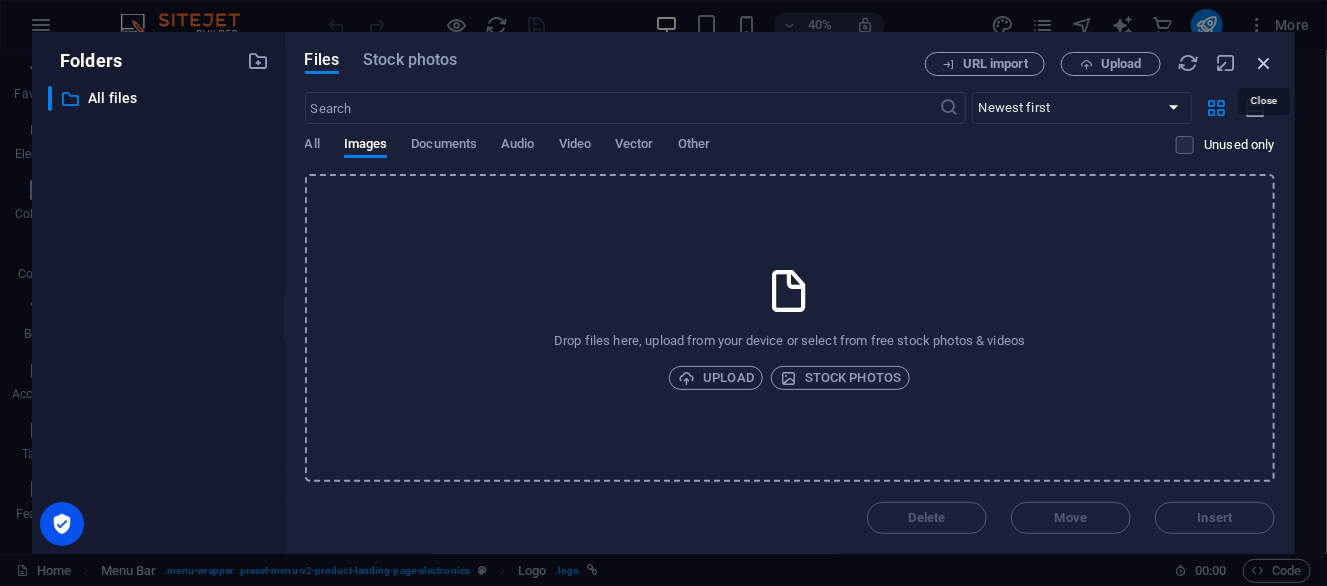 click at bounding box center (1264, 63) 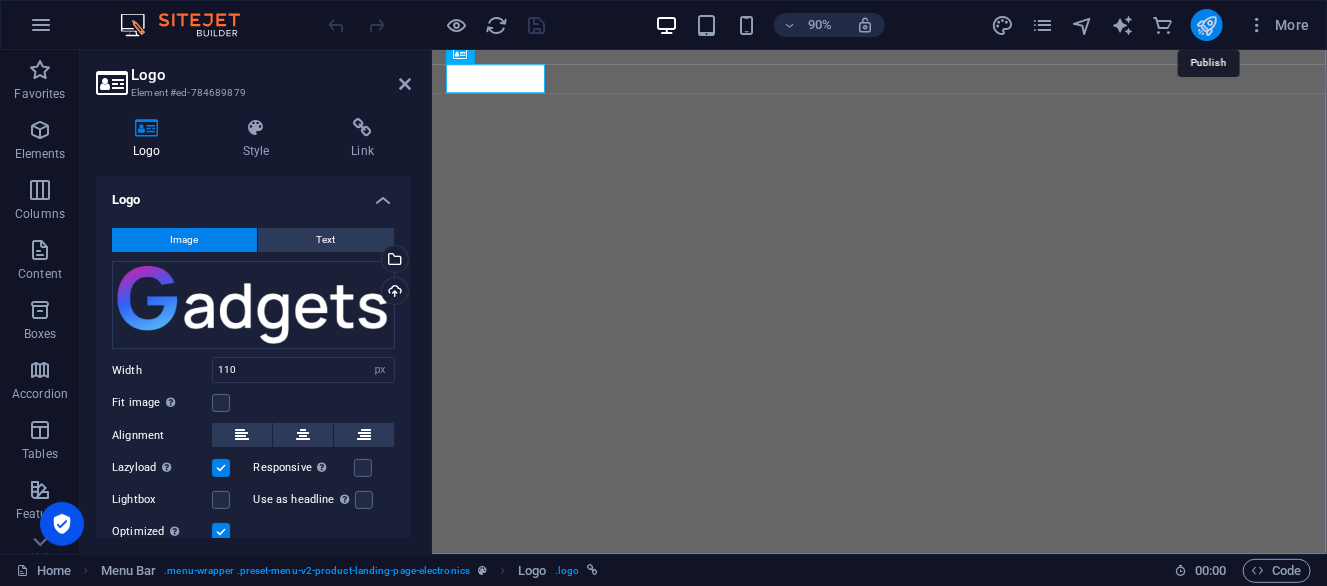 click at bounding box center [1206, 25] 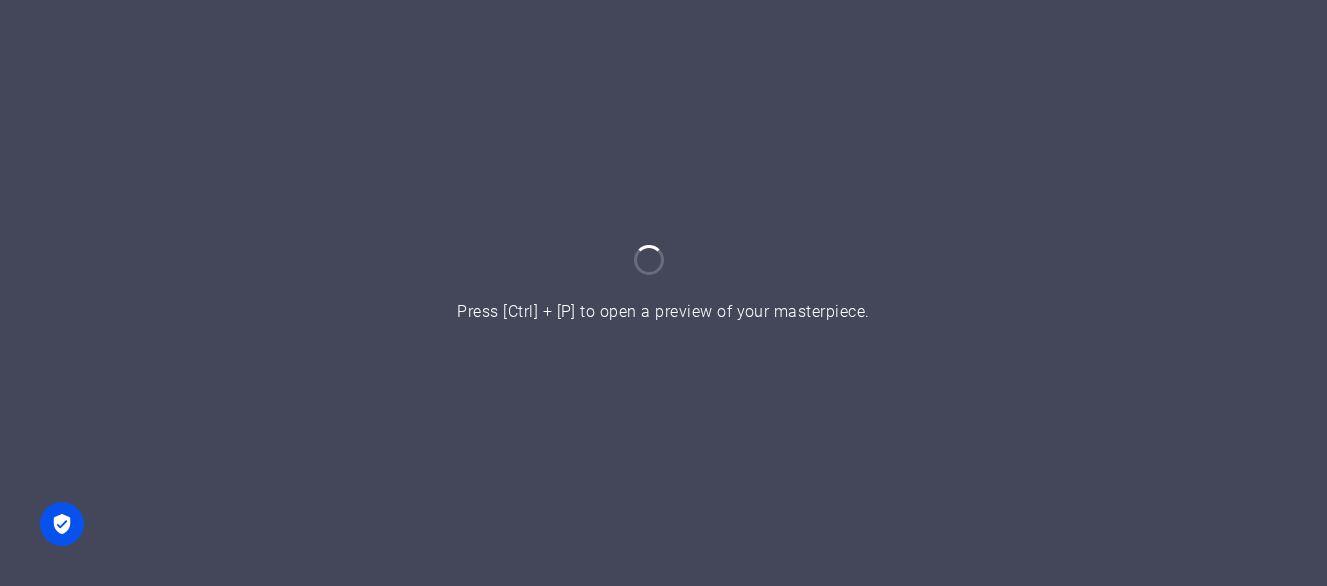 scroll, scrollTop: 0, scrollLeft: 0, axis: both 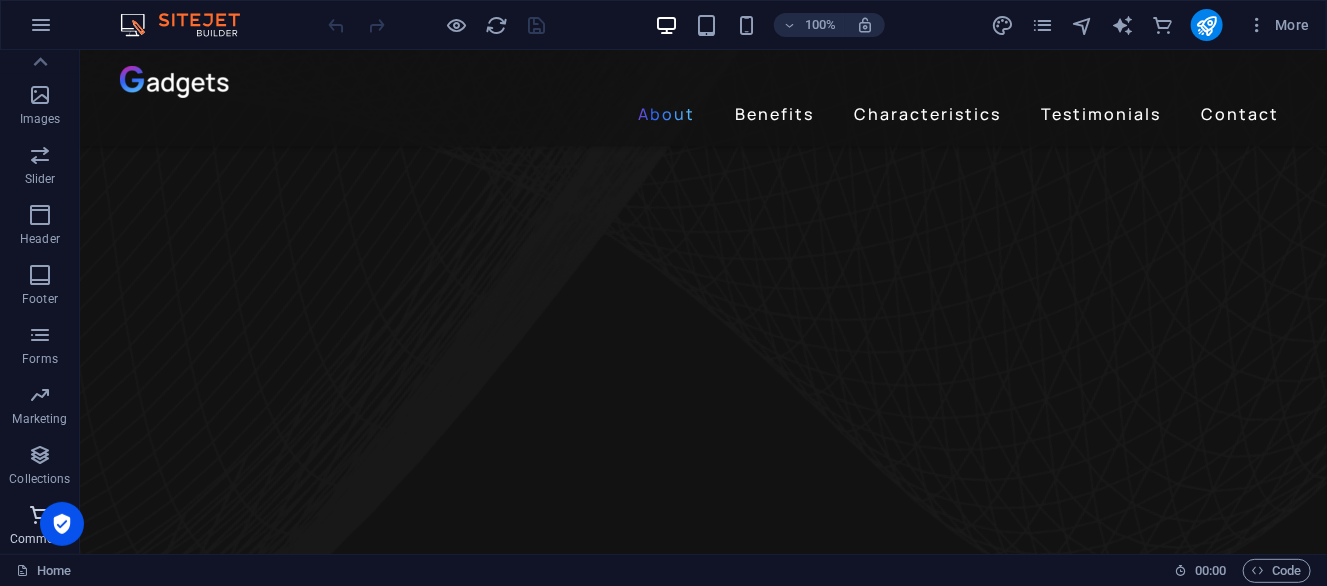 click at bounding box center (40, 515) 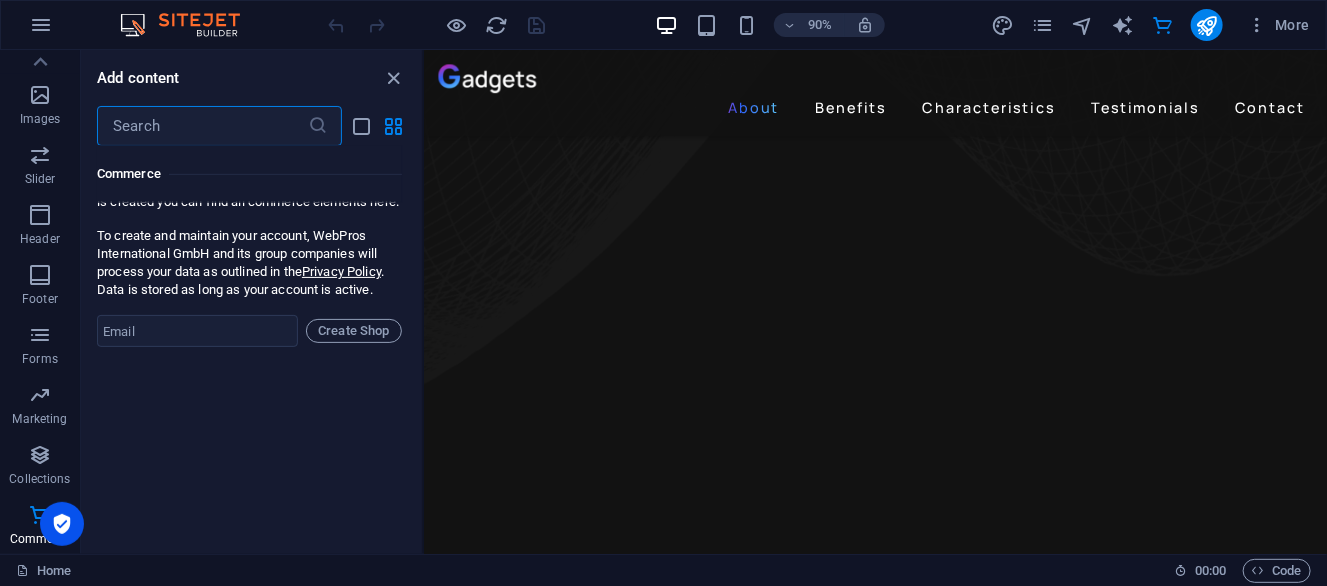 scroll, scrollTop: 19108, scrollLeft: 0, axis: vertical 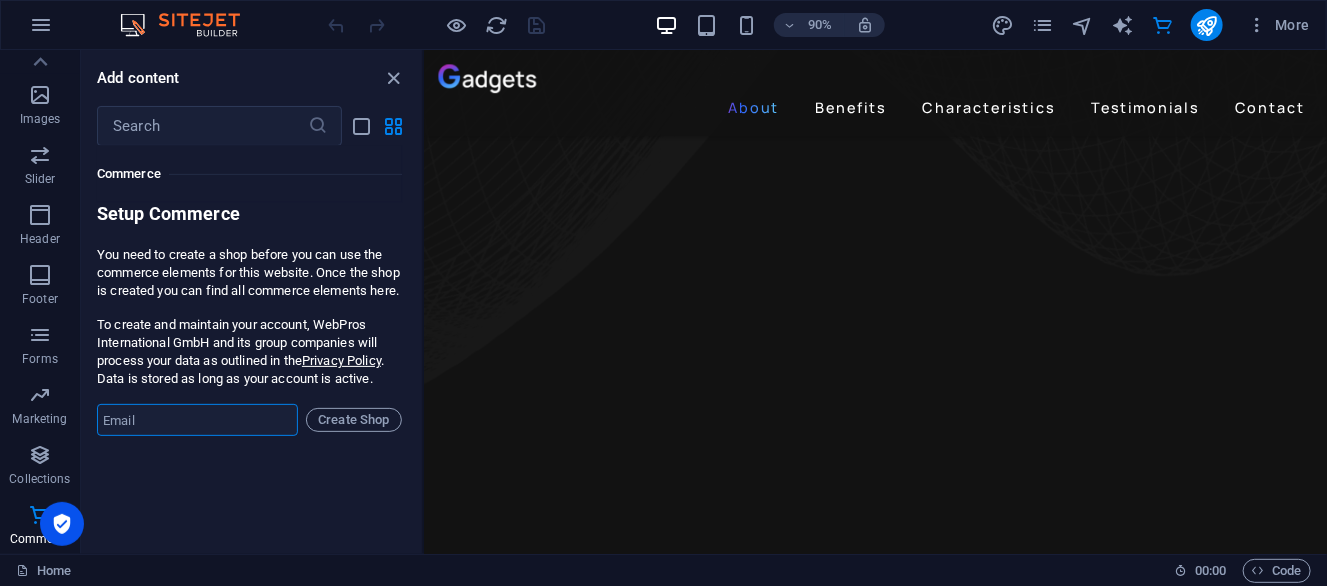 click at bounding box center (197, 420) 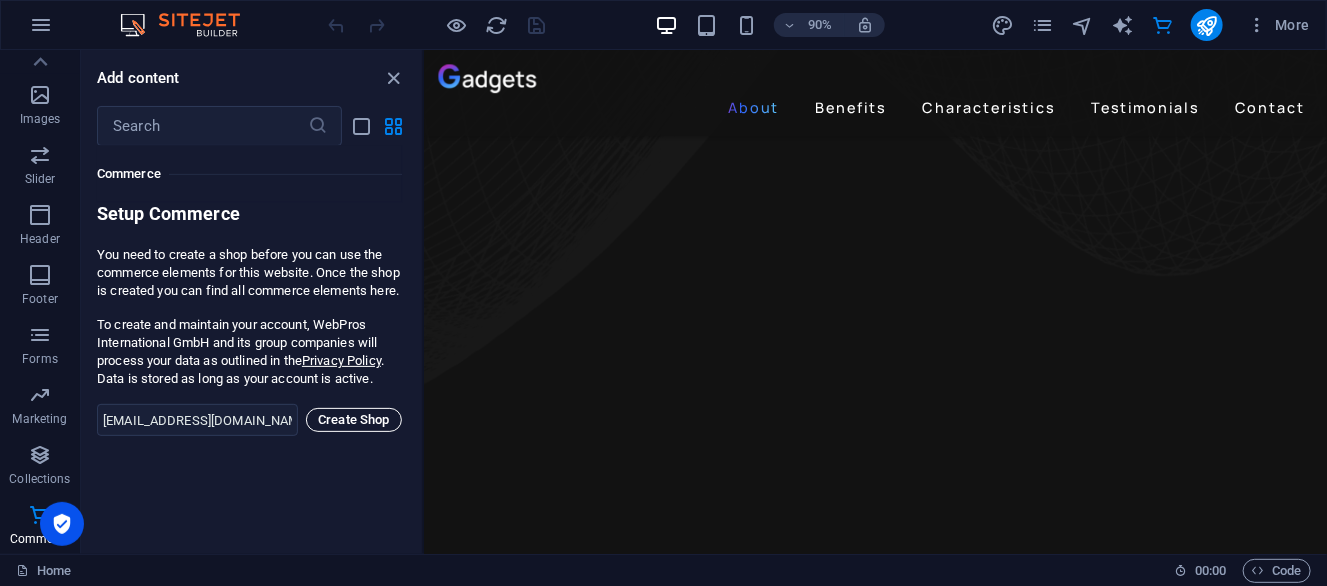click on "Create Shop" at bounding box center [354, 420] 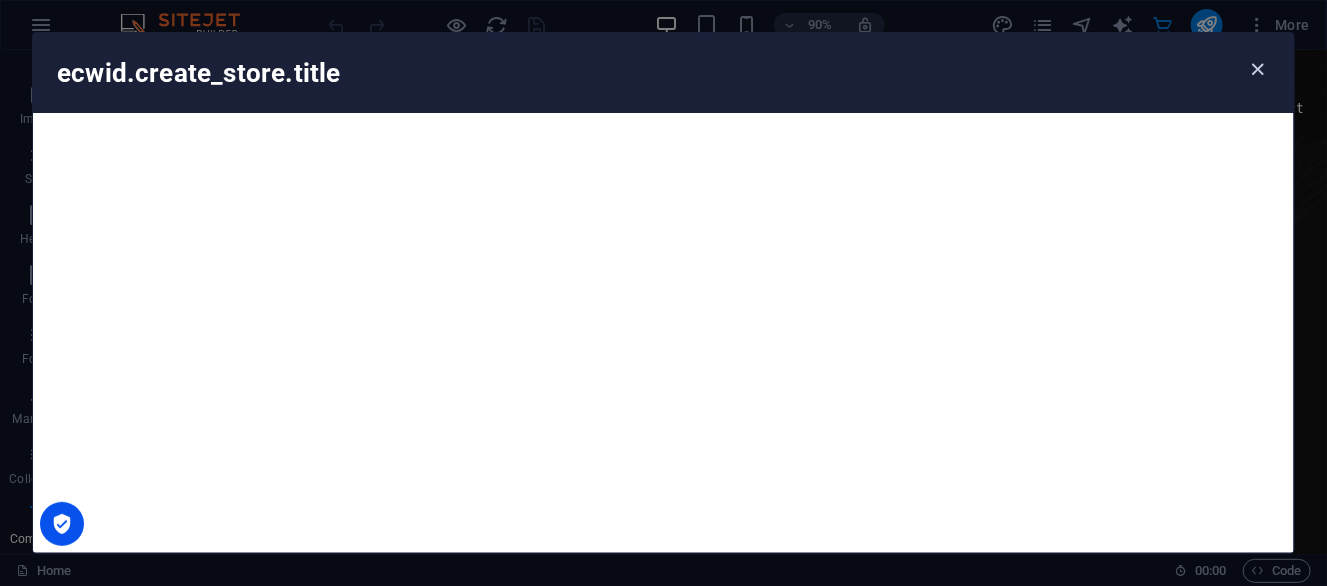 click at bounding box center (1258, 69) 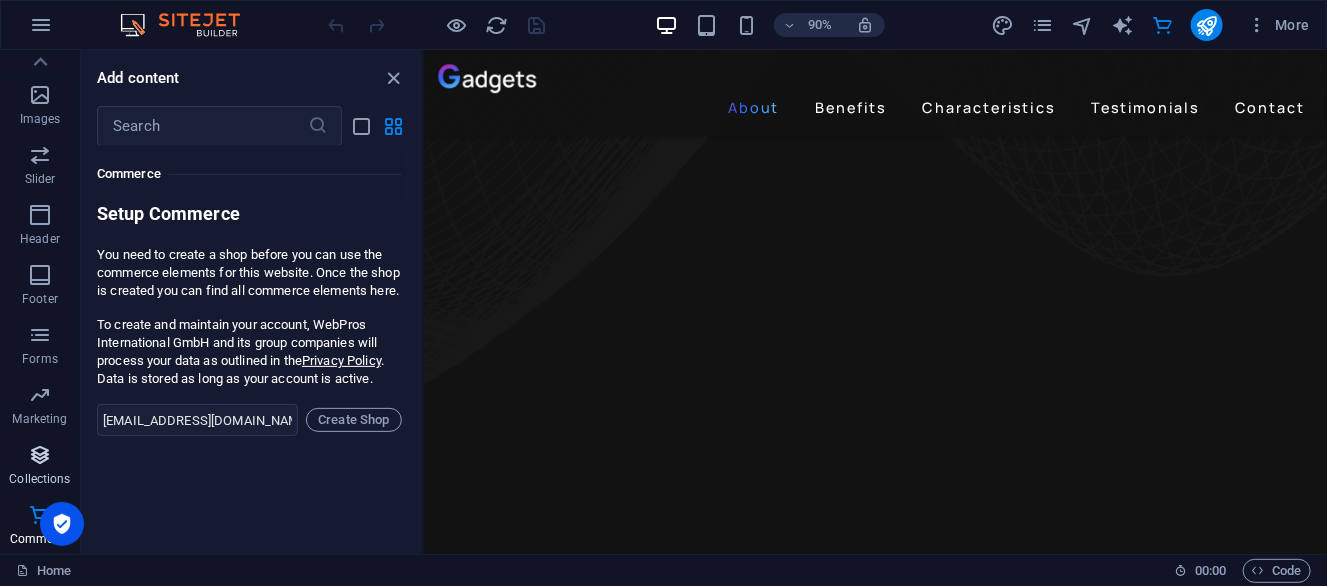 click at bounding box center (40, 455) 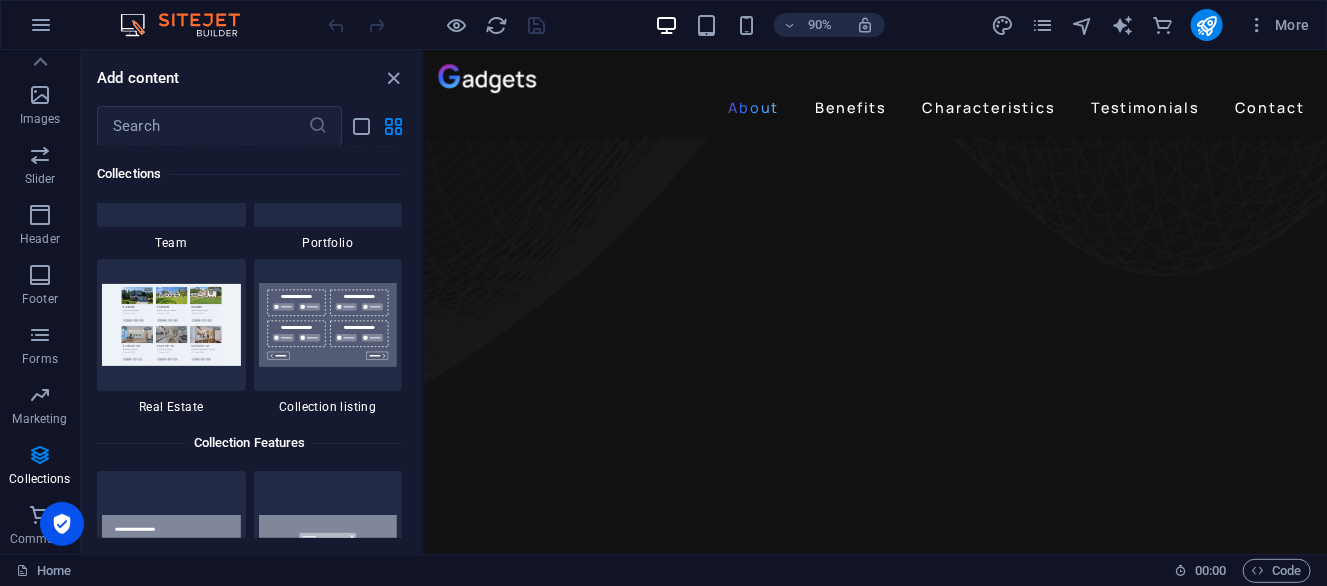 scroll, scrollTop: 18640, scrollLeft: 0, axis: vertical 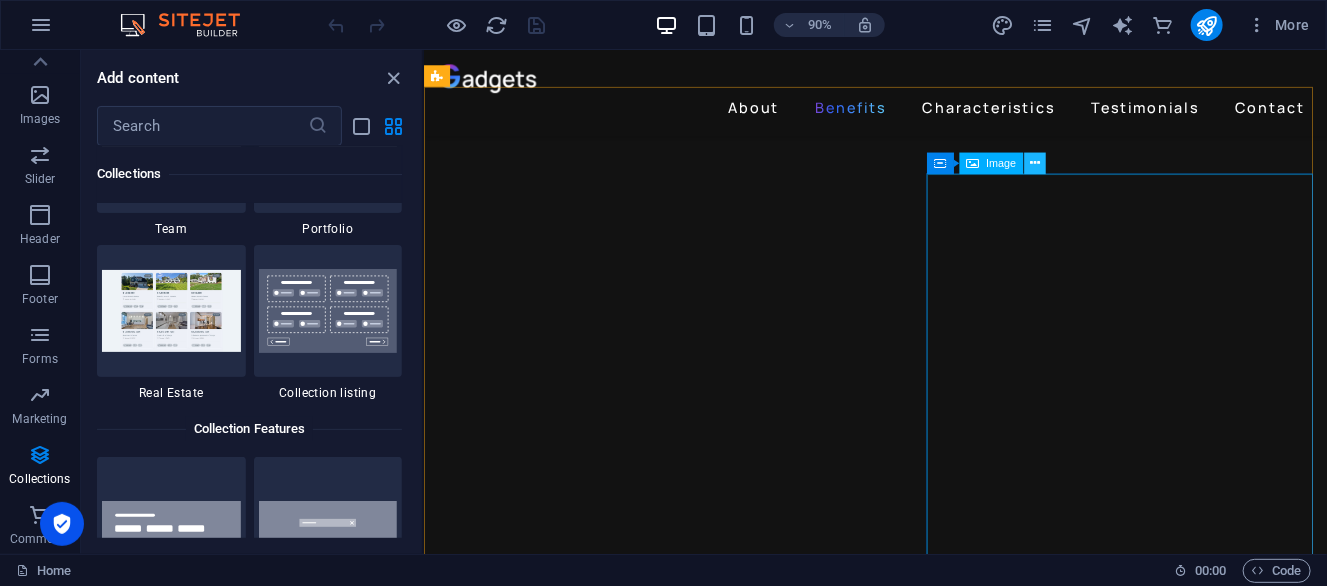 click at bounding box center [1035, 163] 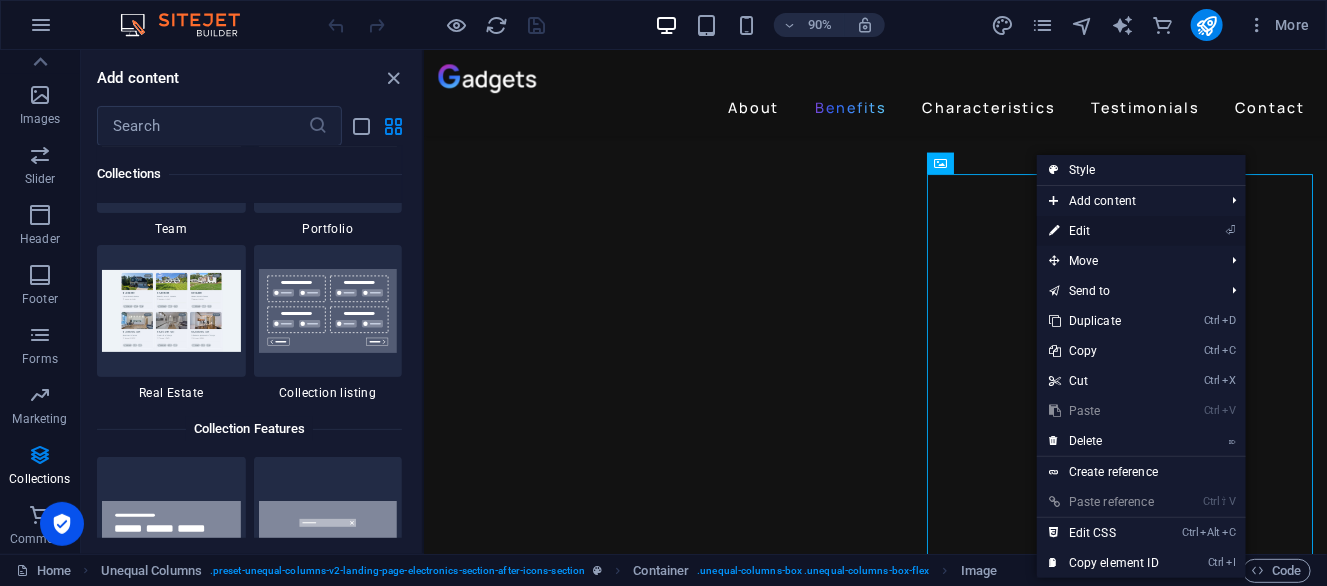drag, startPoint x: 1094, startPoint y: 226, endPoint x: 735, endPoint y: 194, distance: 360.42337 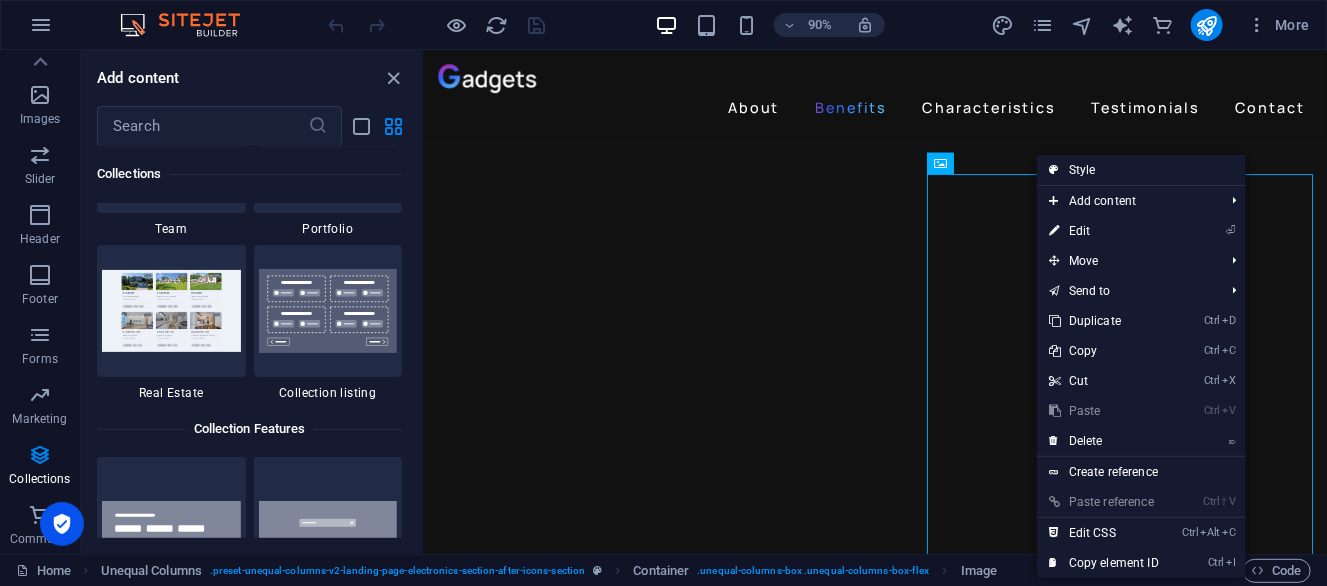 select on "px" 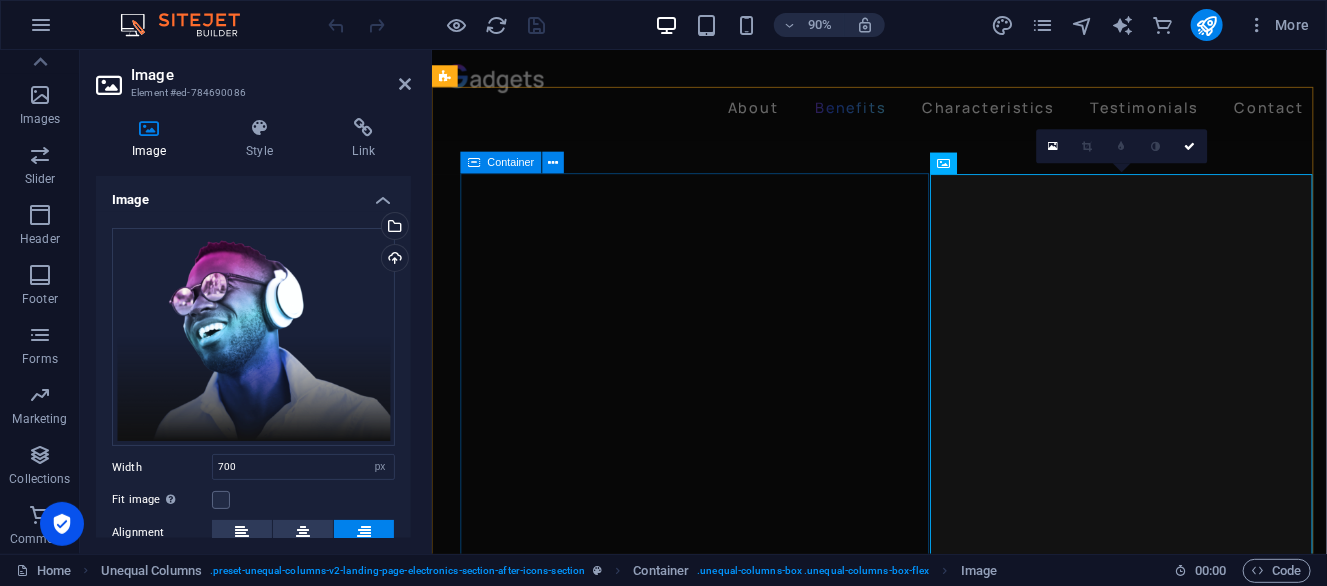 scroll, scrollTop: 1492, scrollLeft: 0, axis: vertical 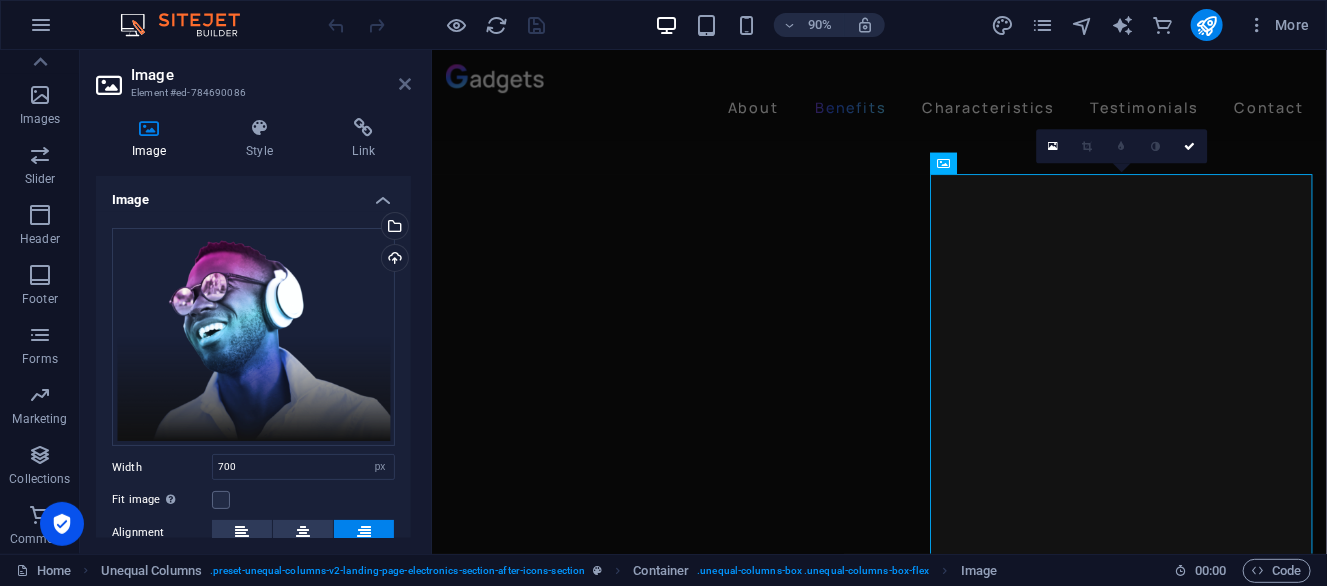 click at bounding box center (405, 84) 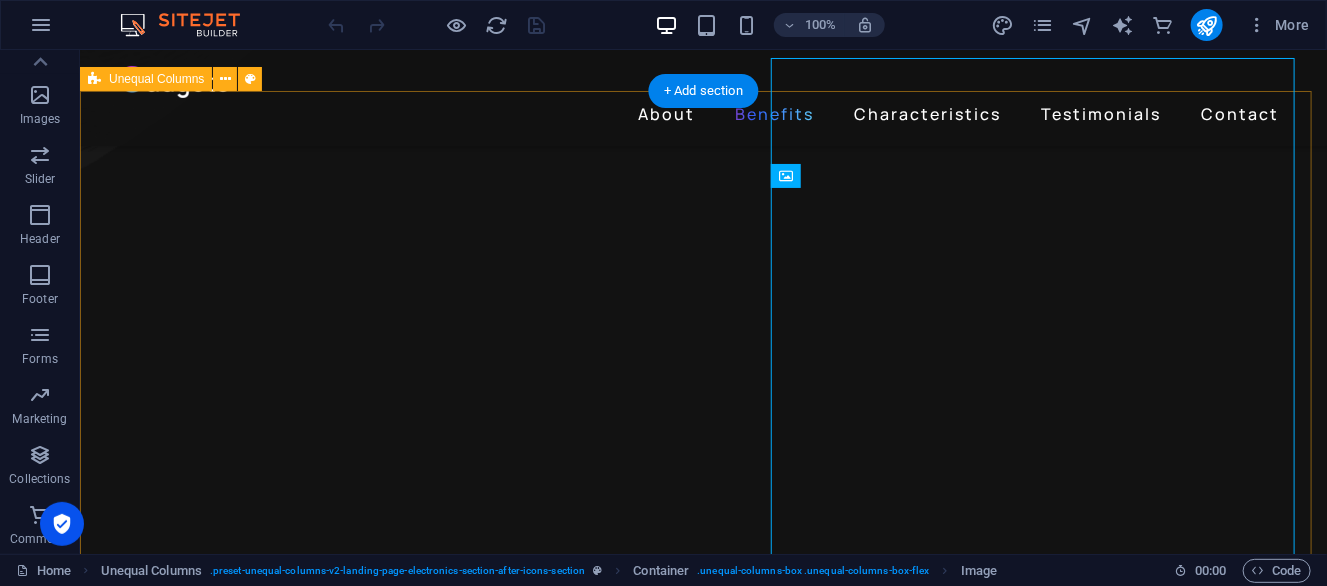 scroll, scrollTop: 1701, scrollLeft: 0, axis: vertical 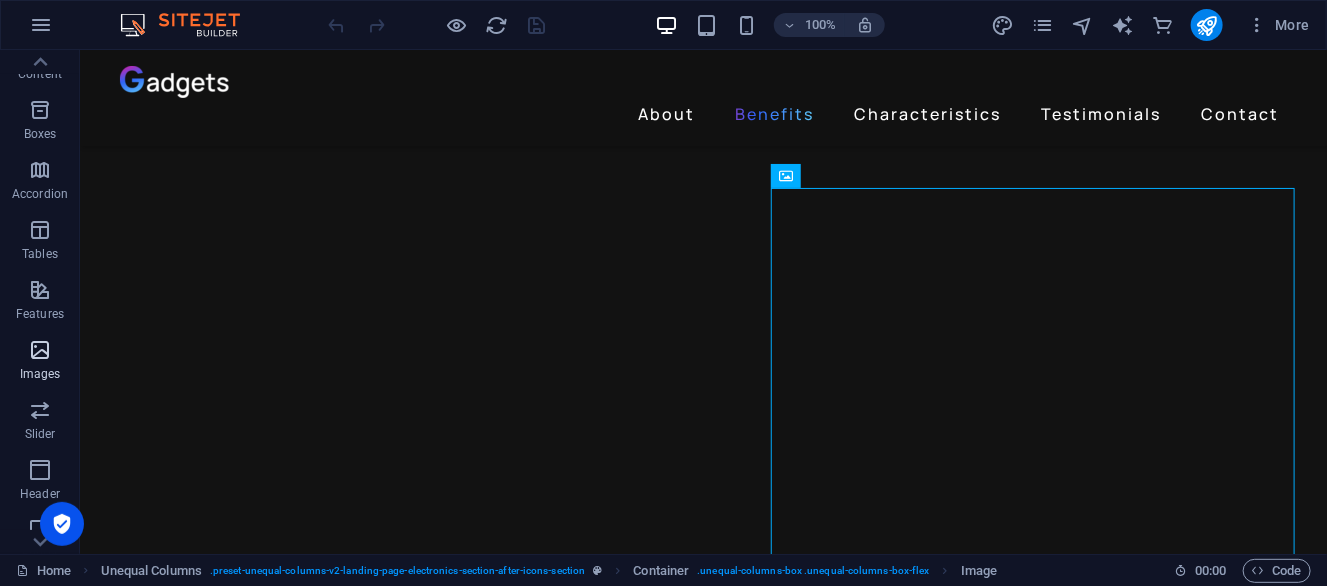 click at bounding box center (40, 350) 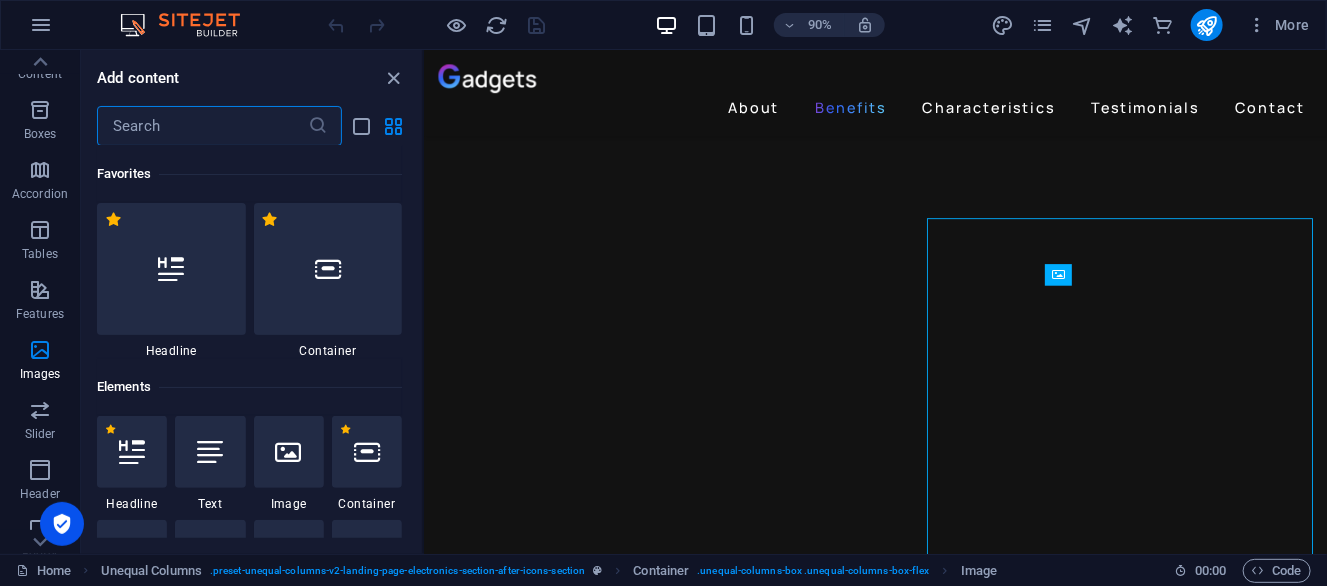scroll, scrollTop: 1576, scrollLeft: 0, axis: vertical 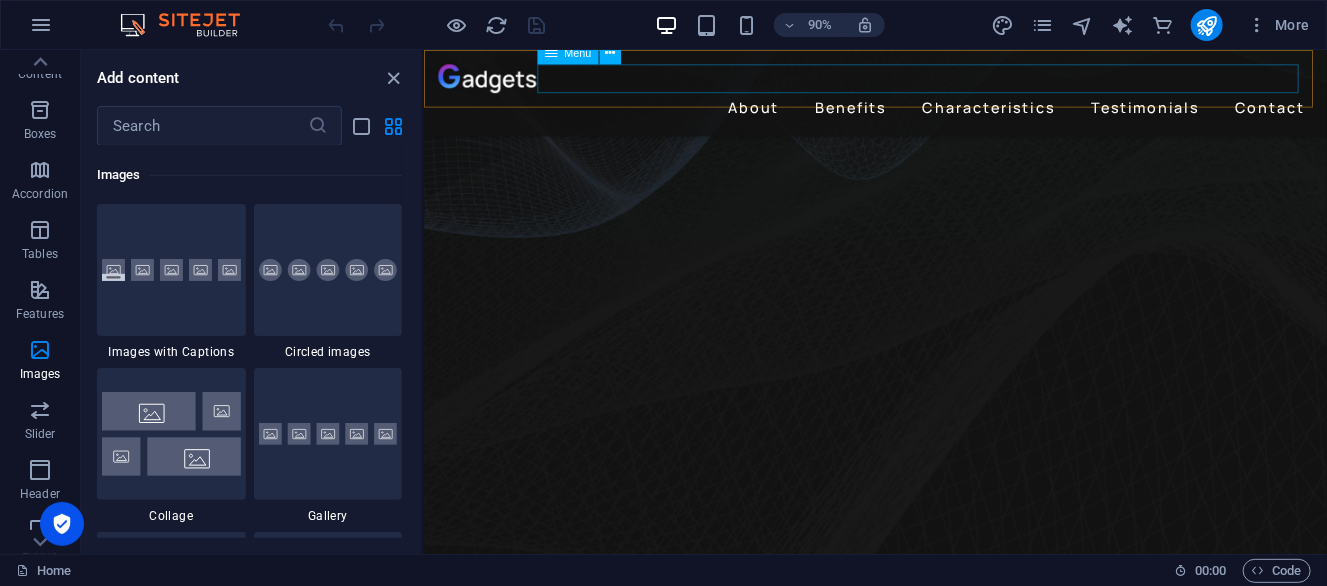 click on "About Benefits Characteristics Testimonials Contact" at bounding box center (924, 114) 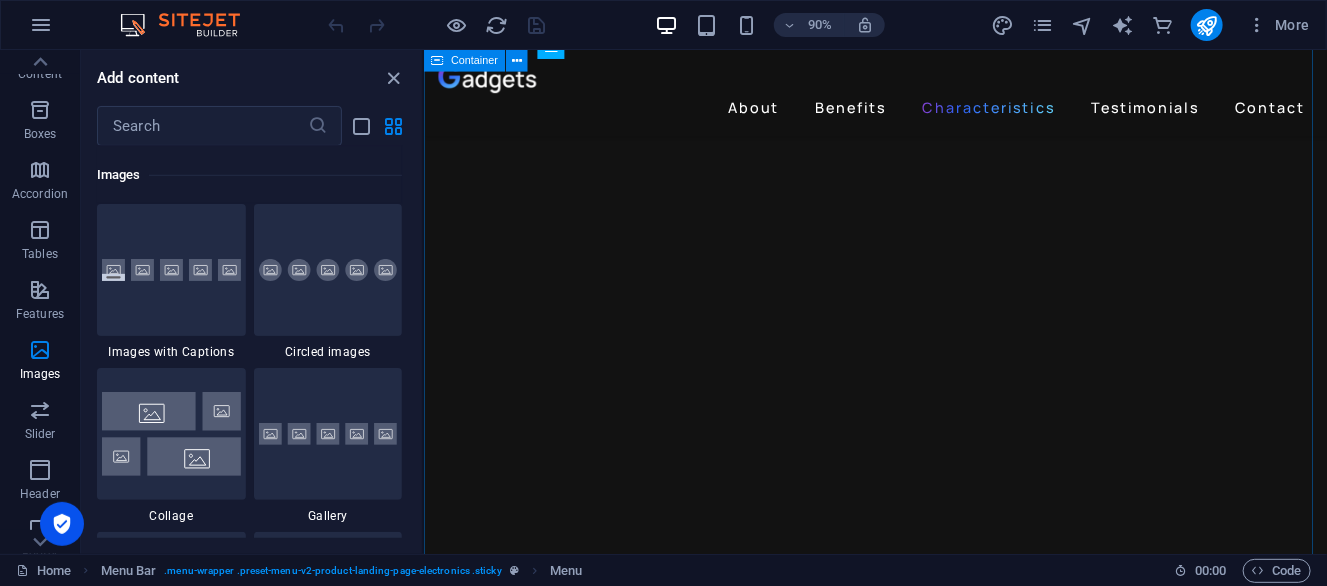 scroll, scrollTop: 2799, scrollLeft: 0, axis: vertical 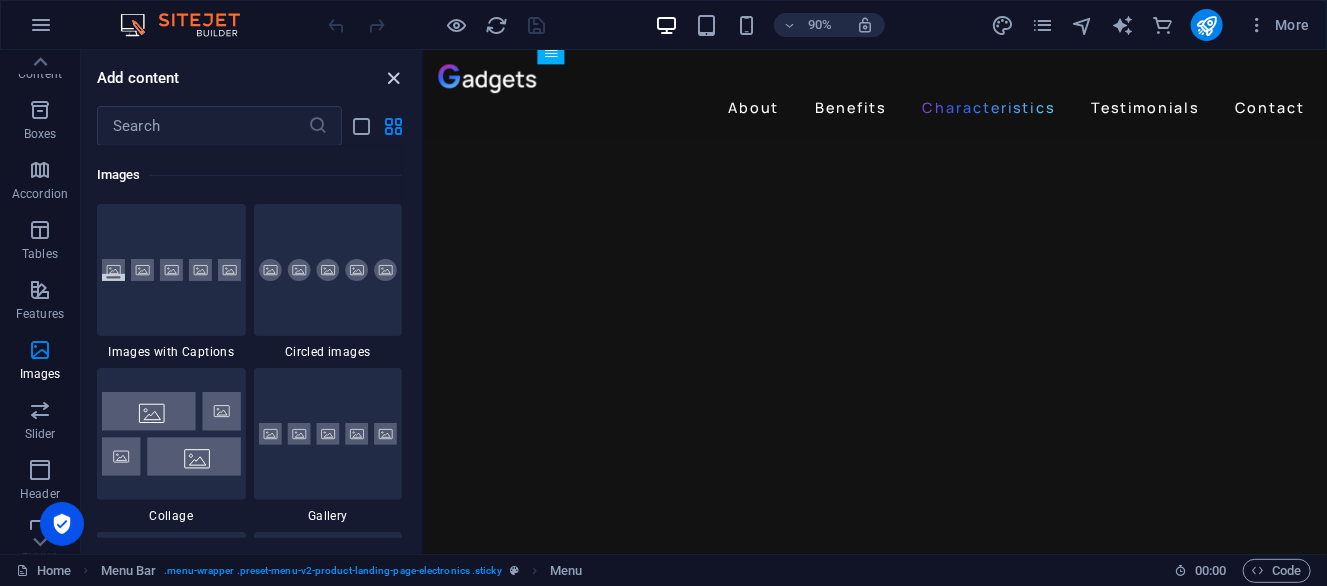drag, startPoint x: 397, startPoint y: 77, endPoint x: 317, endPoint y: 30, distance: 92.7847 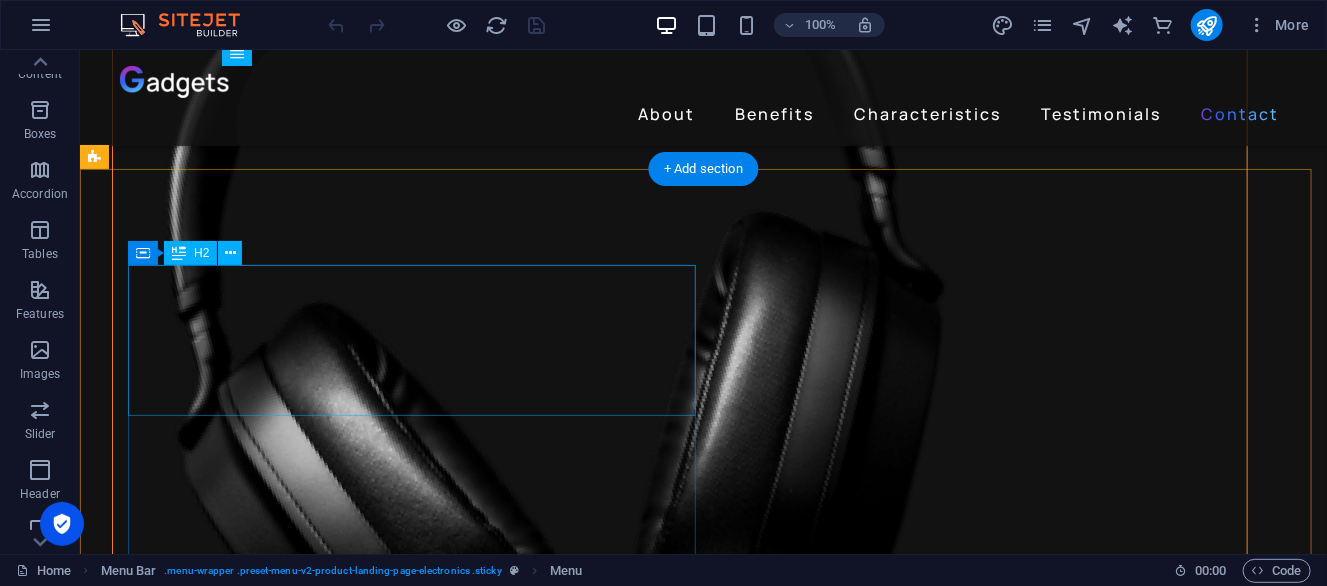 scroll, scrollTop: 4945, scrollLeft: 0, axis: vertical 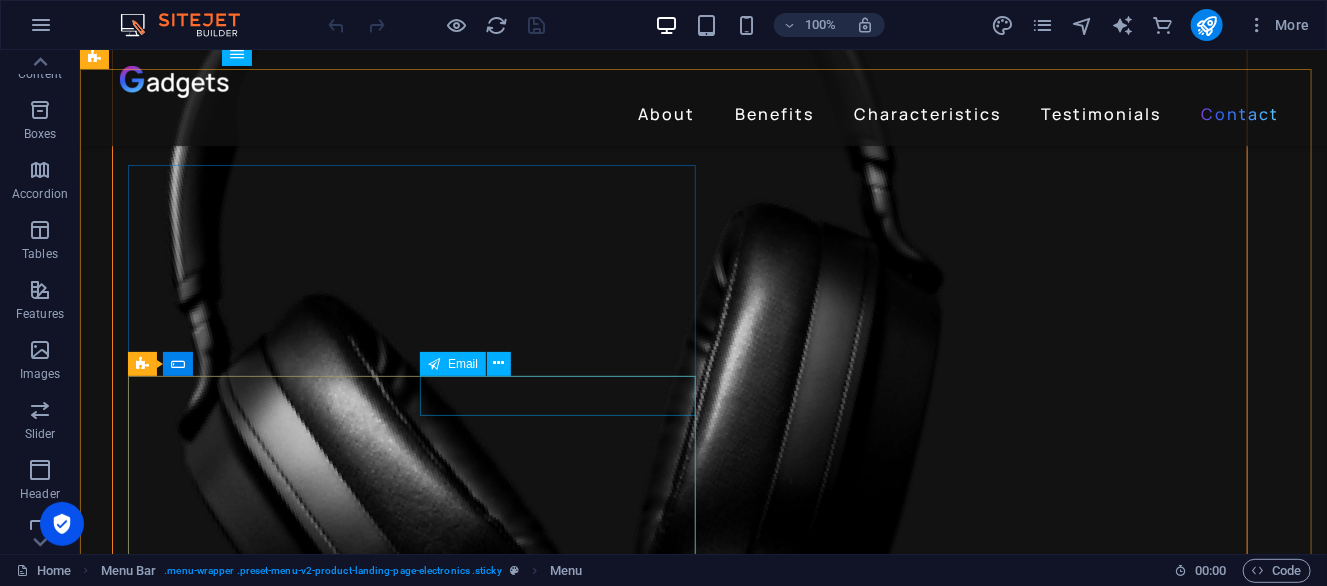 click on "Email" at bounding box center [463, 364] 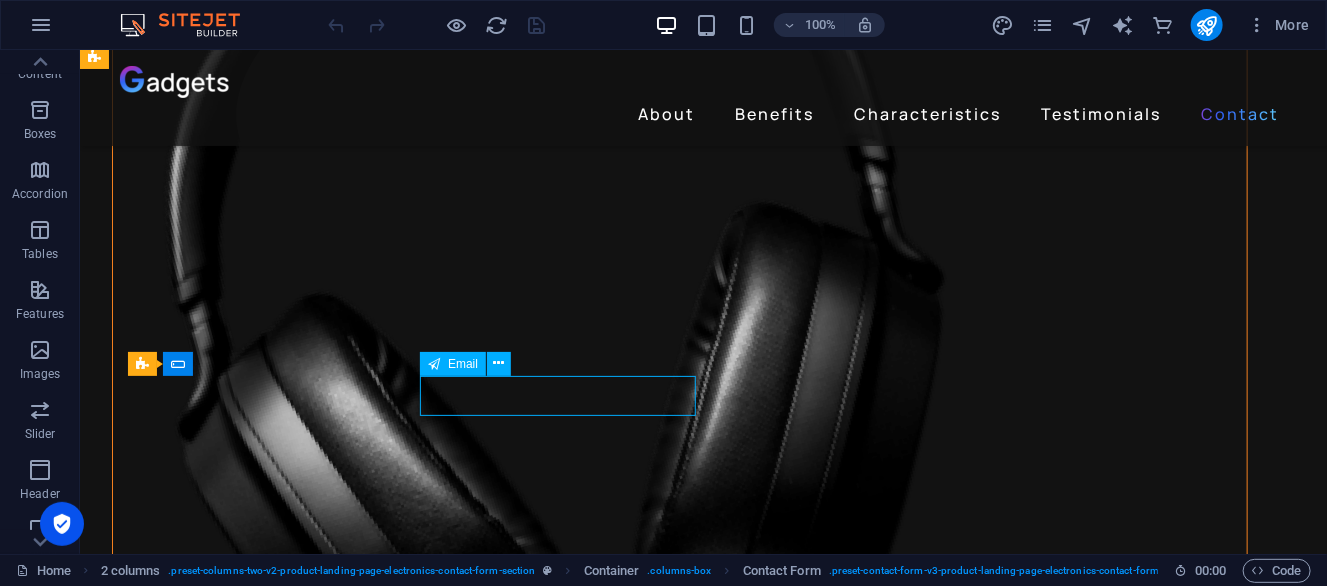 click on "Email" at bounding box center (463, 364) 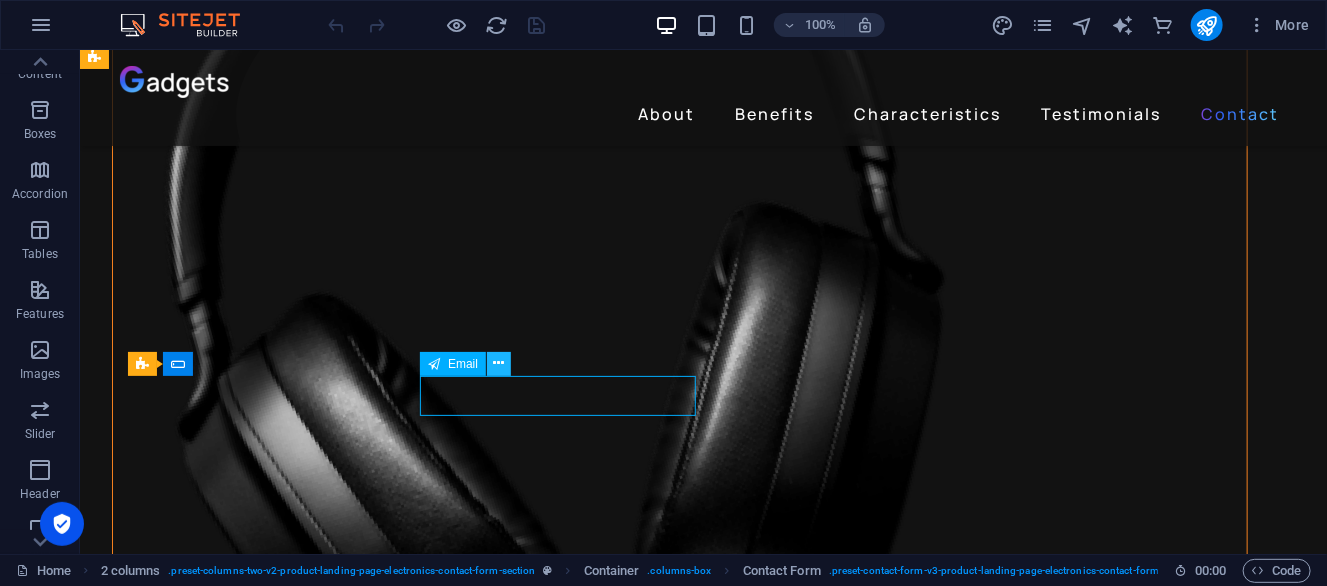 click at bounding box center (499, 363) 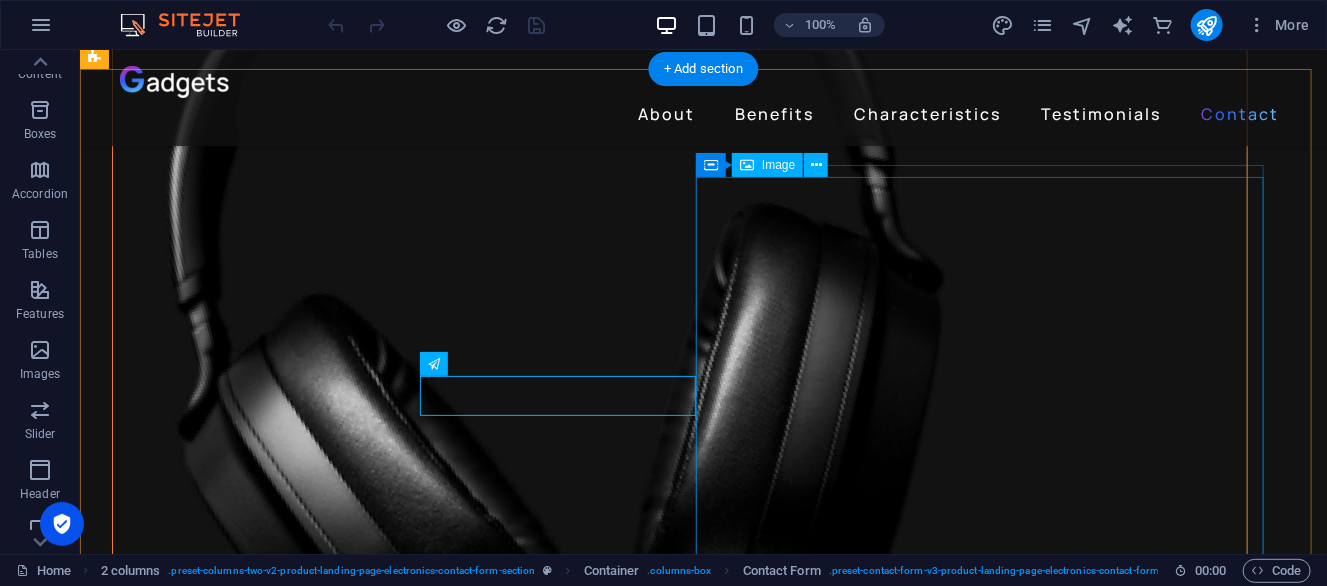 click at bounding box center [395, 13894] 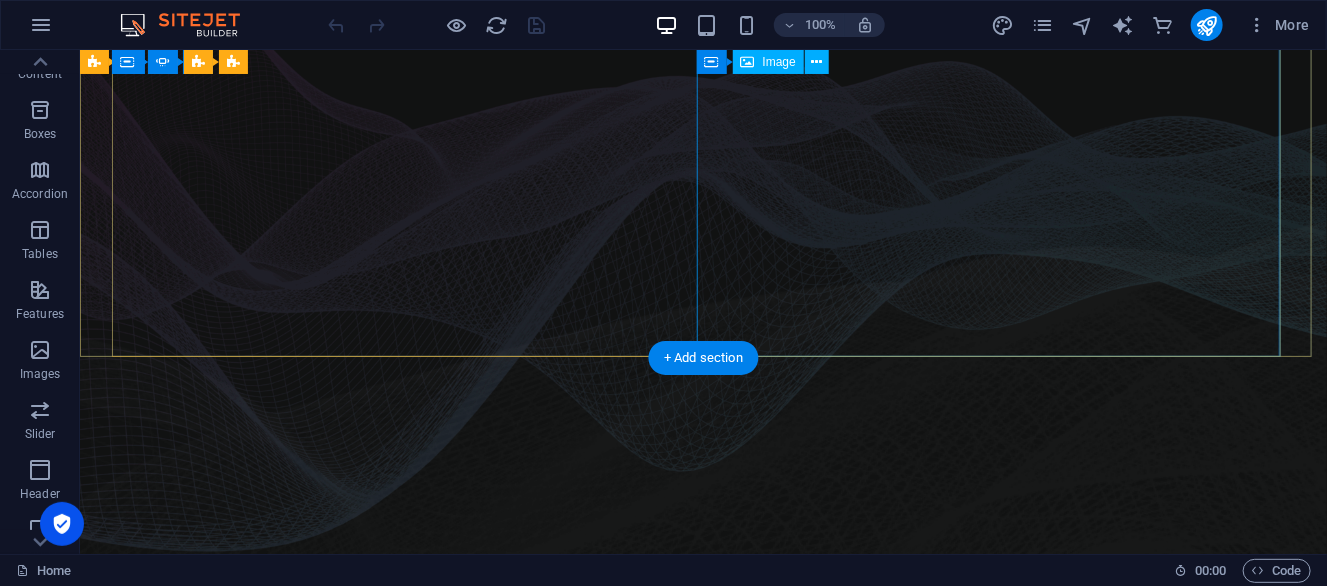 scroll, scrollTop: 0, scrollLeft: 0, axis: both 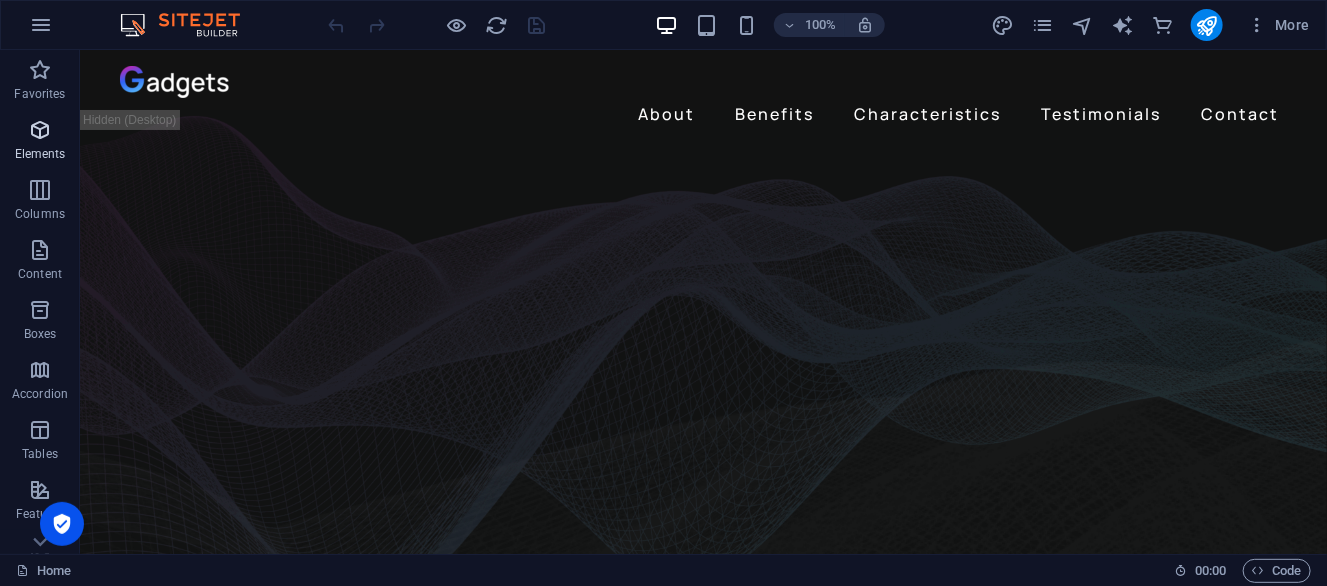 click at bounding box center (40, 130) 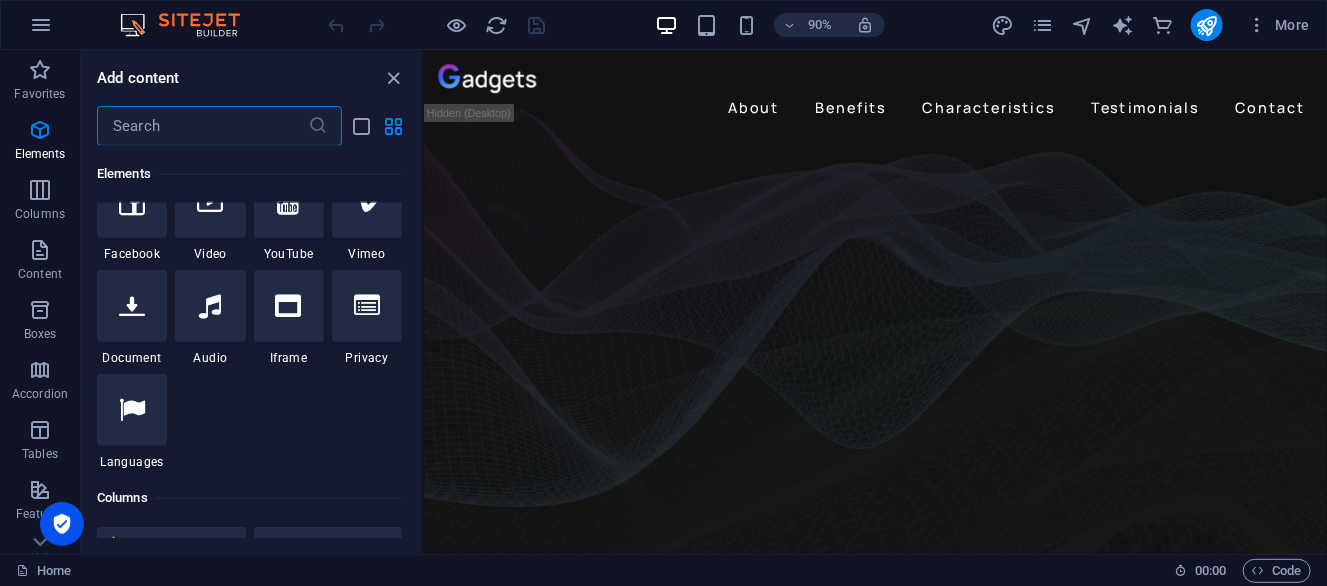 scroll, scrollTop: 612, scrollLeft: 0, axis: vertical 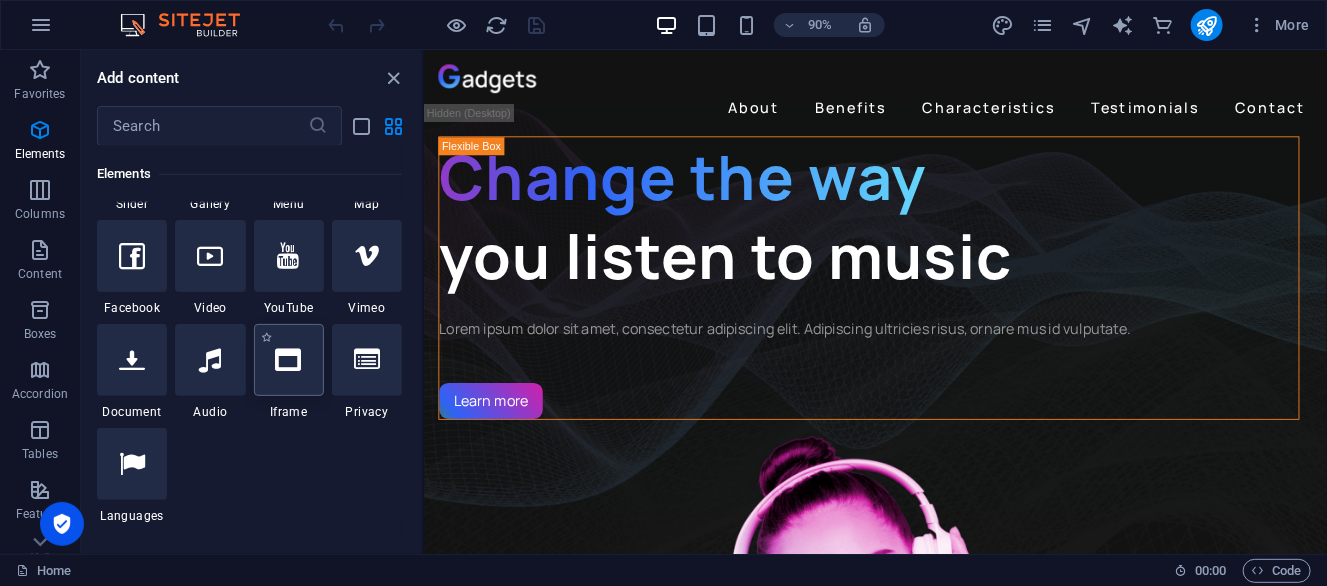 click at bounding box center (289, 360) 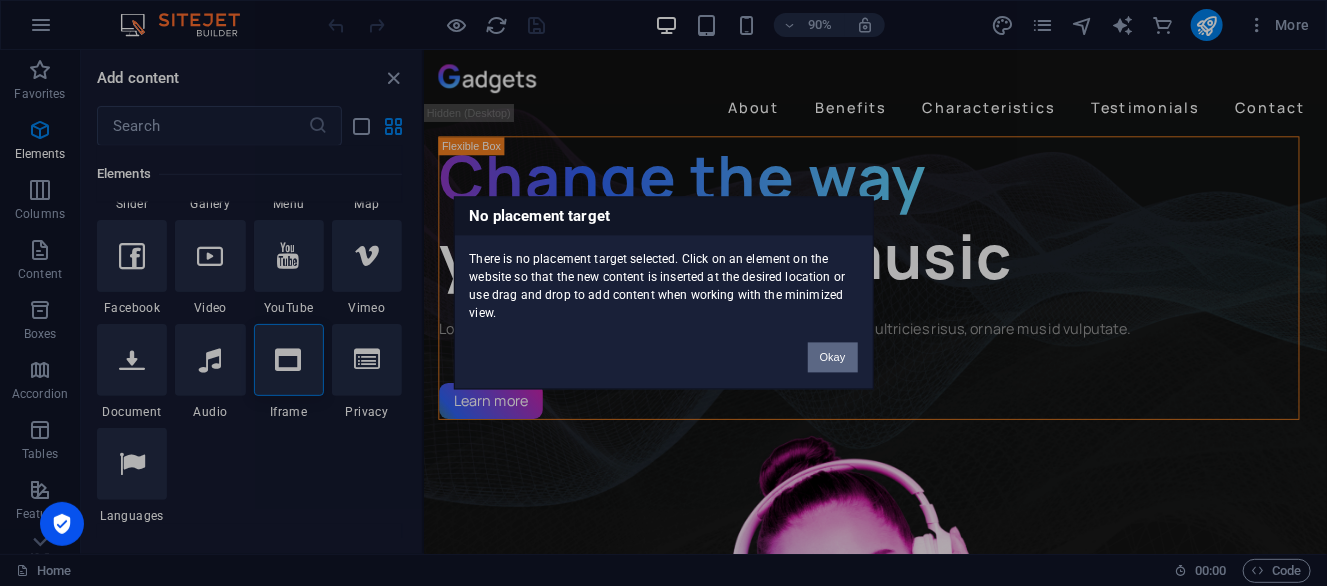 click on "Okay" at bounding box center (833, 358) 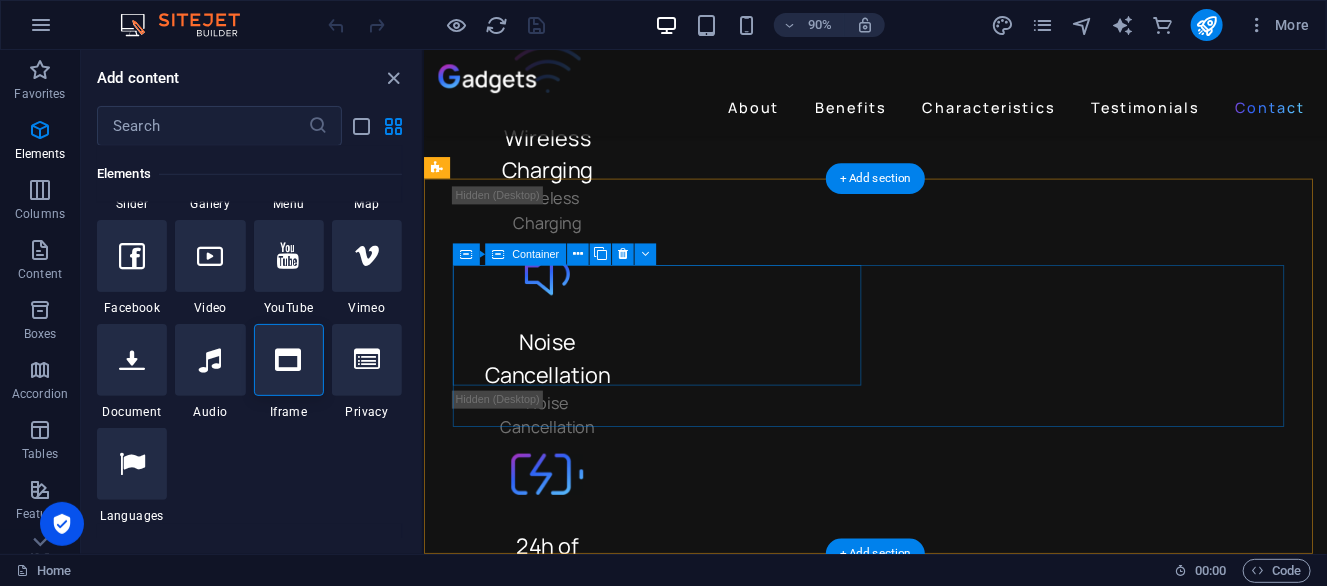 scroll, scrollTop: 5342, scrollLeft: 0, axis: vertical 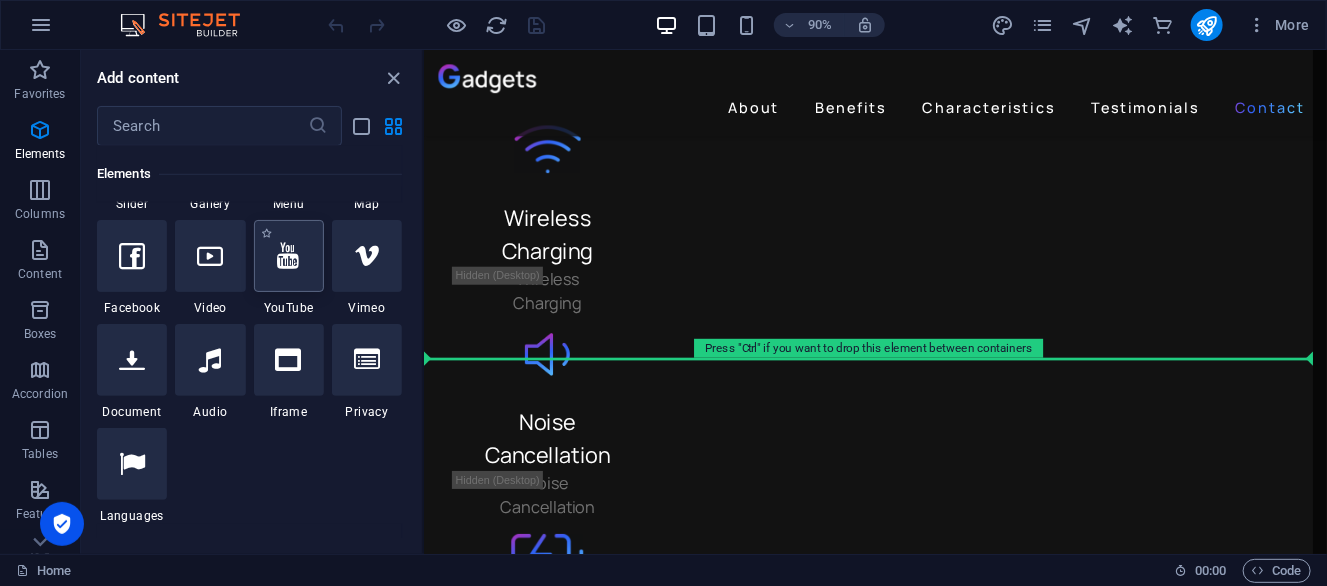 select on "ar16_9" 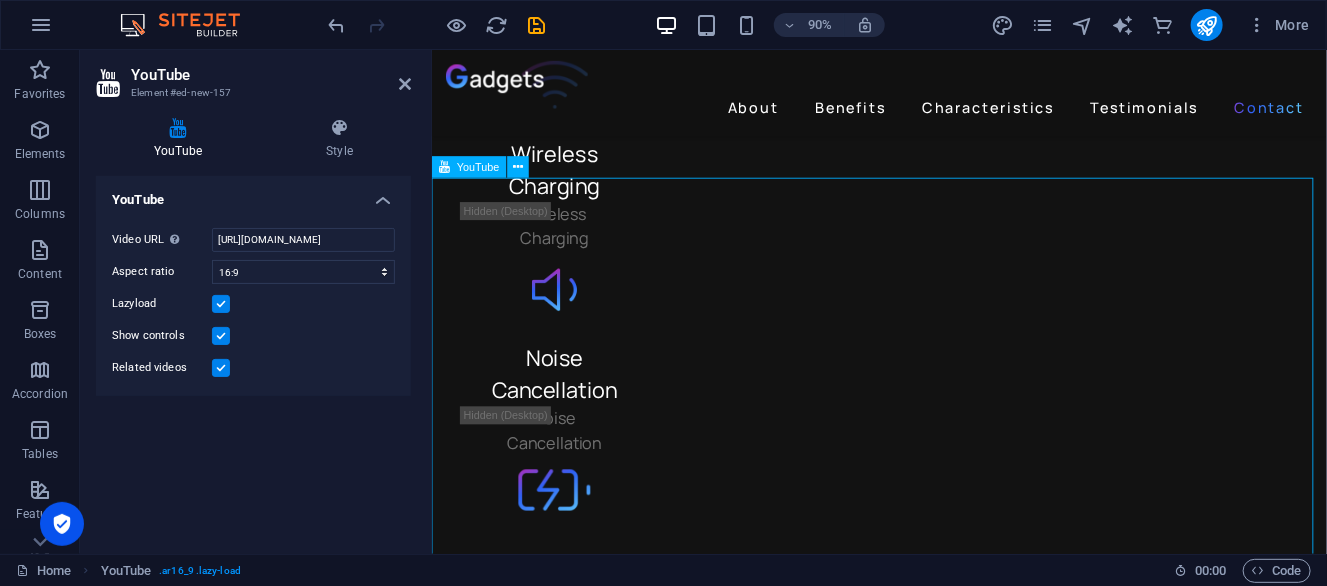 scroll, scrollTop: 5331, scrollLeft: 0, axis: vertical 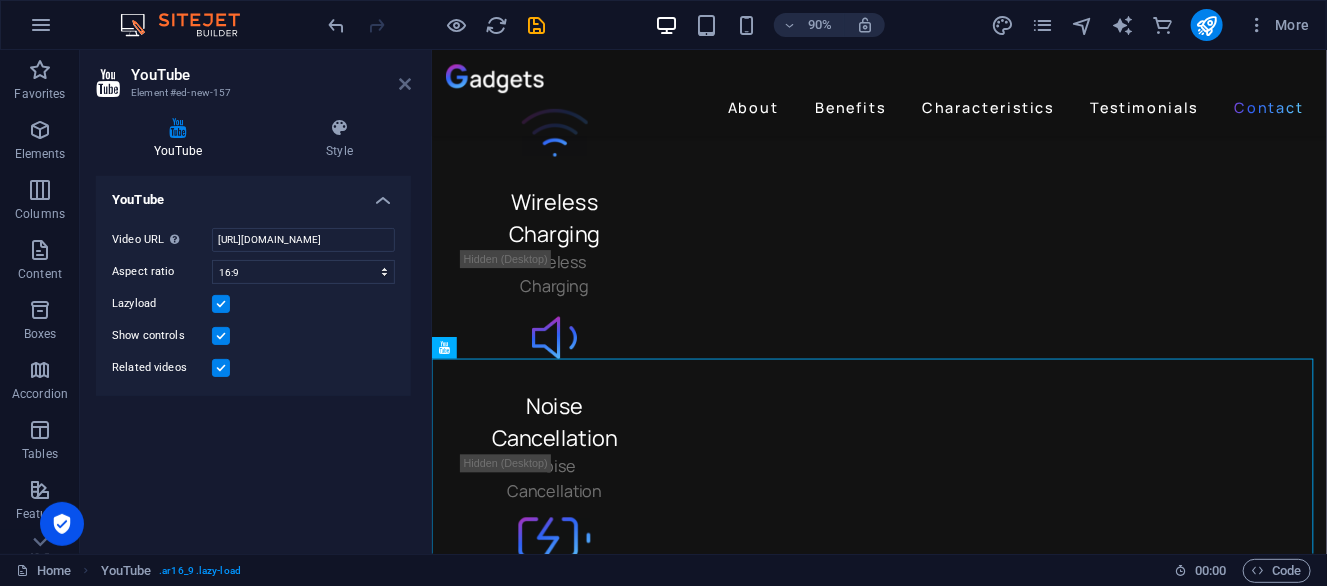 click at bounding box center [405, 84] 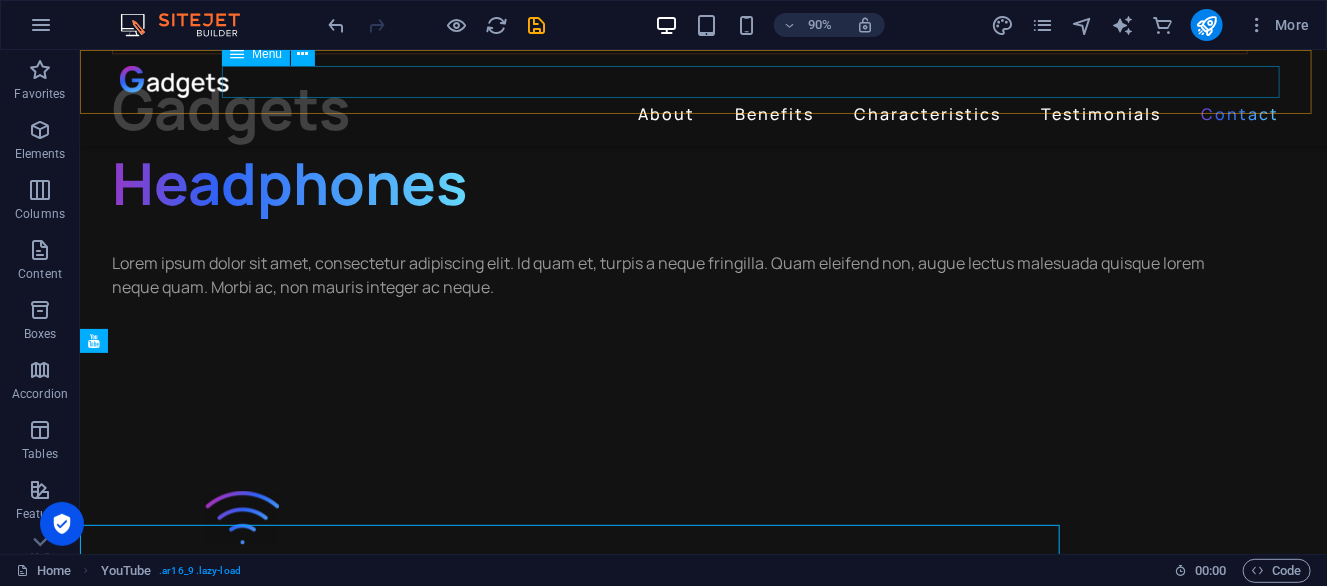 scroll, scrollTop: 5329, scrollLeft: 0, axis: vertical 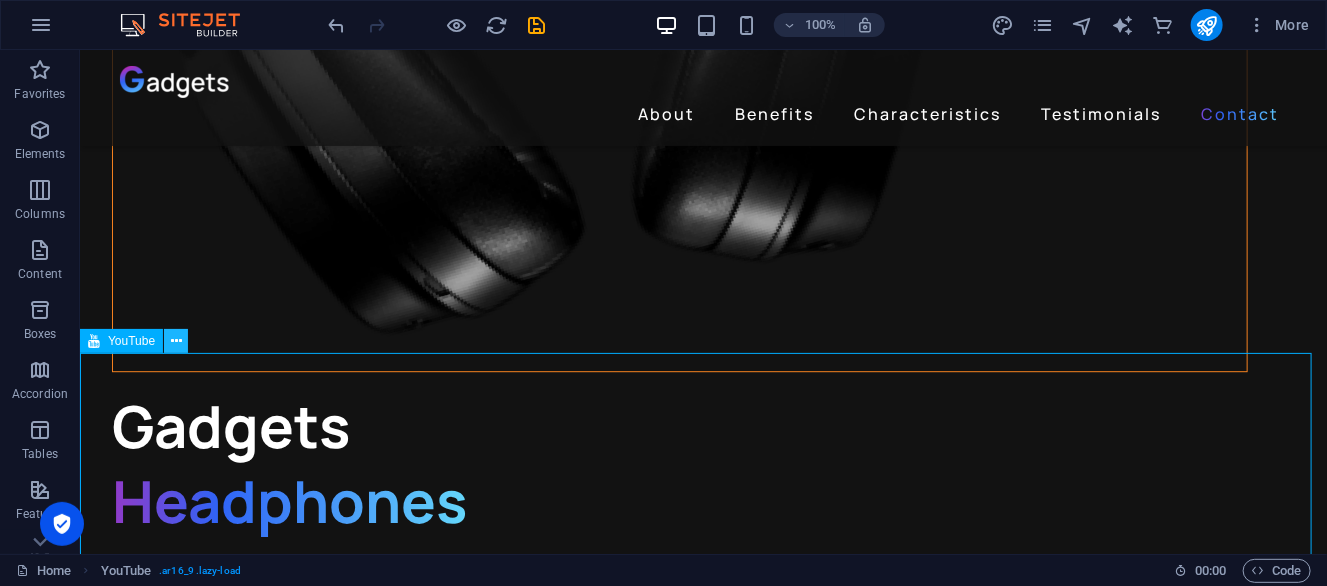 click at bounding box center (176, 341) 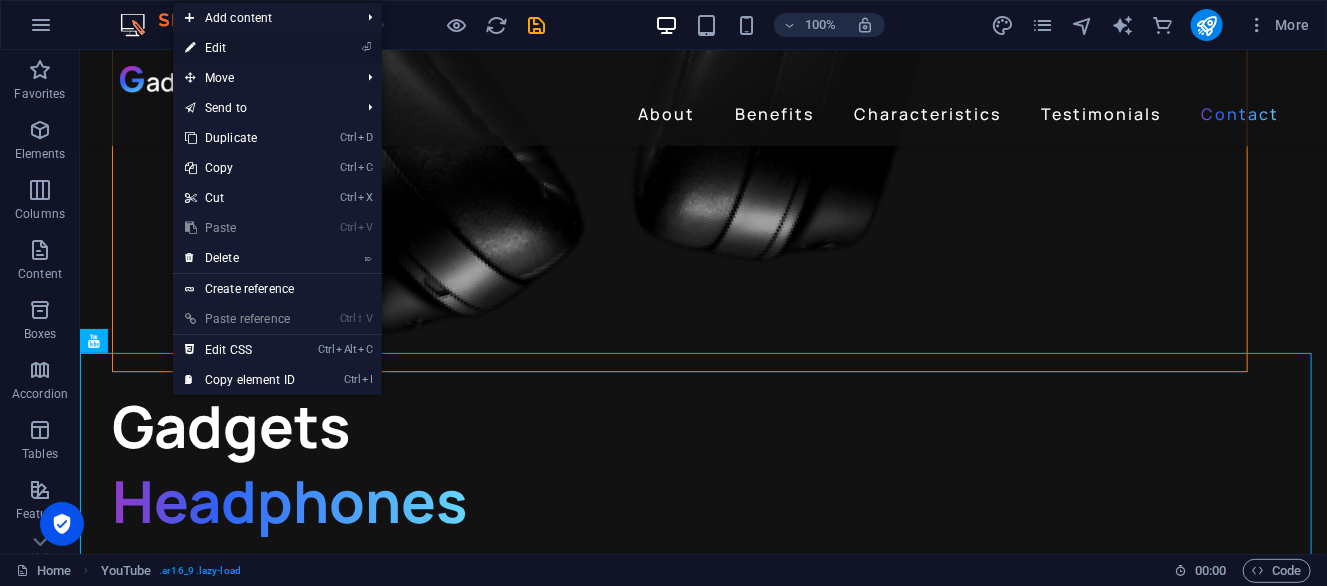 click on "⏎  Edit" at bounding box center [240, 48] 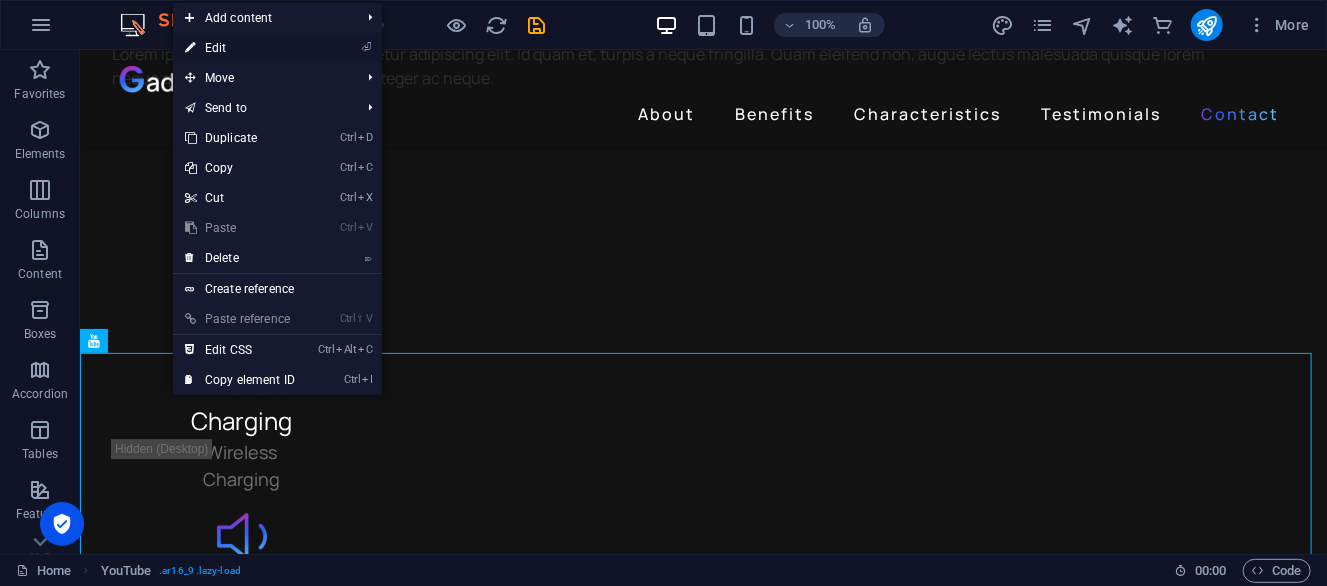select on "ar16_9" 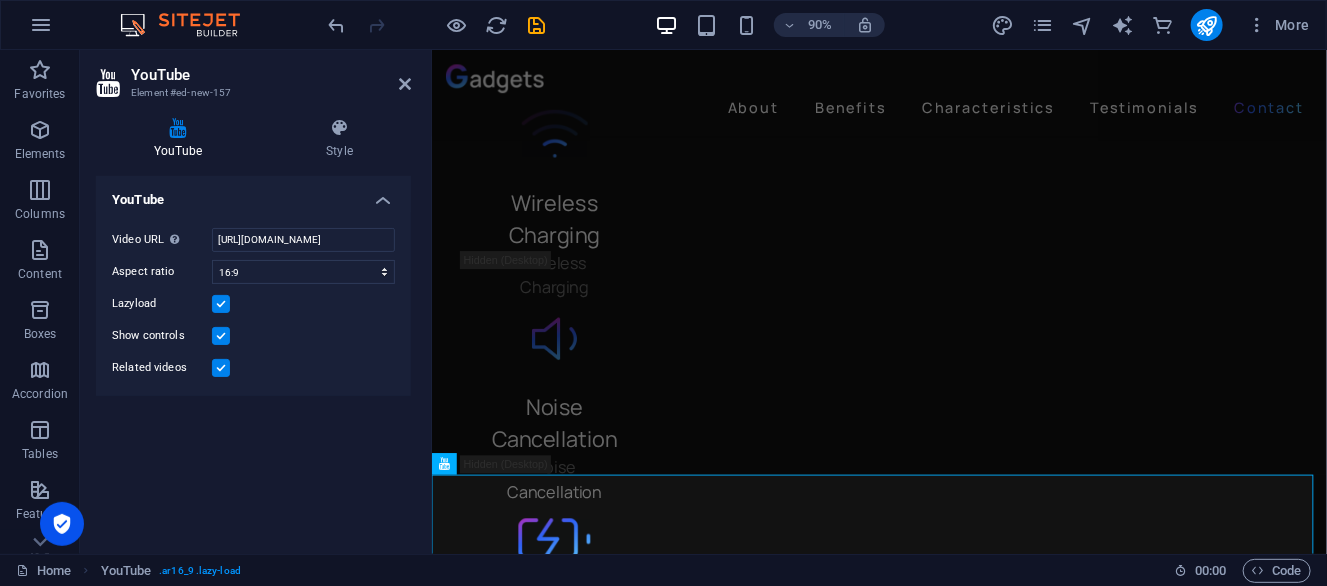 scroll, scrollTop: 5331, scrollLeft: 0, axis: vertical 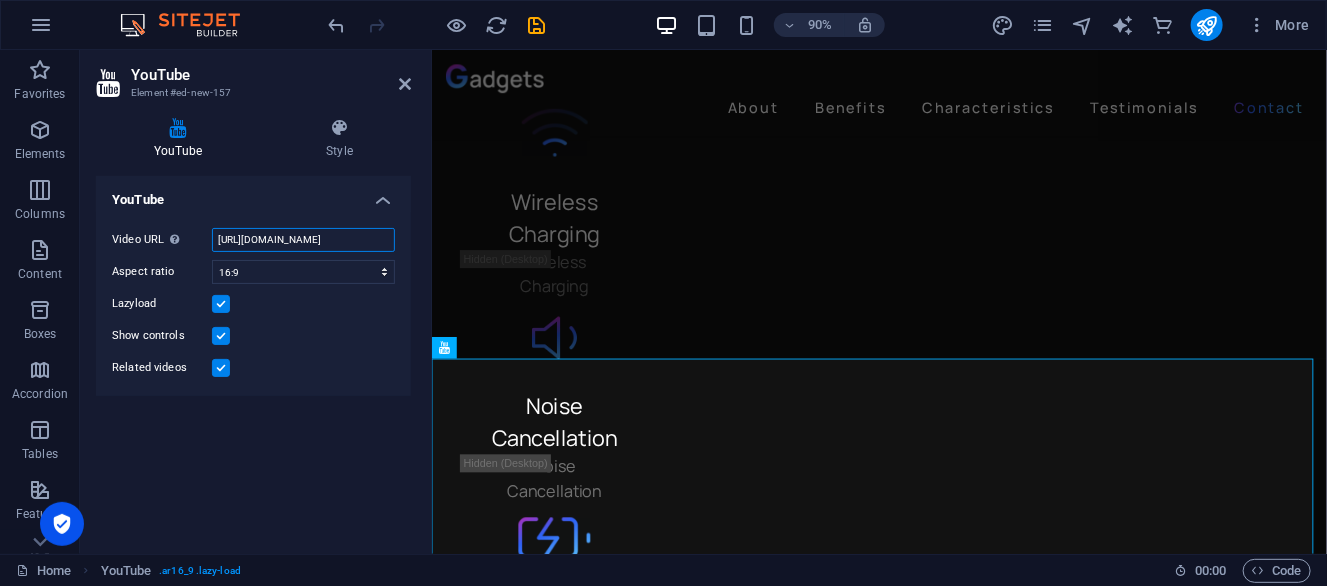 click on "https://www.youtube.com/watch?v=hnoviHgPHkY" at bounding box center [303, 240] 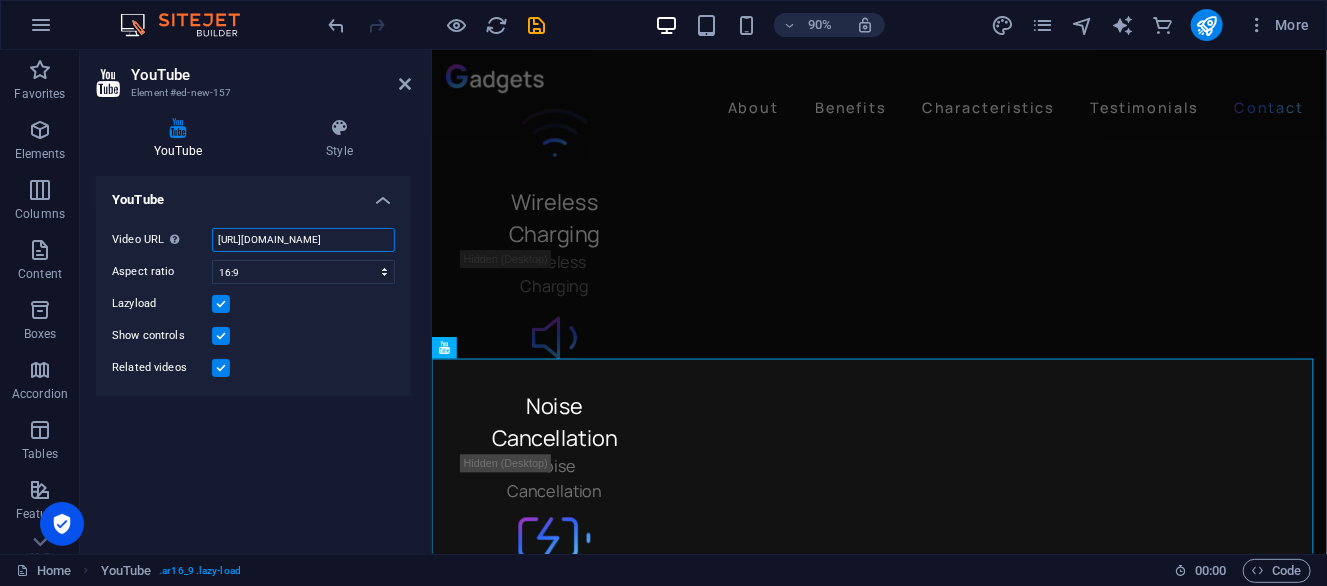 scroll, scrollTop: 0, scrollLeft: 50, axis: horizontal 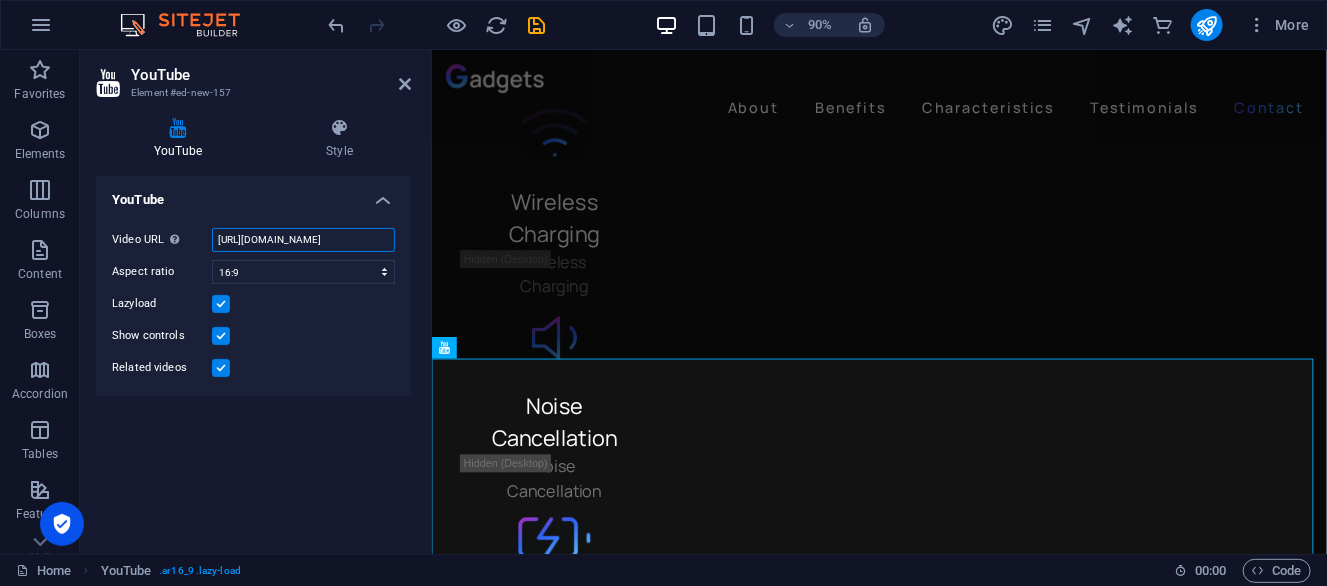 click on "https://www.youtube.com/watch?v=hnoviHgPHkY" at bounding box center [303, 240] 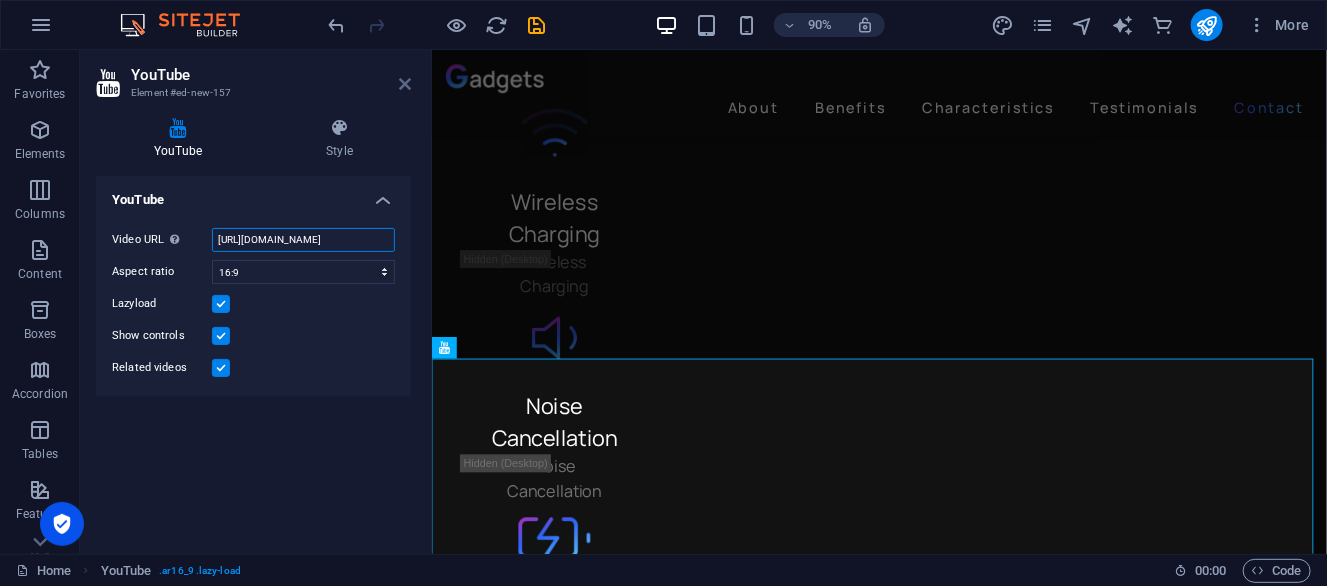 type on "https://www.youtube.com/watch?v=JHN7d63IXvk" 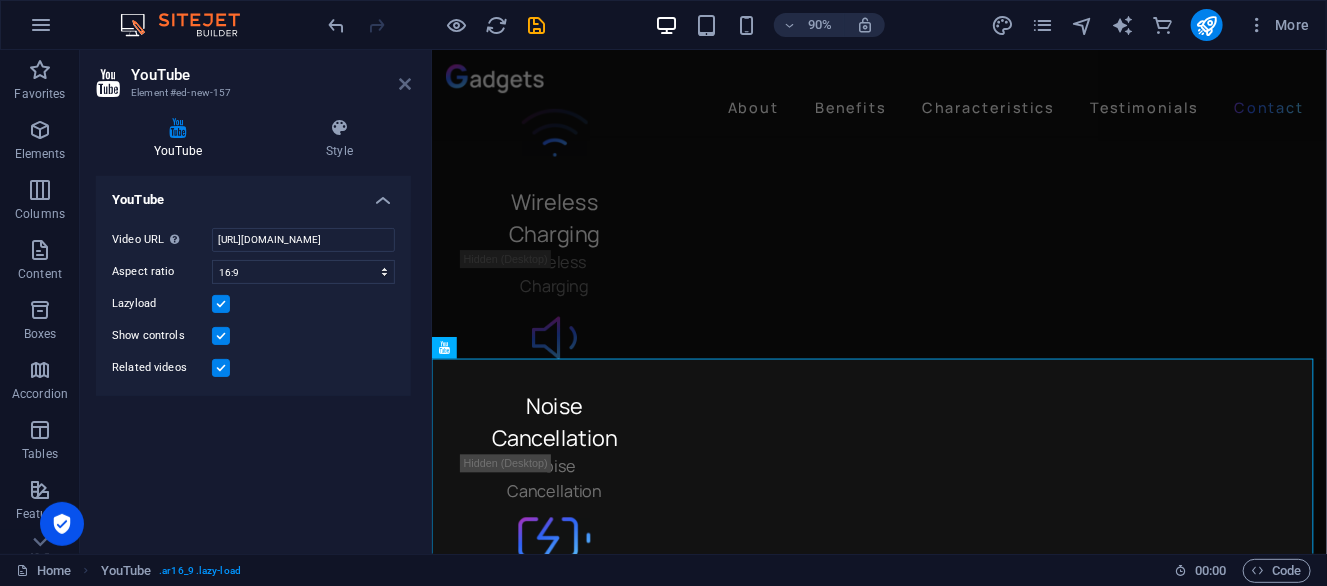 click at bounding box center (405, 84) 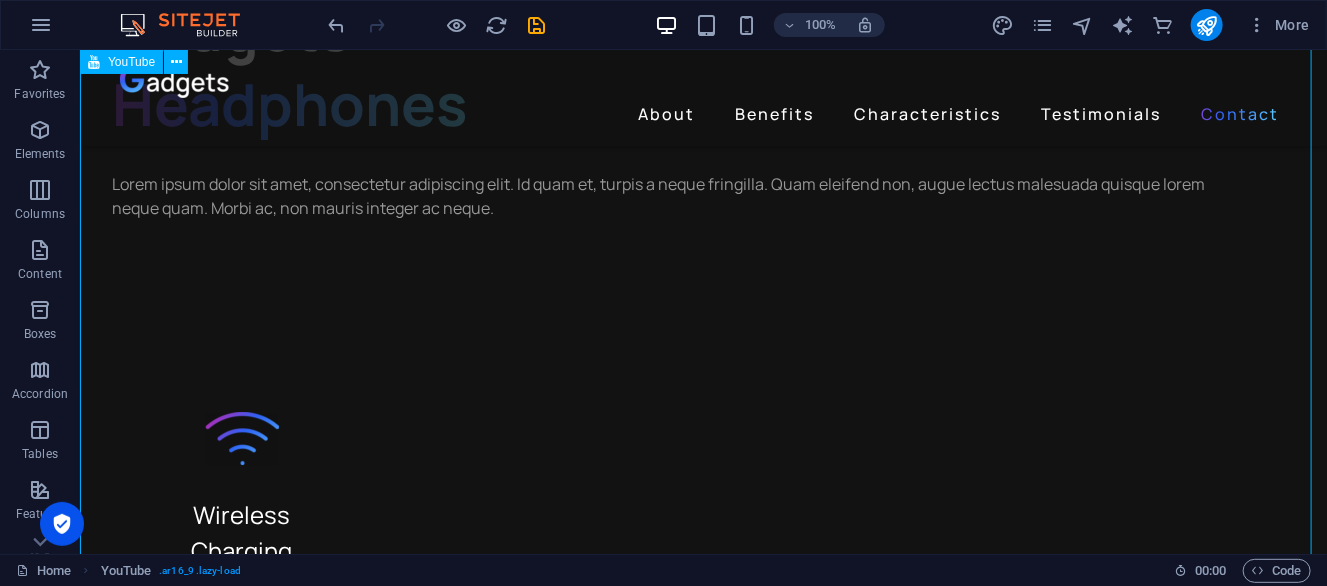 scroll, scrollTop: 5729, scrollLeft: 0, axis: vertical 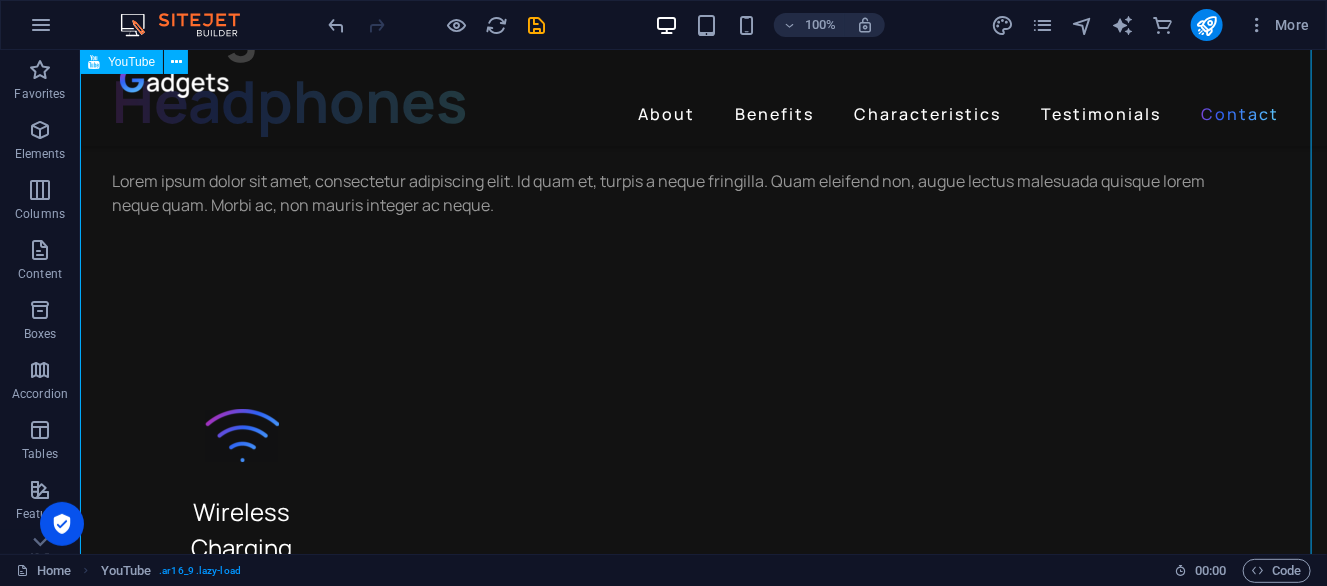 click at bounding box center [702, 13782] 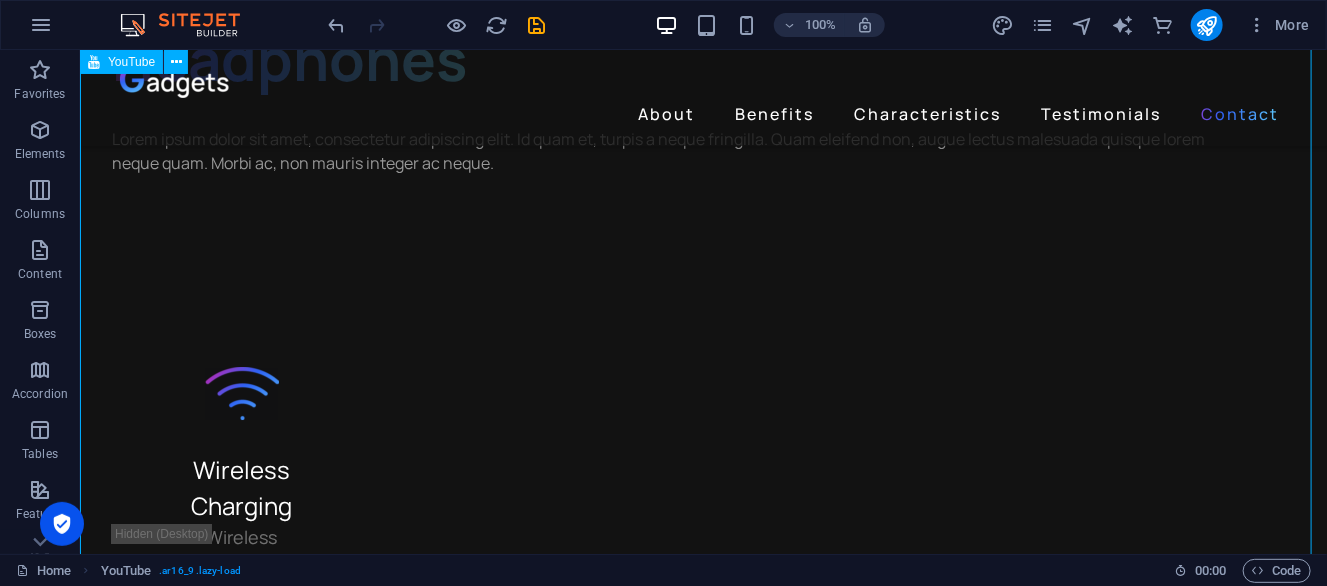 scroll, scrollTop: 5829, scrollLeft: 0, axis: vertical 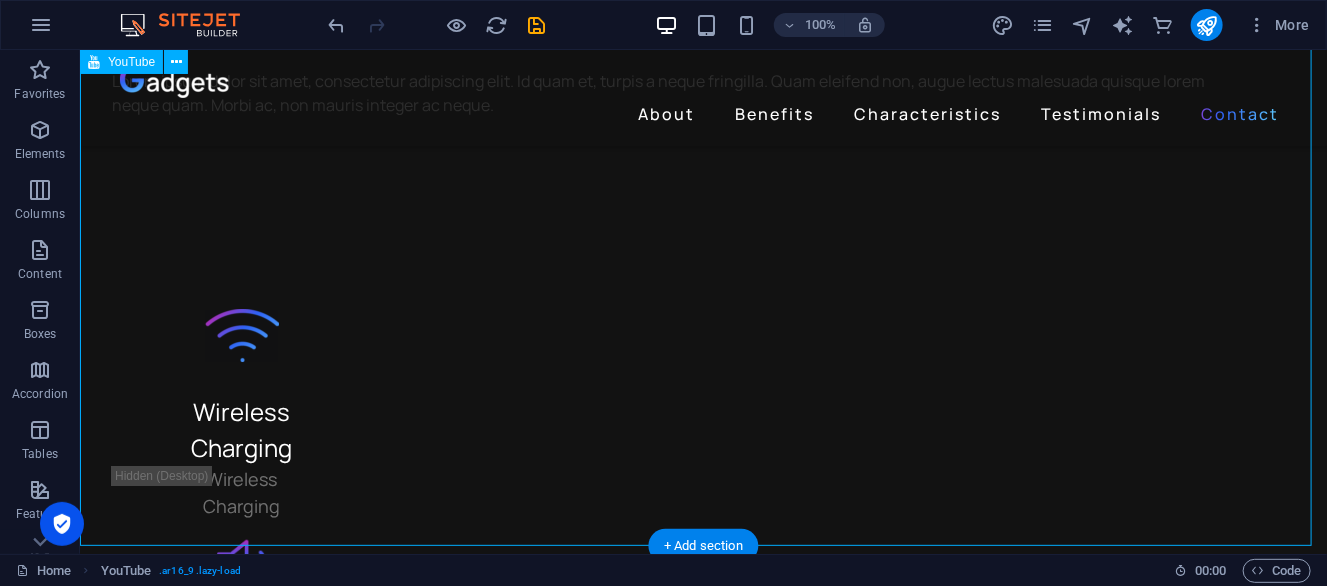 click at bounding box center [702, 13682] 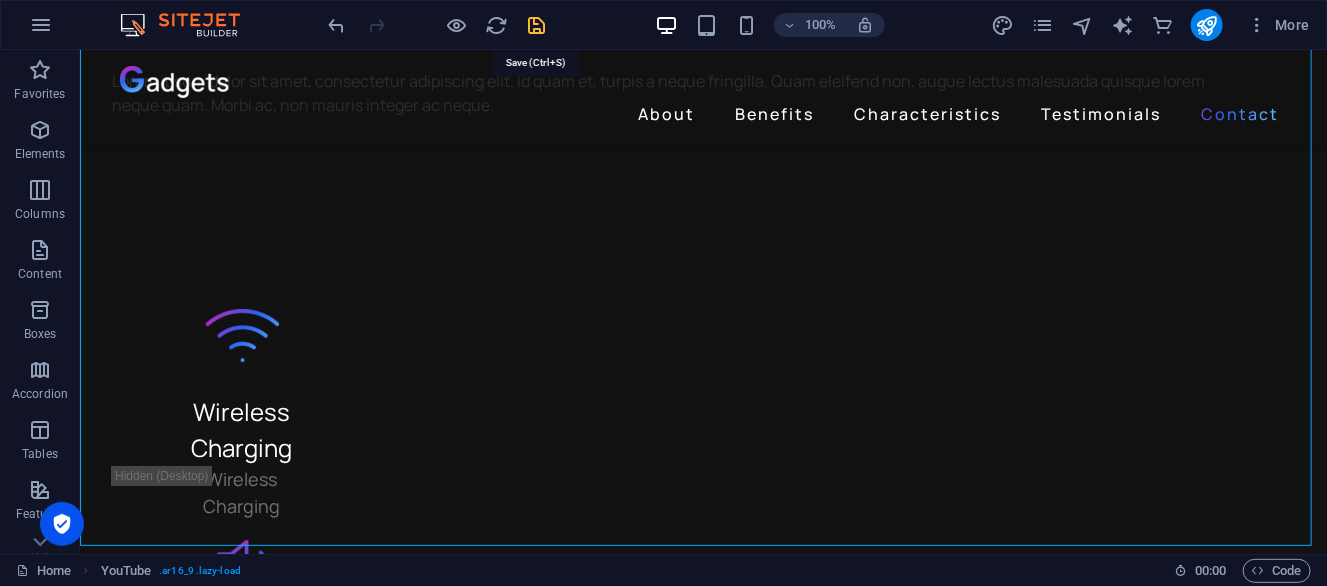 click at bounding box center (537, 25) 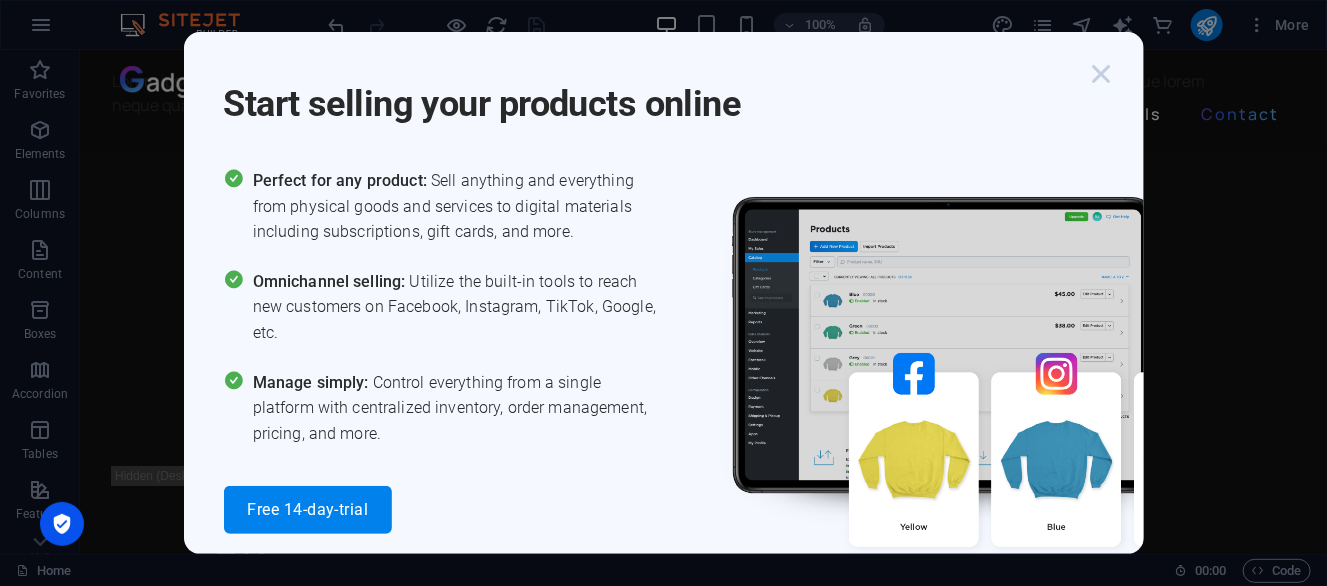 click at bounding box center (1102, 74) 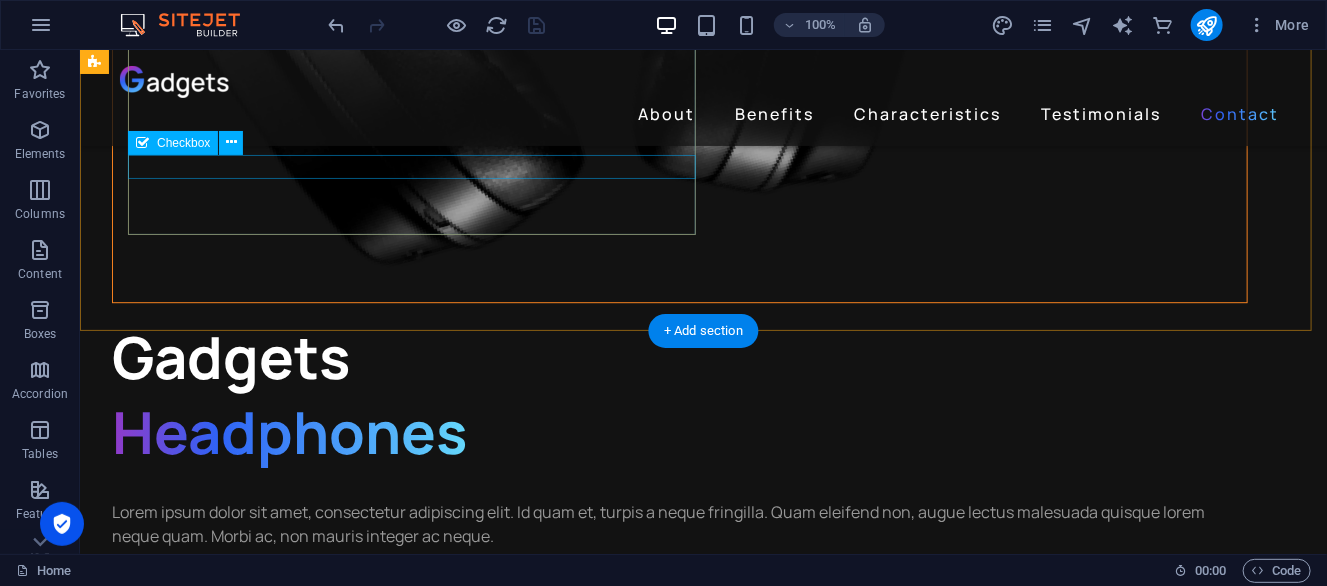 scroll, scrollTop: 5338, scrollLeft: 0, axis: vertical 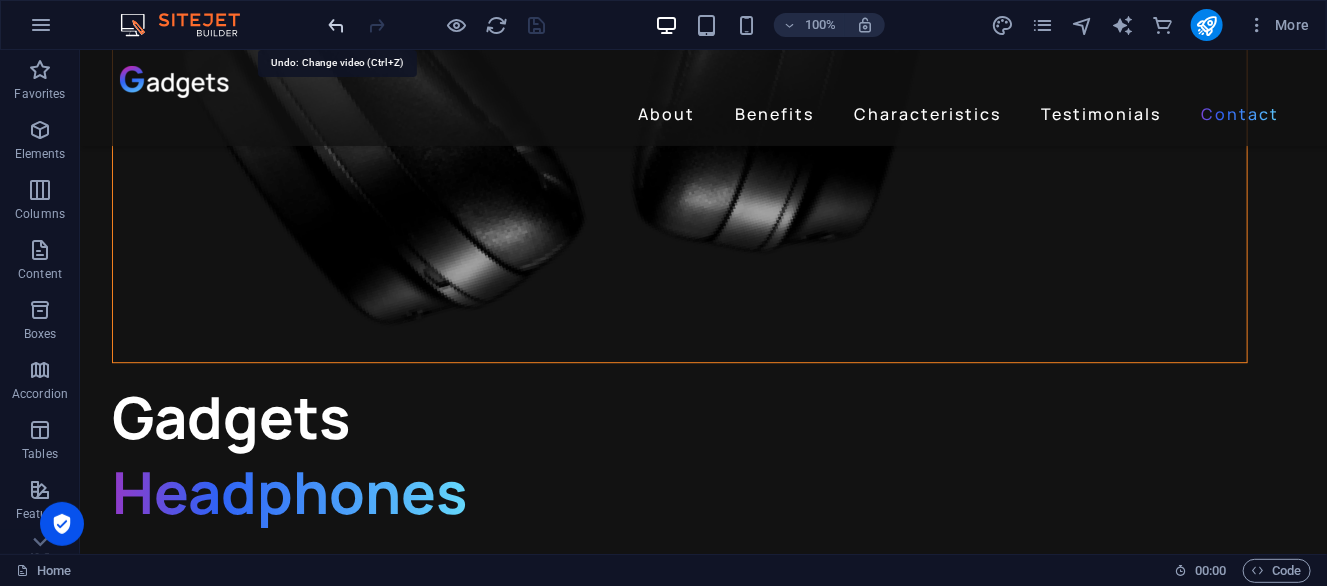 click at bounding box center [337, 25] 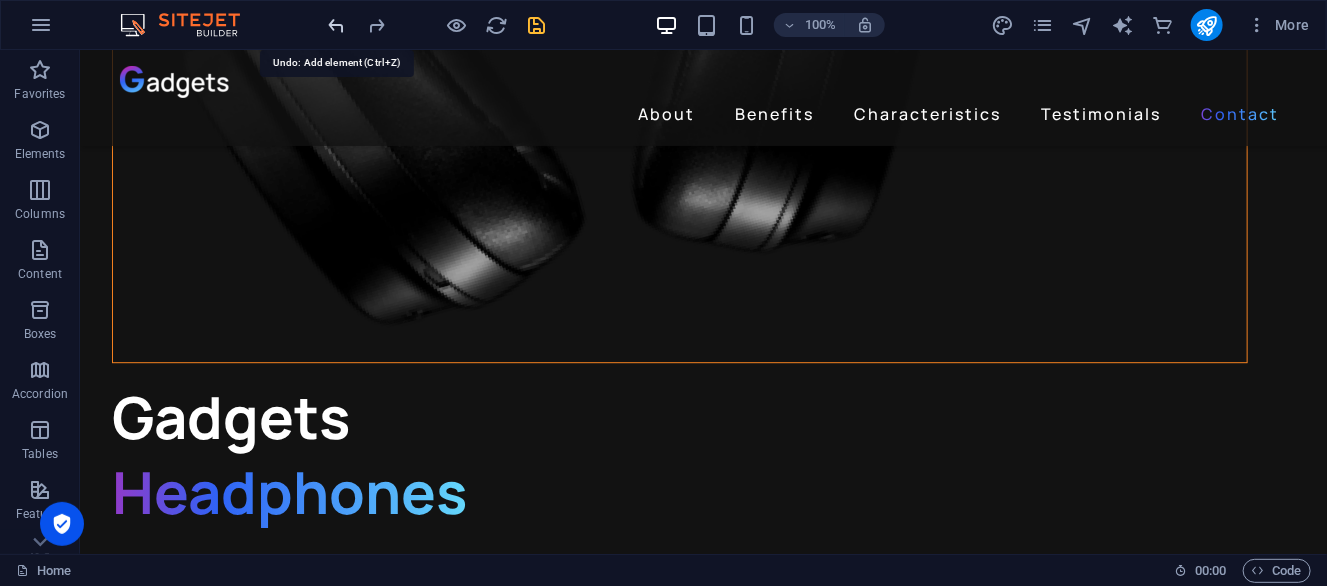 click at bounding box center [337, 25] 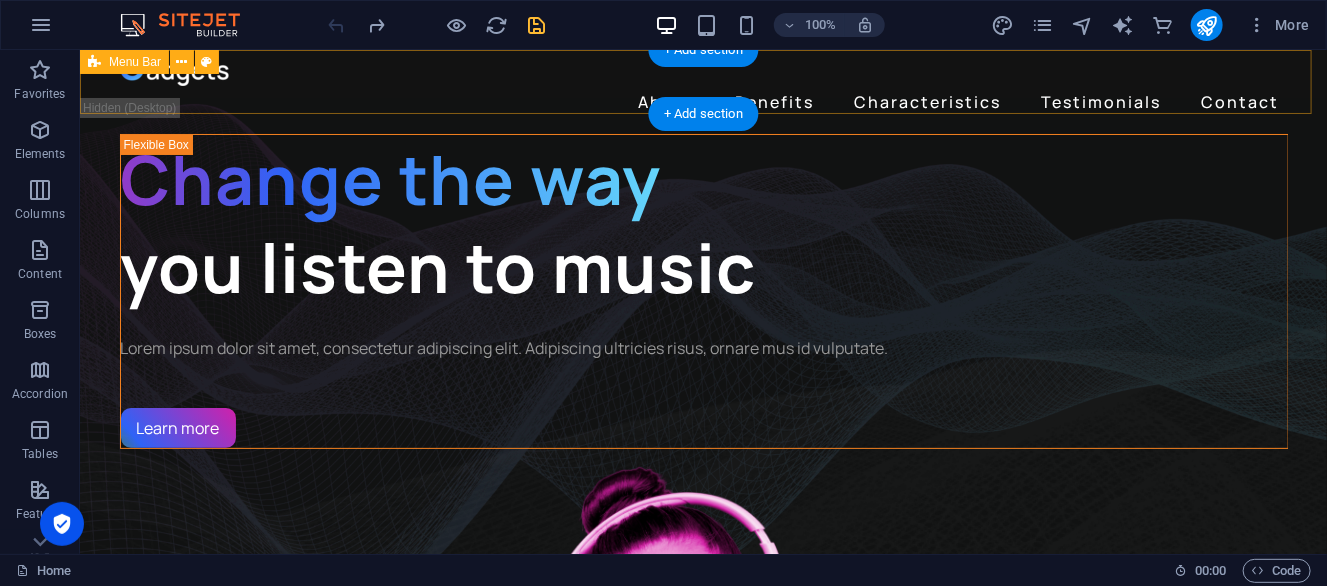 scroll, scrollTop: 0, scrollLeft: 0, axis: both 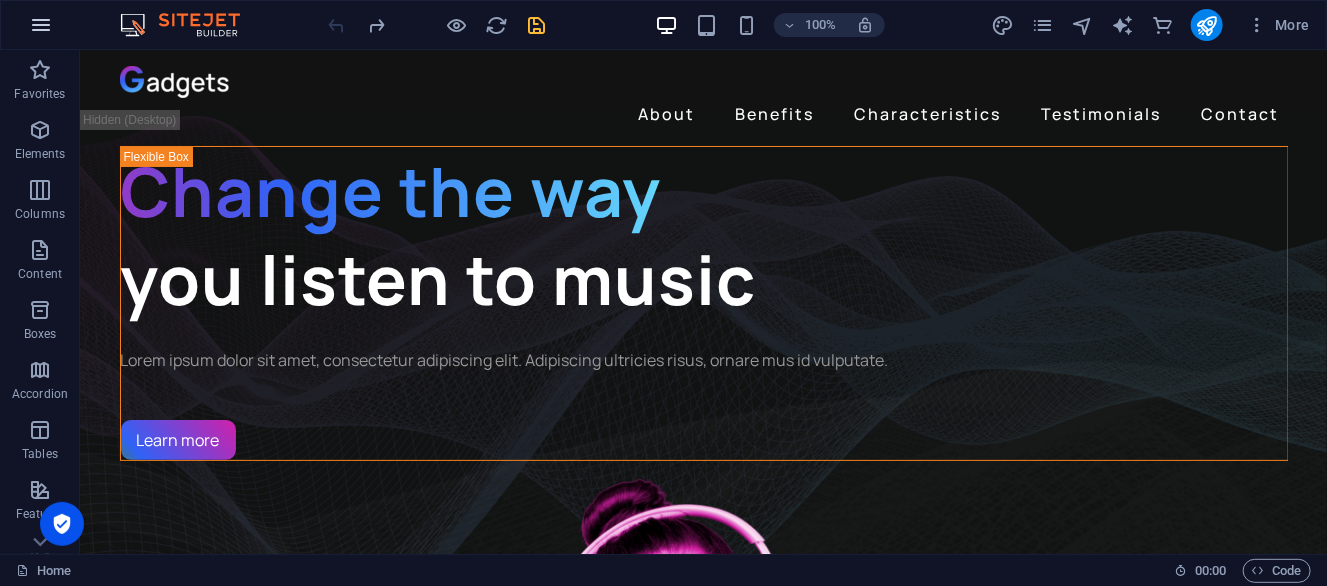 click at bounding box center [41, 25] 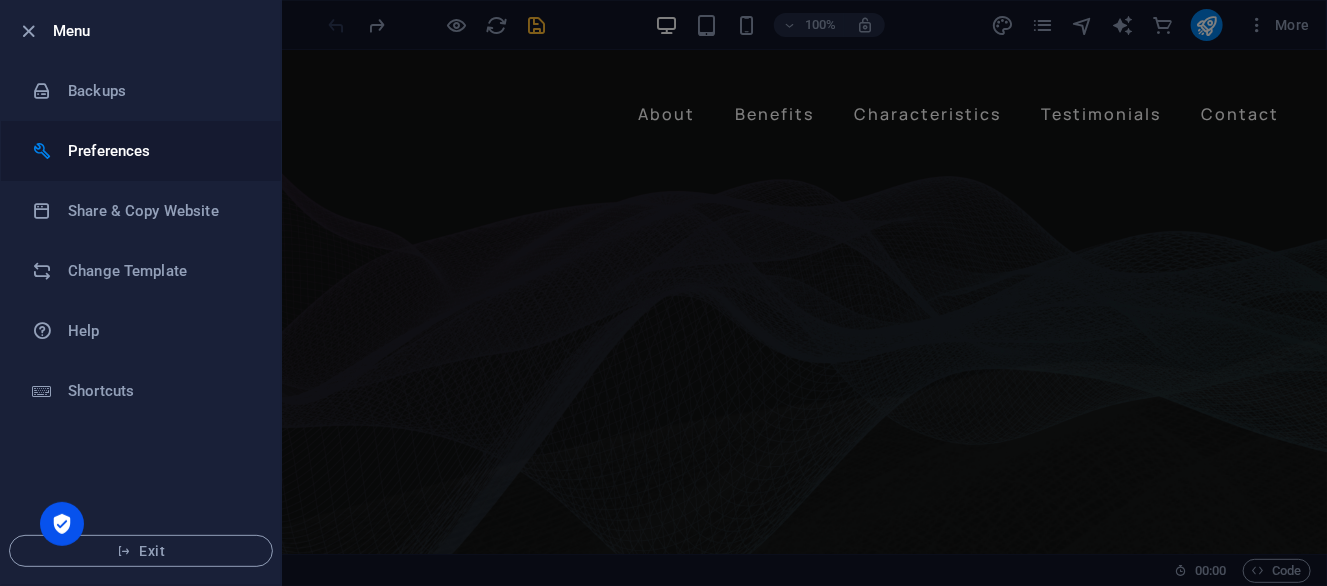click on "Preferences" at bounding box center [160, 151] 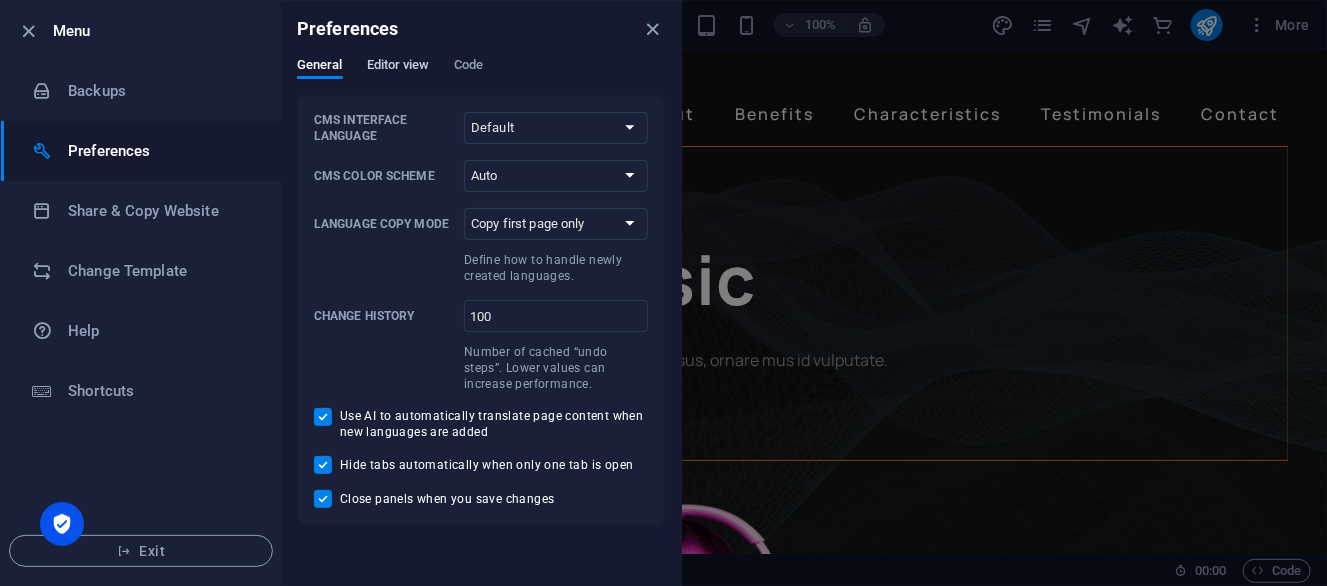 click on "Editor view" at bounding box center (398, 67) 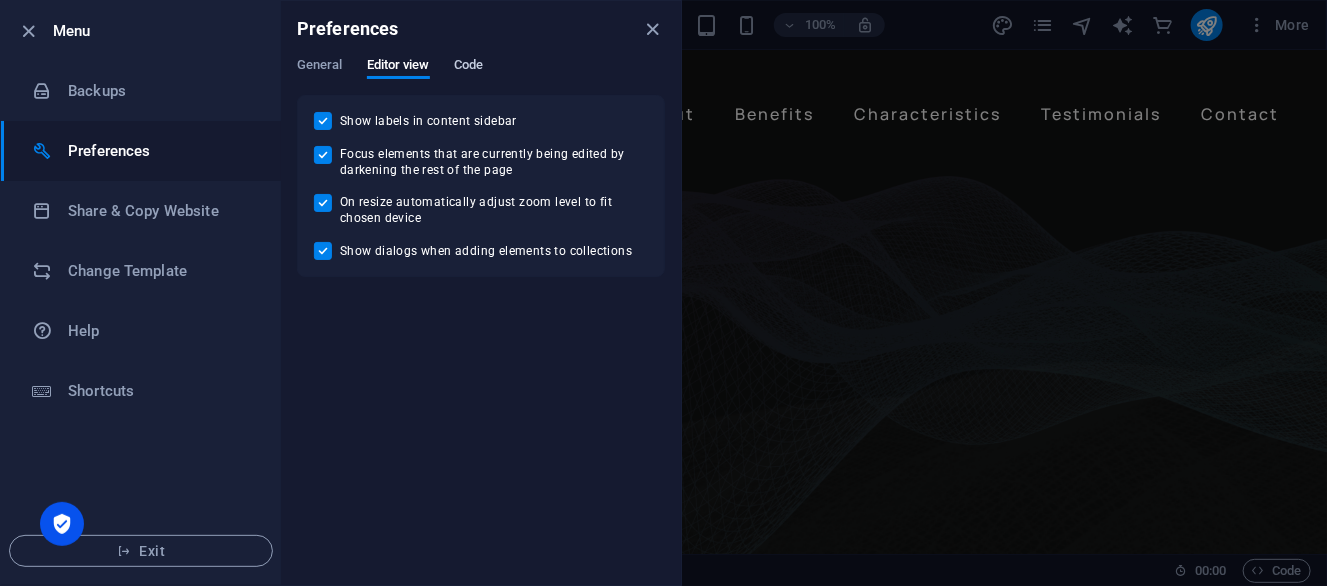 click on "Code" at bounding box center [468, 67] 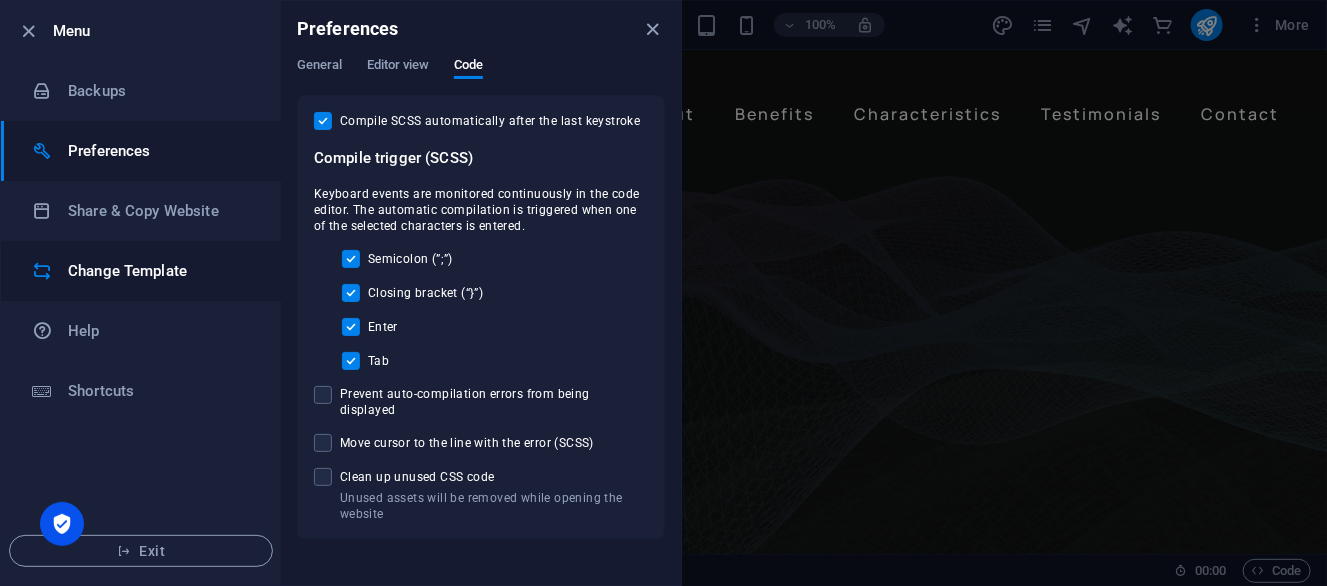 click on "Change Template" at bounding box center (160, 271) 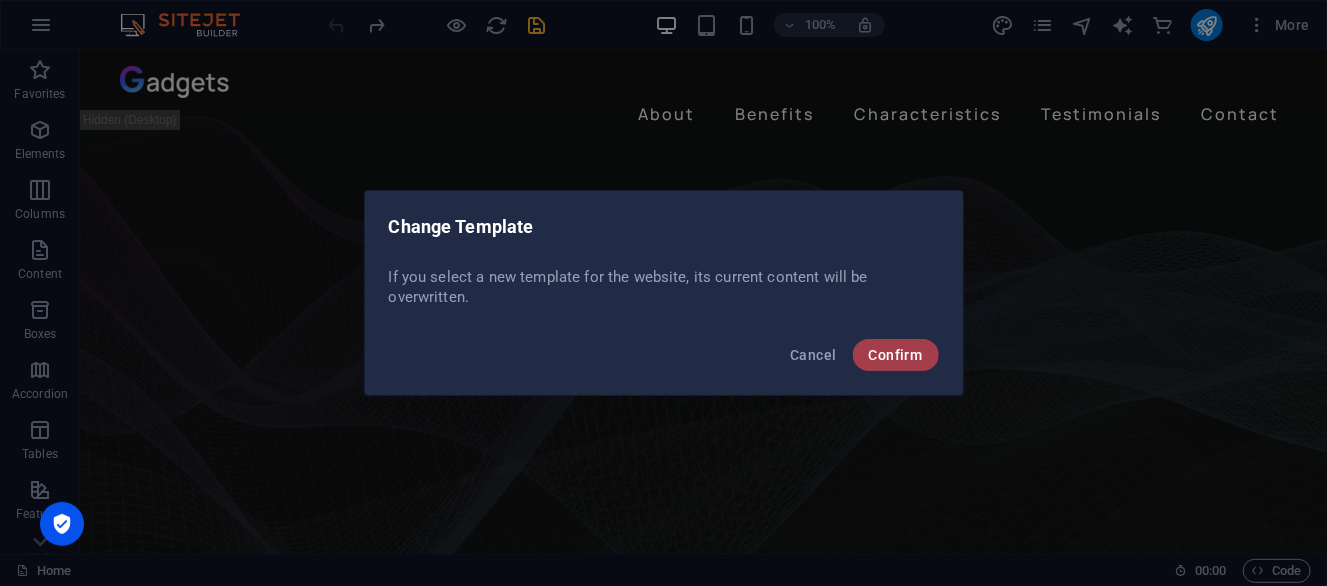 click on "Confirm" at bounding box center [896, 355] 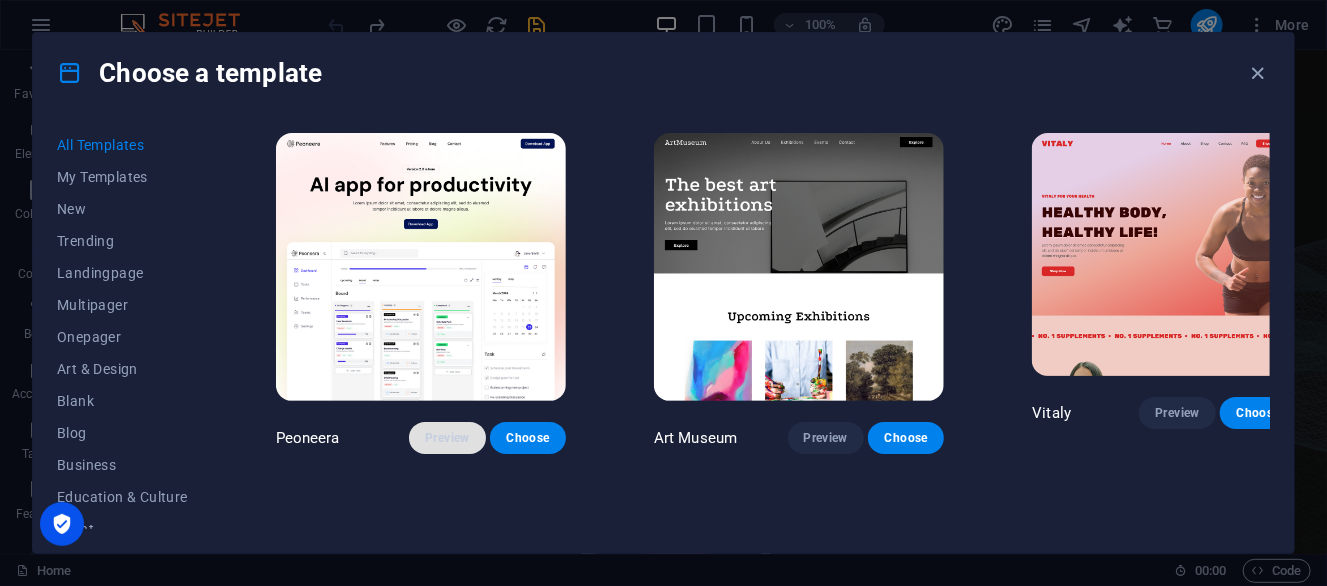 click on "Preview" at bounding box center (447, 438) 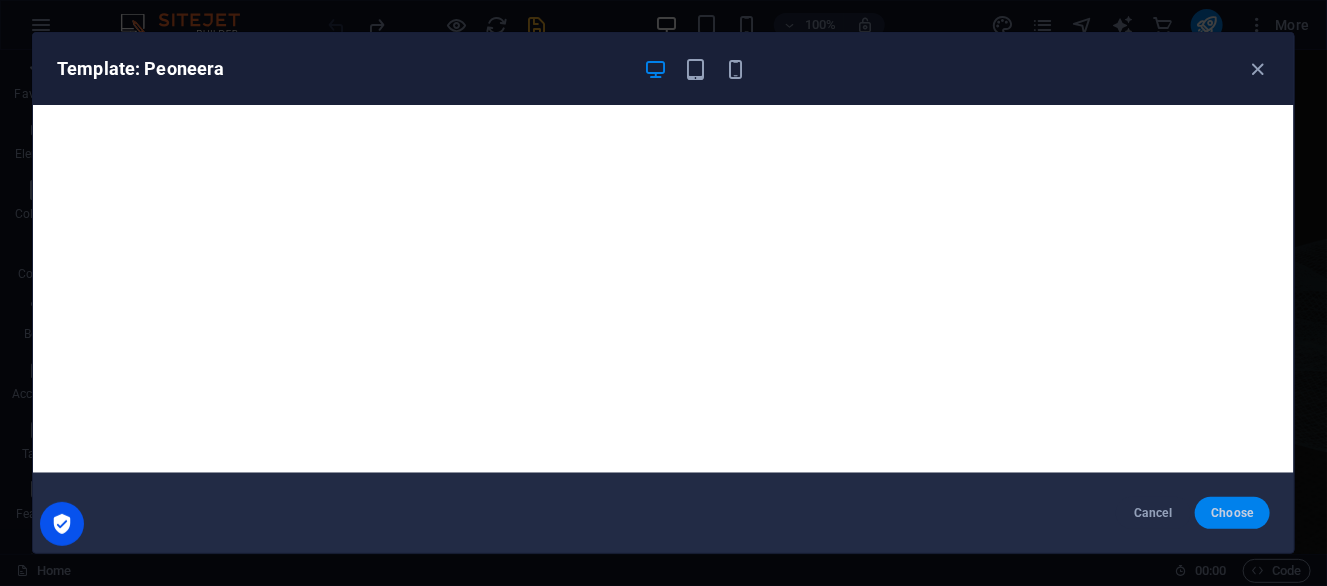 click on "Choose" at bounding box center (1232, 513) 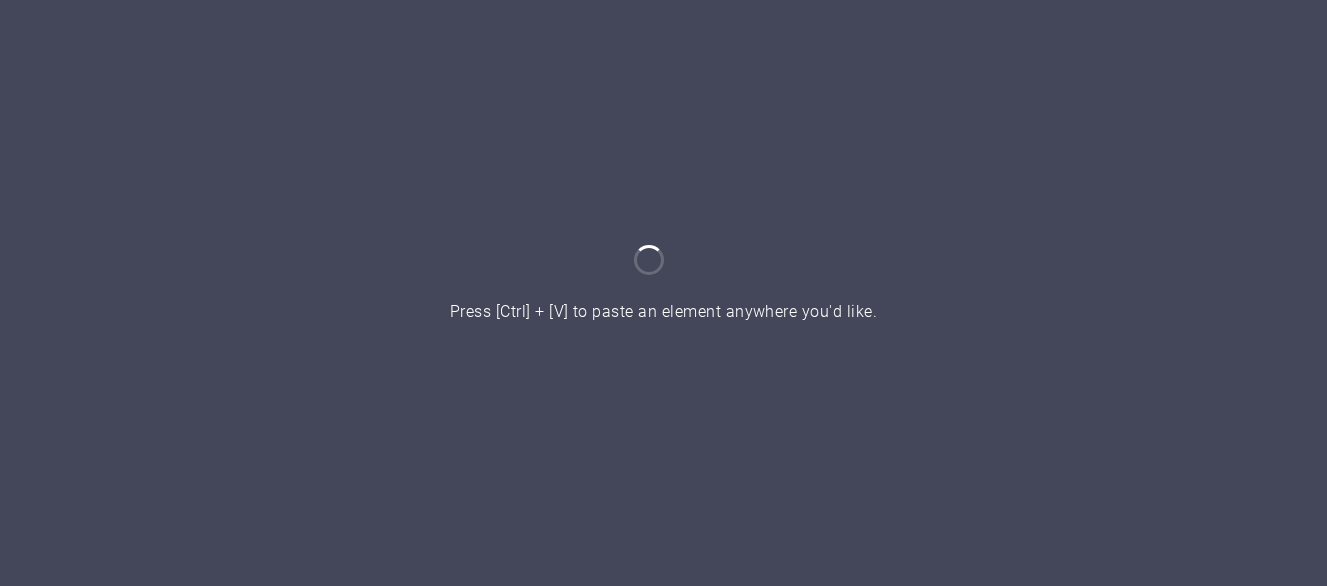 scroll, scrollTop: 0, scrollLeft: 0, axis: both 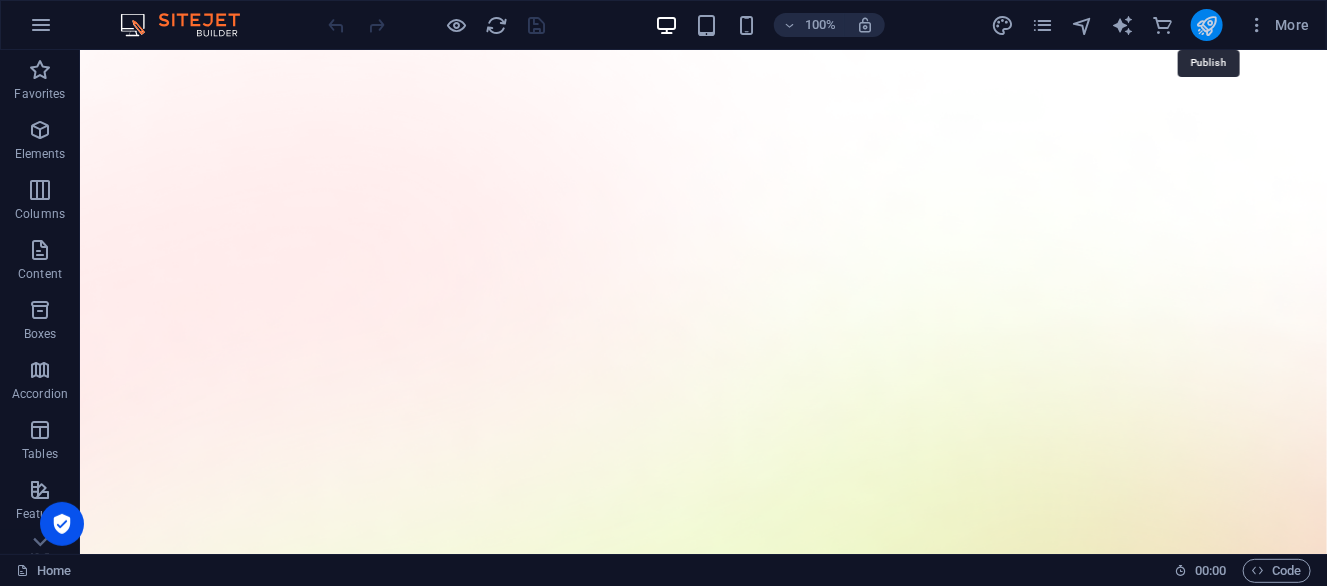 click at bounding box center [1206, 25] 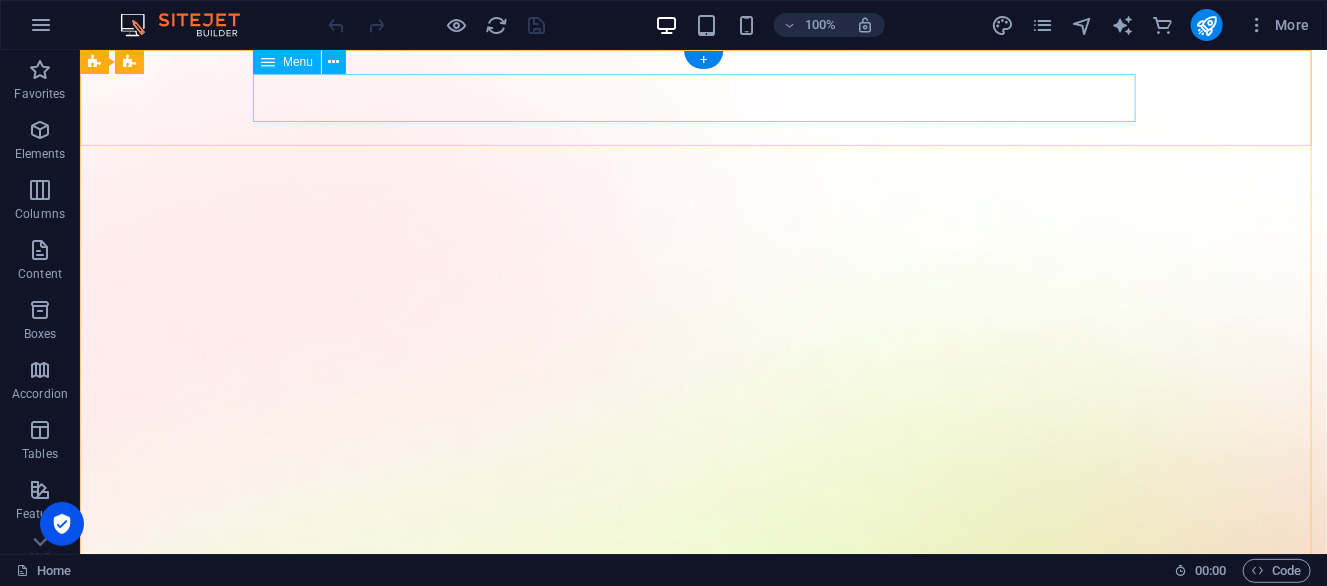 click on "Features Pricing Blog Contact" at bounding box center [702, 1541] 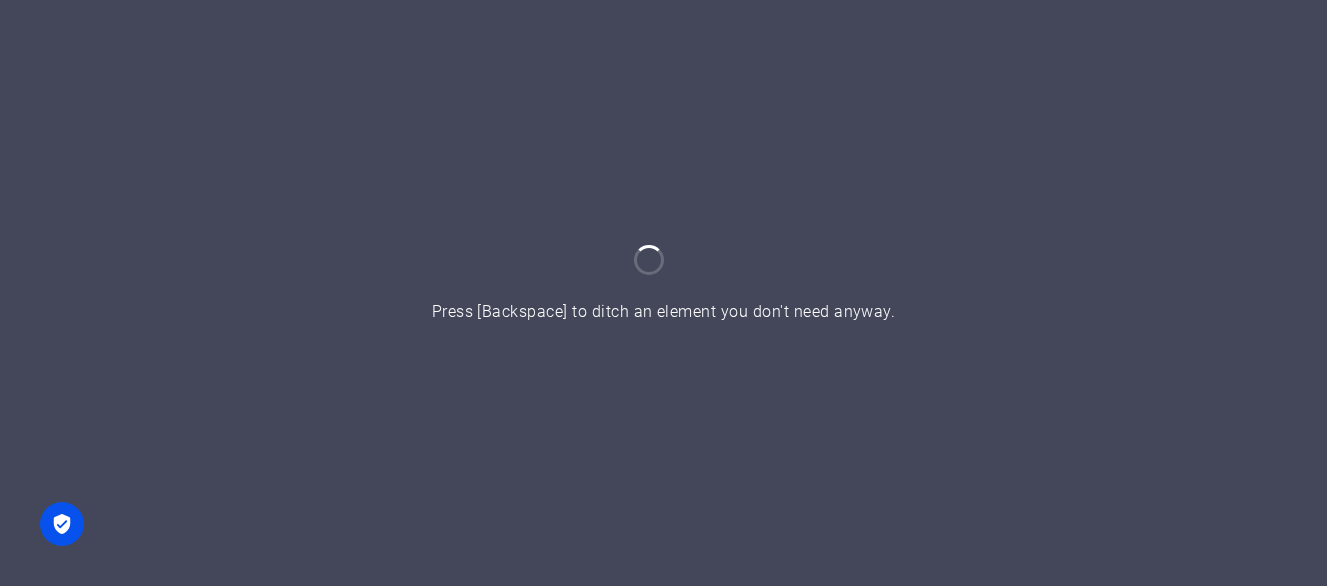 scroll, scrollTop: 0, scrollLeft: 0, axis: both 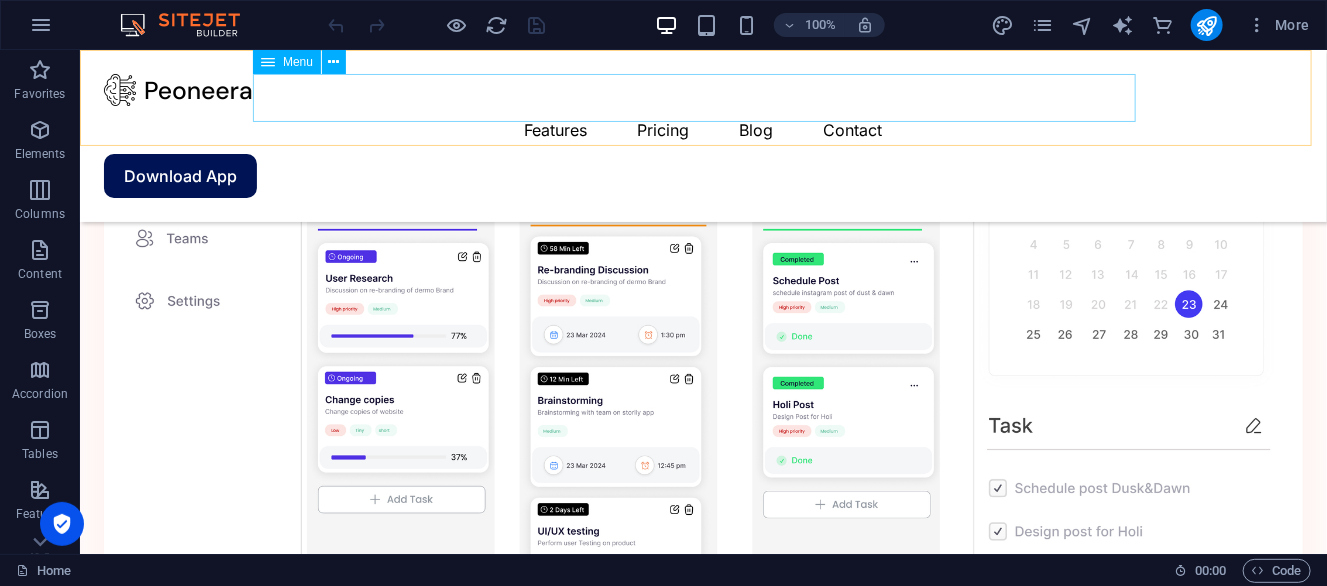 click on "Features Pricing Blog Contact" at bounding box center [702, 129] 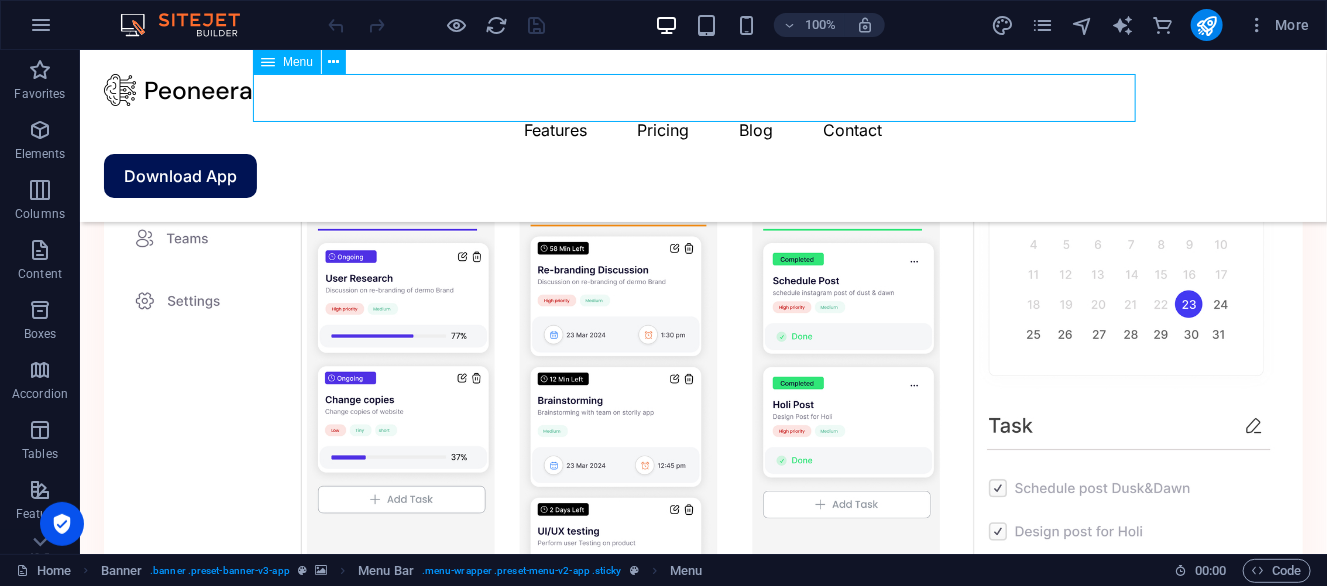 click on "Features Pricing Blog Contact" at bounding box center [702, 129] 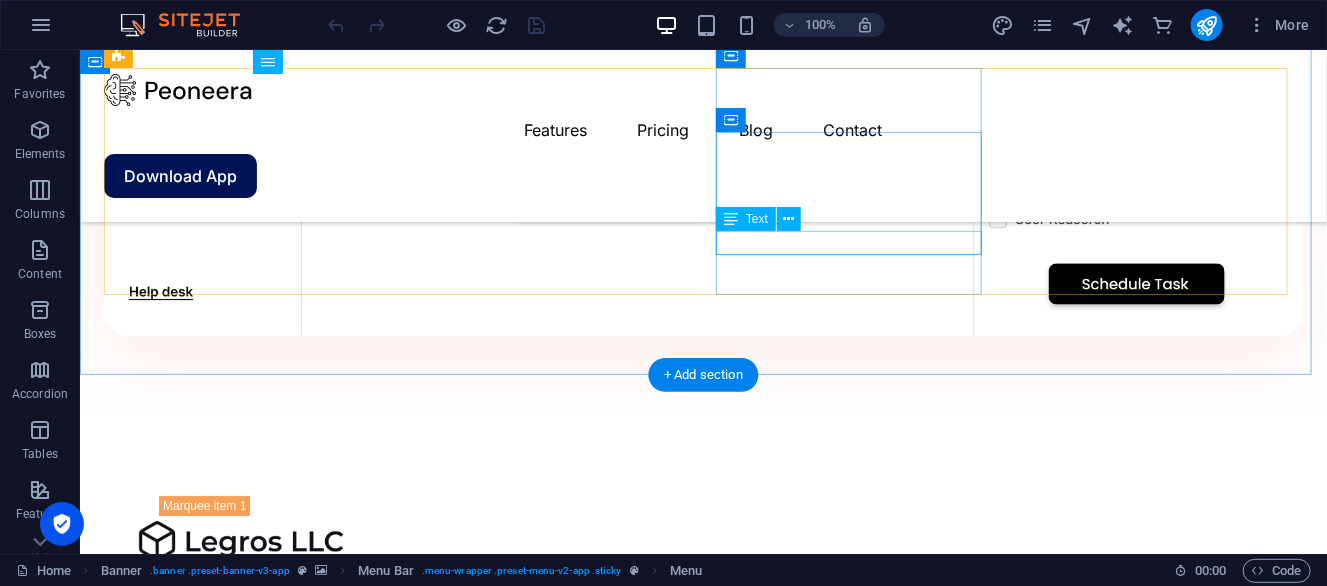 scroll, scrollTop: 1643, scrollLeft: 0, axis: vertical 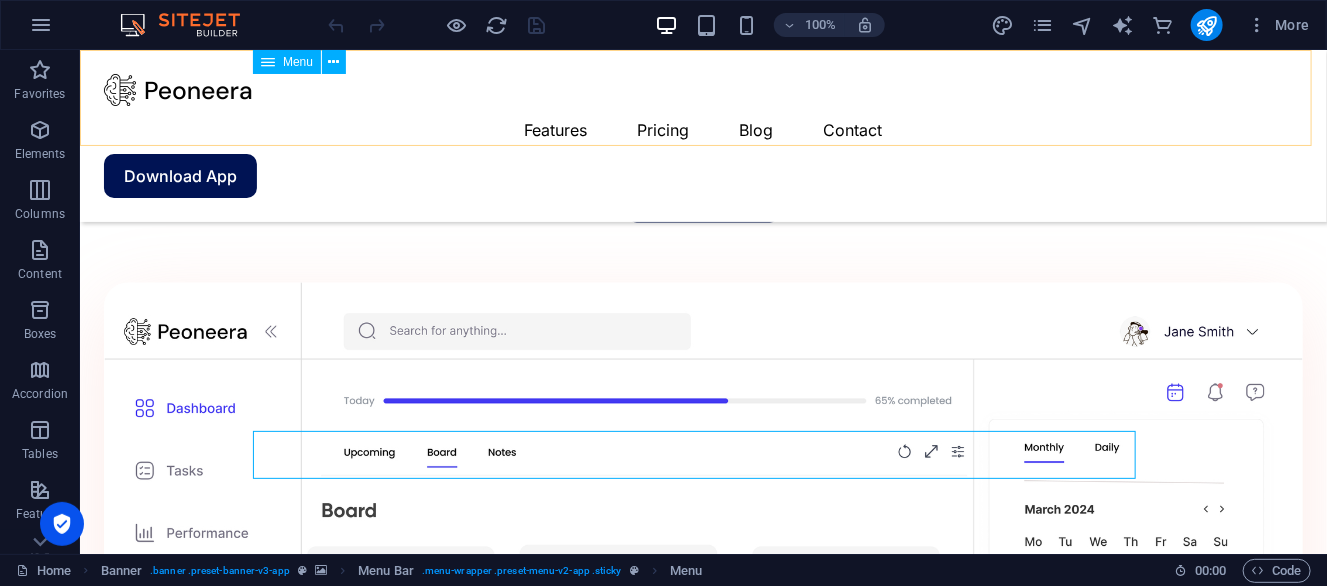 click on "Menu" at bounding box center (287, 62) 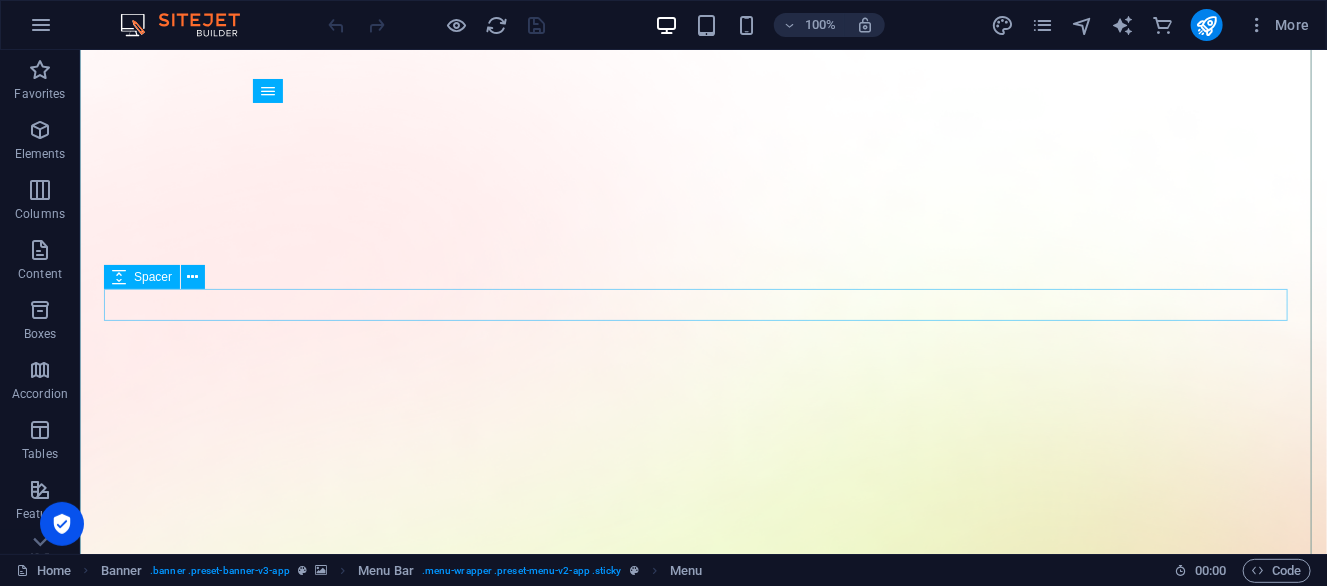 scroll, scrollTop: 0, scrollLeft: 0, axis: both 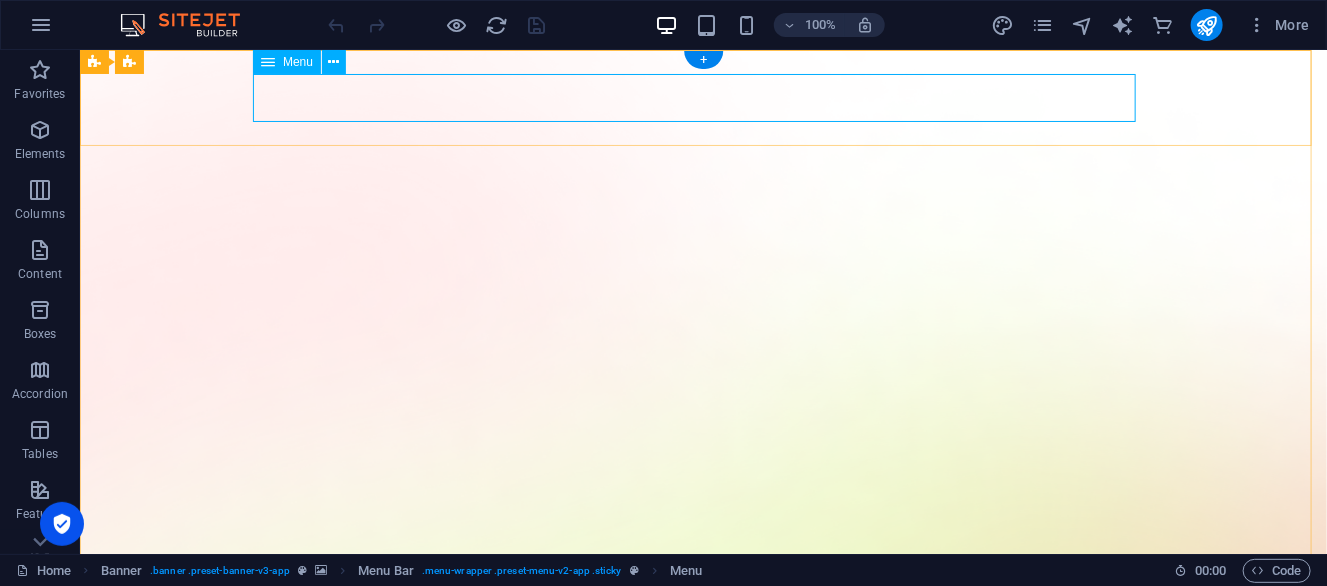 click on "Features Pricing Blog Contact" at bounding box center (702, 1541) 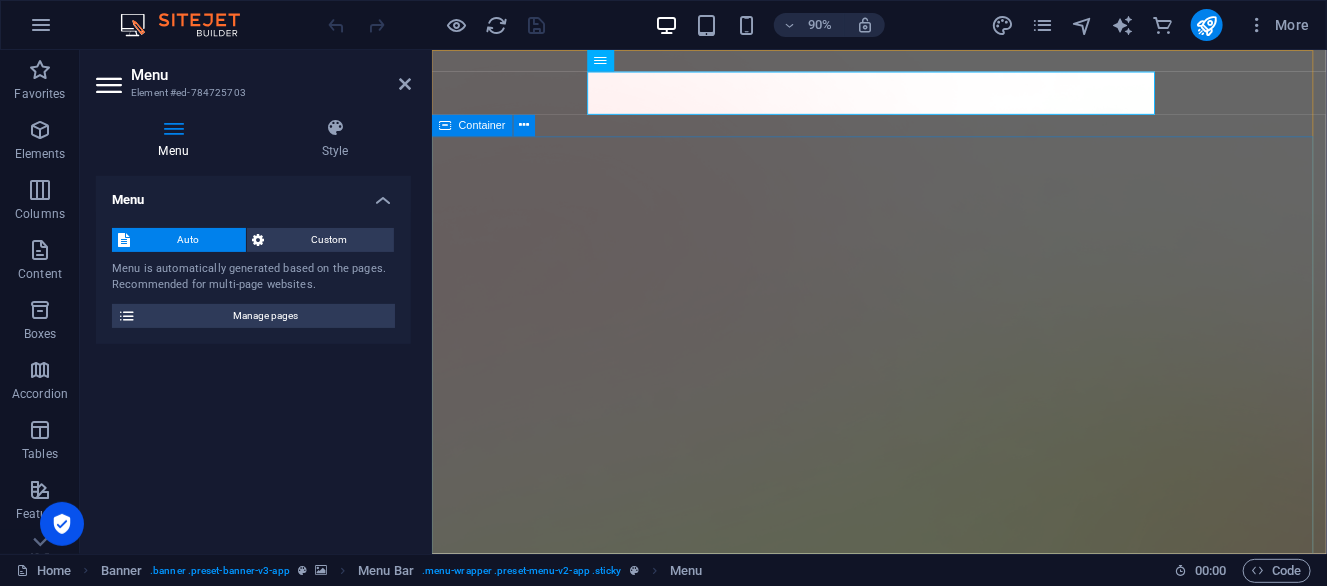 click on "Version 2.0 is here AI app for productivity Lorem ipsum dolor sit amet, consectetur adipiscing elit, sed do eiusmod tempor incididunt ut labore et dolore magna aliqua. Download App" at bounding box center [928, 2252] 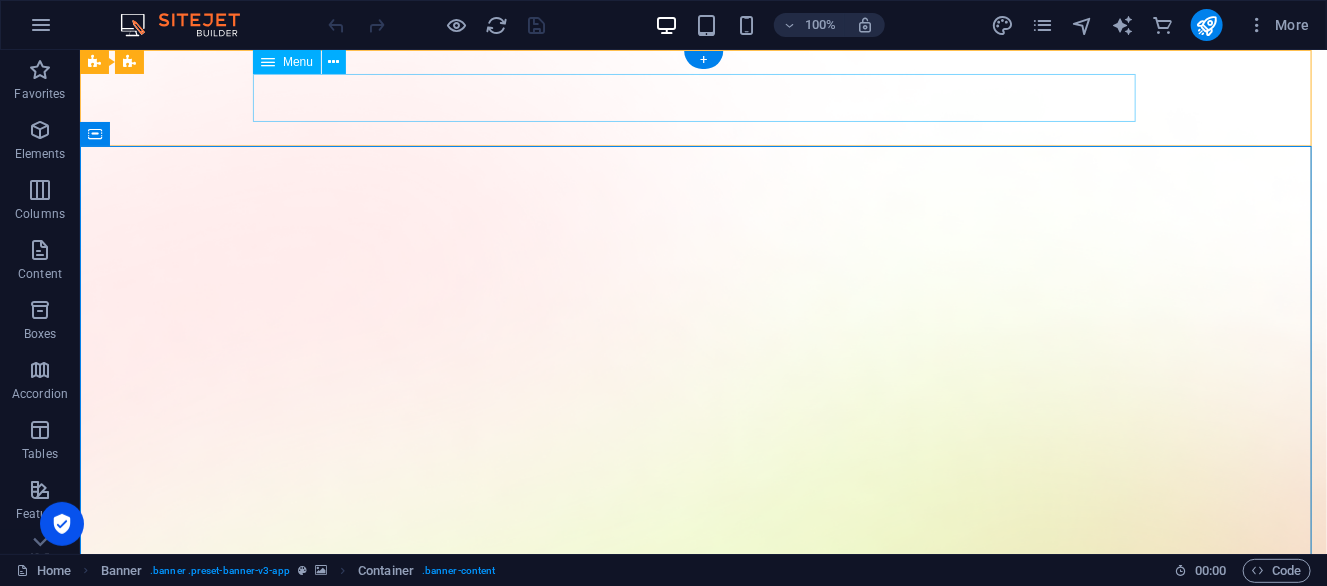 click on "Features Pricing Blog Contact" at bounding box center (702, 1541) 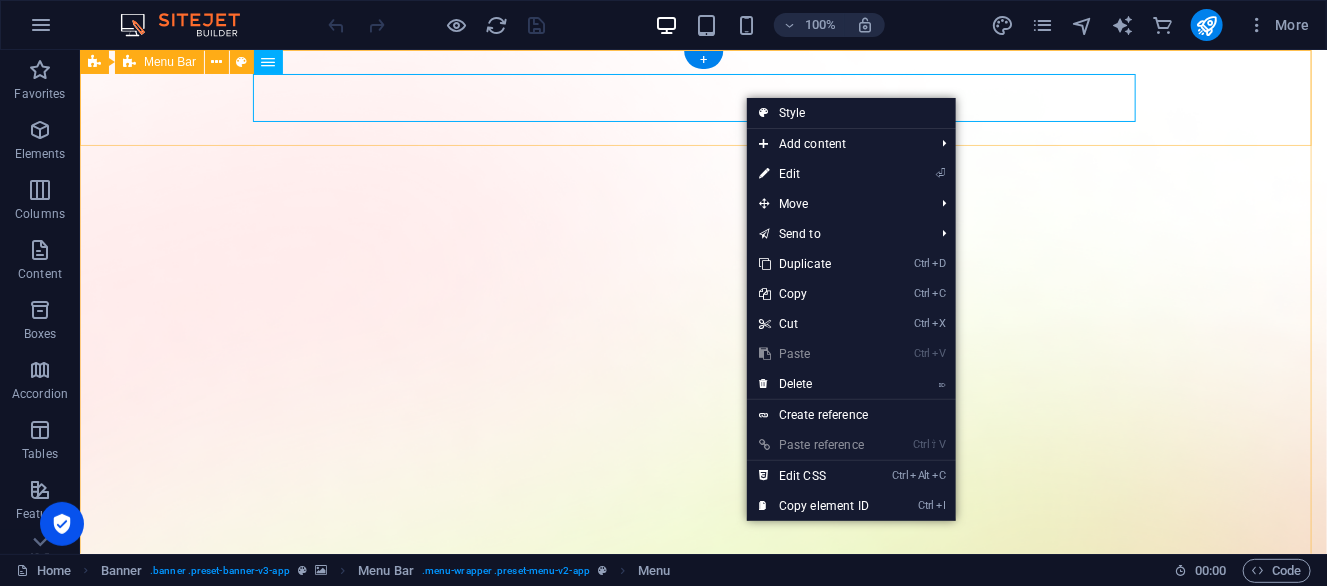 click on "Features Pricing Blog Contact Download App" at bounding box center [702, 1547] 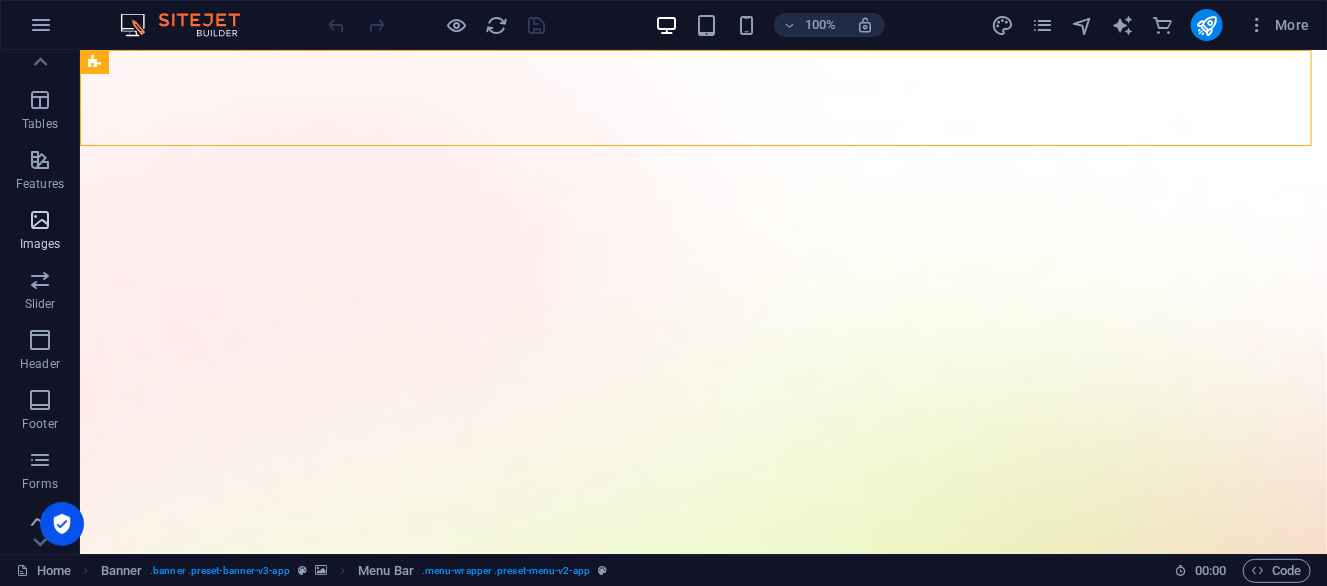 scroll, scrollTop: 299, scrollLeft: 0, axis: vertical 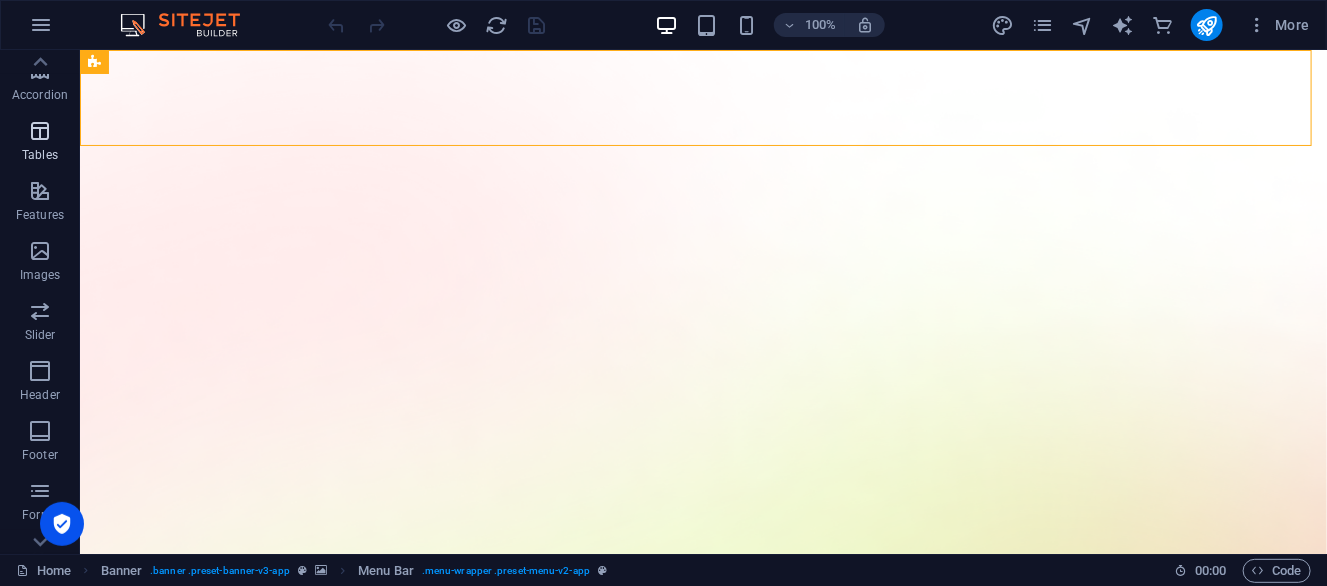 click at bounding box center [40, 131] 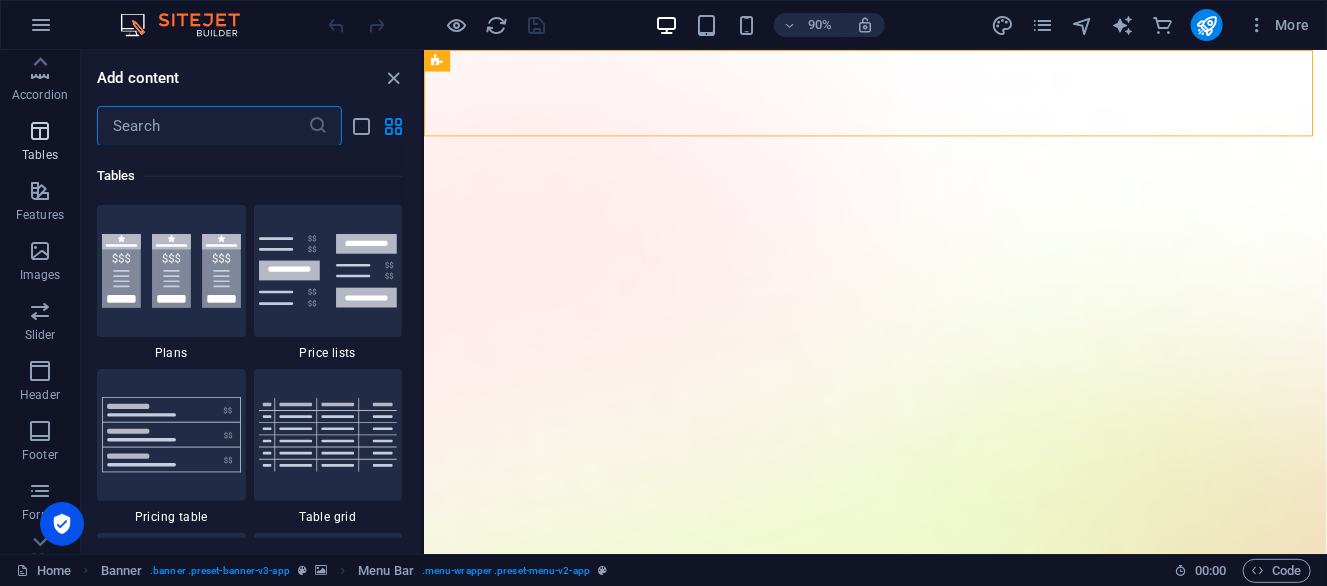 scroll, scrollTop: 6762, scrollLeft: 0, axis: vertical 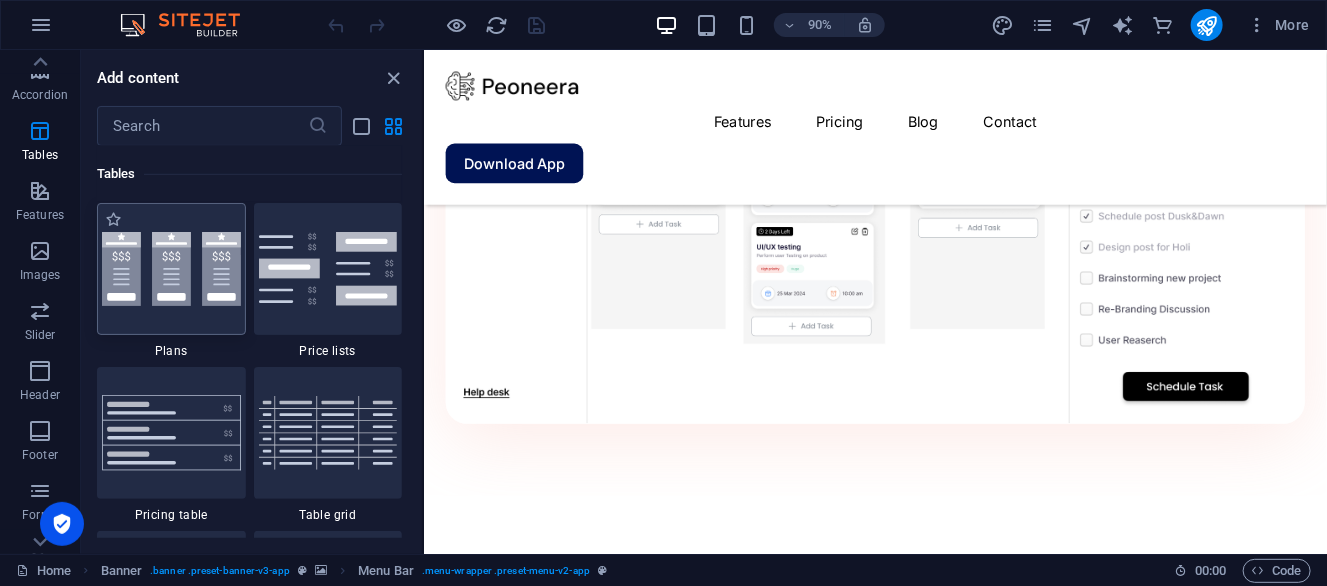 click at bounding box center (171, 269) 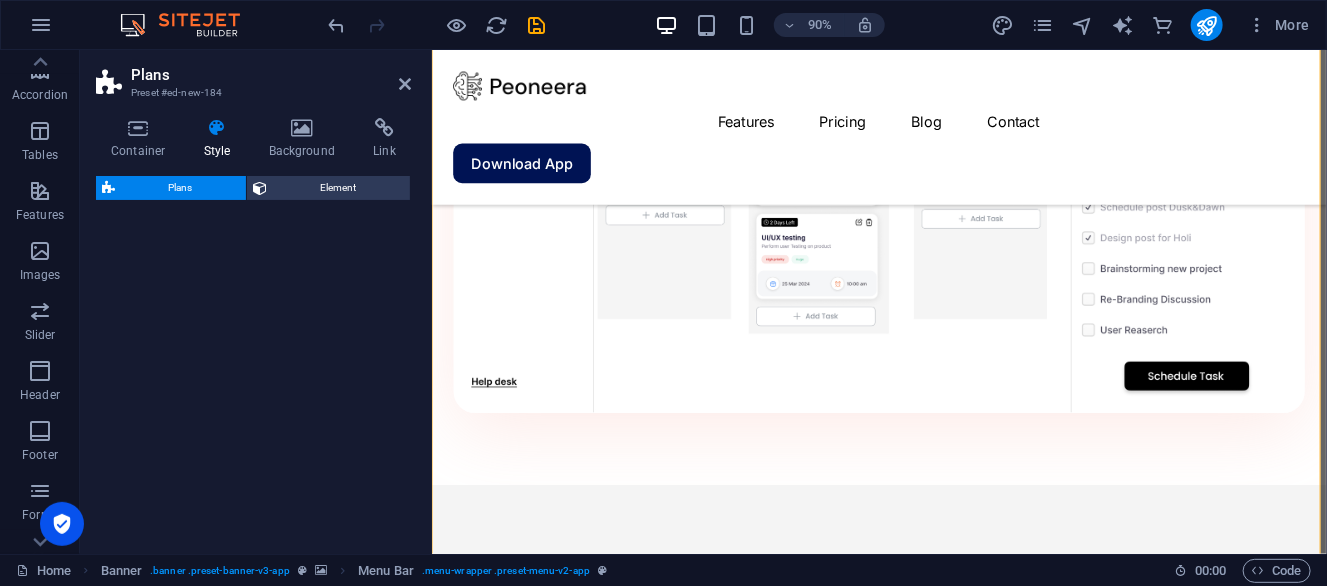 select on "rem" 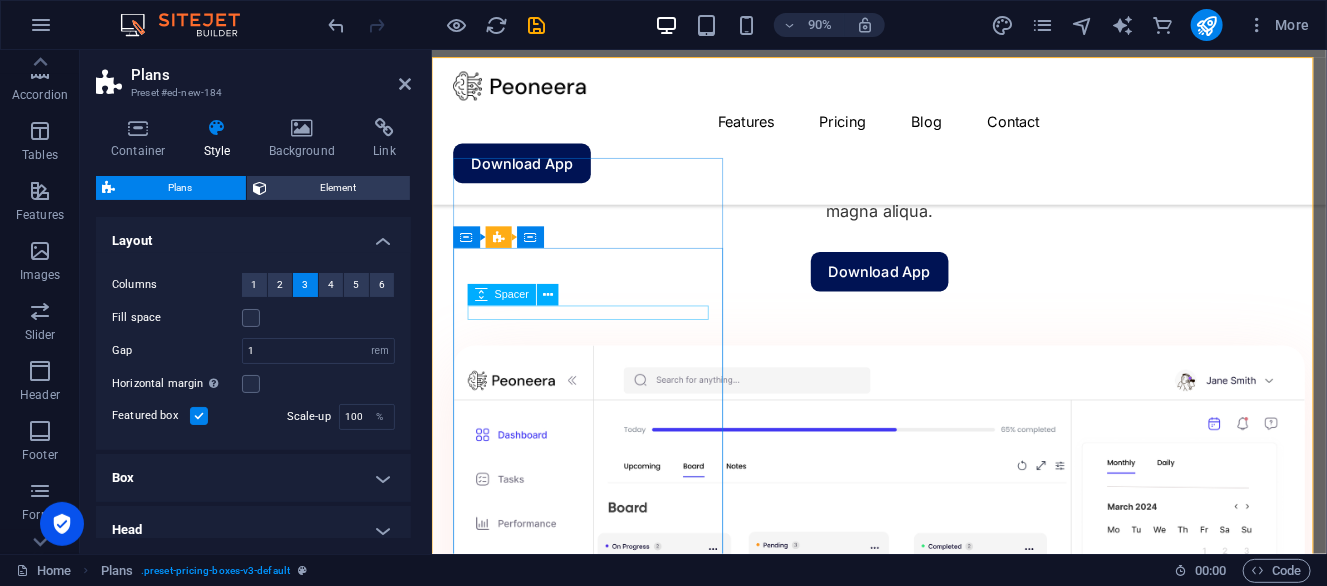 scroll, scrollTop: 1301, scrollLeft: 0, axis: vertical 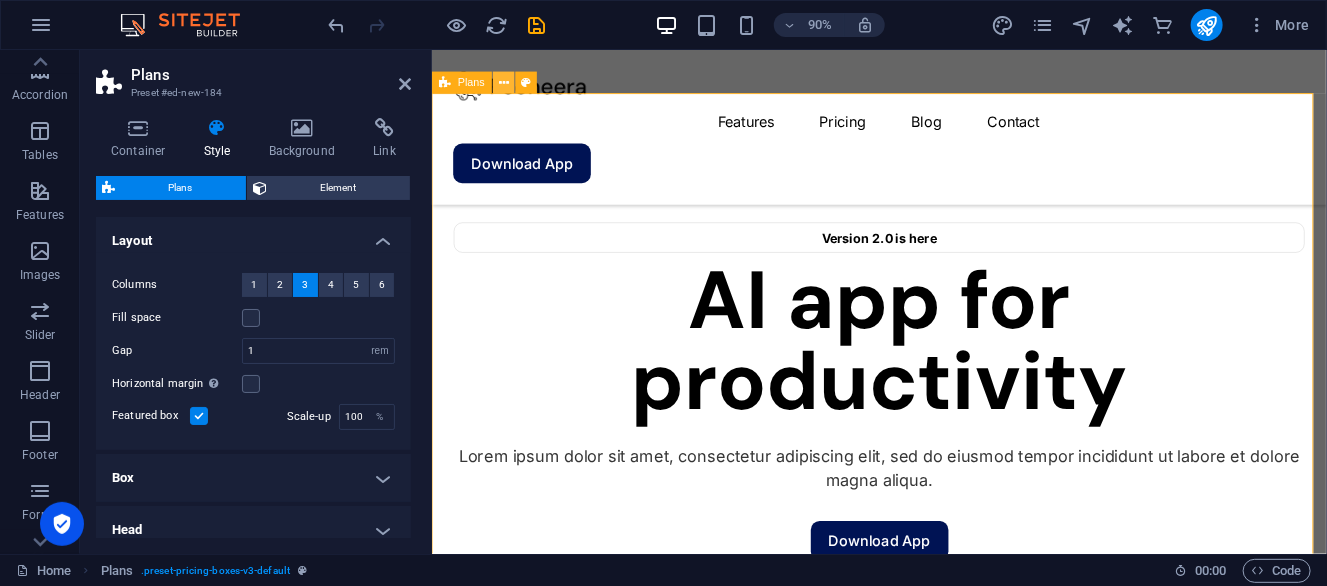 click at bounding box center (504, 82) 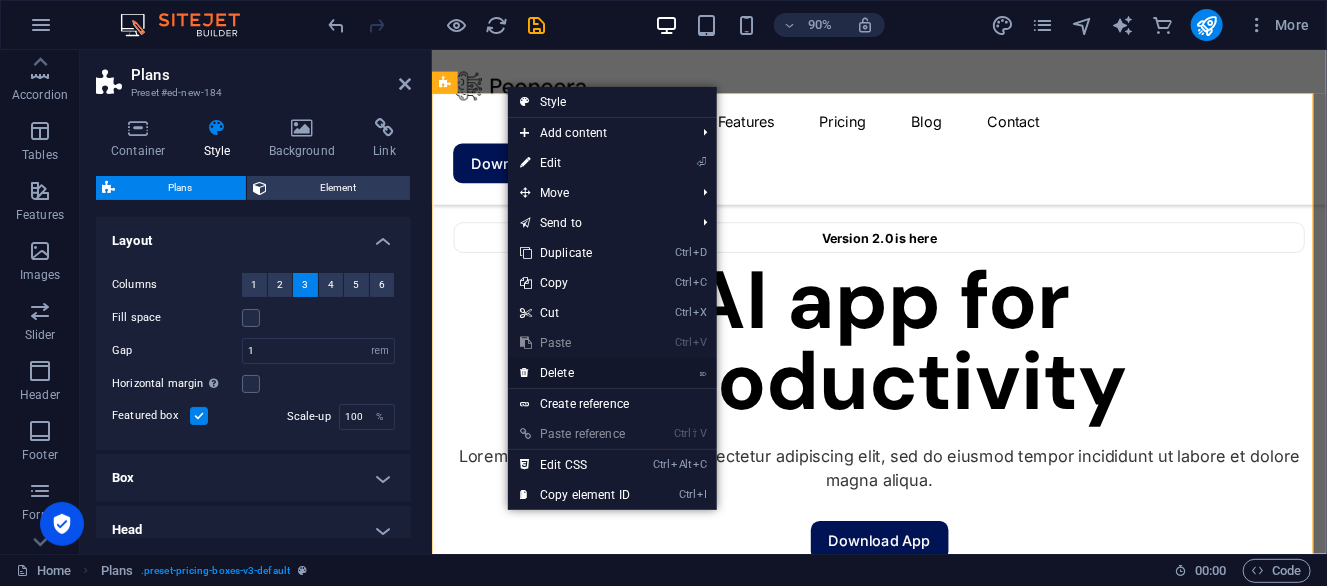 click on "⌦  Delete" at bounding box center [575, 373] 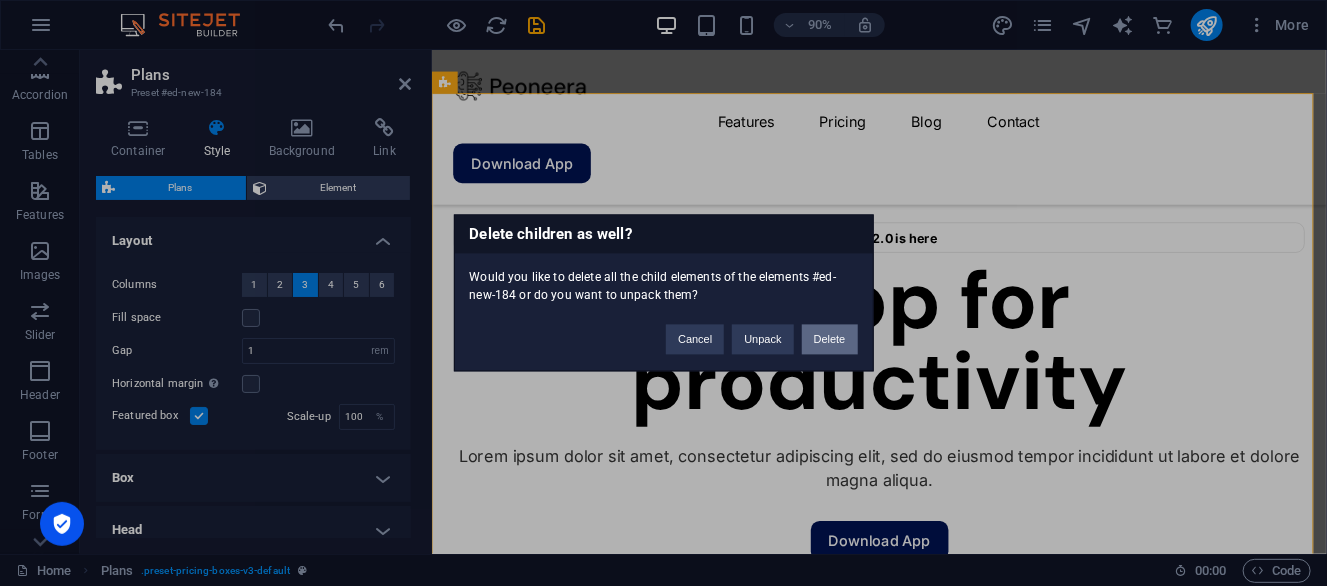 drag, startPoint x: 819, startPoint y: 336, endPoint x: 737, endPoint y: 286, distance: 96.04166 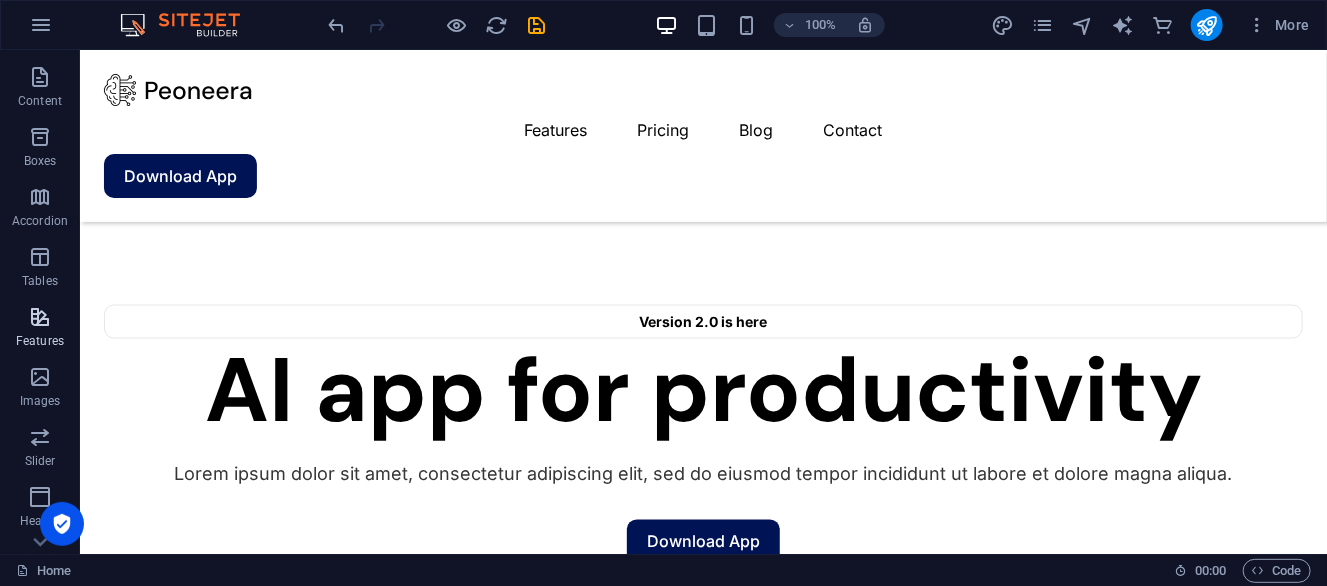 scroll, scrollTop: 200, scrollLeft: 0, axis: vertical 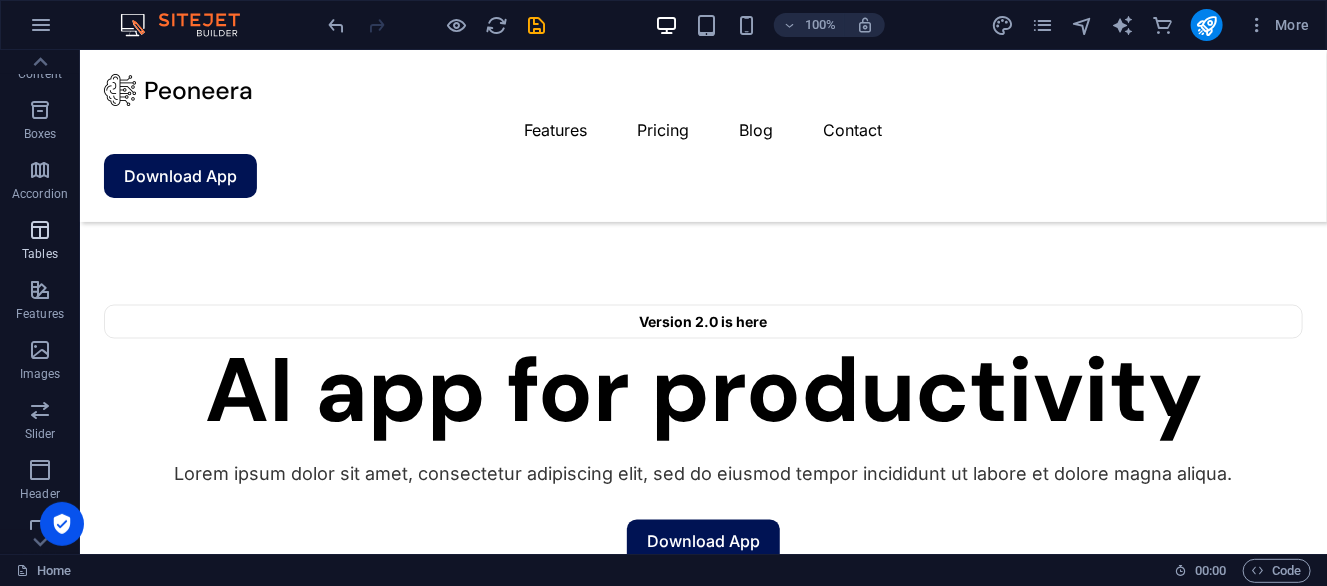 click at bounding box center (40, 230) 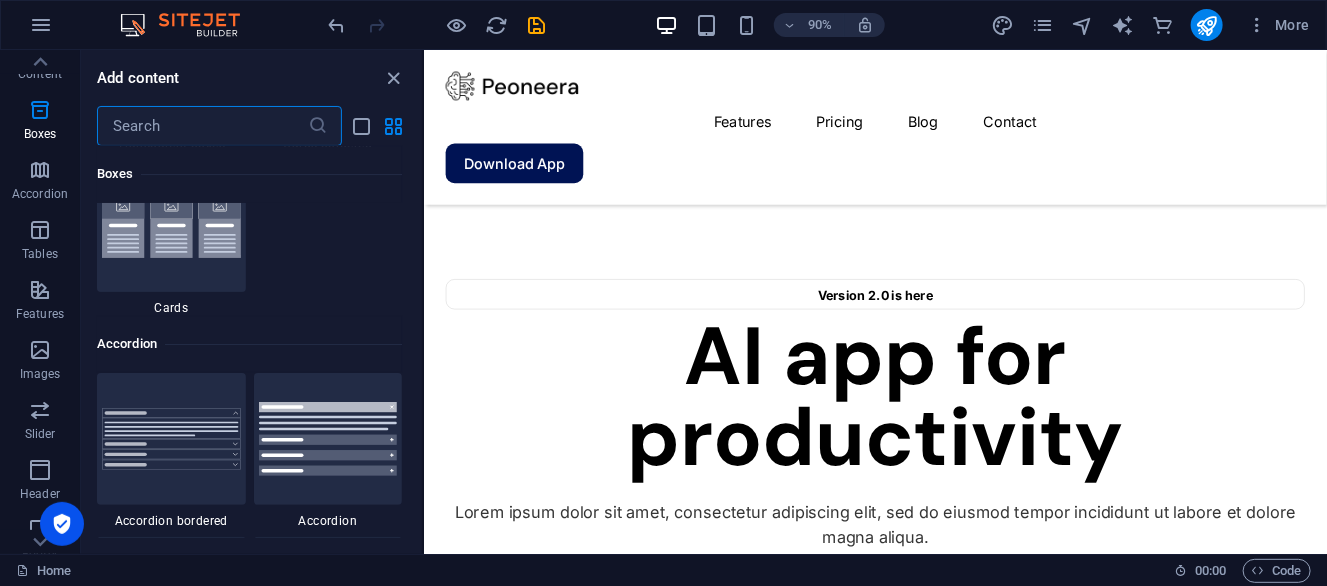 scroll, scrollTop: 5962, scrollLeft: 0, axis: vertical 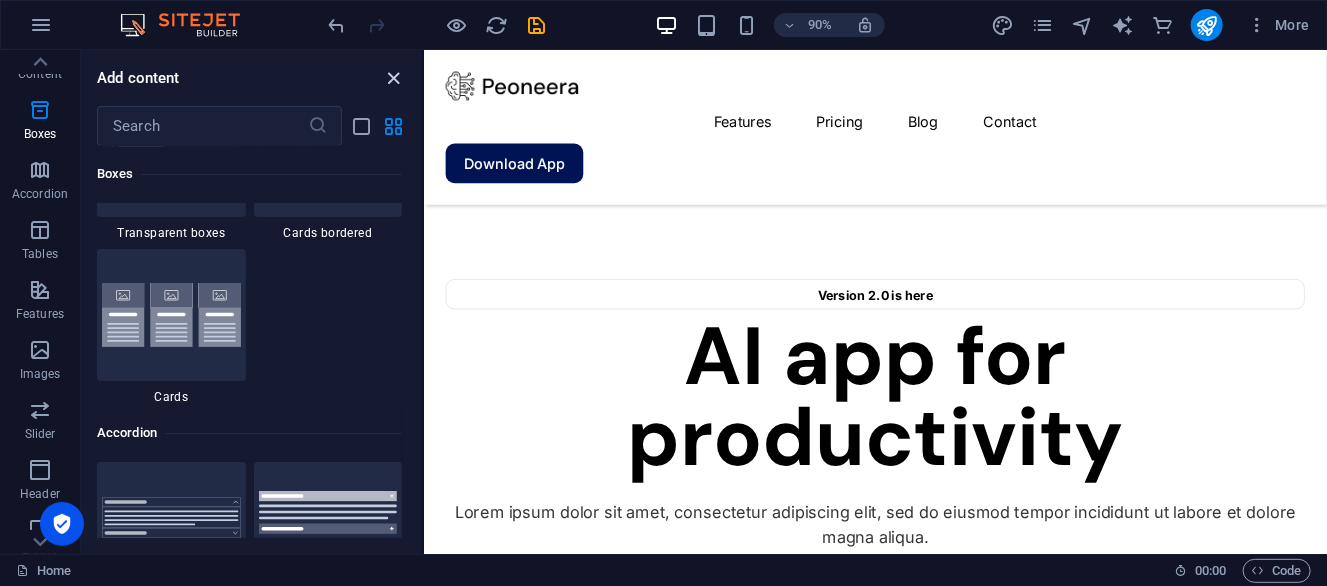 click at bounding box center [394, 78] 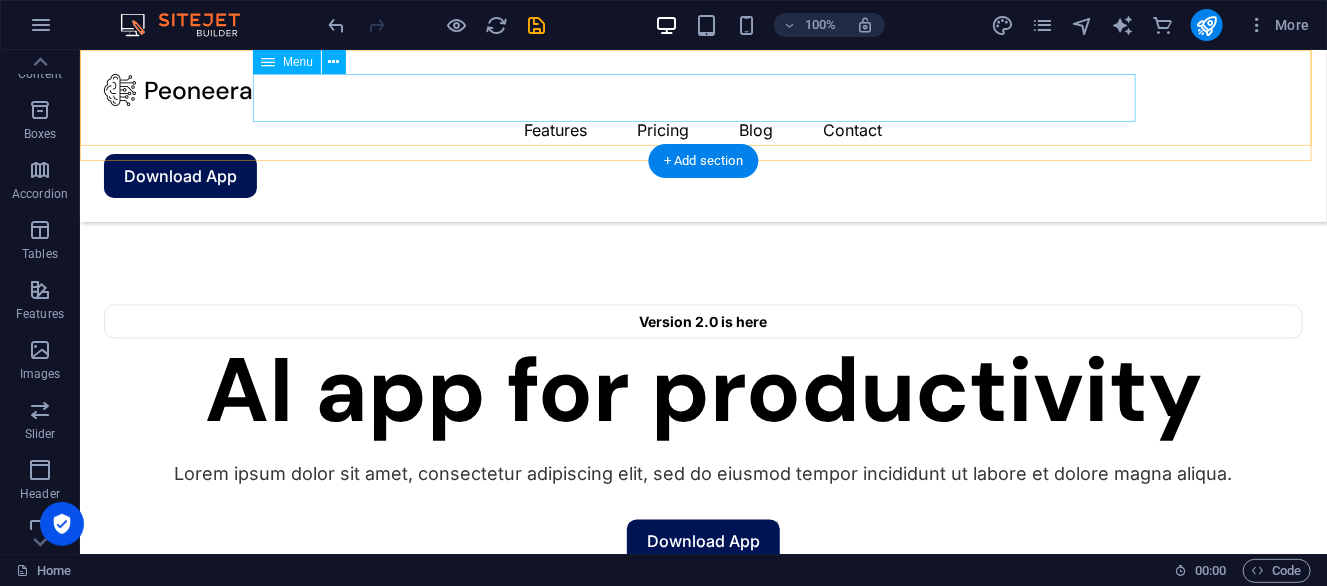 click on "Features Pricing Blog Contact" at bounding box center [702, 129] 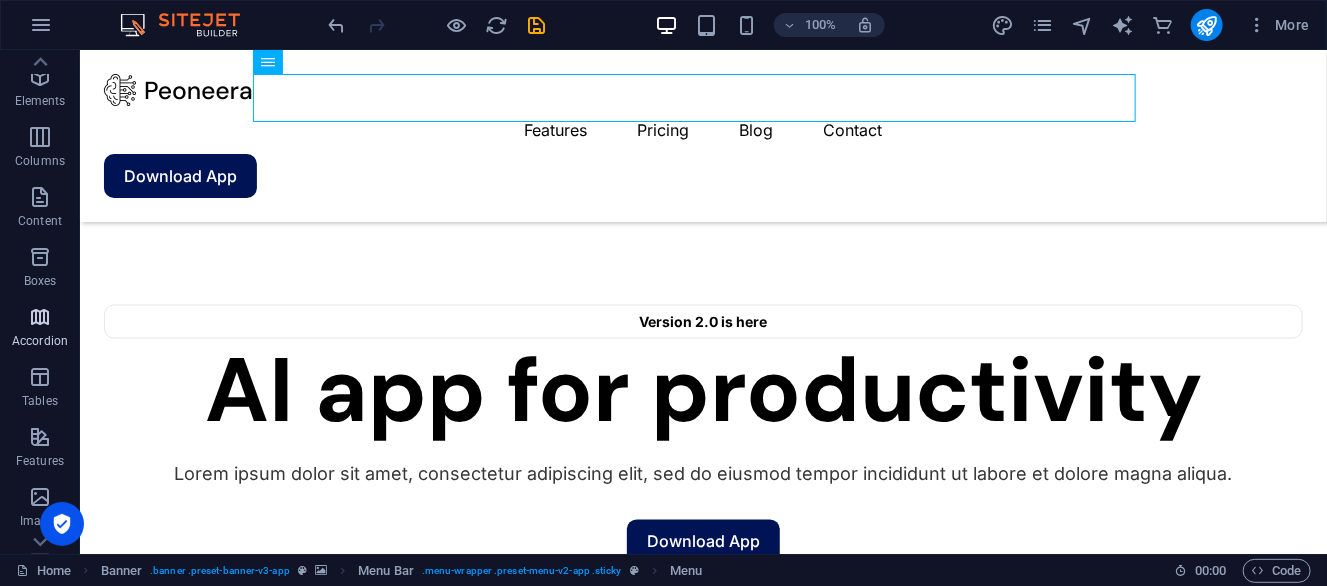 scroll, scrollTop: 0, scrollLeft: 0, axis: both 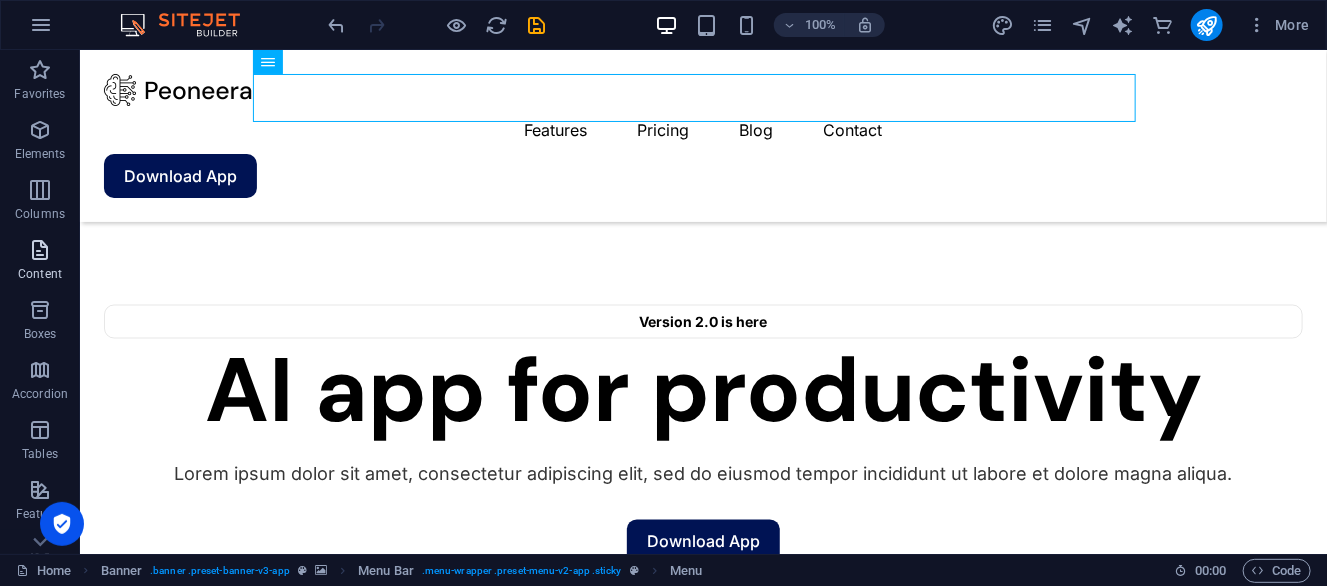 click at bounding box center [40, 250] 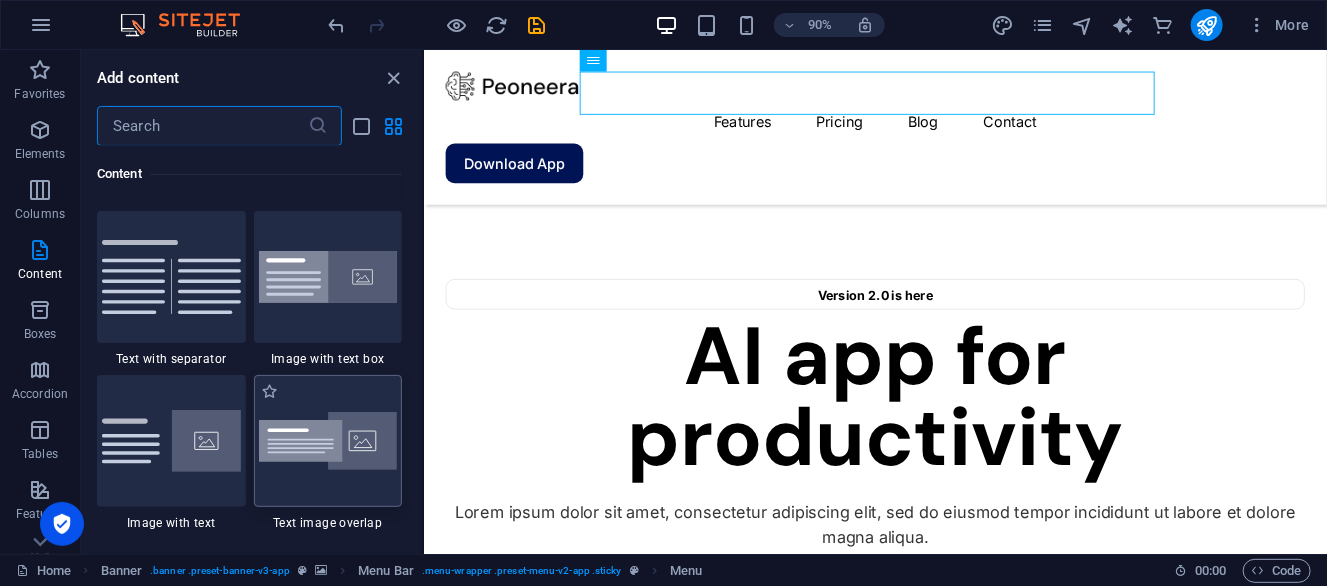 scroll, scrollTop: 3699, scrollLeft: 0, axis: vertical 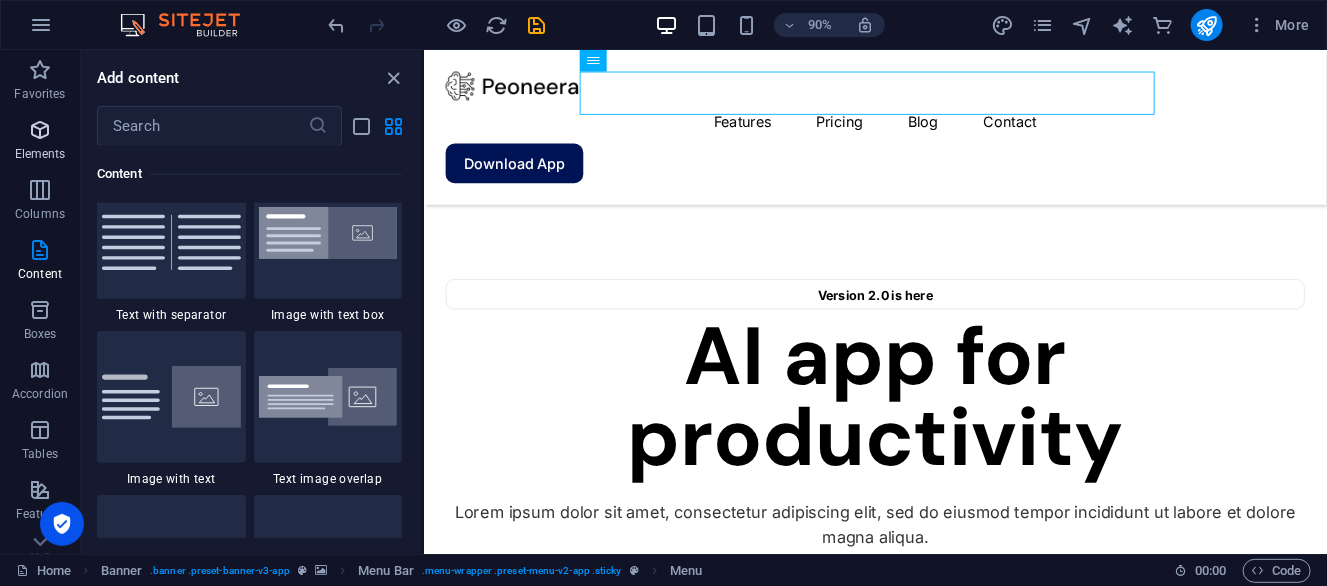click at bounding box center [40, 130] 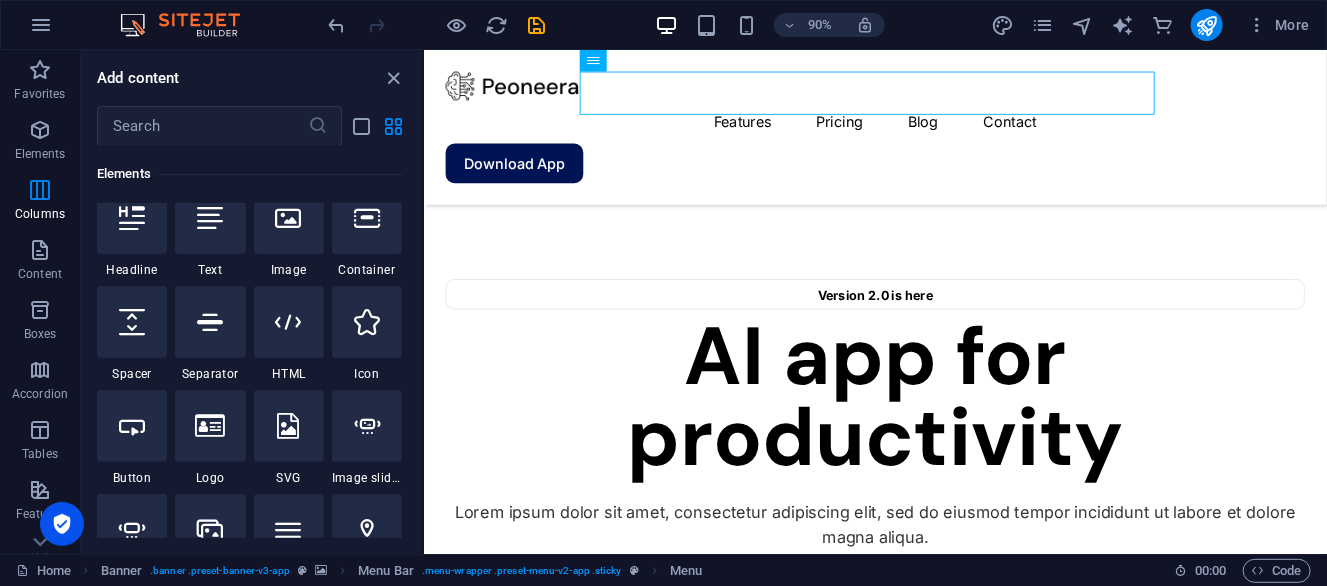 scroll, scrollTop: 213, scrollLeft: 0, axis: vertical 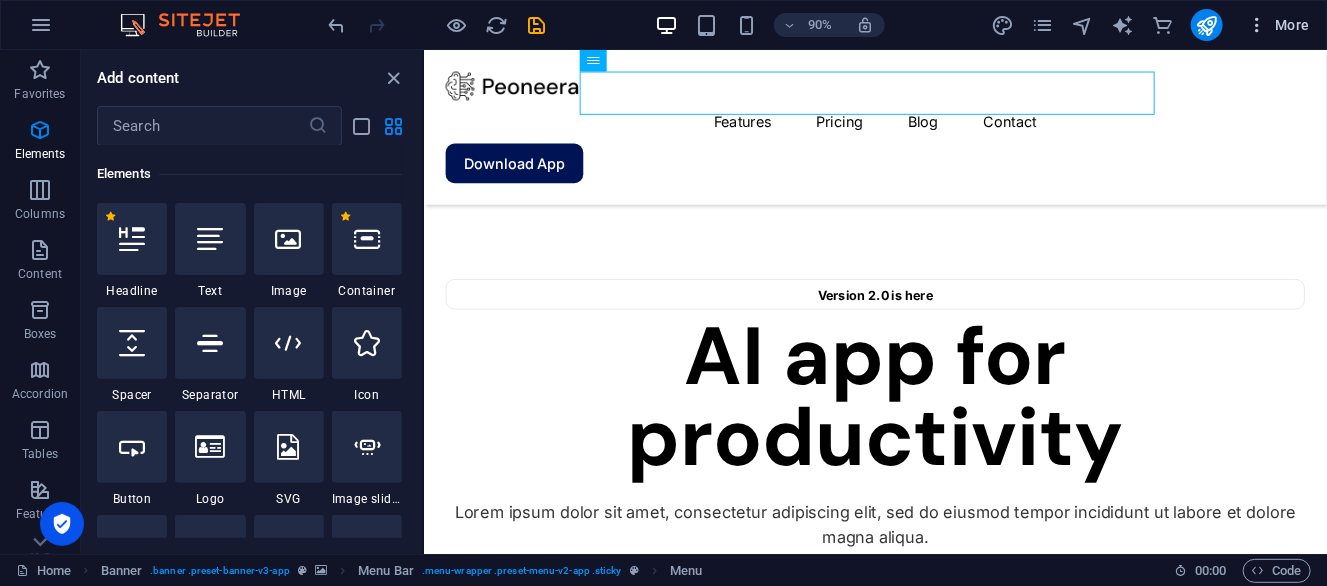 click at bounding box center [1257, 25] 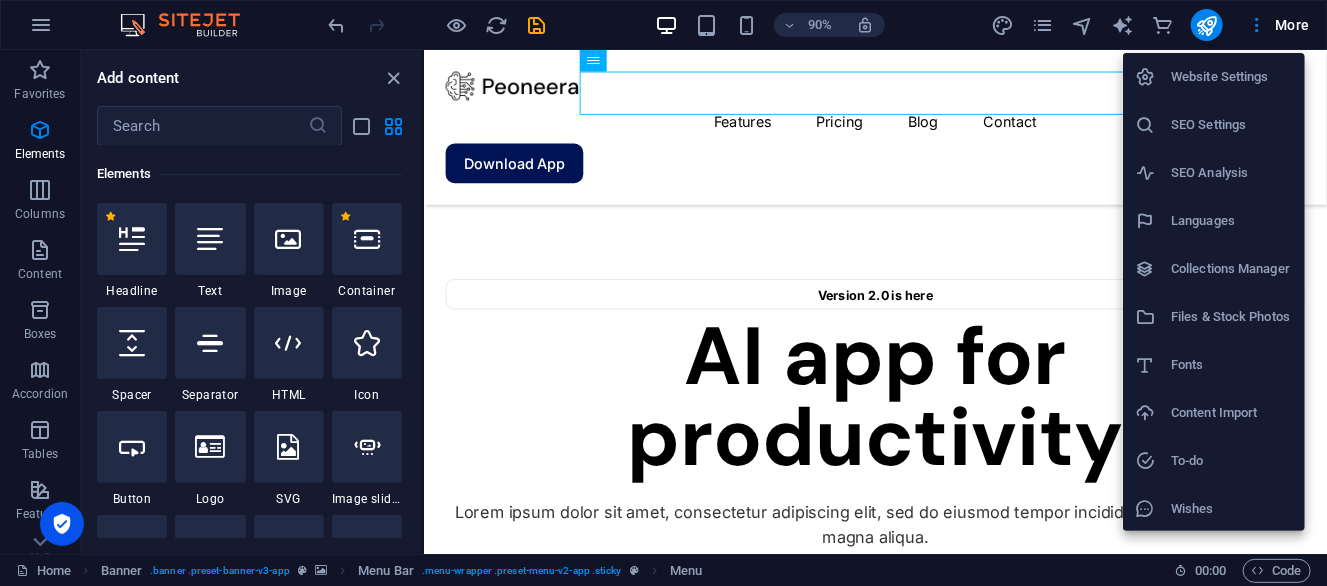 click on "To-do" at bounding box center (1232, 461) 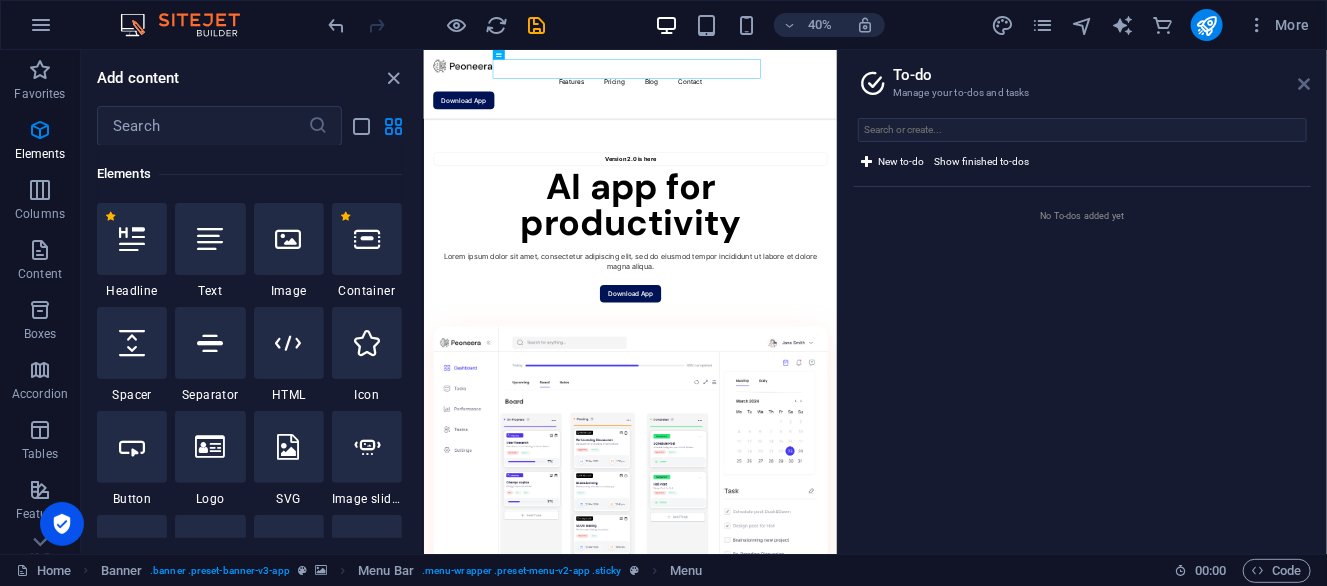 click at bounding box center [1305, 84] 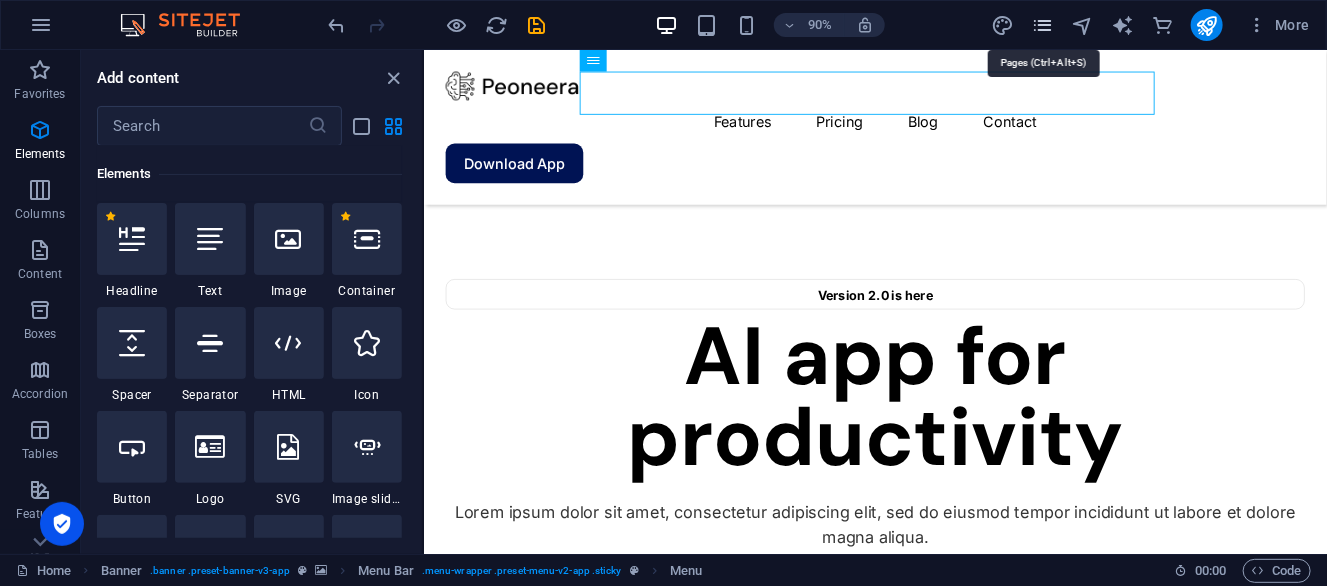 click at bounding box center (1042, 25) 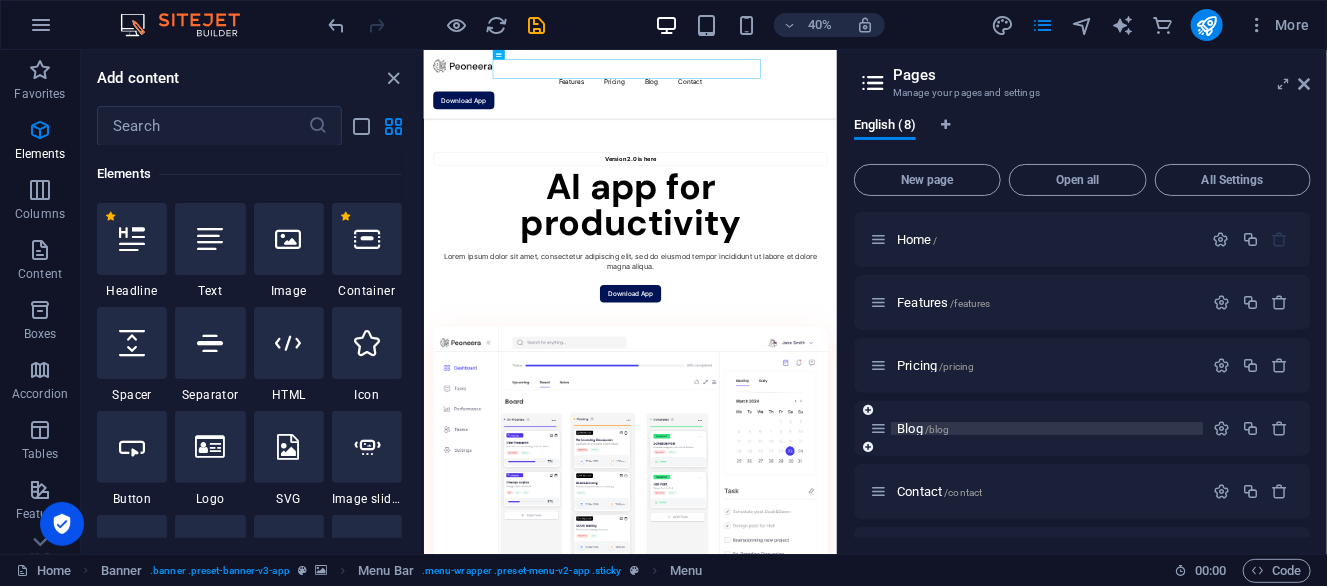 click on "Blog /blog" at bounding box center (1047, 428) 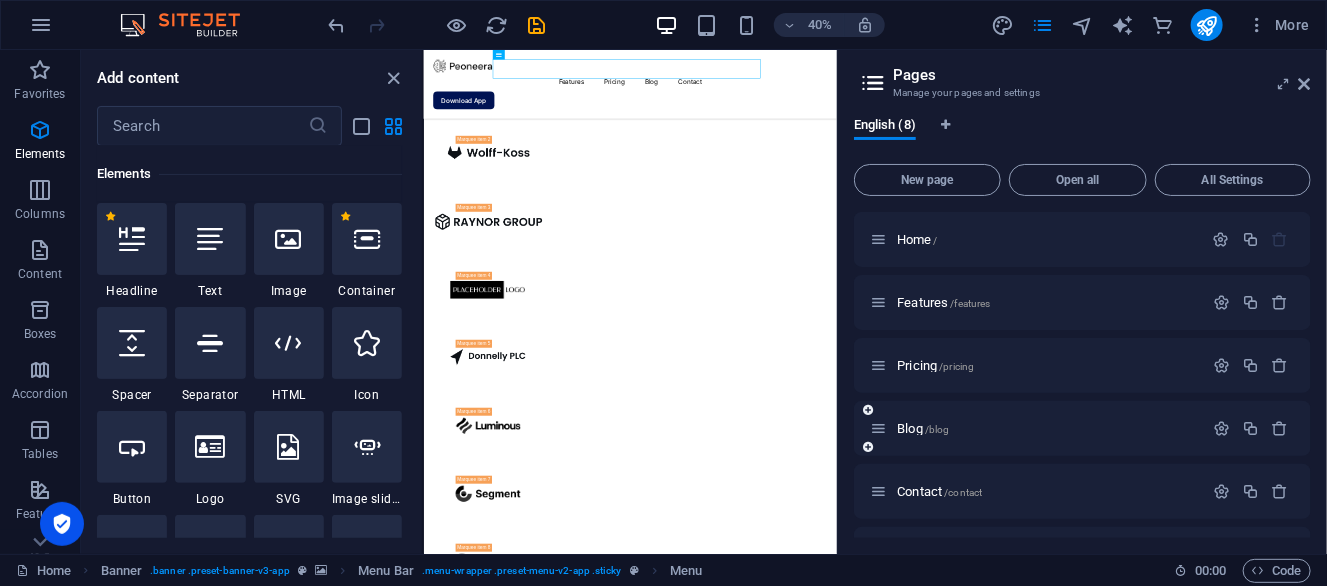 scroll, scrollTop: 0, scrollLeft: 0, axis: both 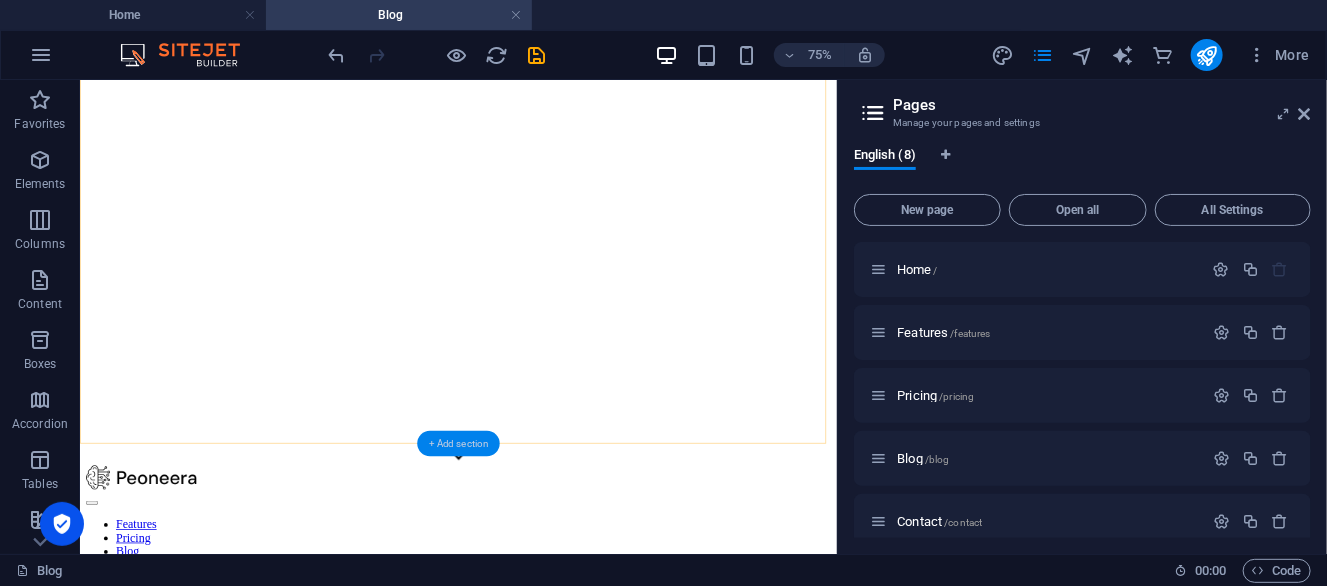click on "+ Add section" at bounding box center [458, 444] 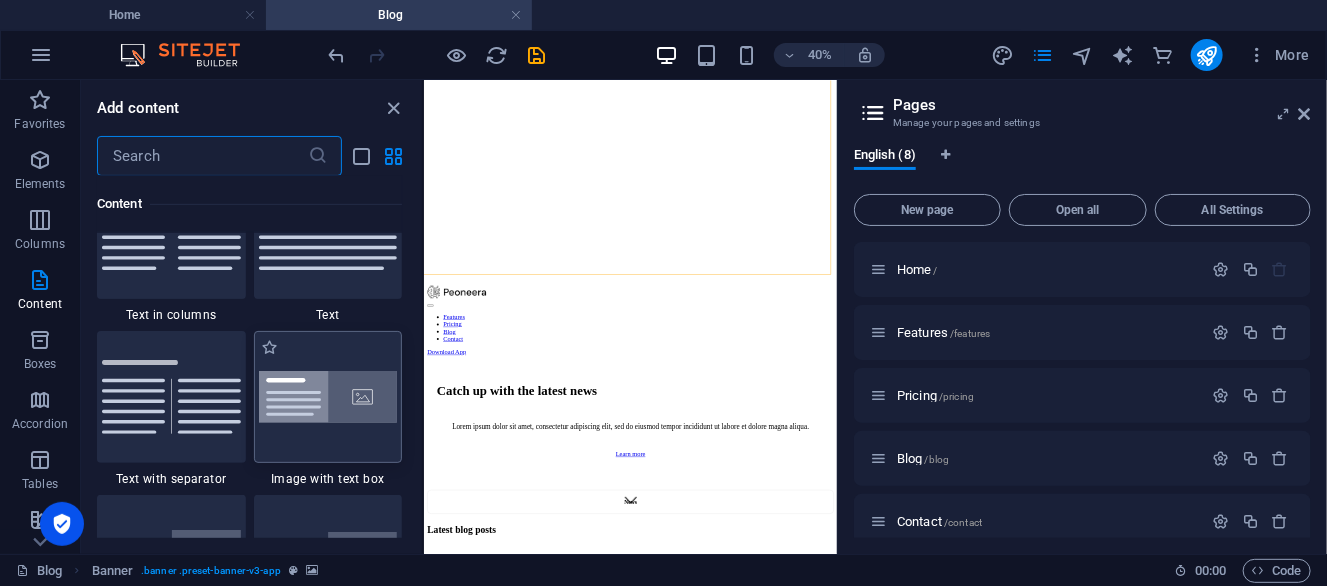 scroll, scrollTop: 3598, scrollLeft: 0, axis: vertical 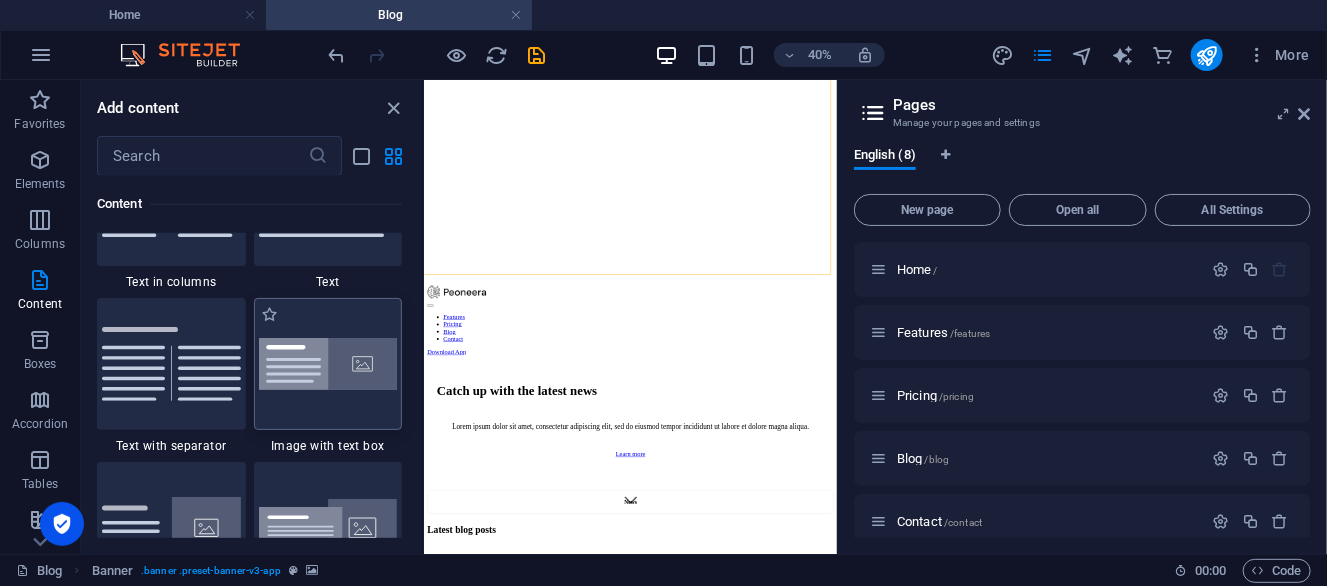 click at bounding box center [328, 364] 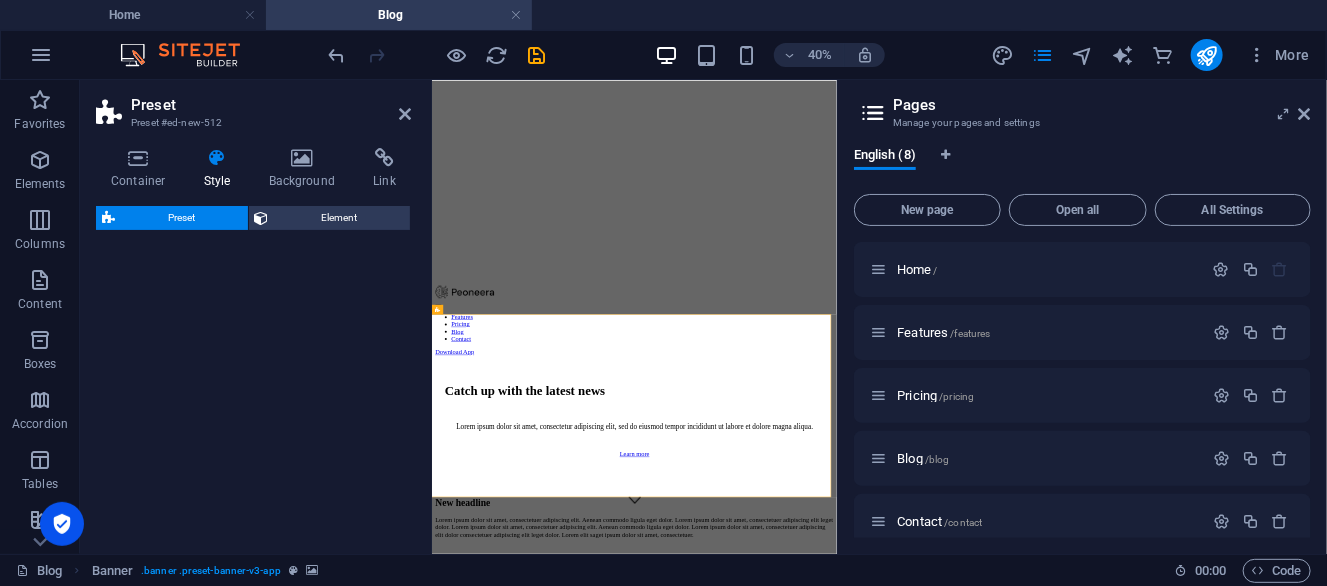 select on "rem" 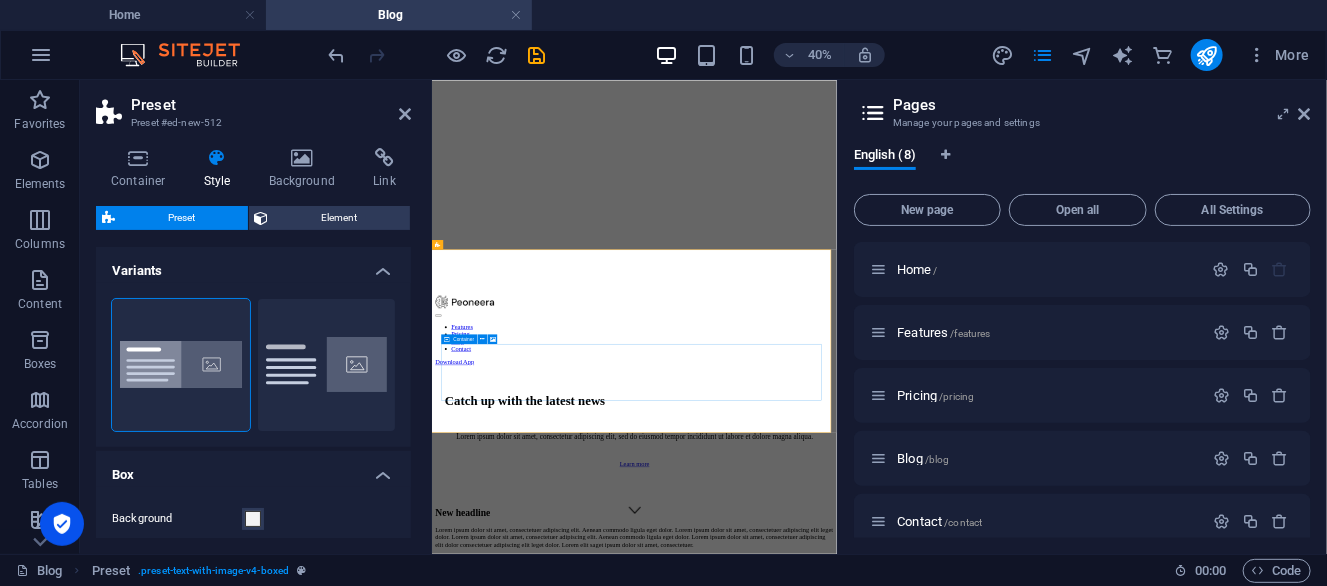 scroll, scrollTop: 199, scrollLeft: 0, axis: vertical 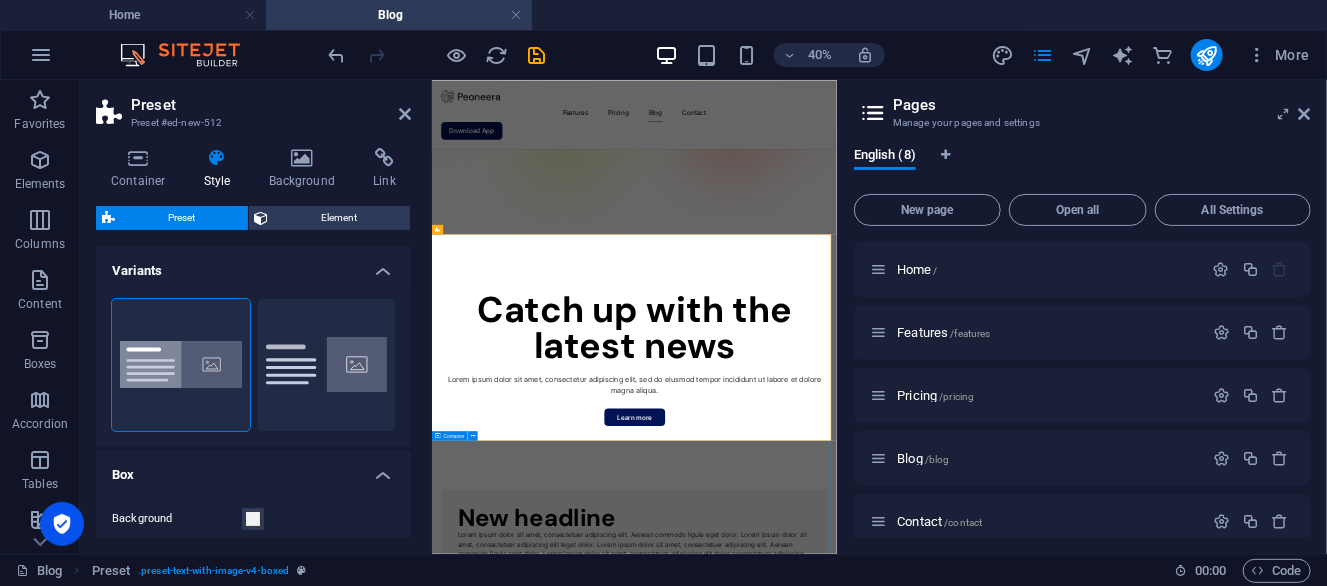 click on "News Latest blog posts Lorem ipsum dolor sit amet, consectetur adipiscing elit, sed do eiusmod tempor incididunt ut labore et dolore magna aliqua. October 17, 2024 AI Workflow Optimization: Time-Saving Solutions Read more October 17, 2024 Best Practices For Modern Software Architecture Design Read more October 17, 2024 Creating a watchOS app — SwiftUI Tutorials Read more October 17, 2024 Step-by-Step Visual Guide to Mobile App Planning Read more October 17, 2024 Typography in web design: Enhancing UI/UX web apps Read more October 17, 2024 PHP Programming with Visual Studio Code Read more  Vorherige Nächste" at bounding box center (937, 3831) 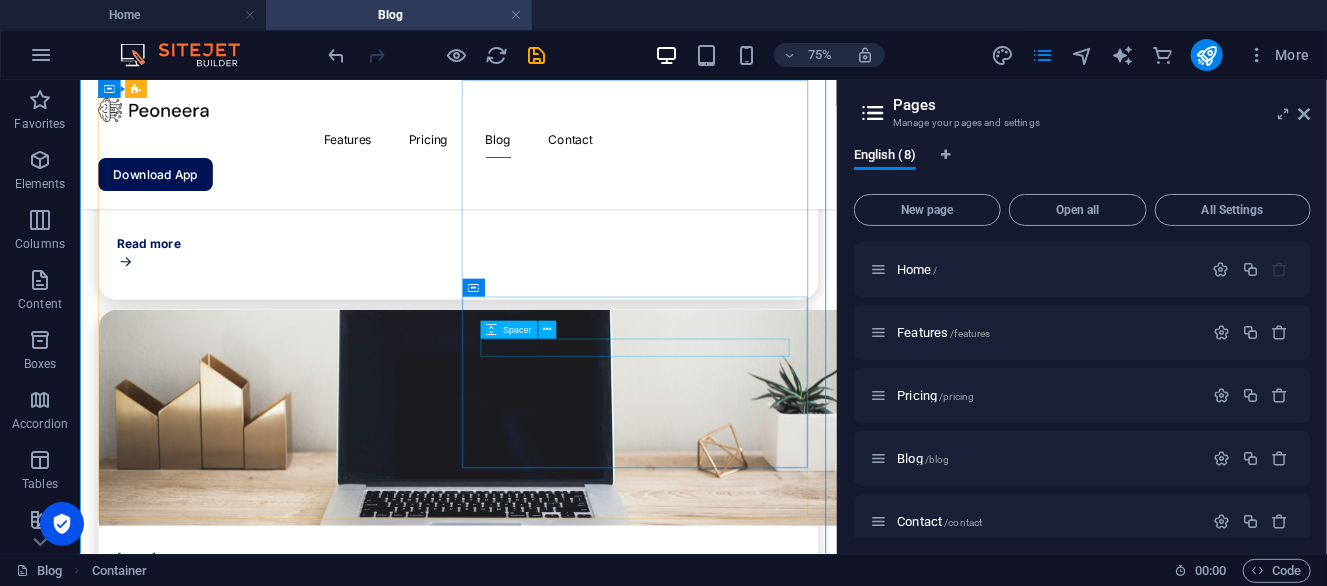 scroll, scrollTop: 2683, scrollLeft: 0, axis: vertical 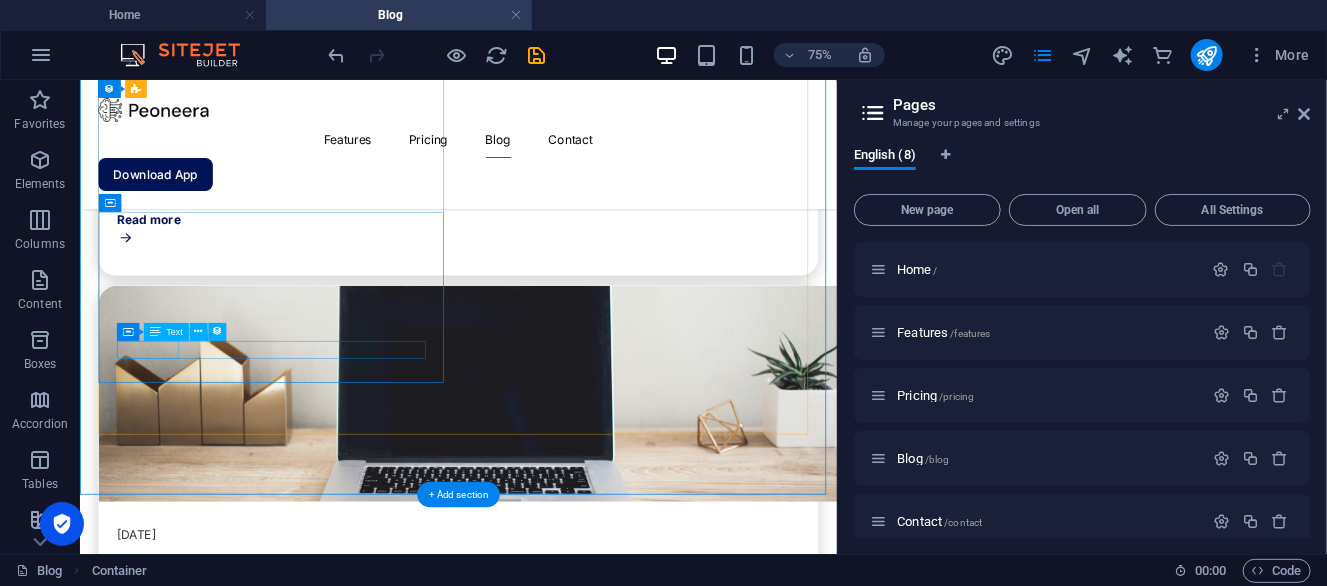 click on "Read more" at bounding box center [583, 2506] 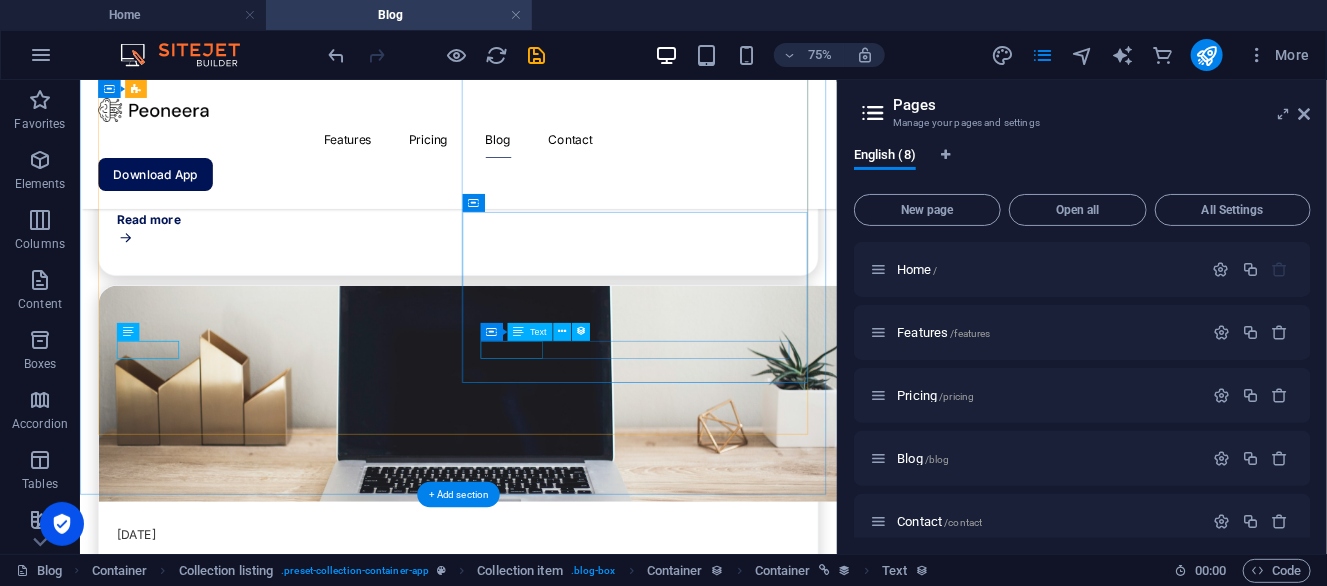 click on "Read more" at bounding box center [583, 3066] 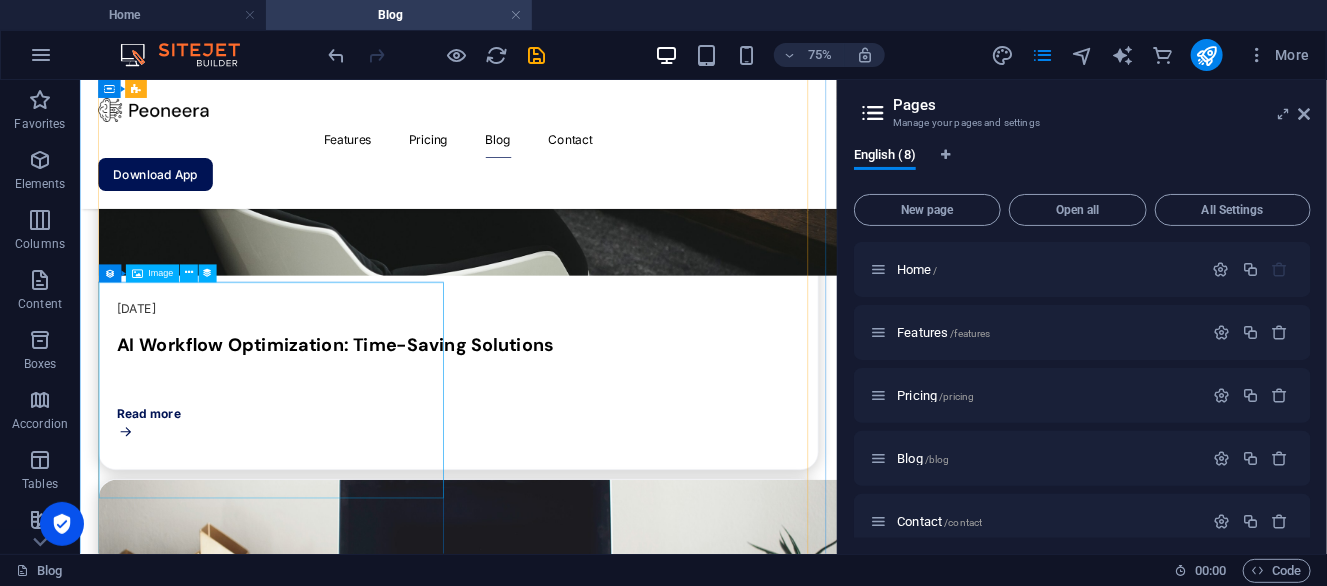 scroll, scrollTop: 2583, scrollLeft: 0, axis: vertical 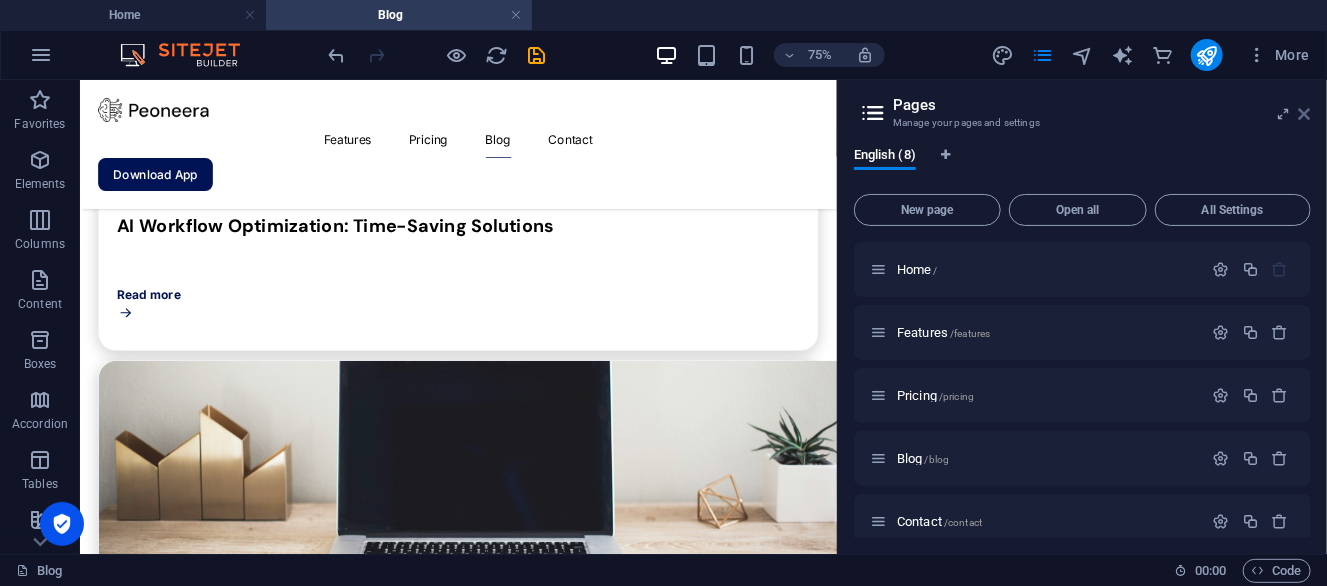 click at bounding box center [1305, 114] 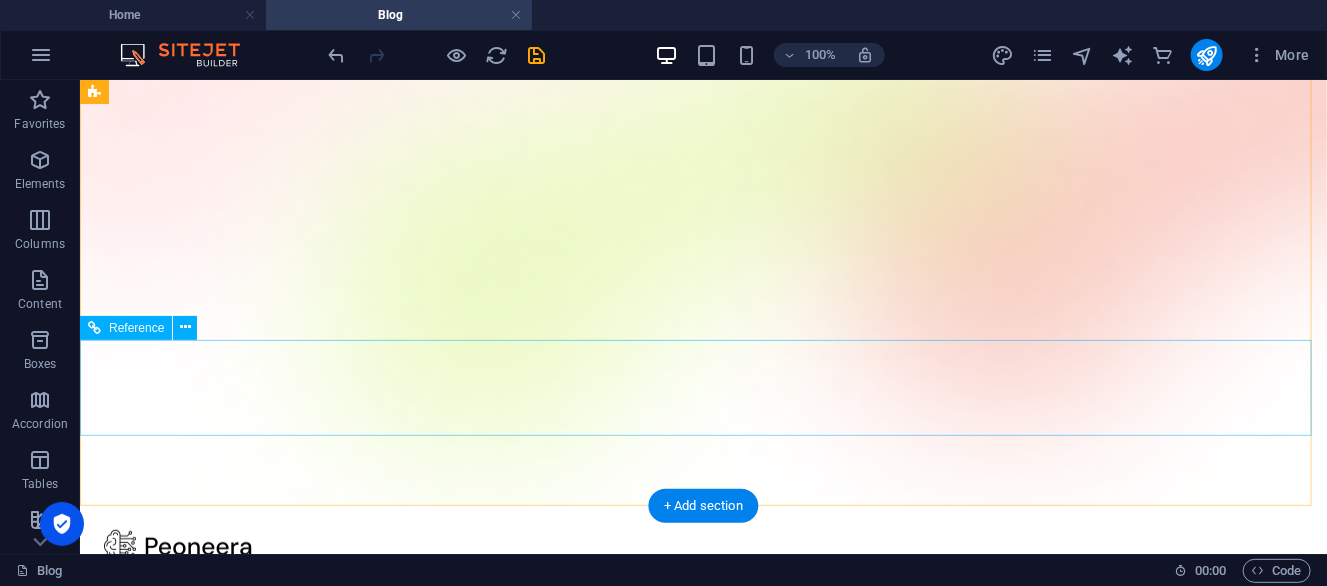 scroll, scrollTop: 0, scrollLeft: 0, axis: both 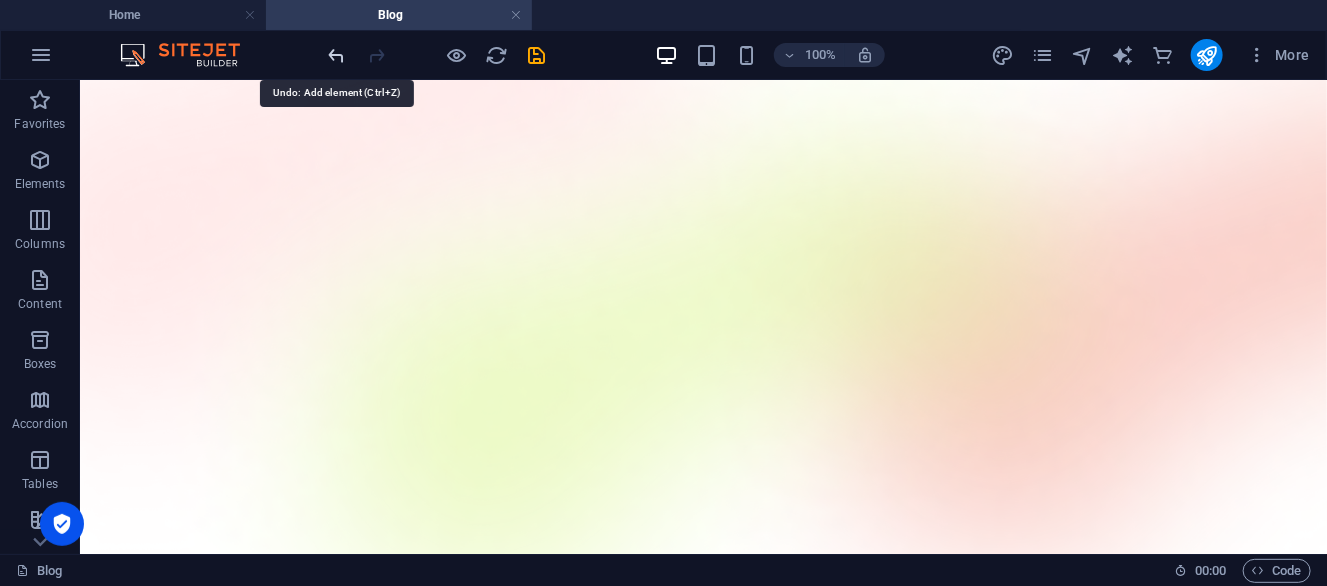 click at bounding box center (337, 55) 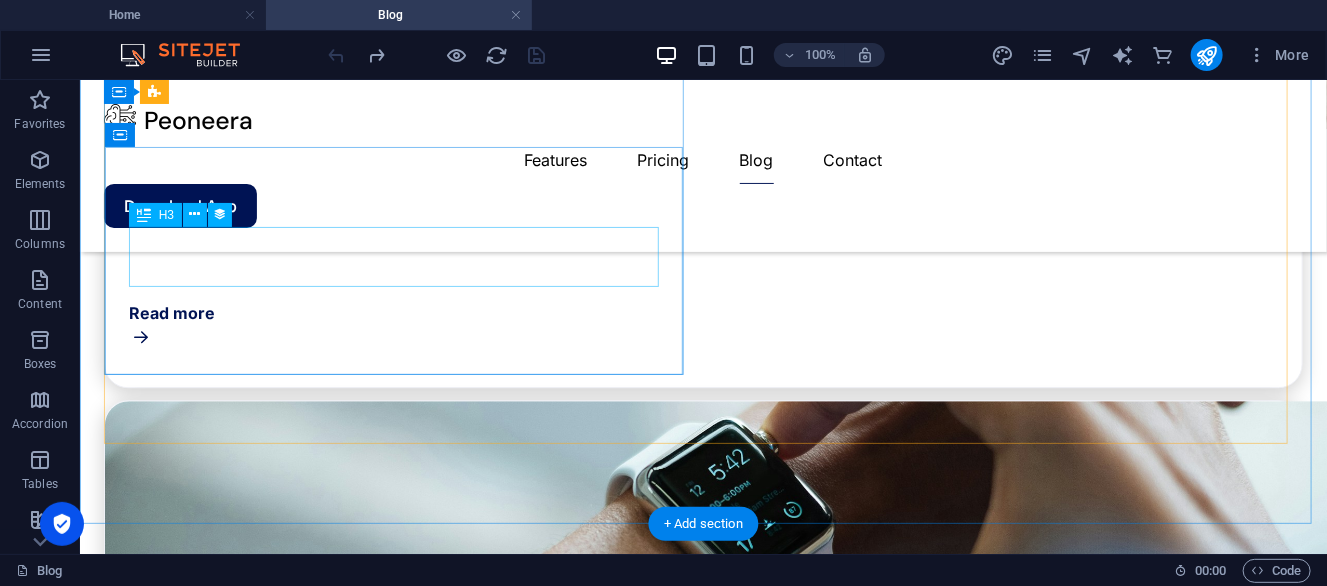 scroll, scrollTop: 2131, scrollLeft: 0, axis: vertical 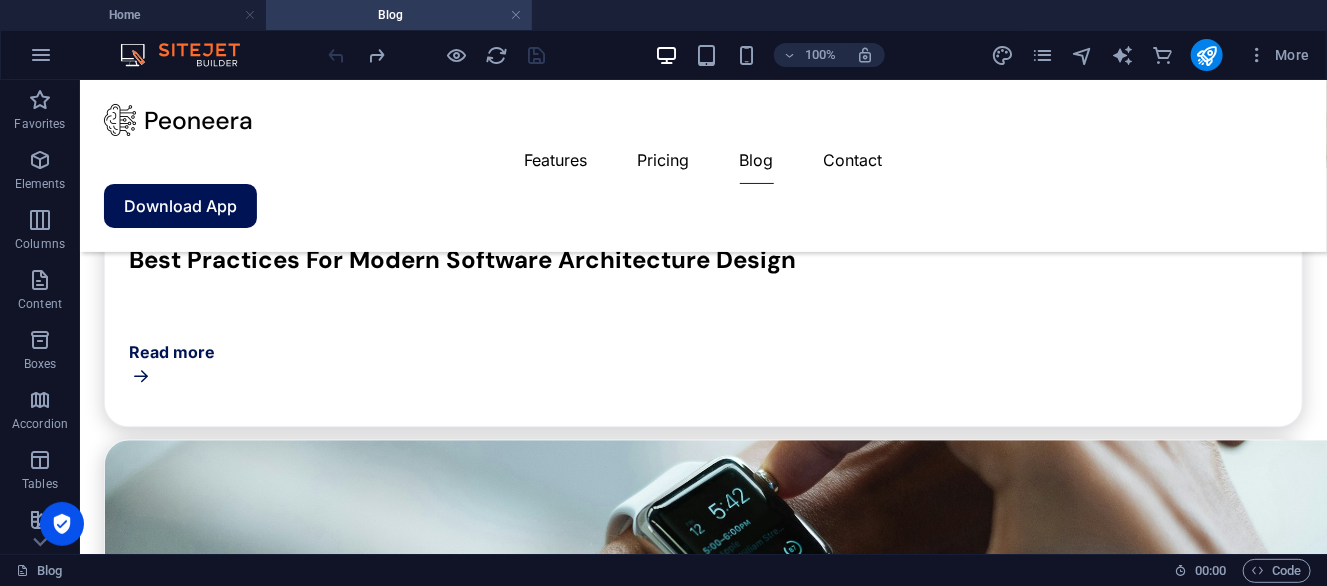 click at bounding box center (437, 55) 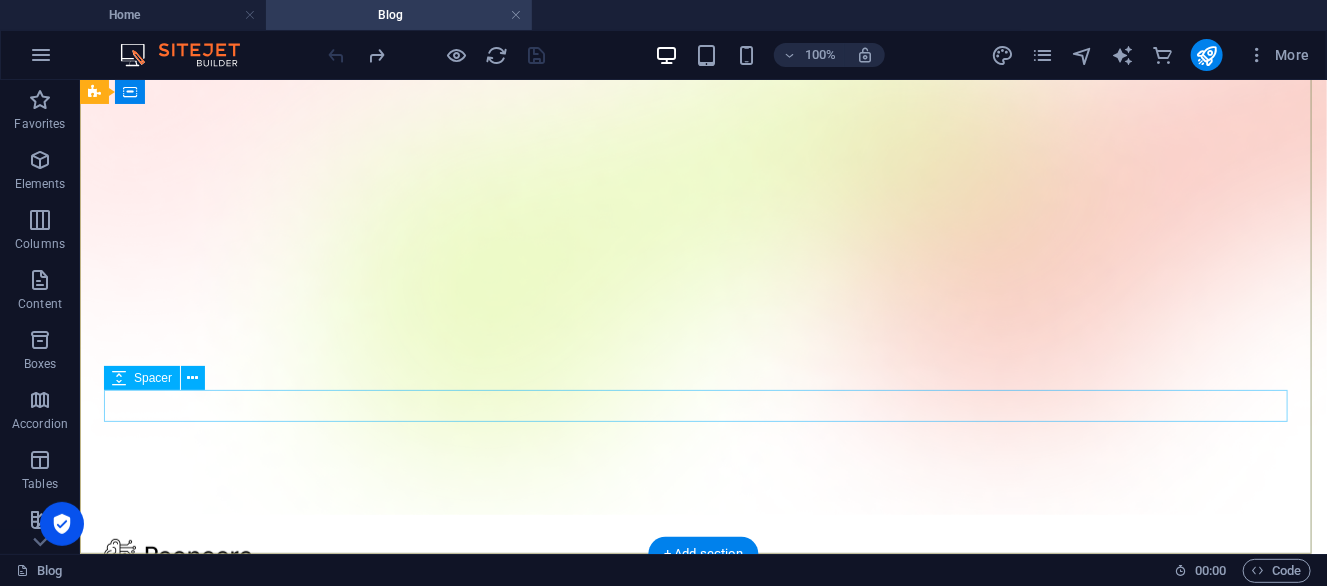 scroll, scrollTop: 0, scrollLeft: 0, axis: both 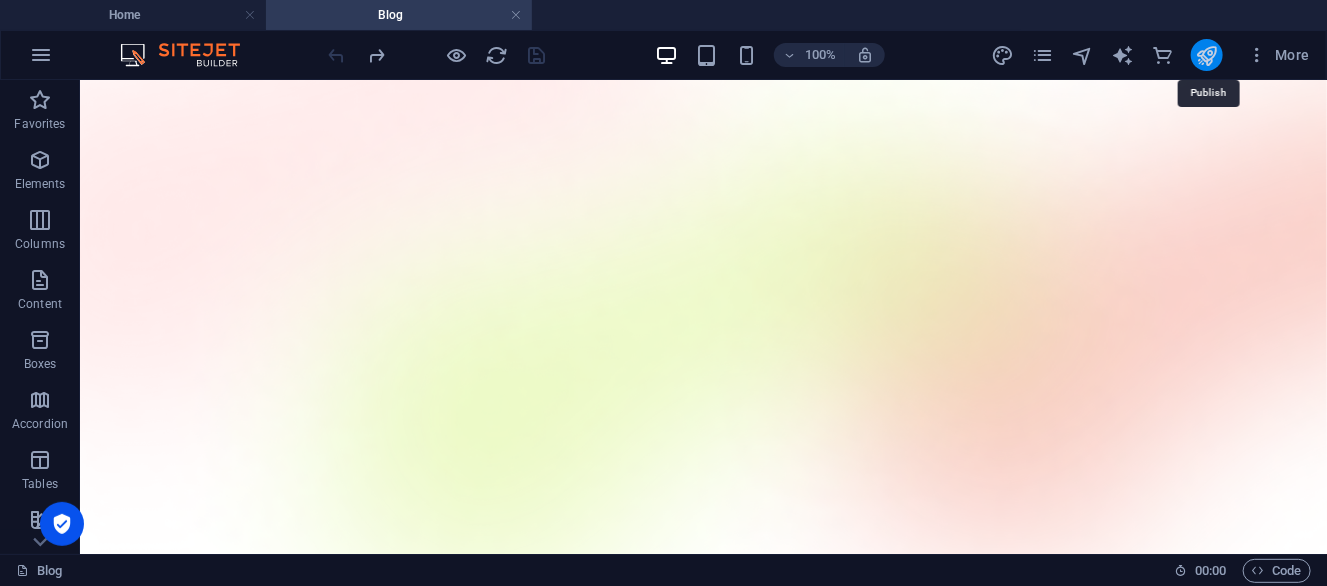 click at bounding box center (1206, 55) 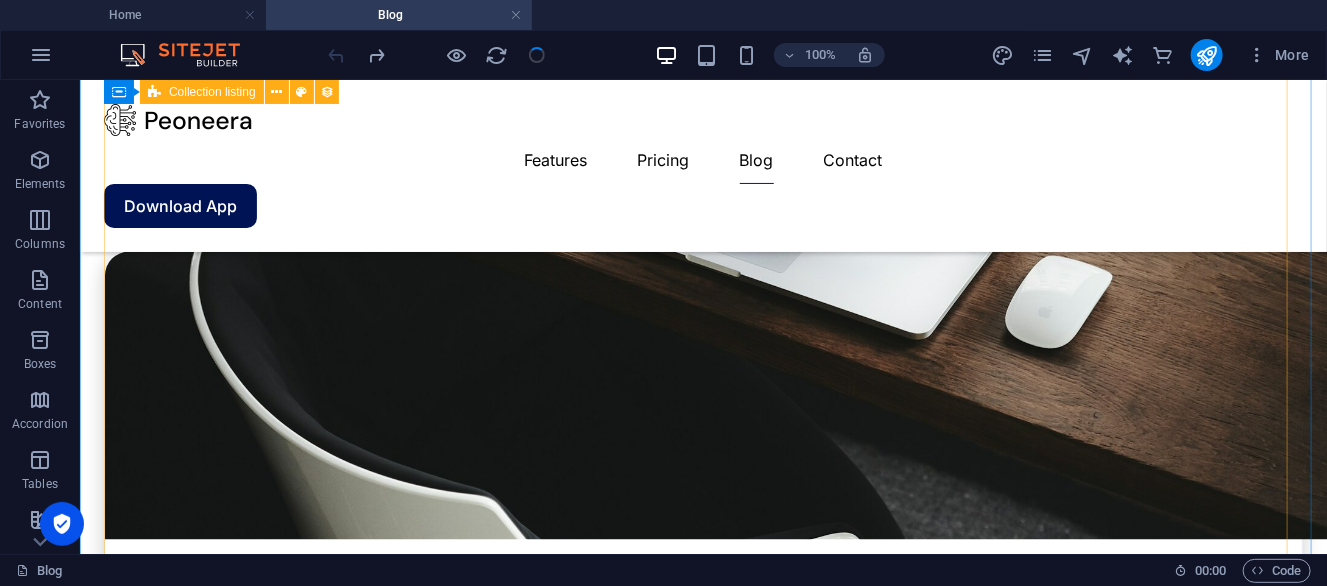 scroll, scrollTop: 1500, scrollLeft: 0, axis: vertical 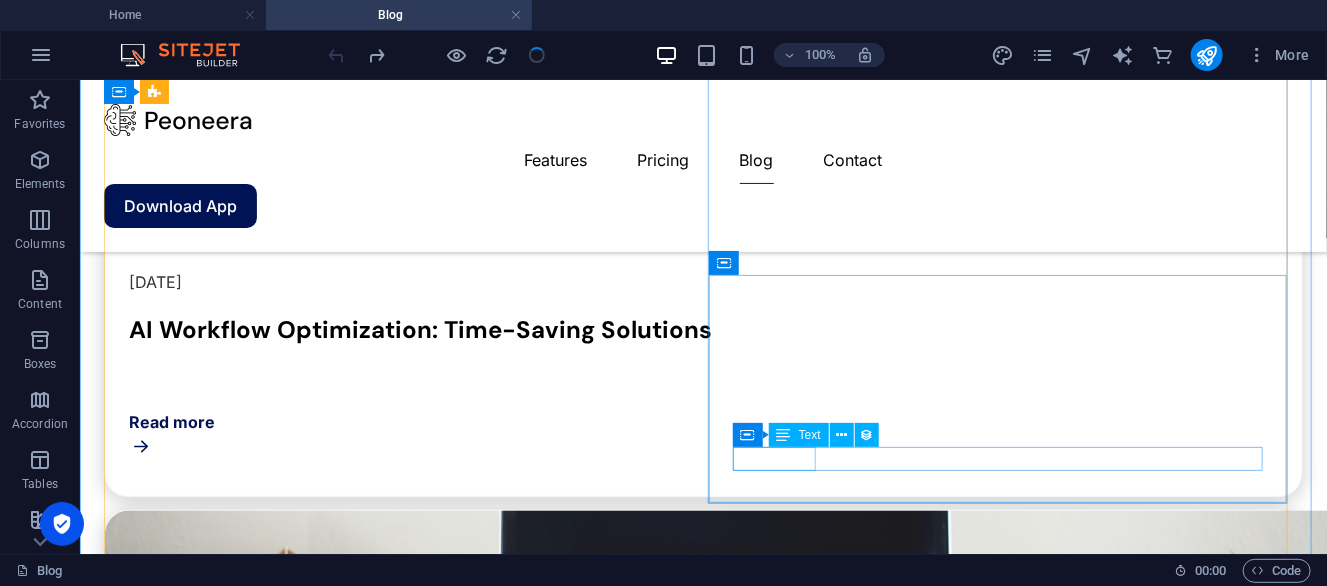 click on "Read more" at bounding box center [702, 2102] 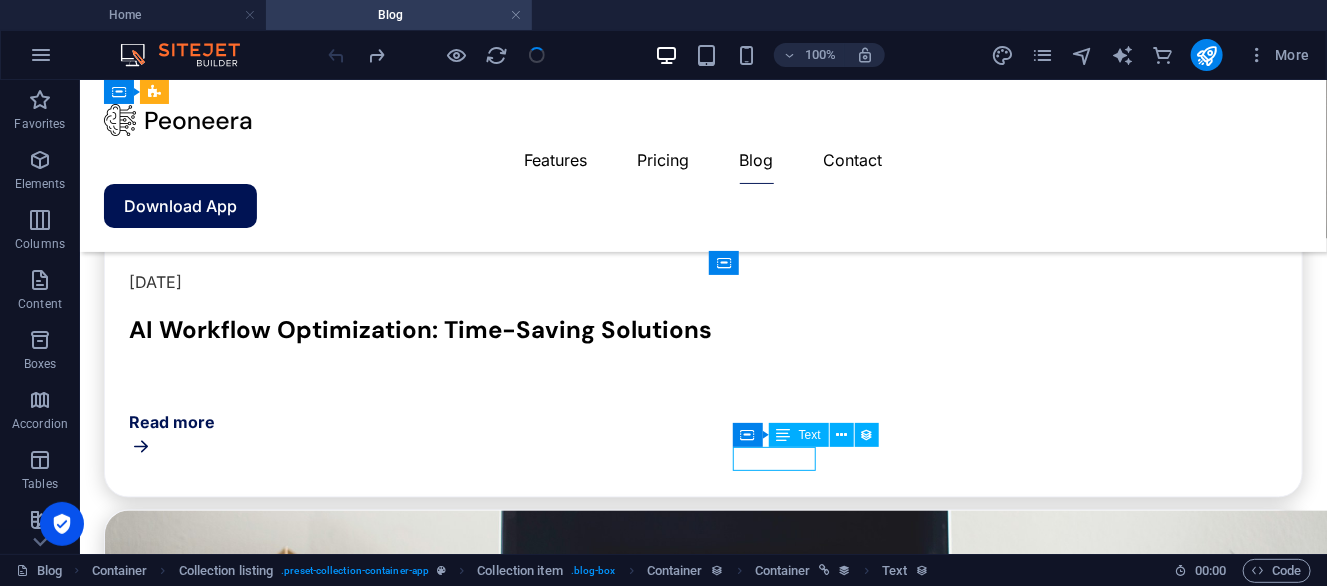 click on "Read more" at bounding box center (702, 2102) 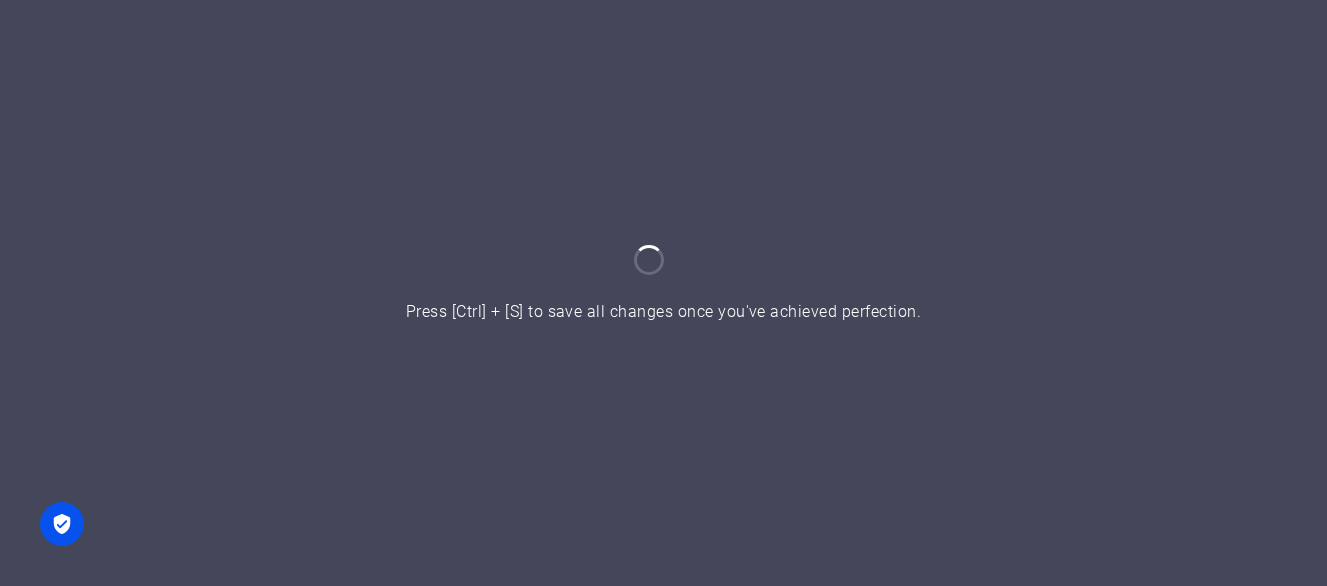 scroll, scrollTop: 0, scrollLeft: 0, axis: both 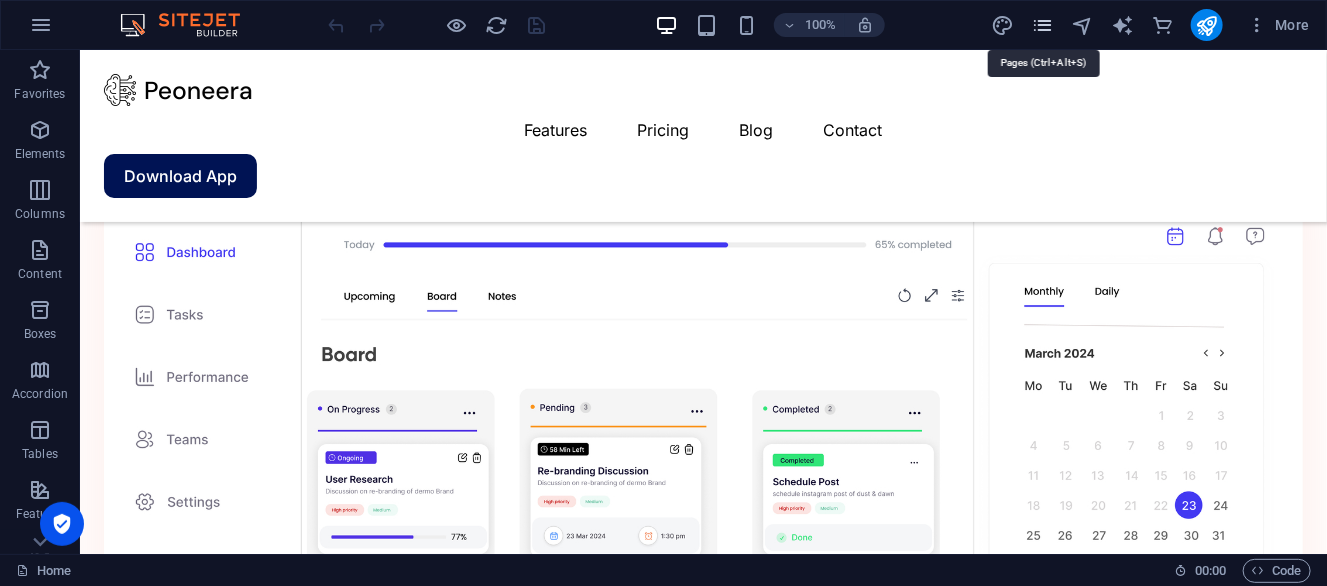 click at bounding box center (1042, 25) 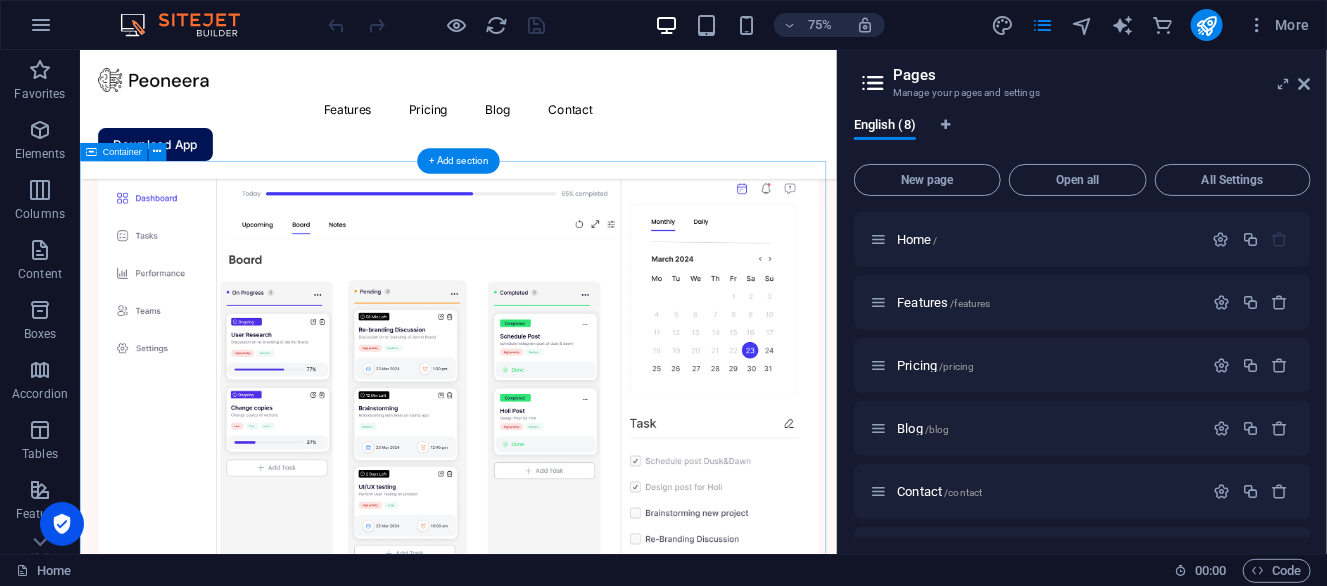 scroll, scrollTop: 2048, scrollLeft: 0, axis: vertical 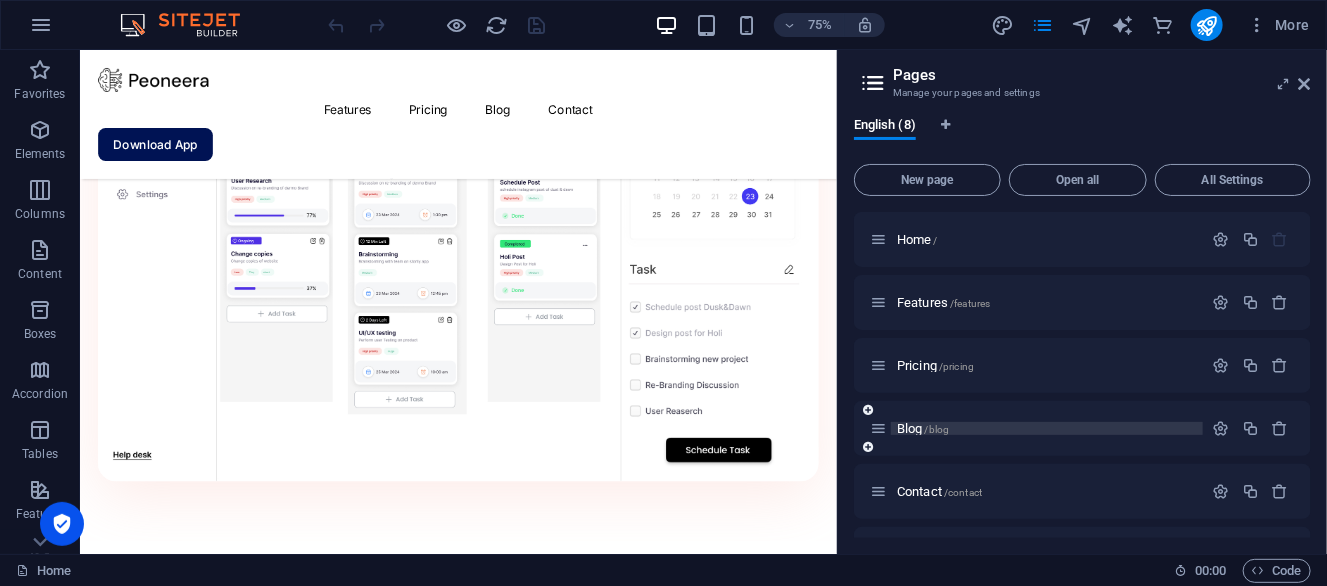 click on "/blog" at bounding box center (937, 429) 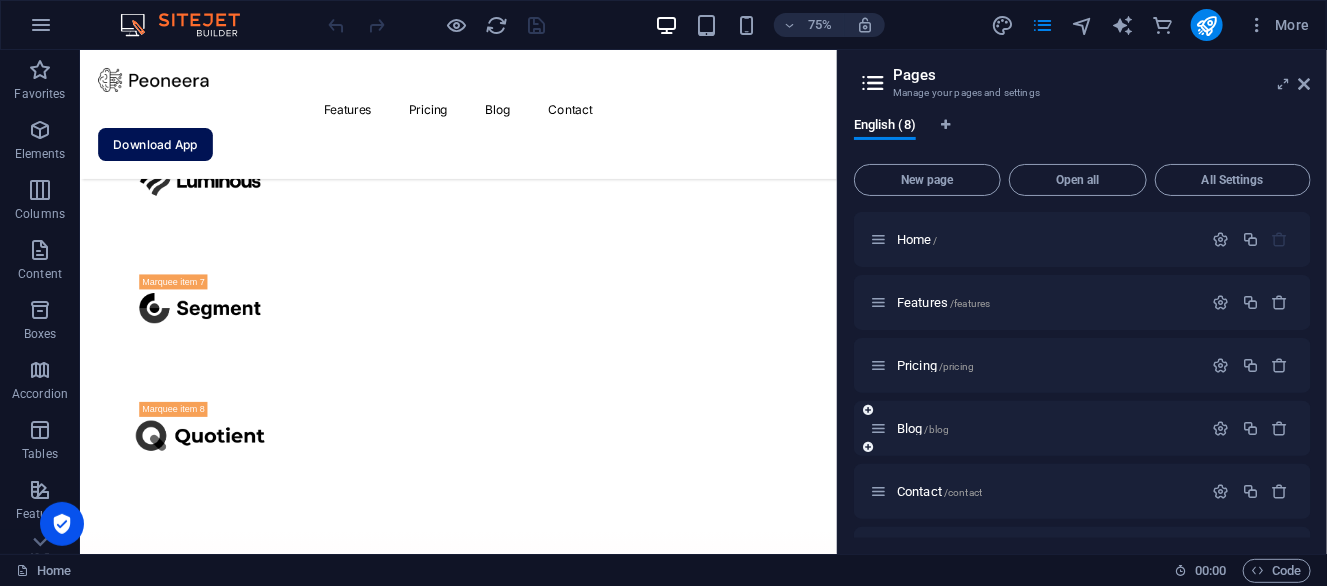 scroll, scrollTop: 0, scrollLeft: 0, axis: both 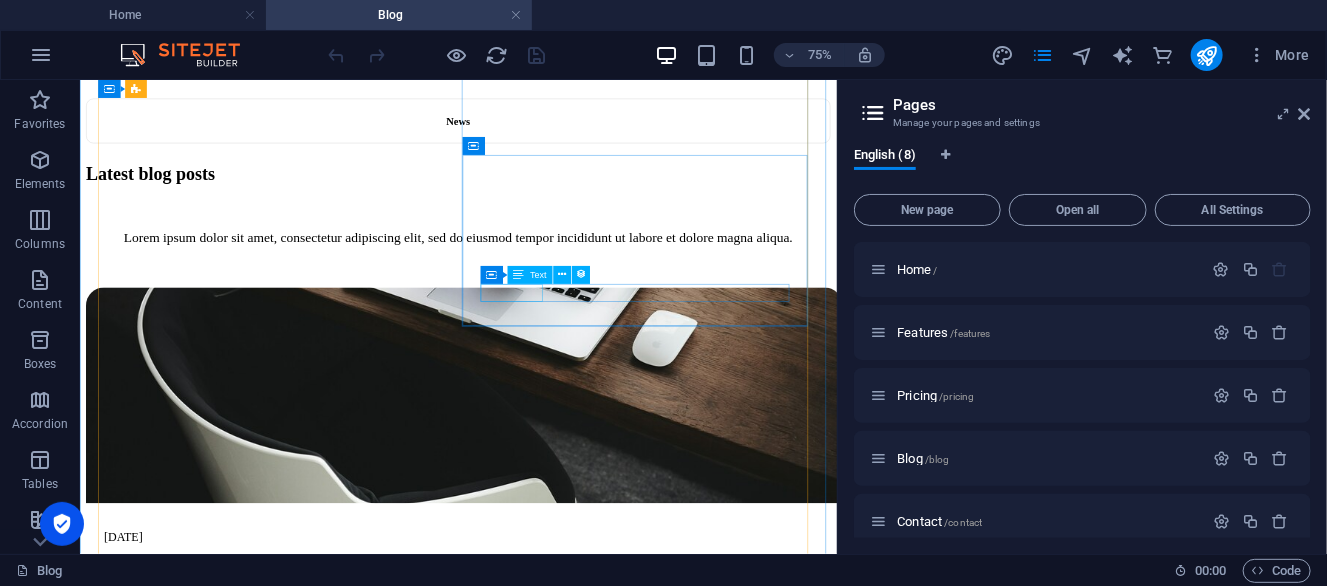 click on "Read more" at bounding box center (583, 1414) 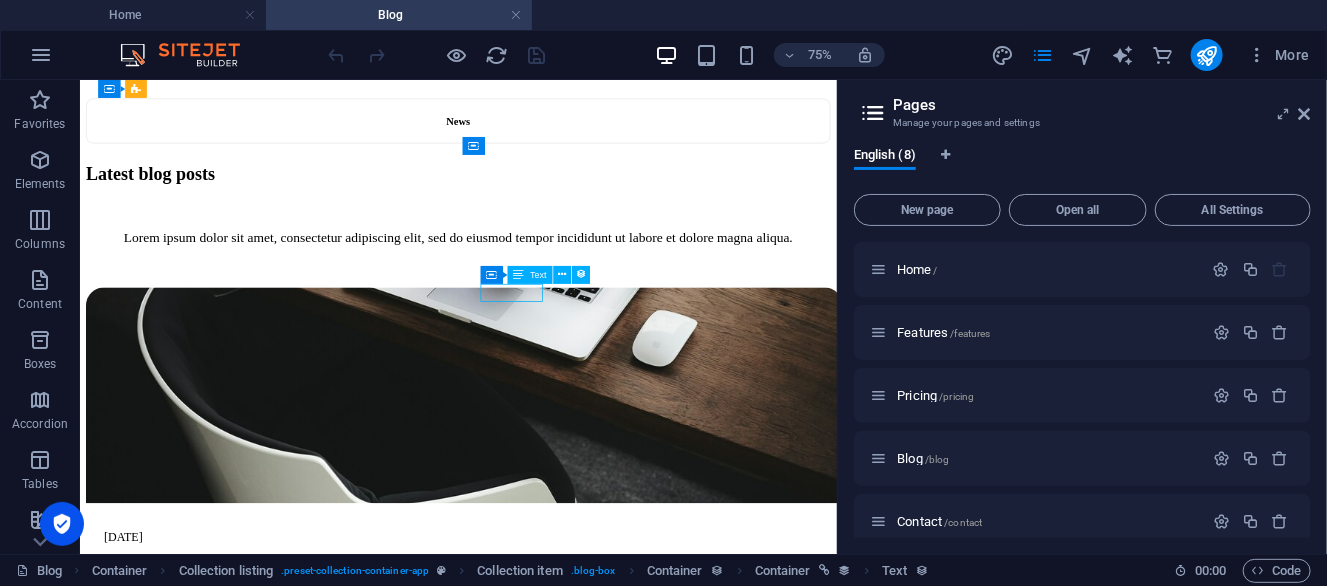 click on "Read more" at bounding box center (583, 1414) 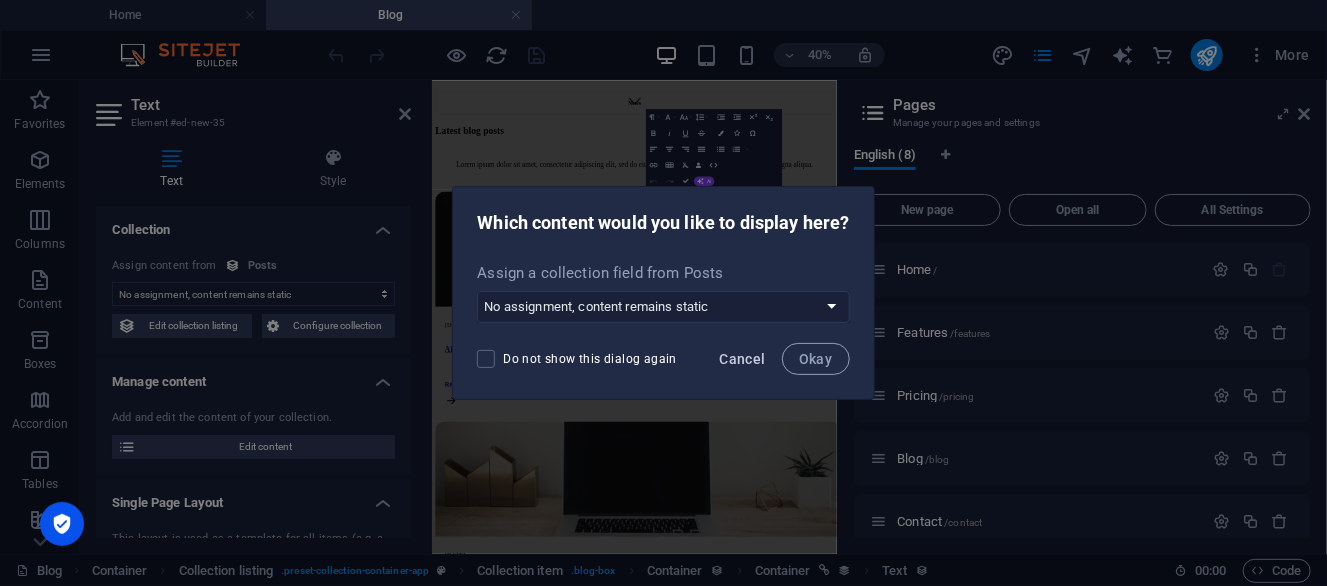 click on "Cancel" at bounding box center (743, 359) 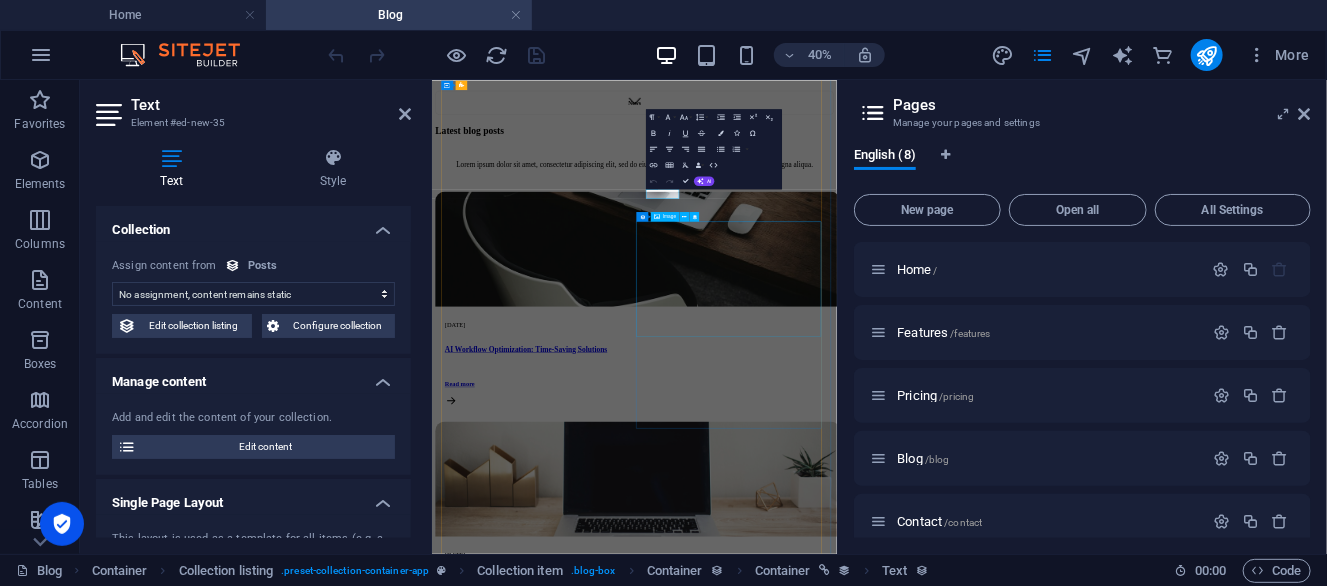 drag, startPoint x: 1312, startPoint y: 686, endPoint x: 1371, endPoint y: 403, distance: 289.08478 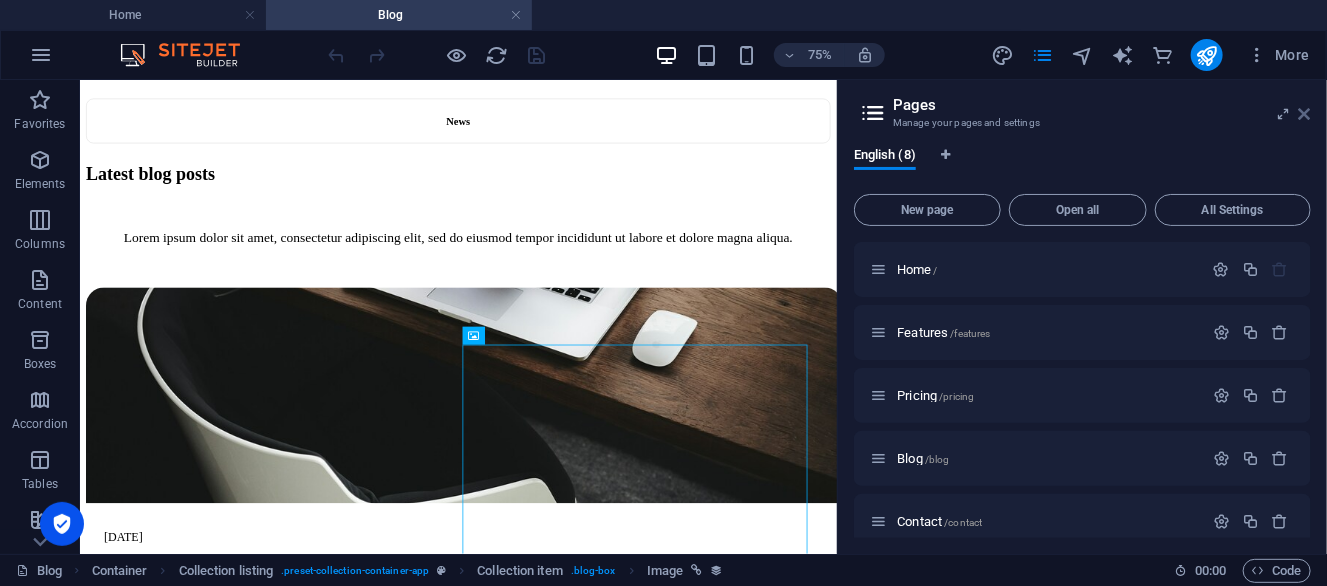click at bounding box center (1305, 114) 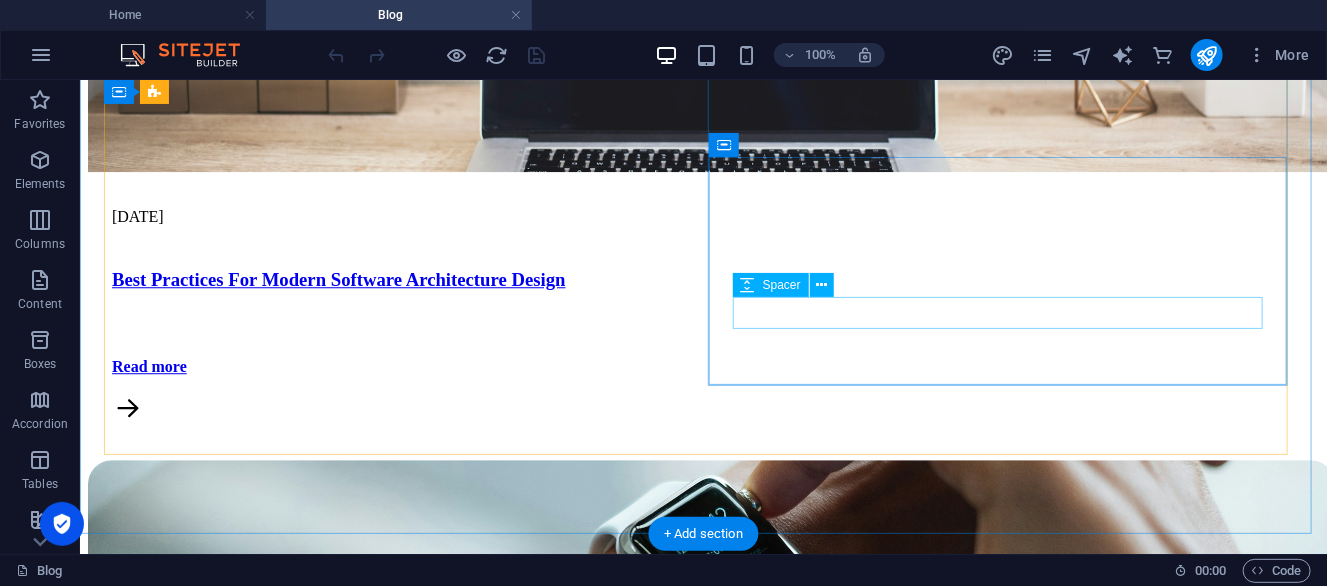 scroll, scrollTop: 2100, scrollLeft: 0, axis: vertical 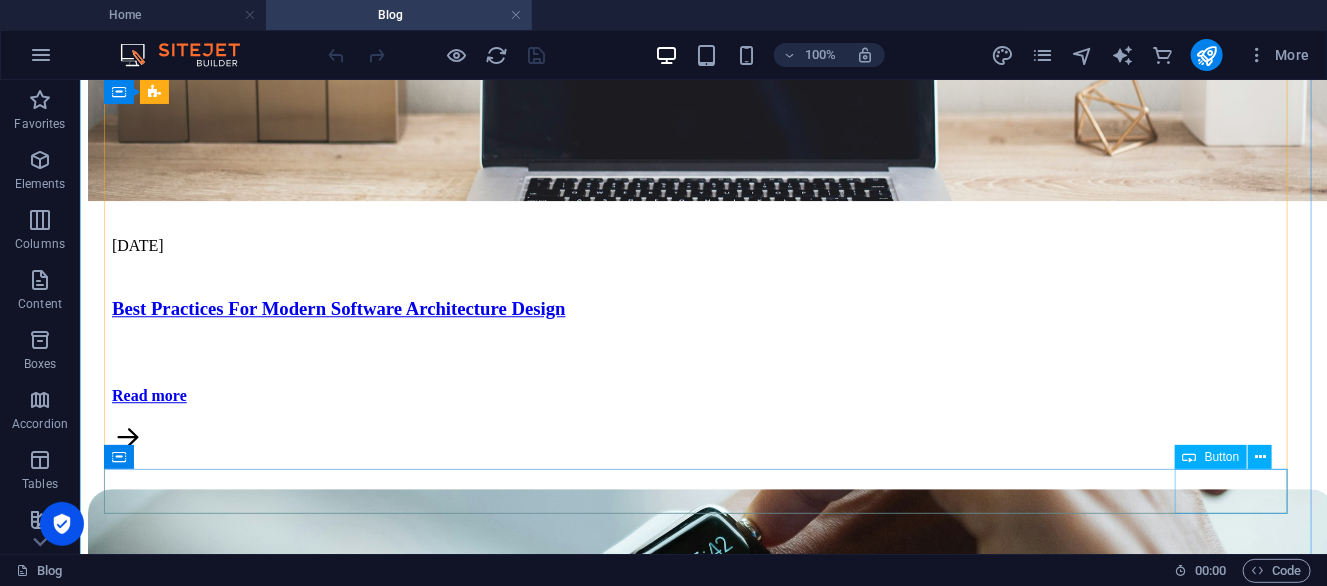 click on "Nächste" at bounding box center (702, 2816) 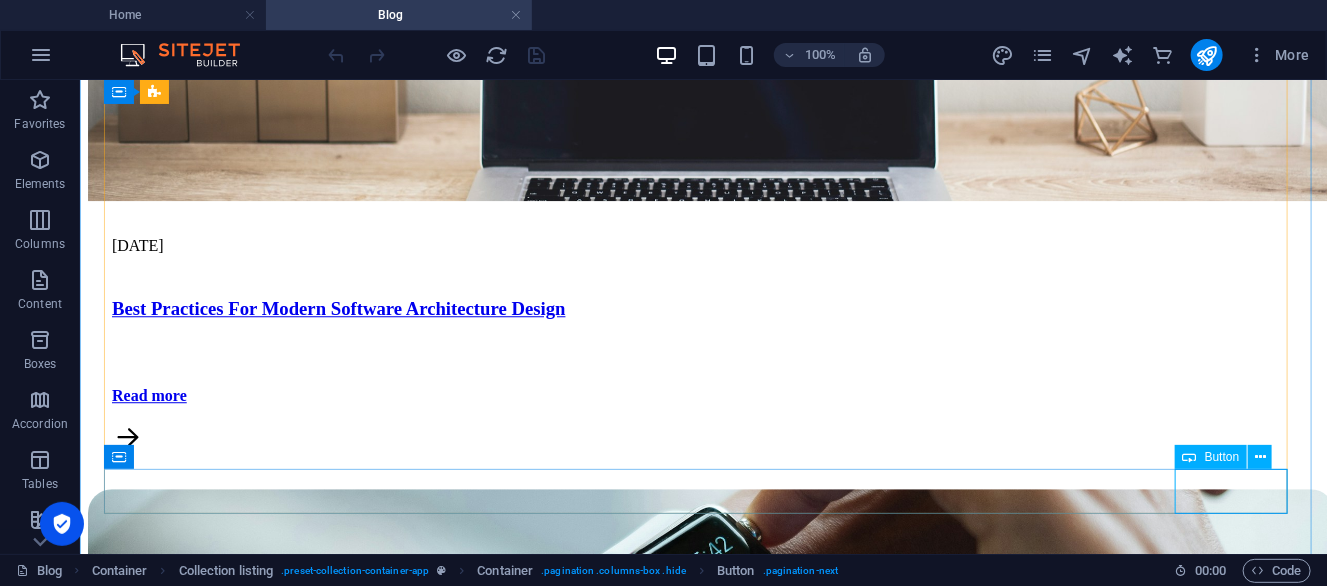 click on "Button" at bounding box center (1222, 457) 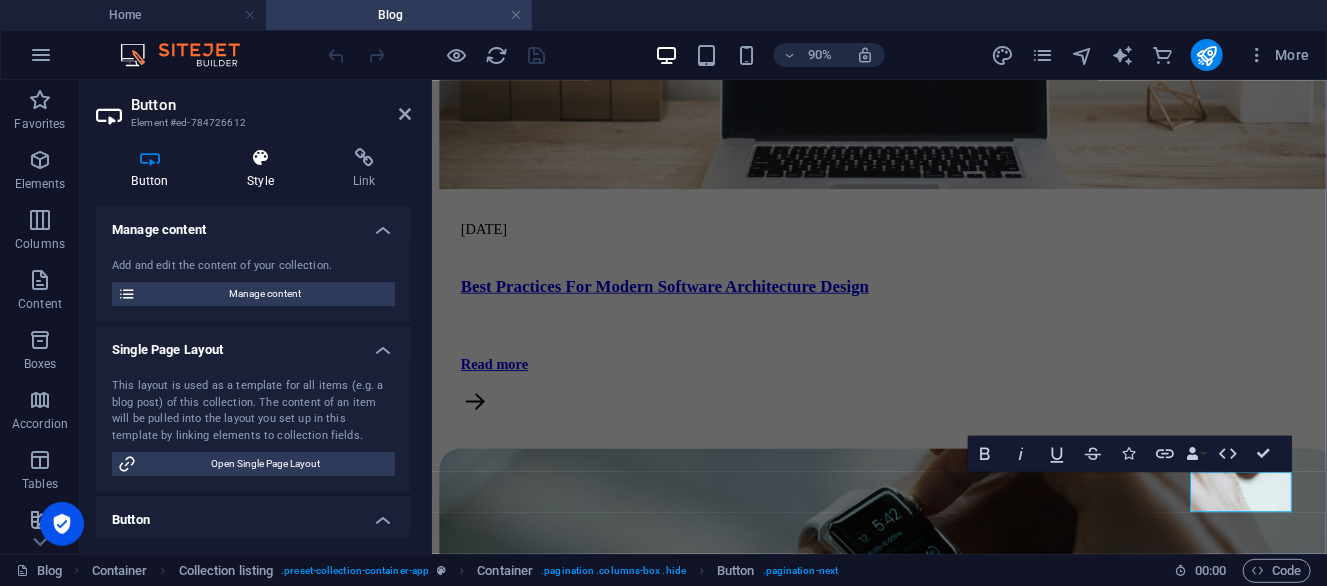 click at bounding box center (261, 158) 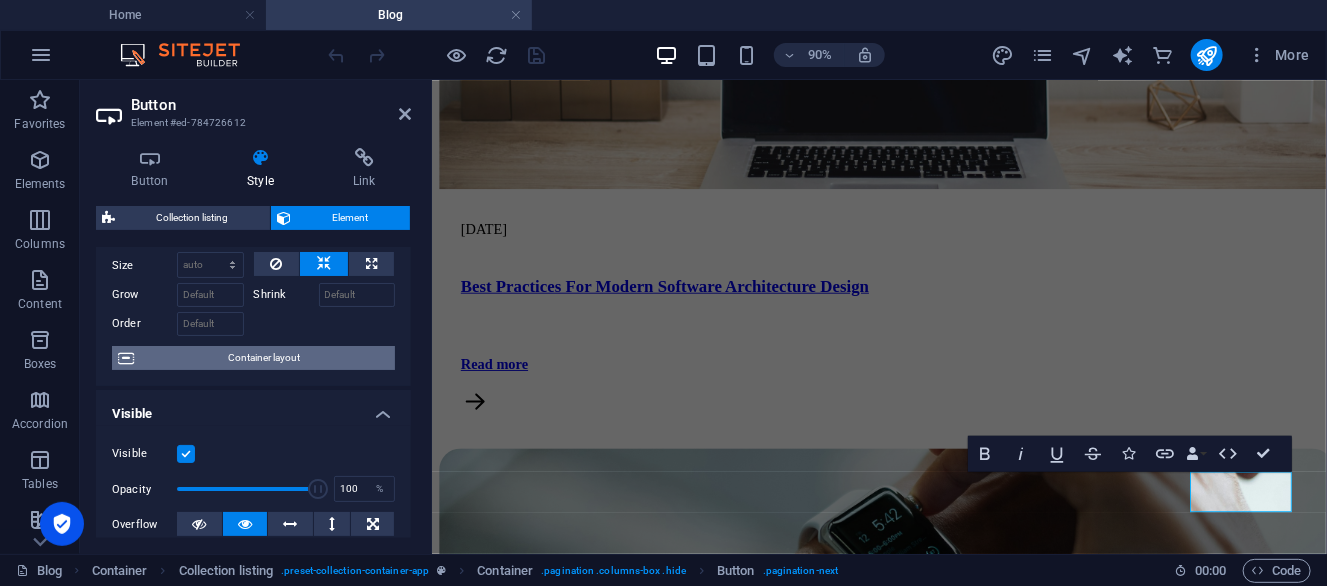 scroll, scrollTop: 100, scrollLeft: 0, axis: vertical 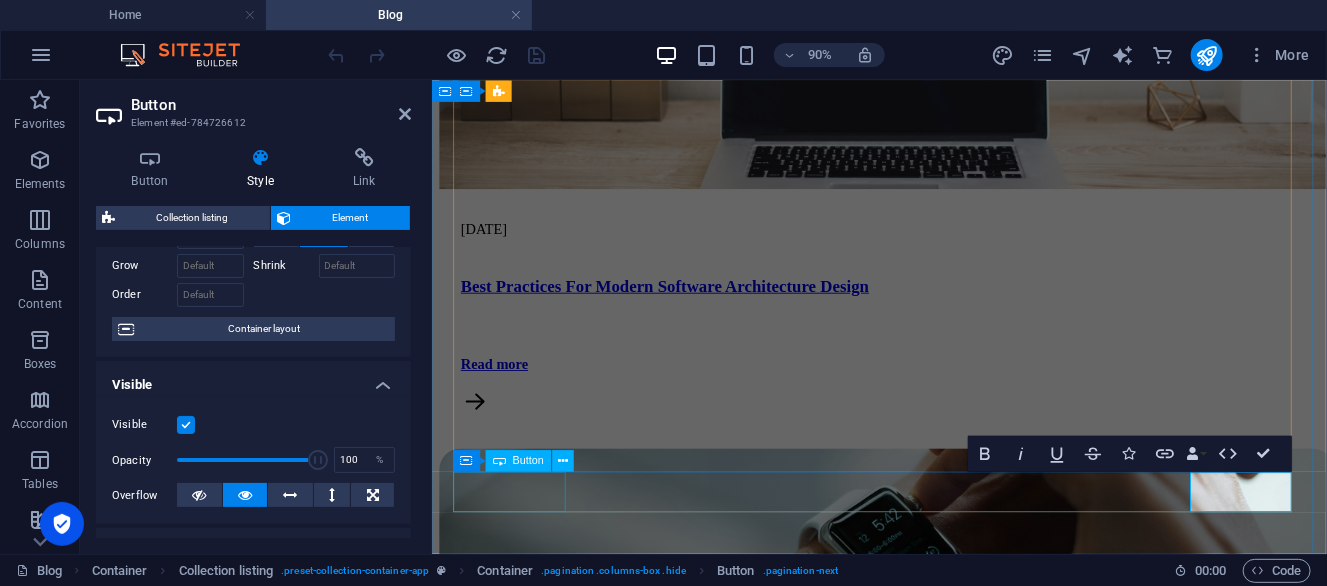 click on "Vorherige" at bounding box center [928, 2798] 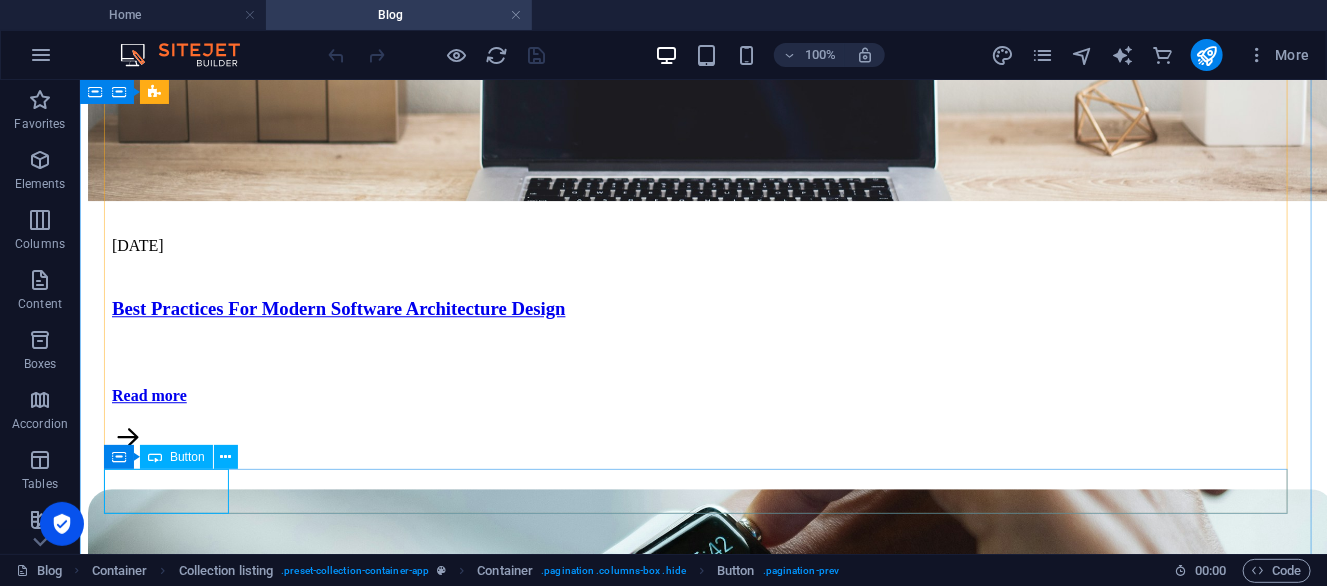 click on "Button" at bounding box center [187, 457] 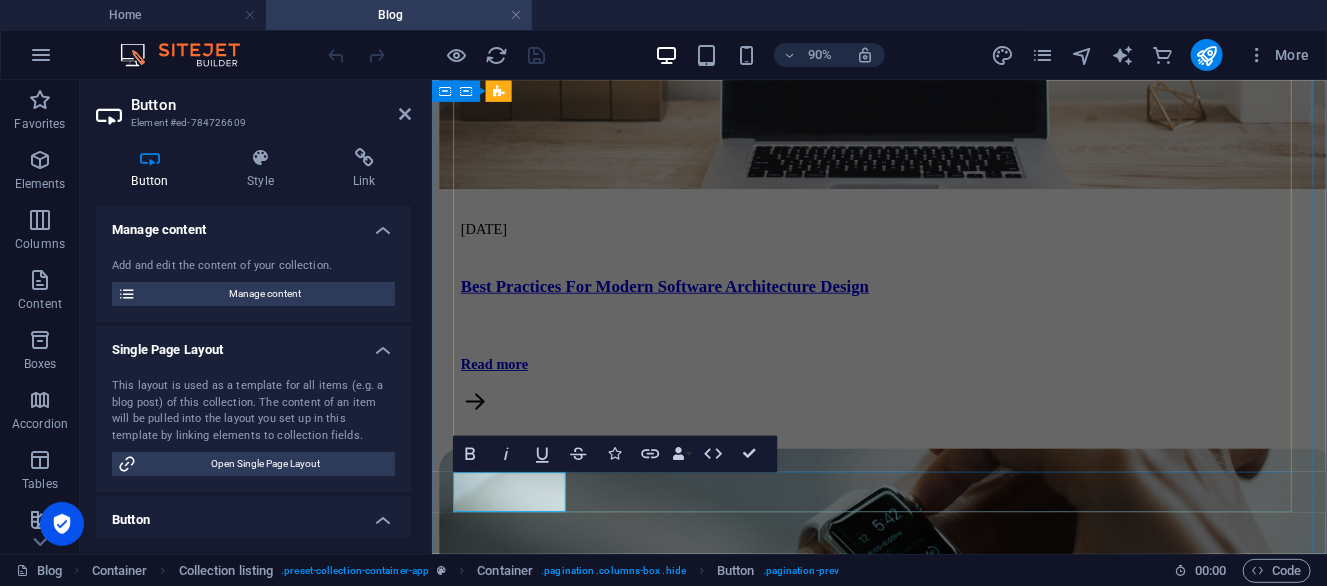 click on "Vorherige" at bounding box center (470, 2797) 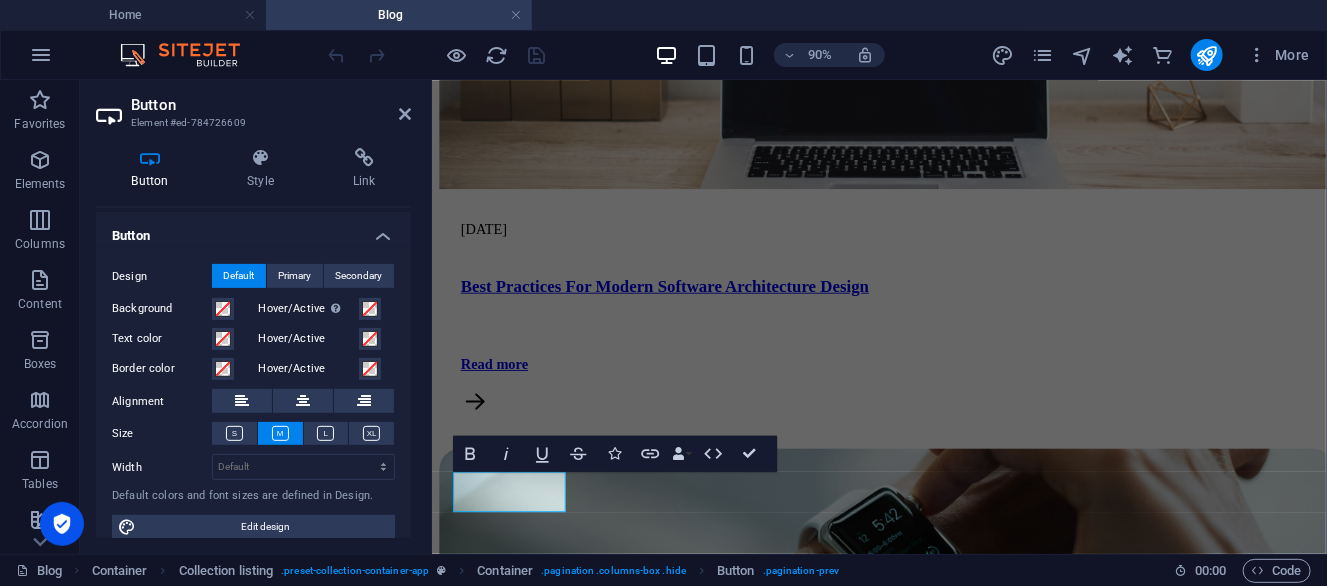 scroll, scrollTop: 299, scrollLeft: 0, axis: vertical 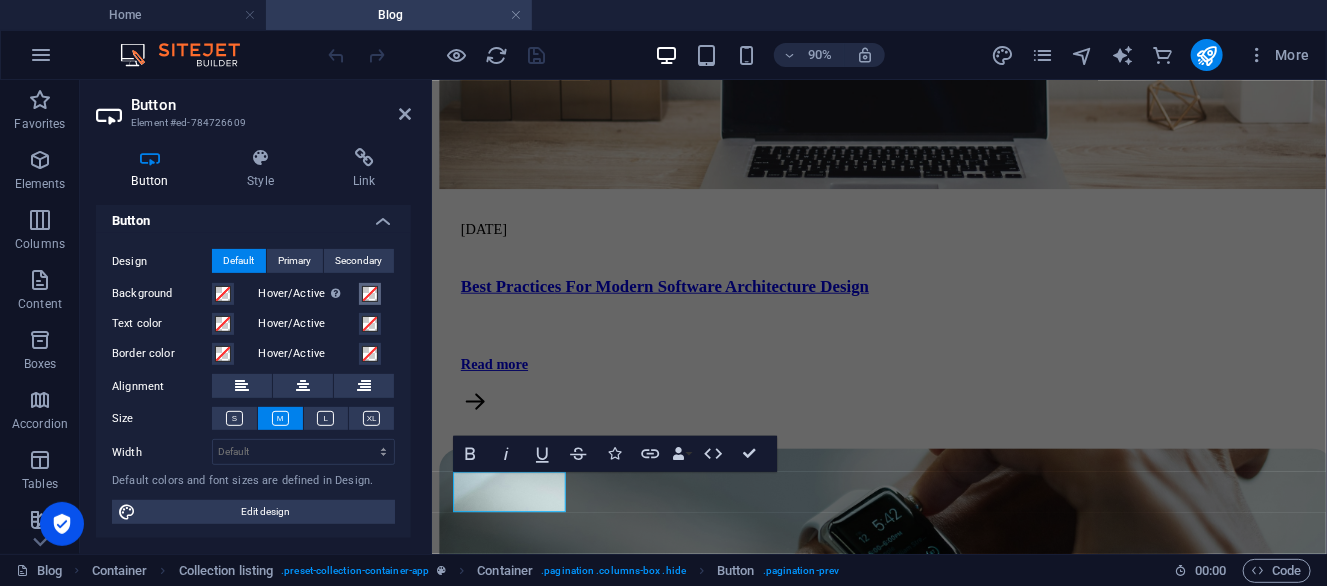 click at bounding box center [370, 294] 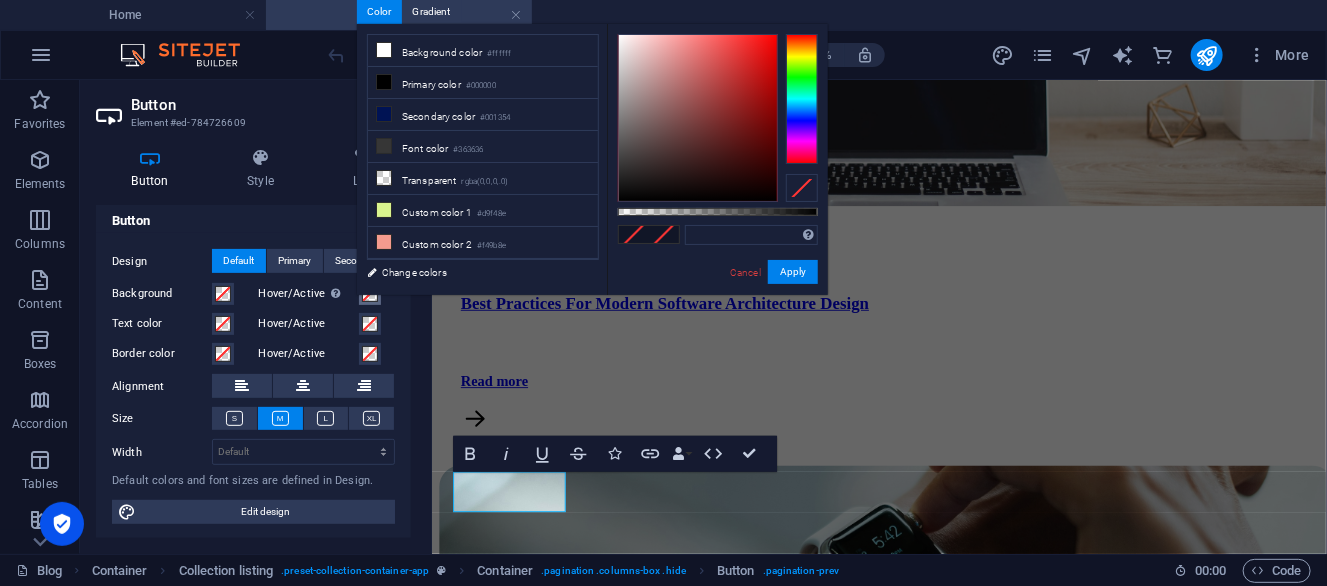 type on "#000000" 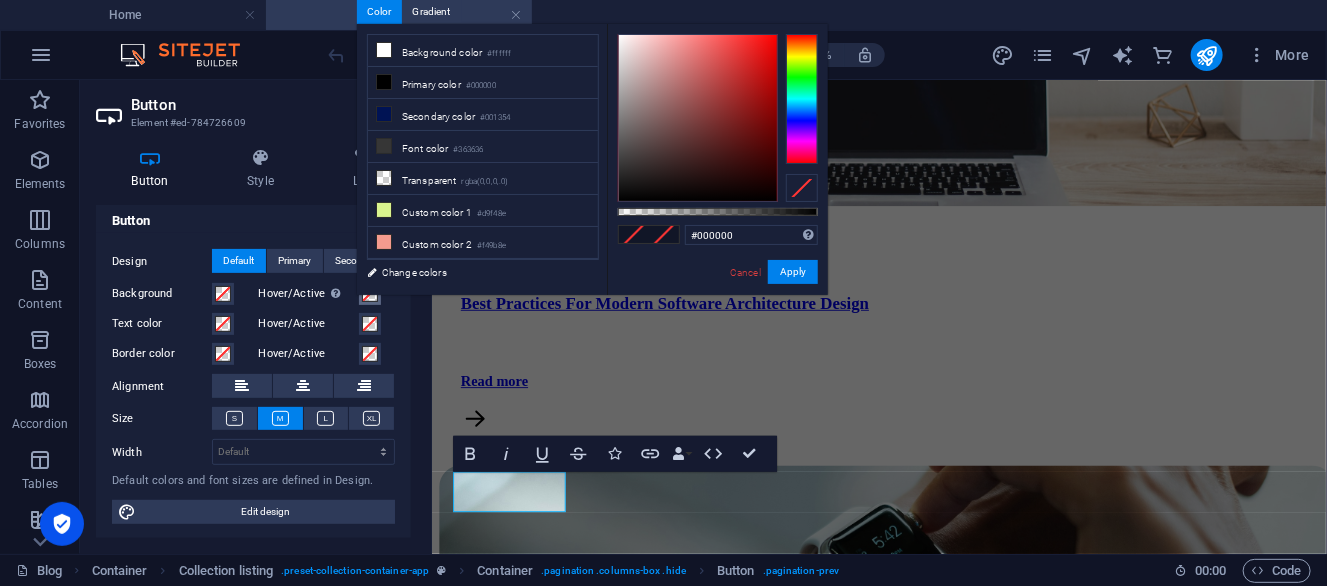 click at bounding box center (802, 99) 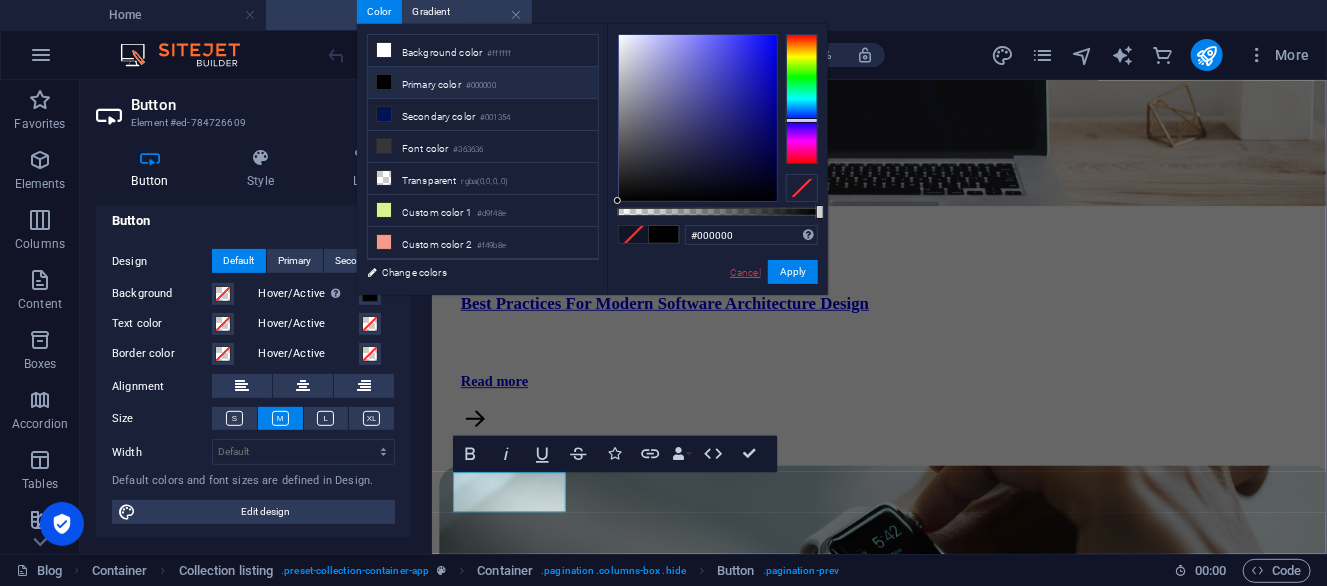 click on "Cancel" at bounding box center (745, 272) 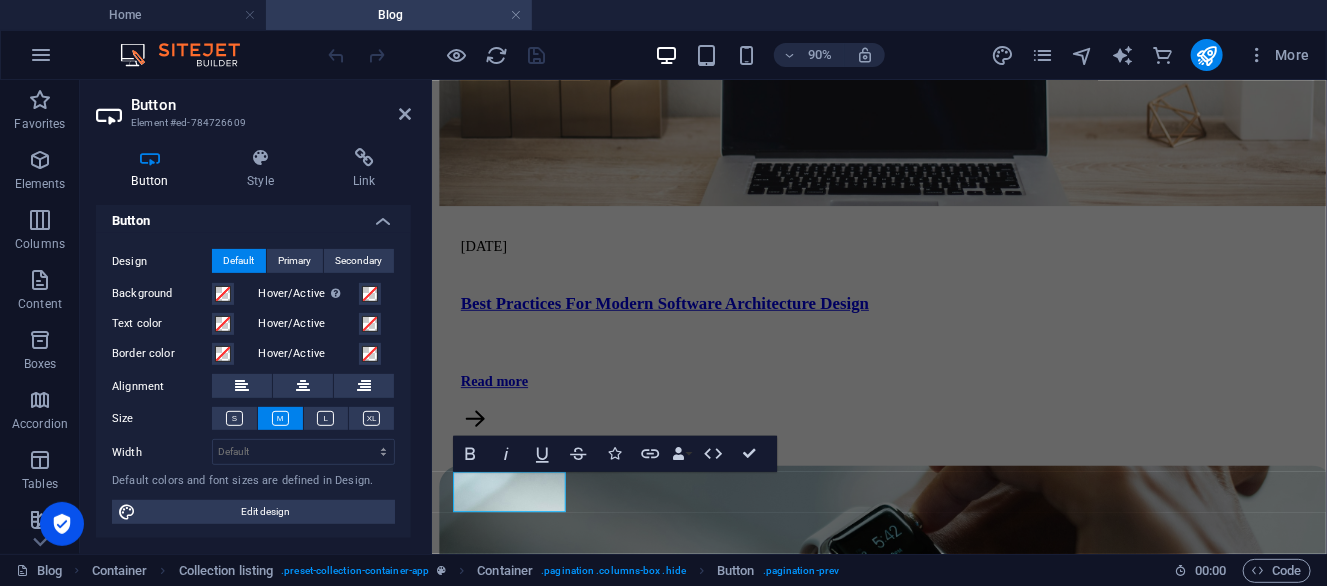 click on "Hover/Active Switch to preview mode to test the active/hover state" at bounding box center (309, 294) 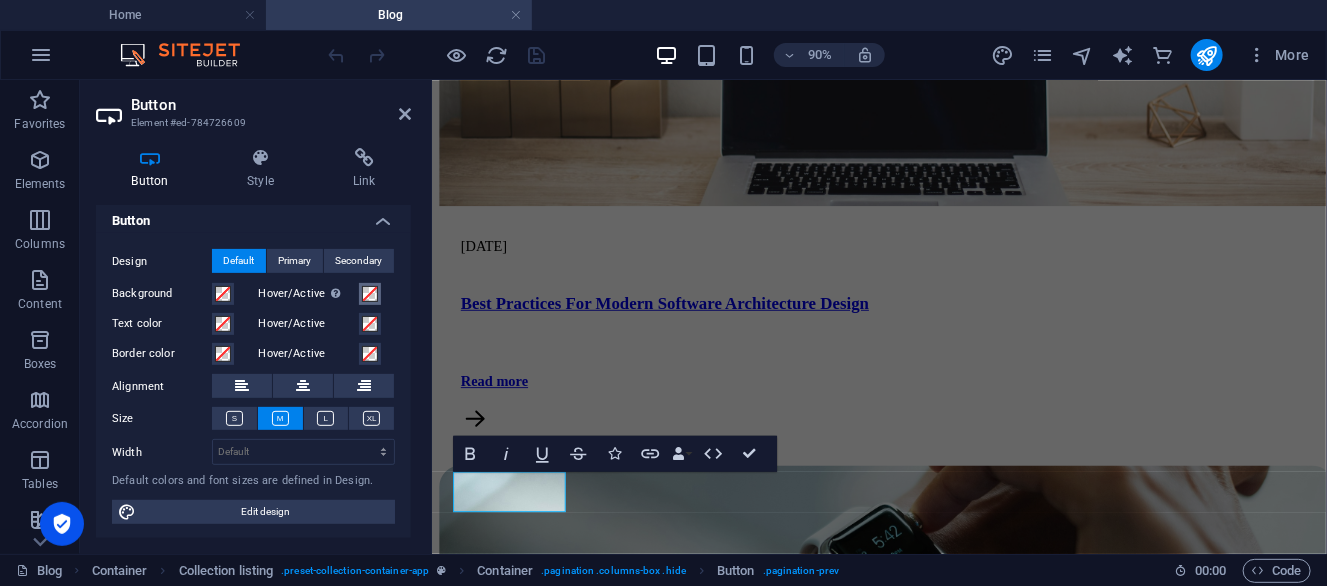 click on "Hover/Active Switch to preview mode to test the active/hover state" at bounding box center (370, 294) 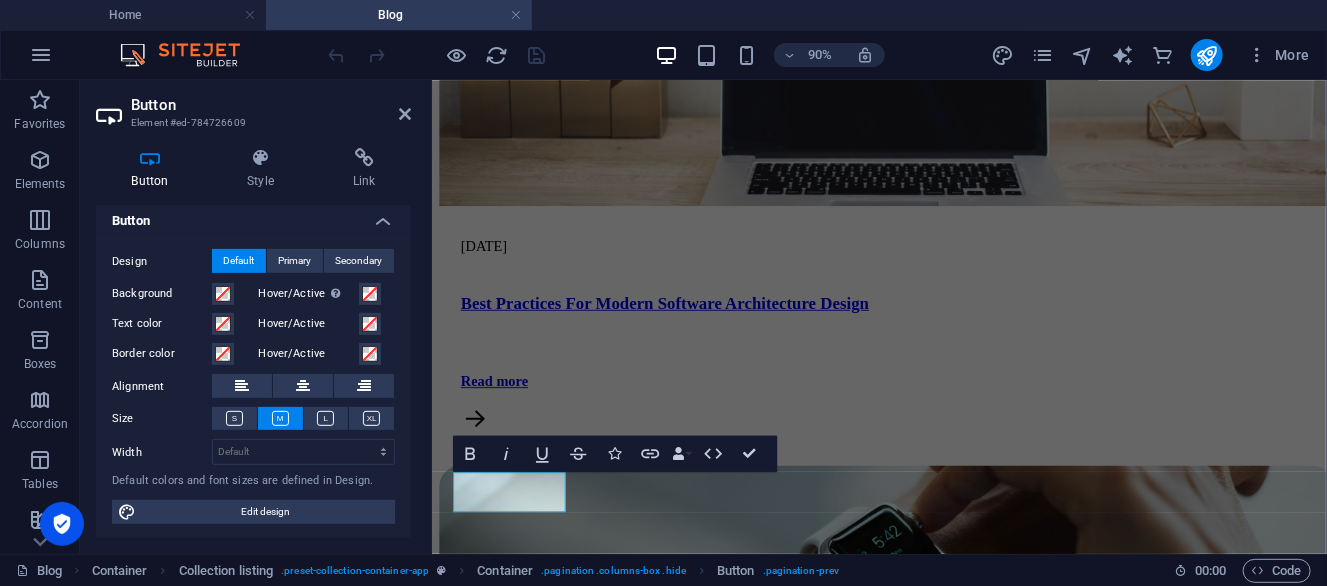 click on "Hover/Active Switch to preview mode to test the active/hover state" at bounding box center [309, 294] 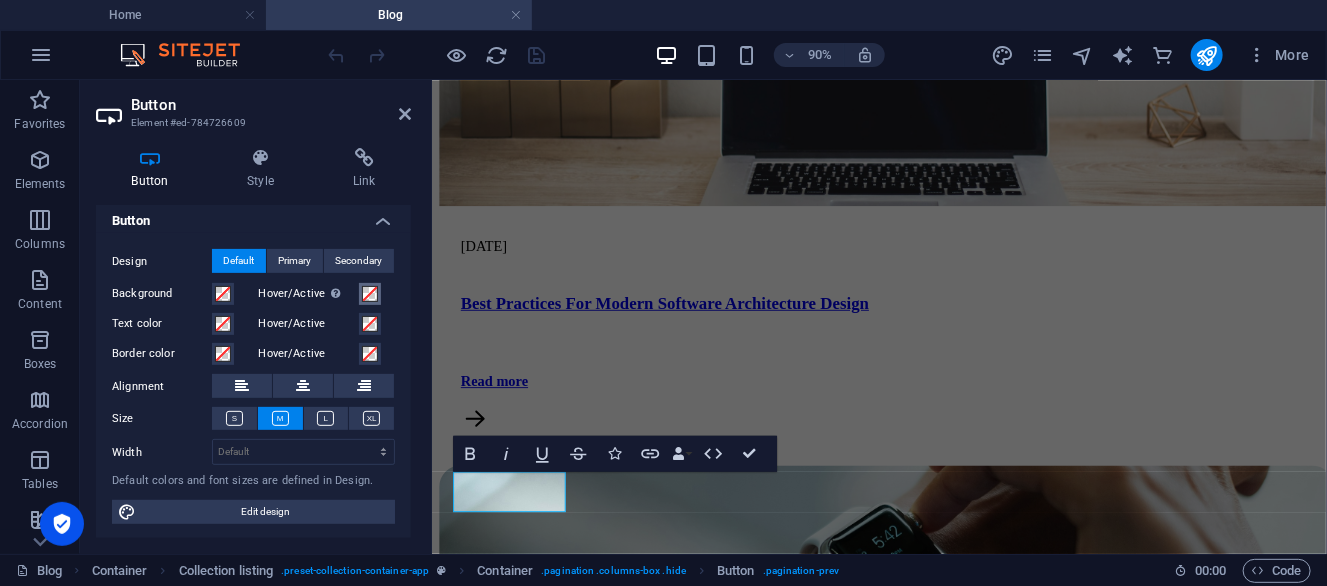 click on "Hover/Active Switch to preview mode to test the active/hover state" at bounding box center (370, 294) 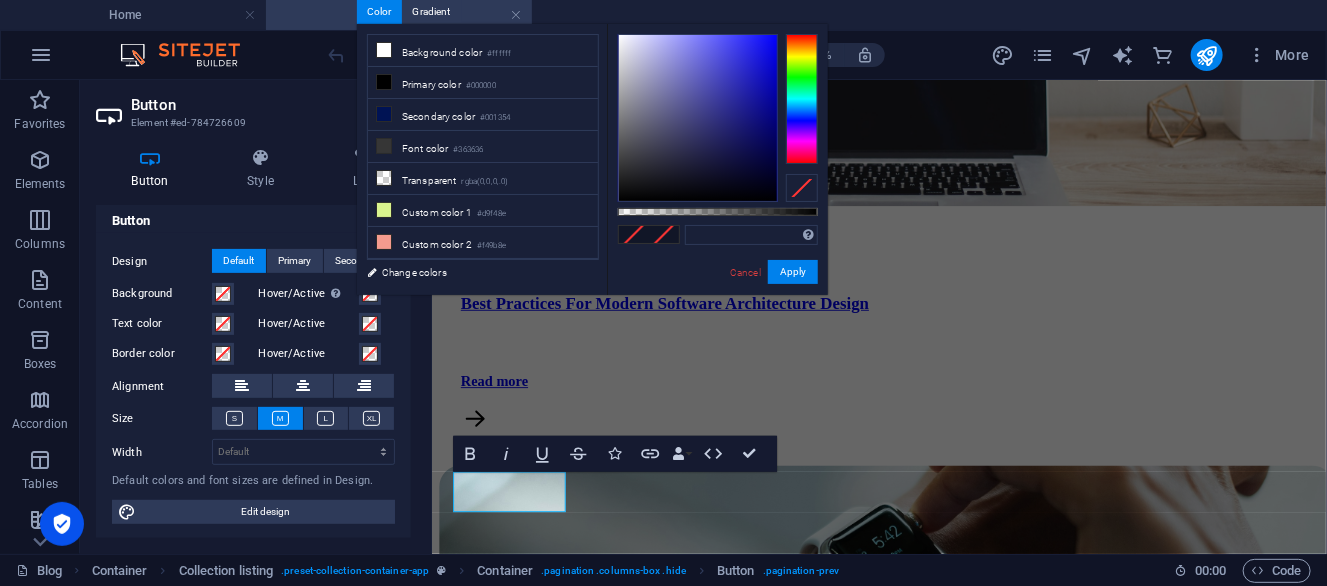 click on "Hover/Active Switch to preview mode to test the active/hover state" at bounding box center (309, 294) 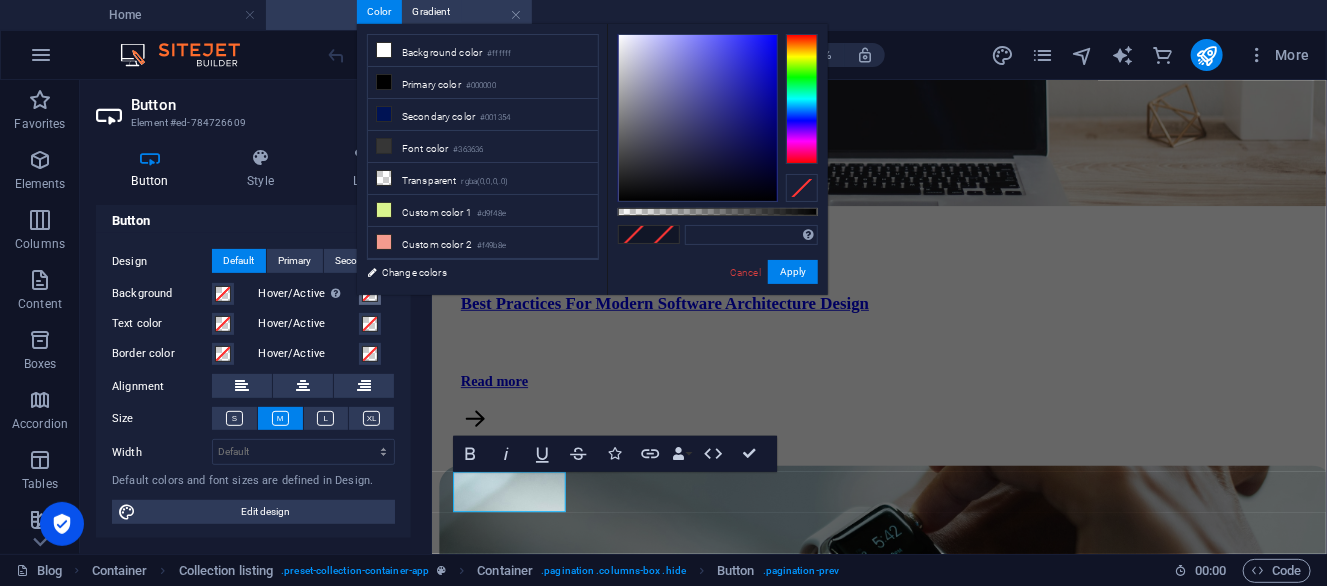 click on "Hover/Active Switch to preview mode to test the active/hover state" at bounding box center (370, 294) 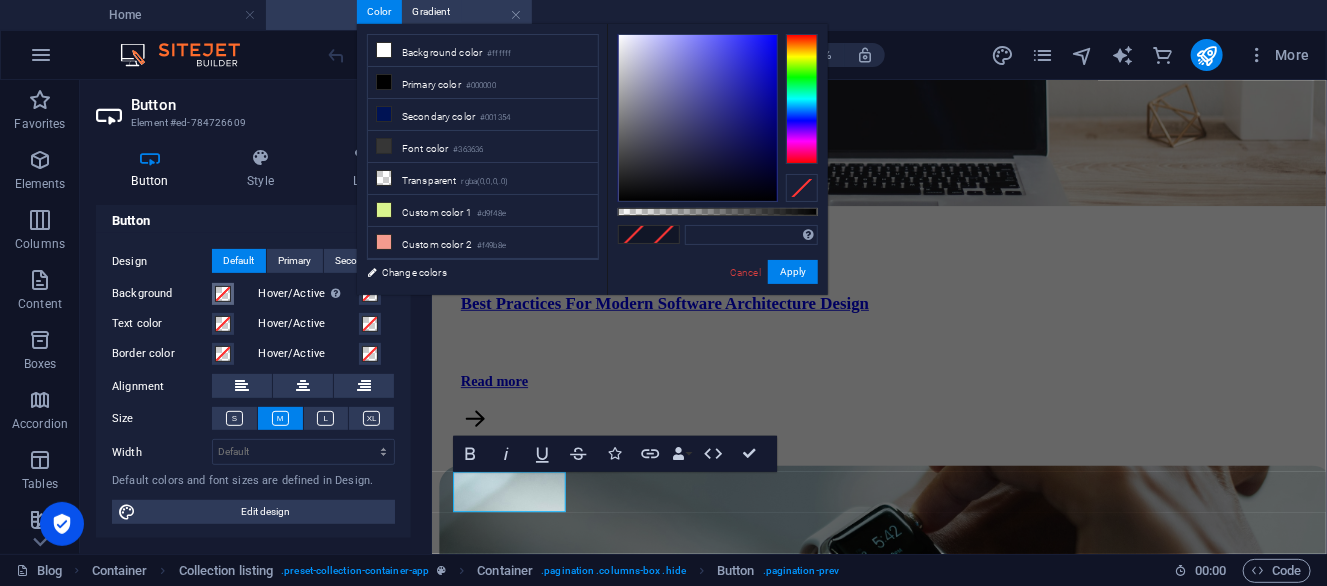 click at bounding box center (223, 294) 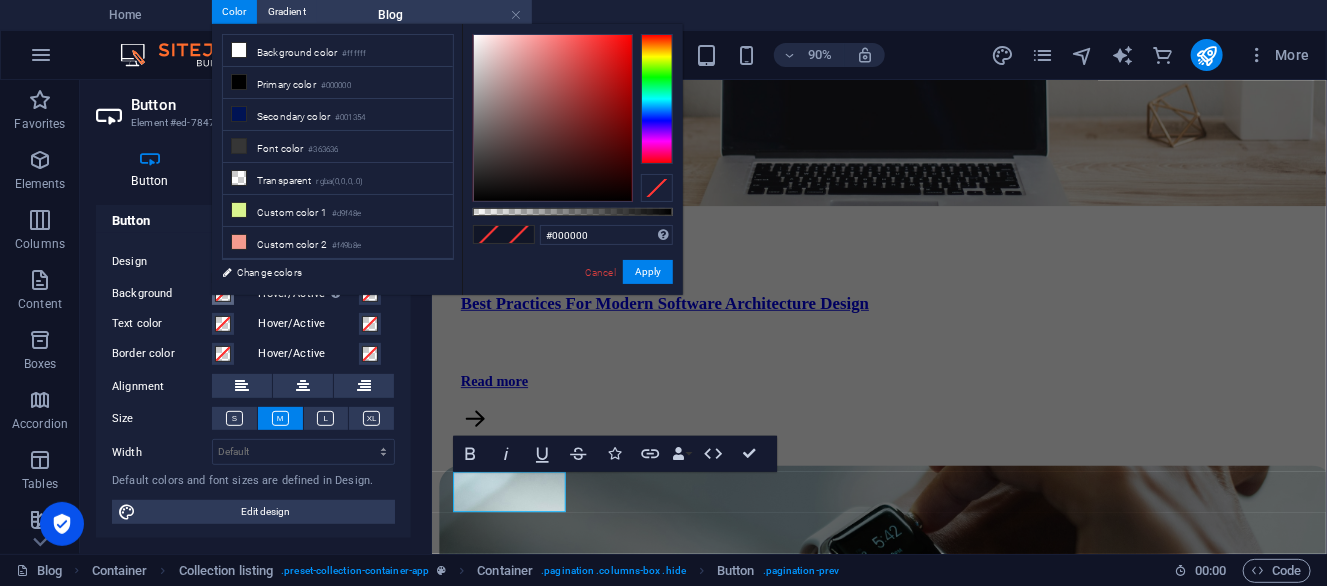click at bounding box center [657, 99] 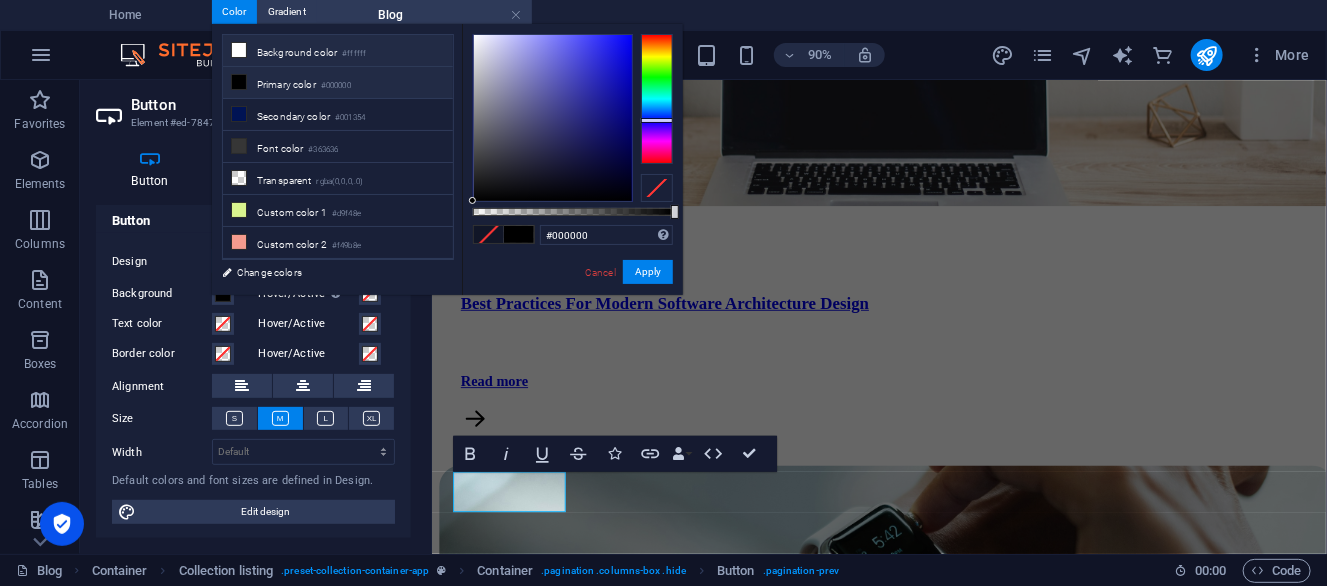 click on "Background color
#ffffff" at bounding box center [338, 51] 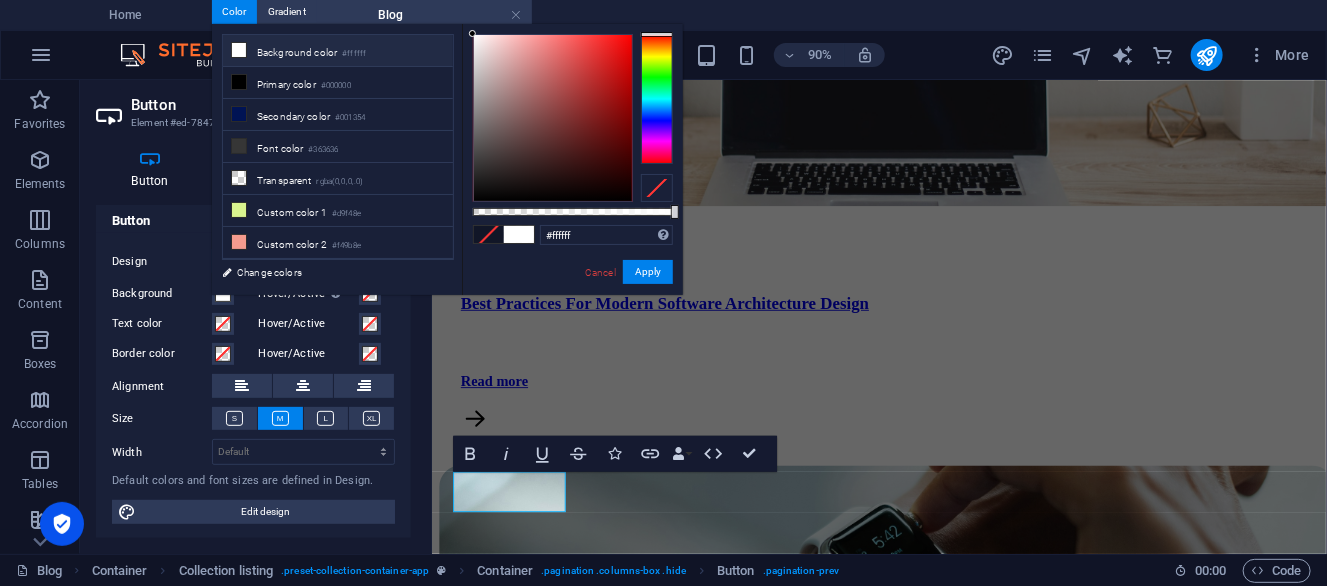 click at bounding box center [657, 99] 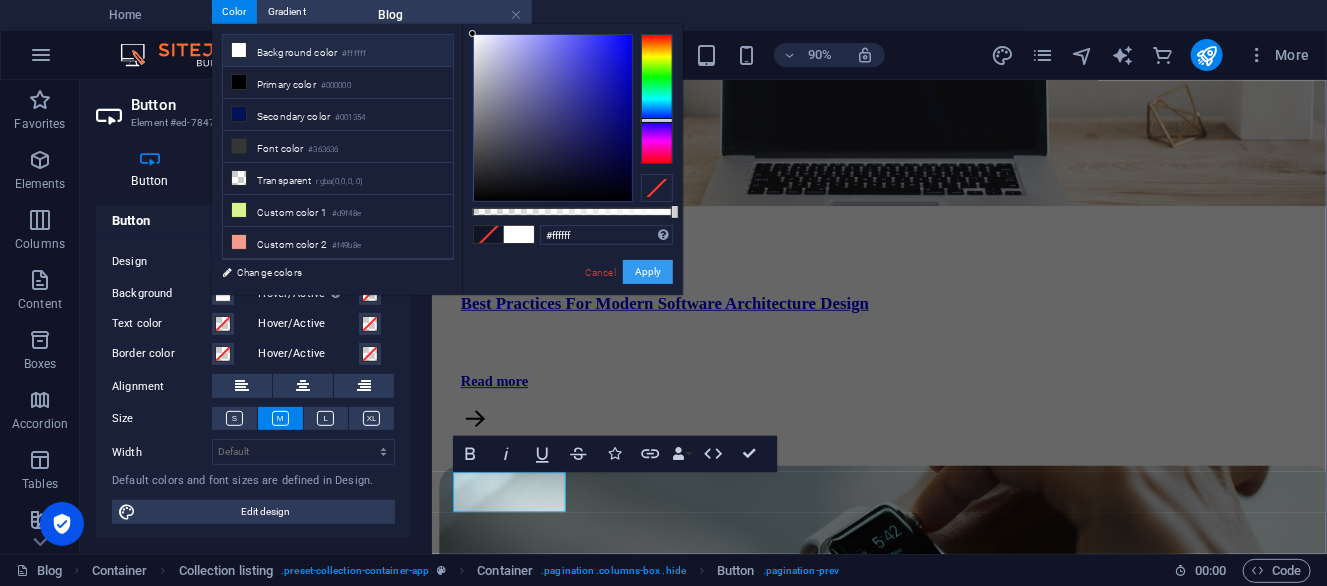 click on "Apply" at bounding box center (648, 272) 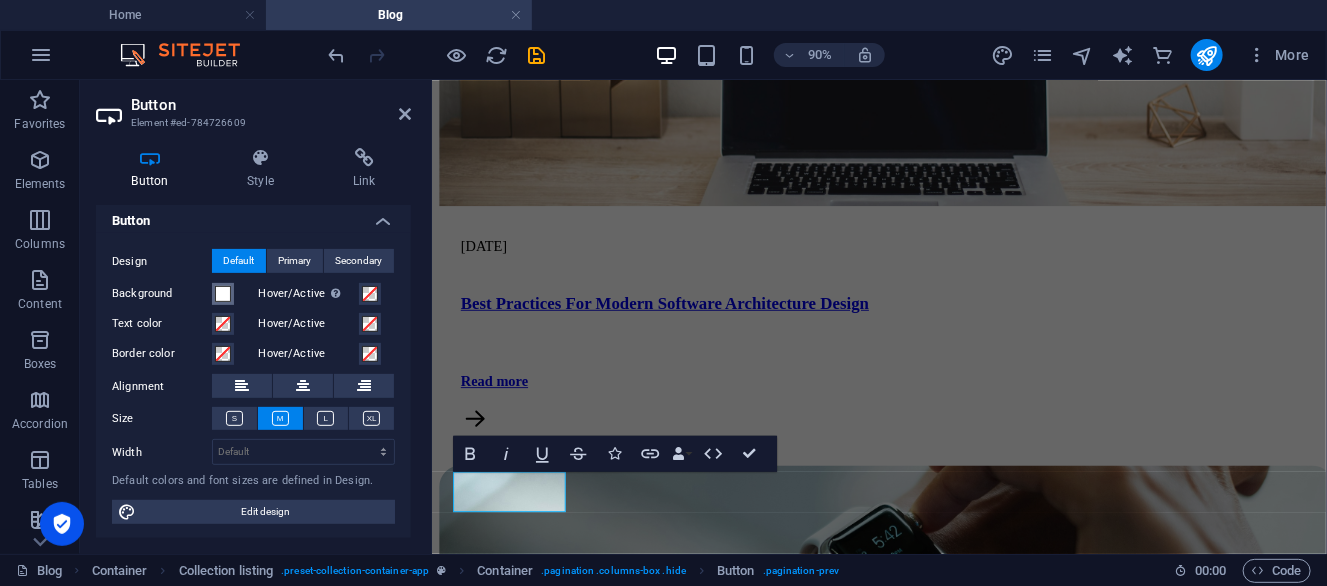 click at bounding box center [223, 294] 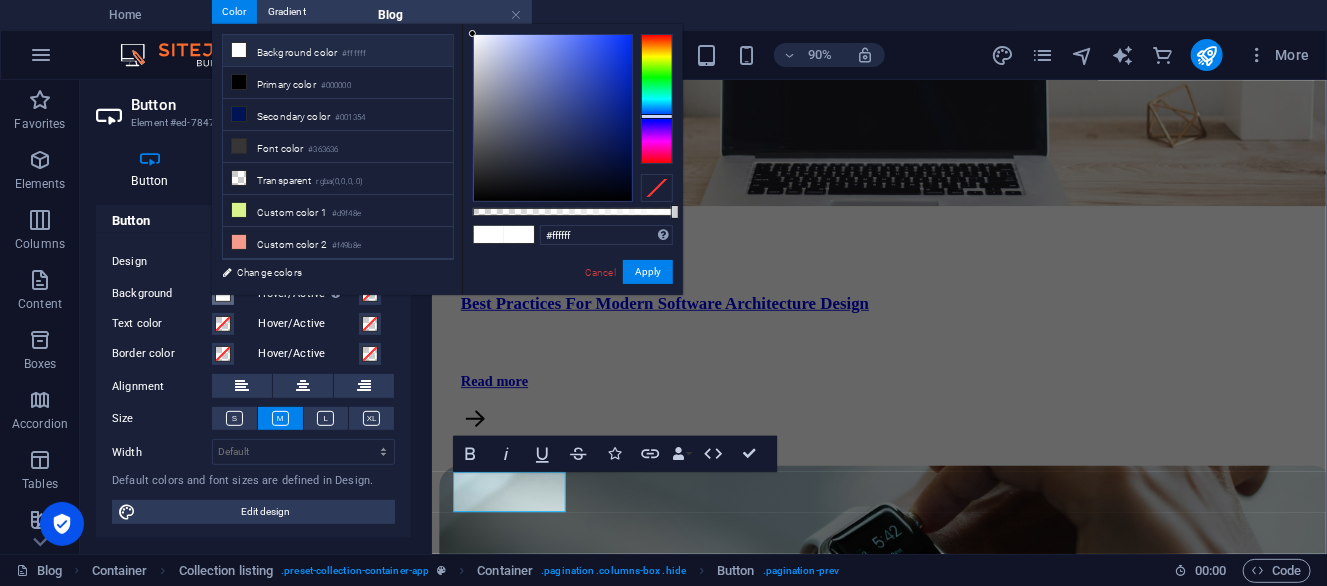 click at bounding box center (657, 99) 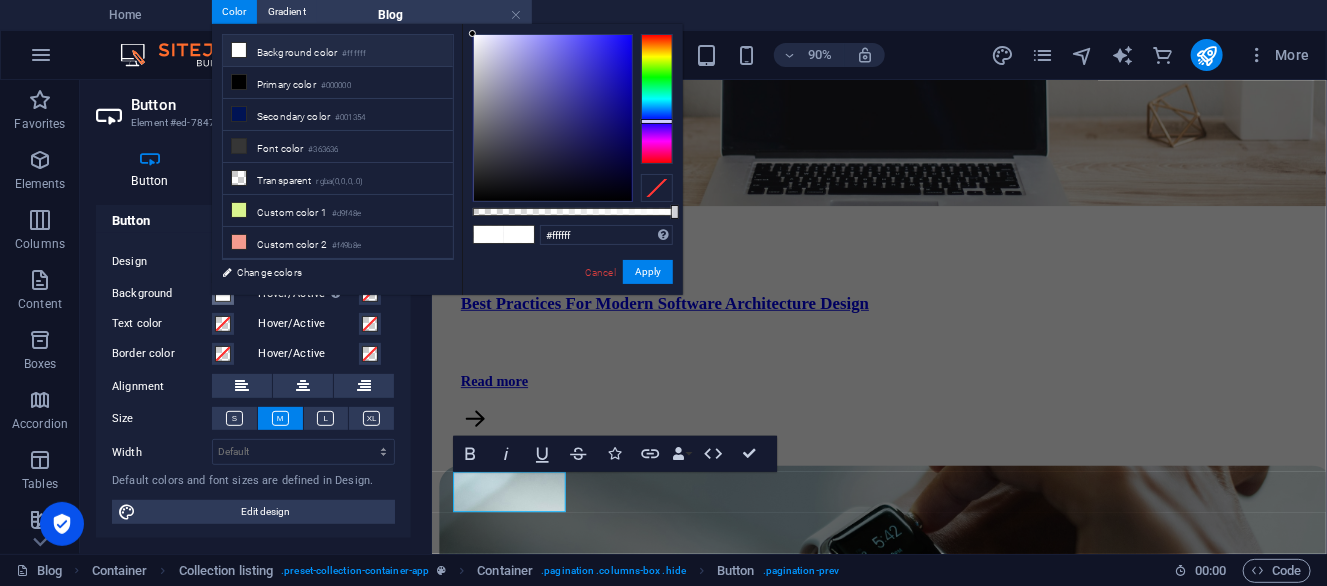click at bounding box center [657, 121] 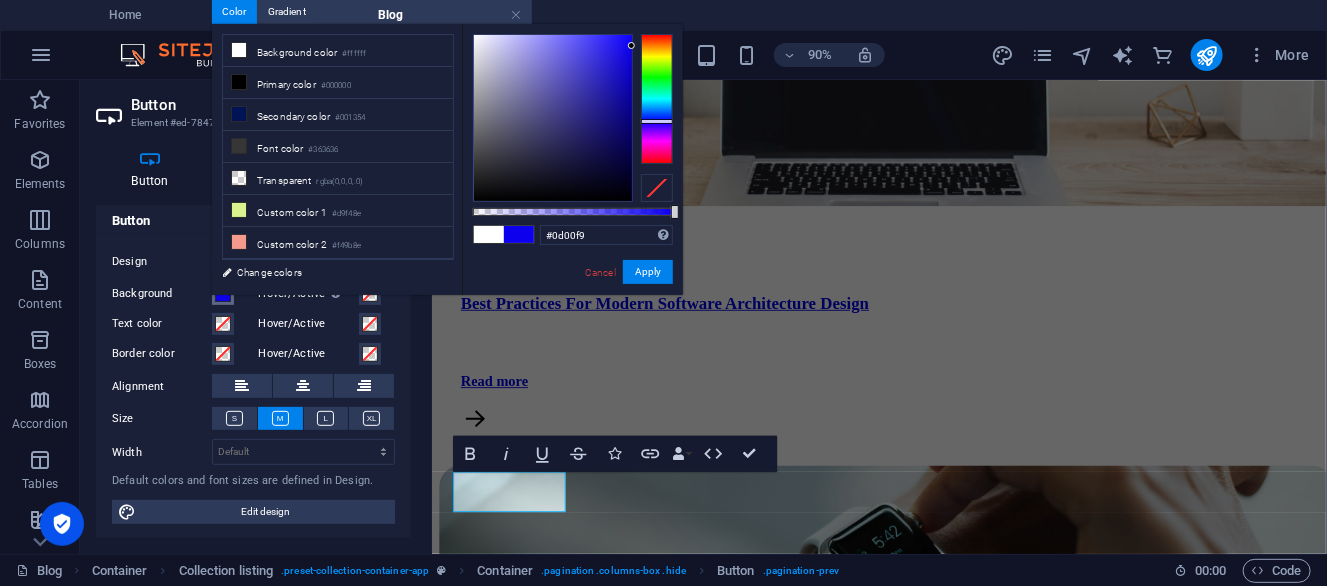 type on "#0d00fa" 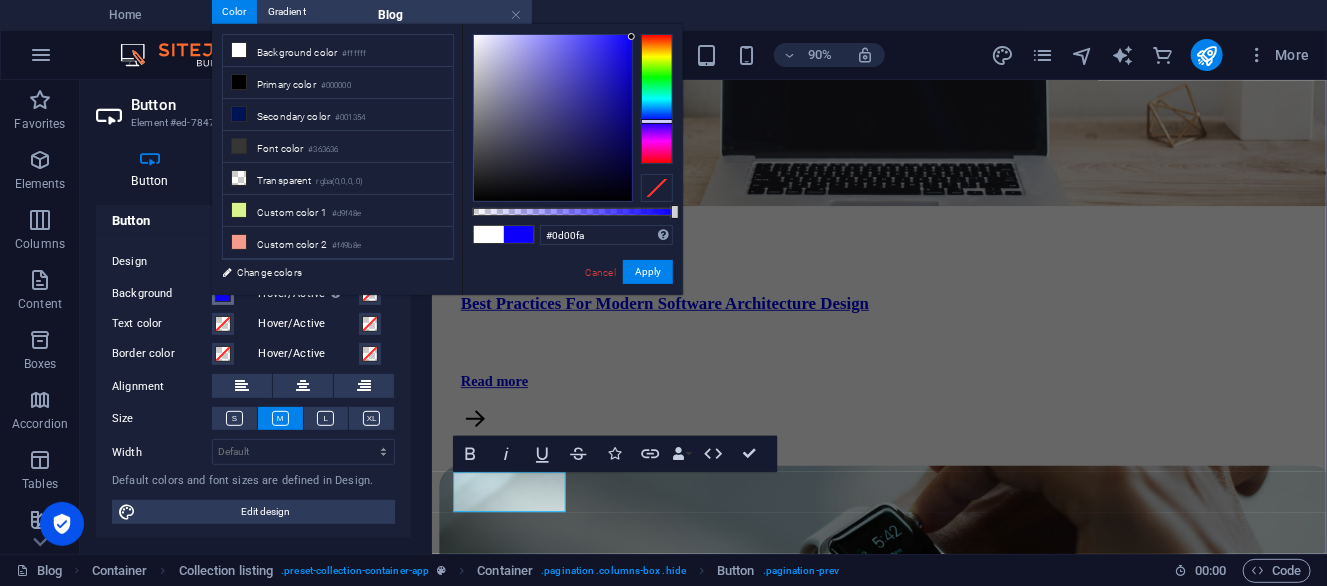 drag, startPoint x: 477, startPoint y: 35, endPoint x: 637, endPoint y: 37, distance: 160.0125 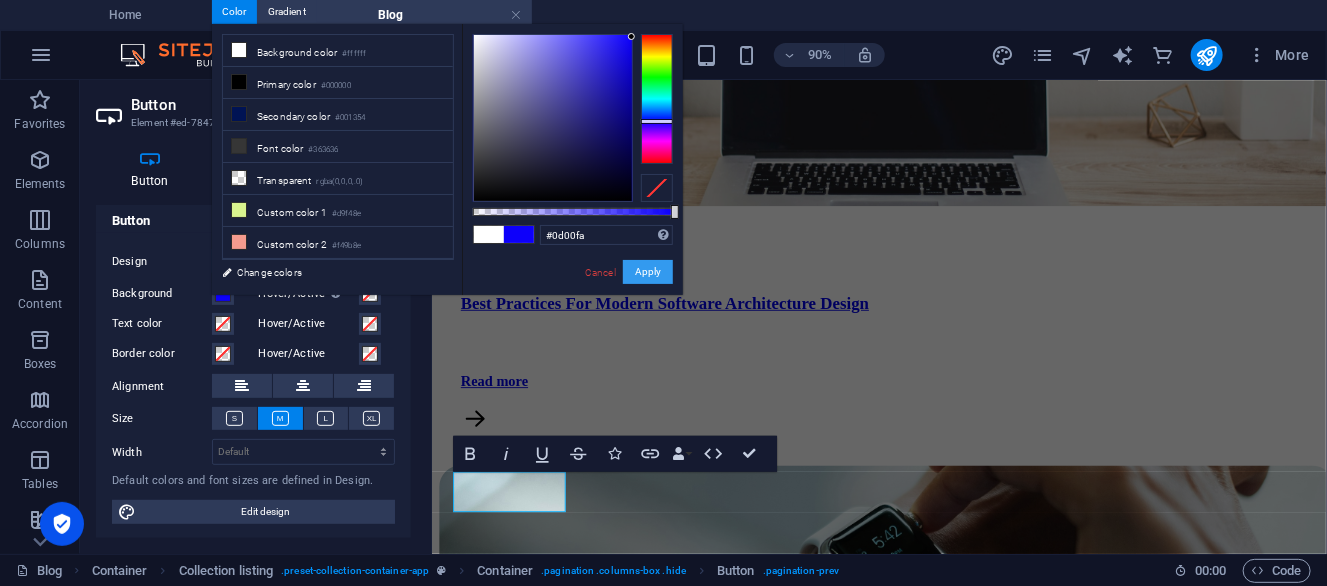 click on "Apply" at bounding box center (648, 272) 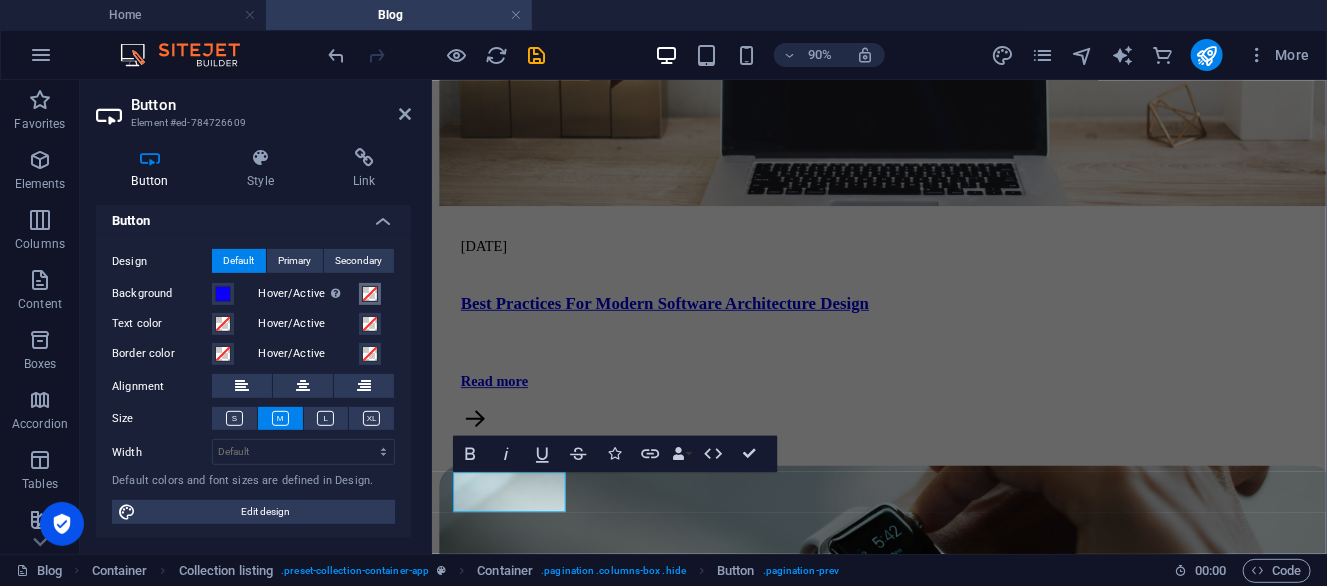 click at bounding box center (370, 294) 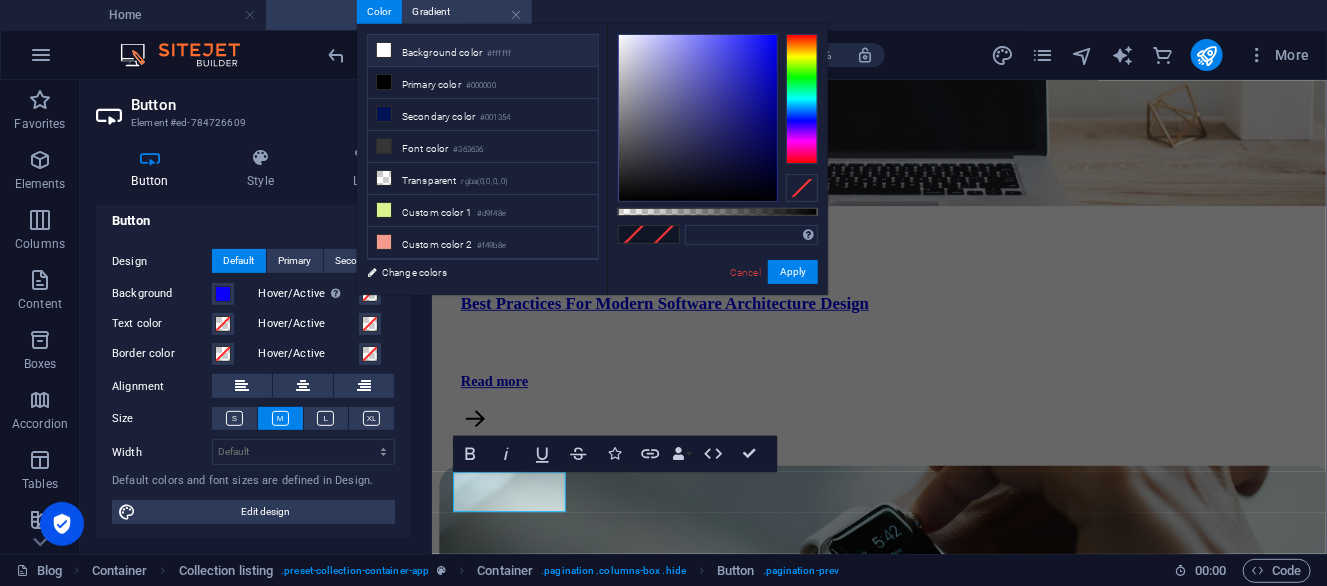 click on "Background color
#ffffff" at bounding box center [483, 51] 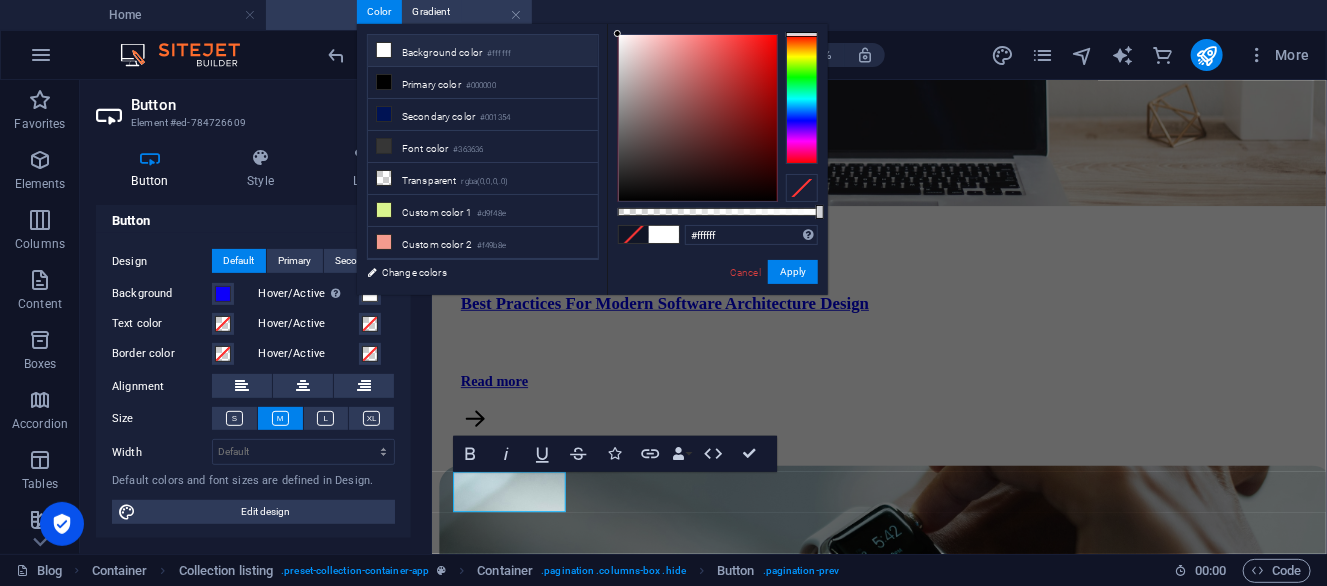 type on "#f70a0a" 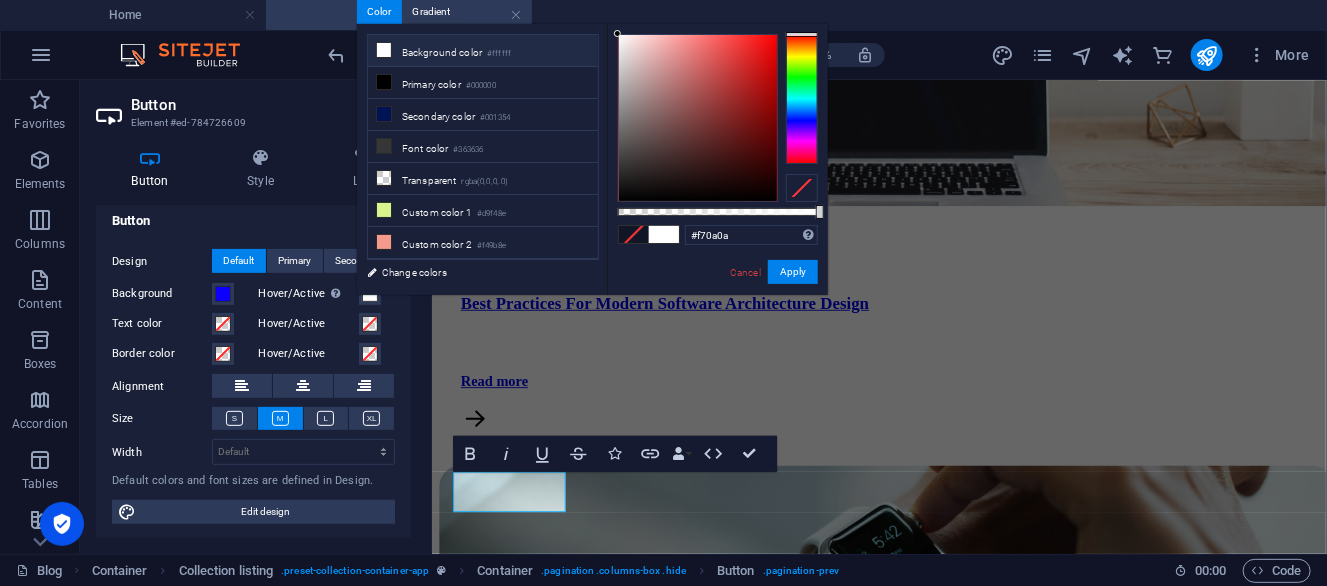 click at bounding box center (698, 118) 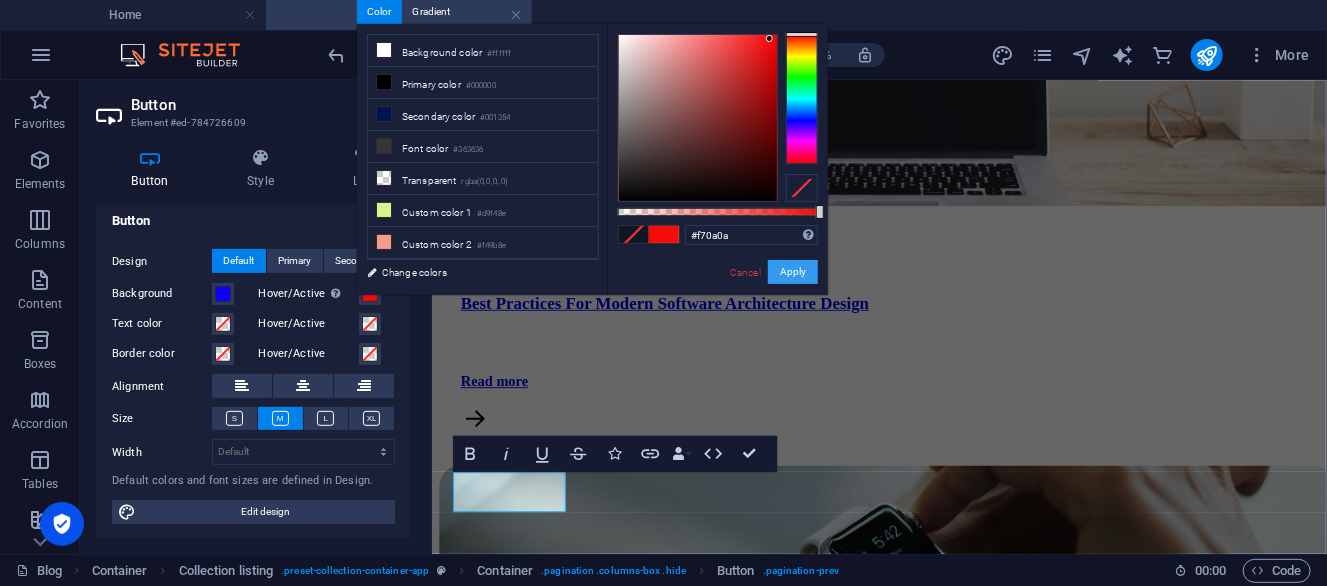 click on "Apply" at bounding box center (793, 272) 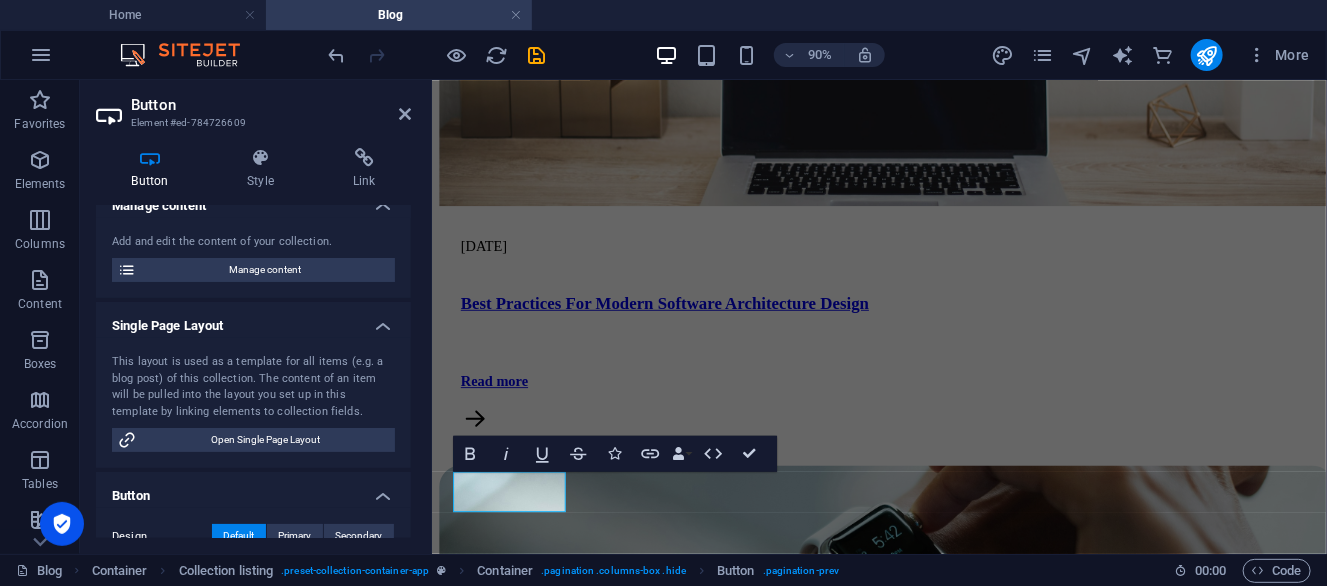 scroll, scrollTop: 0, scrollLeft: 0, axis: both 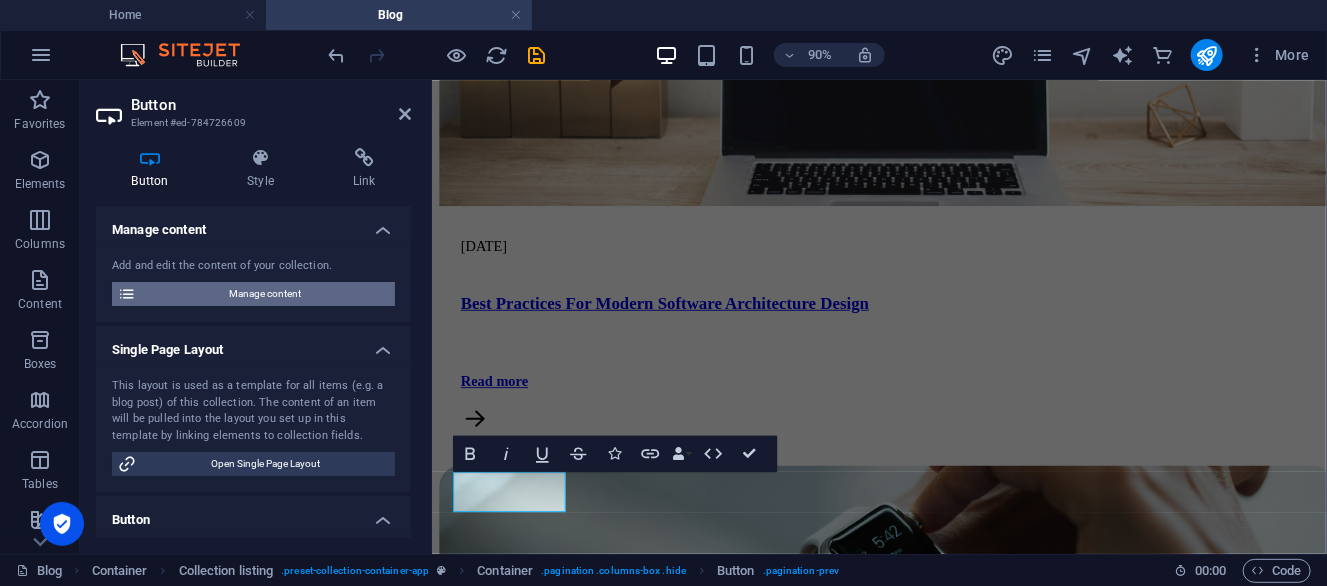 click on "Manage content" at bounding box center (265, 294) 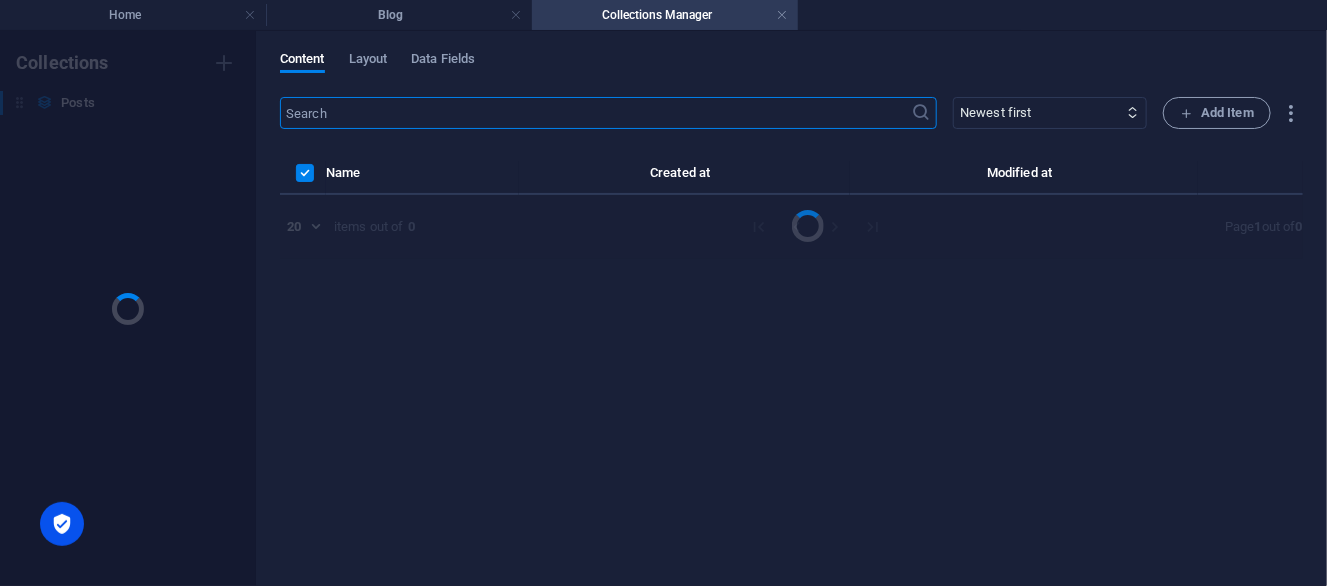 scroll, scrollTop: 0, scrollLeft: 0, axis: both 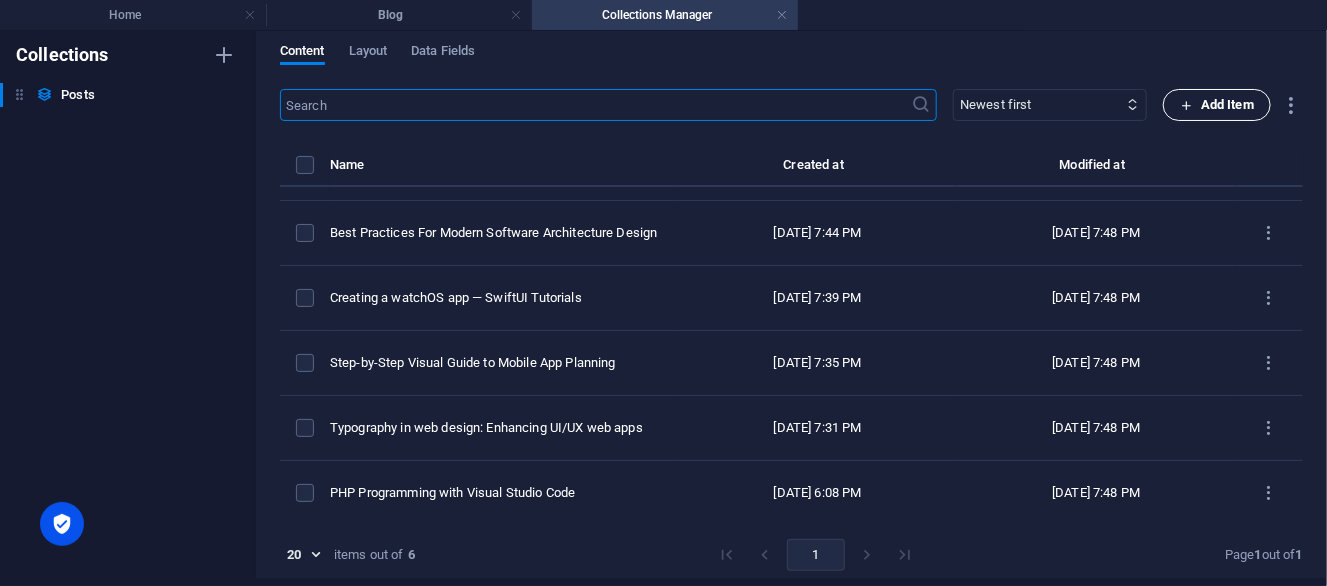 click on "Add Item" at bounding box center [1217, 105] 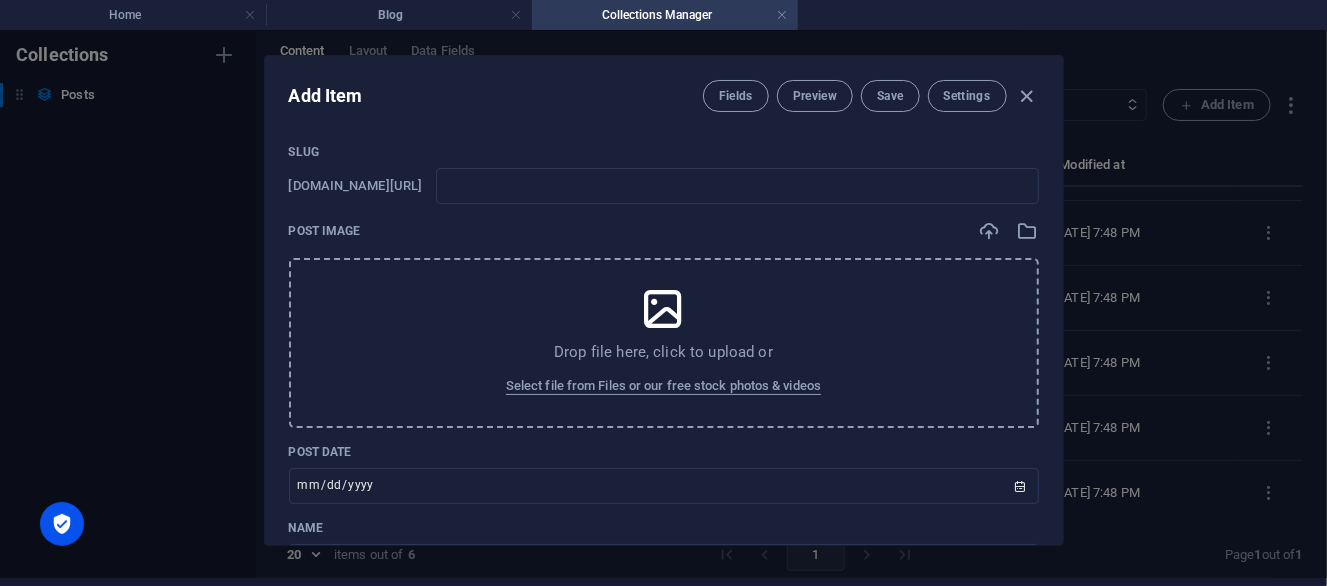 scroll, scrollTop: 0, scrollLeft: 0, axis: both 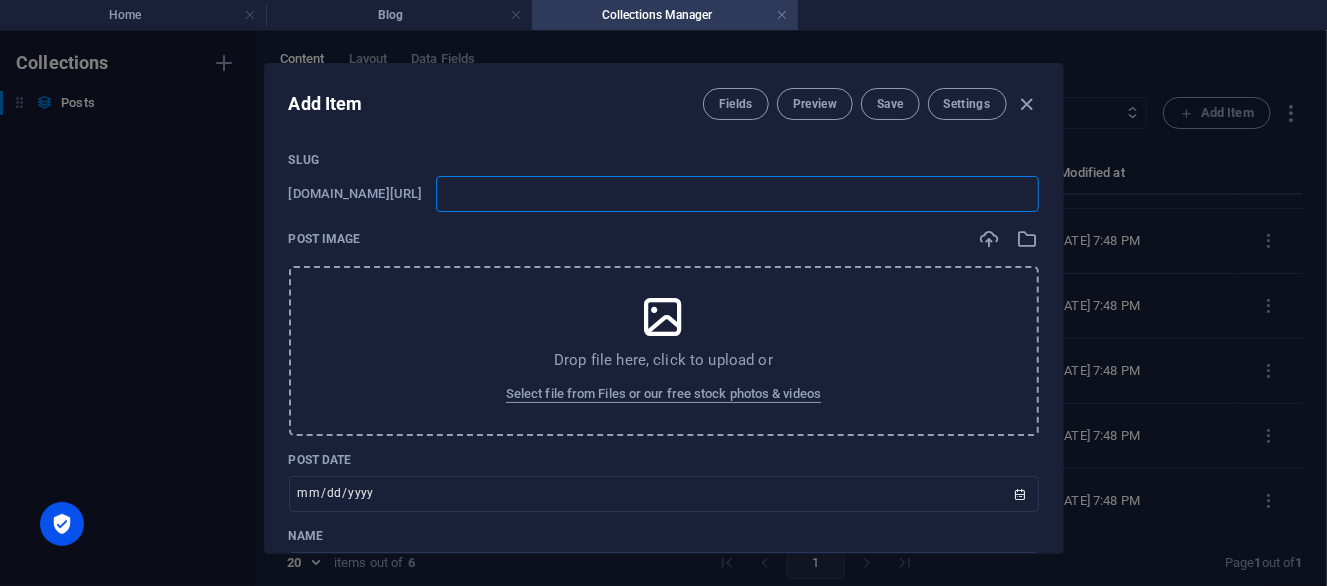 click at bounding box center [737, 194] 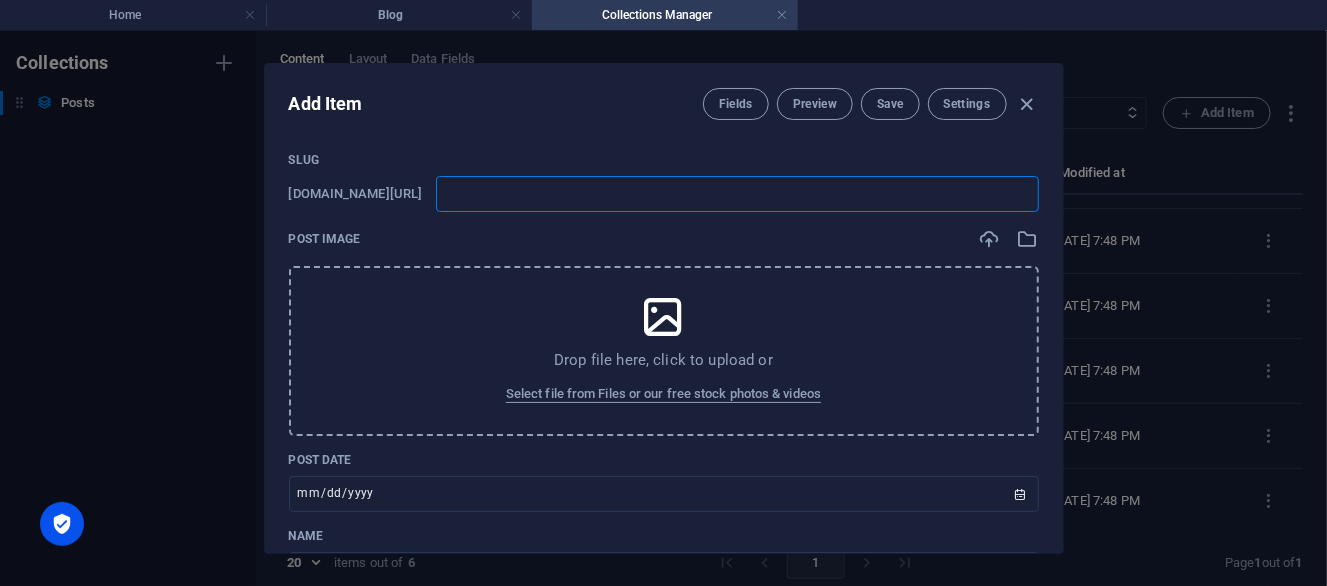 type on "r" 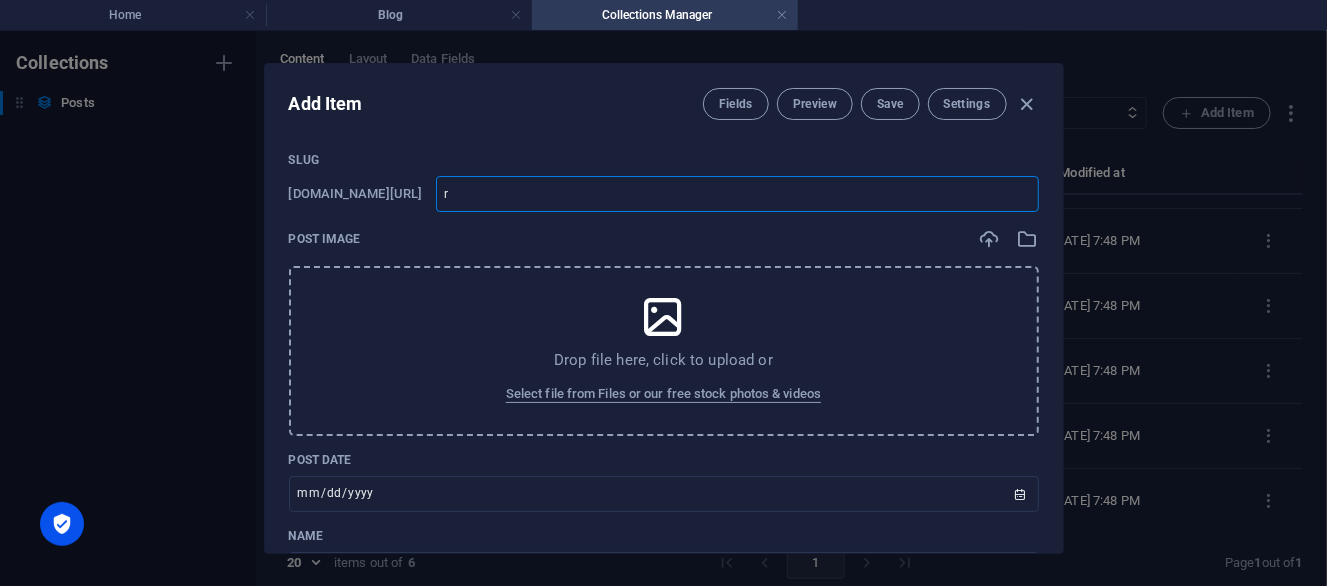 type on "ro" 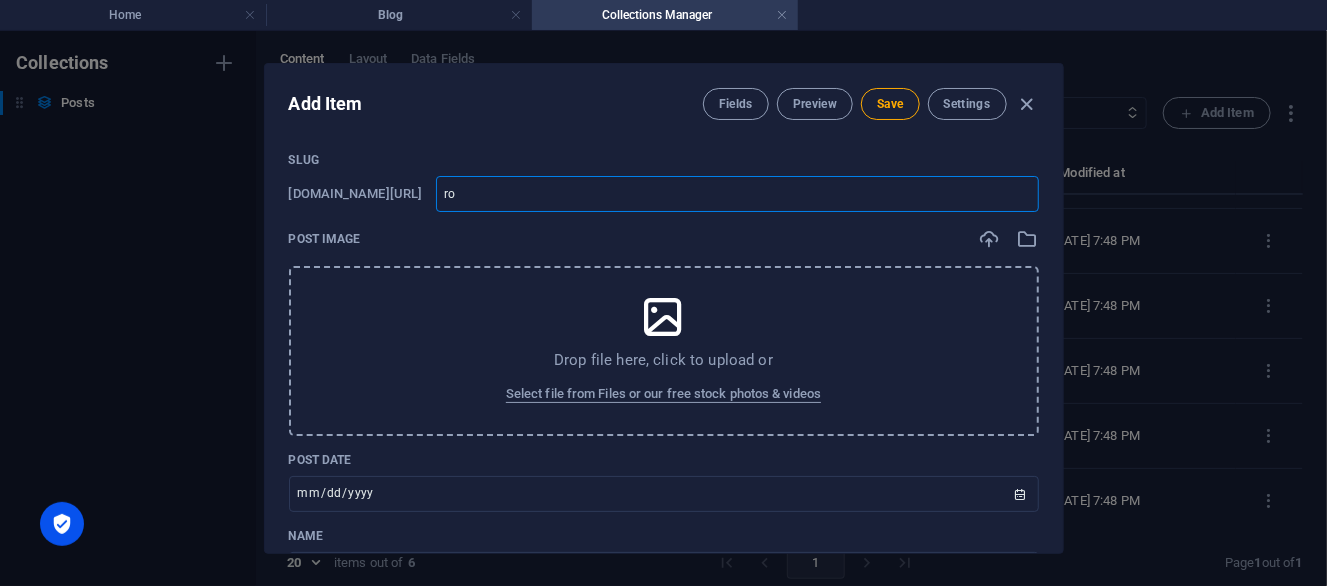 type on "ro" 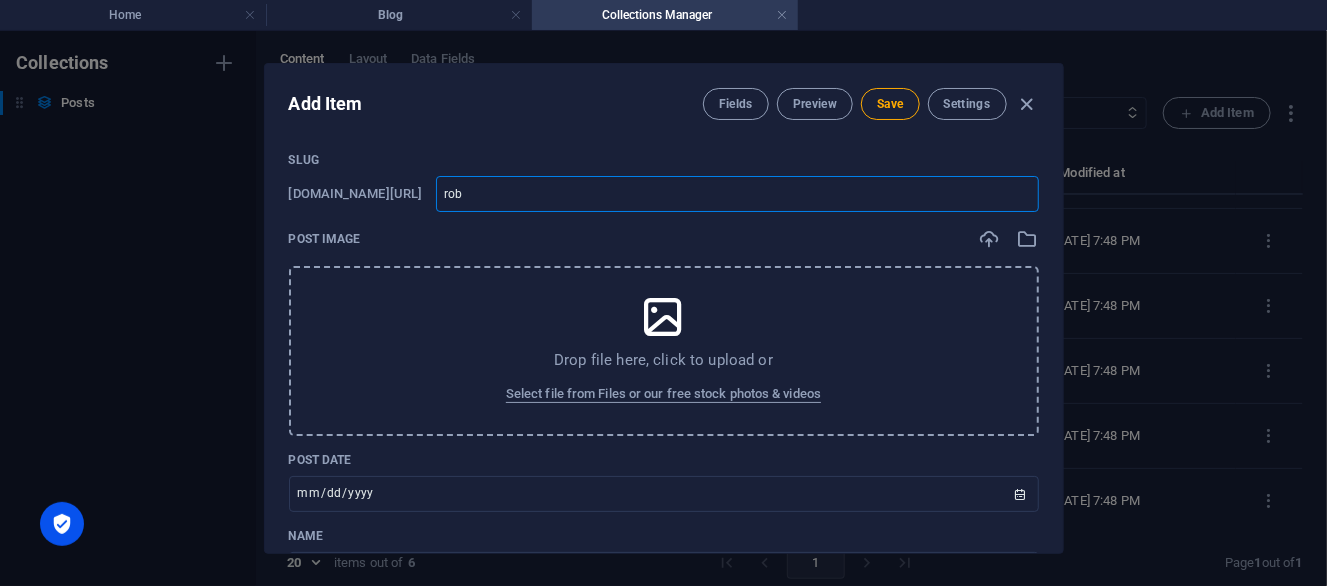 type on "robo" 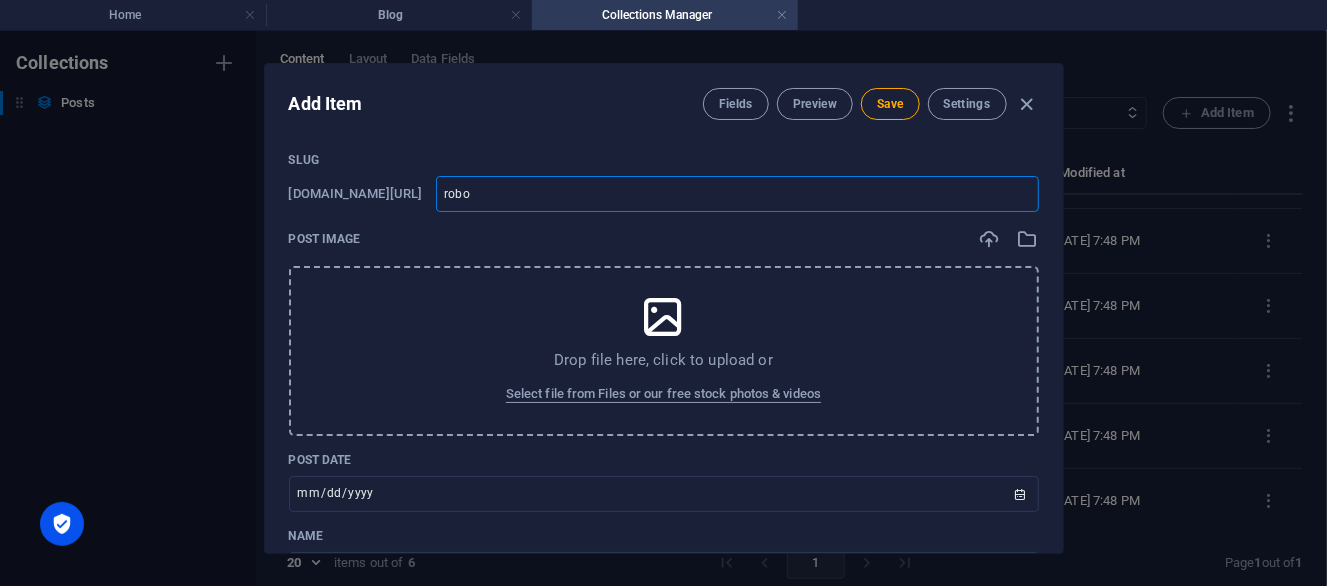 type on "rob" 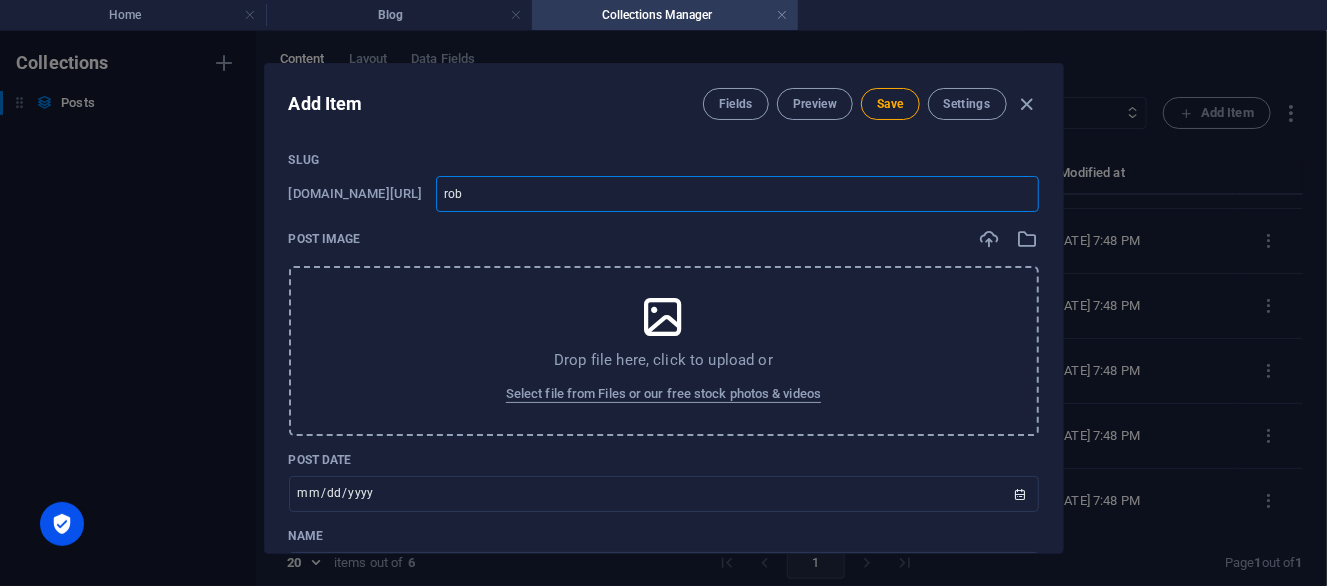 type on "ro" 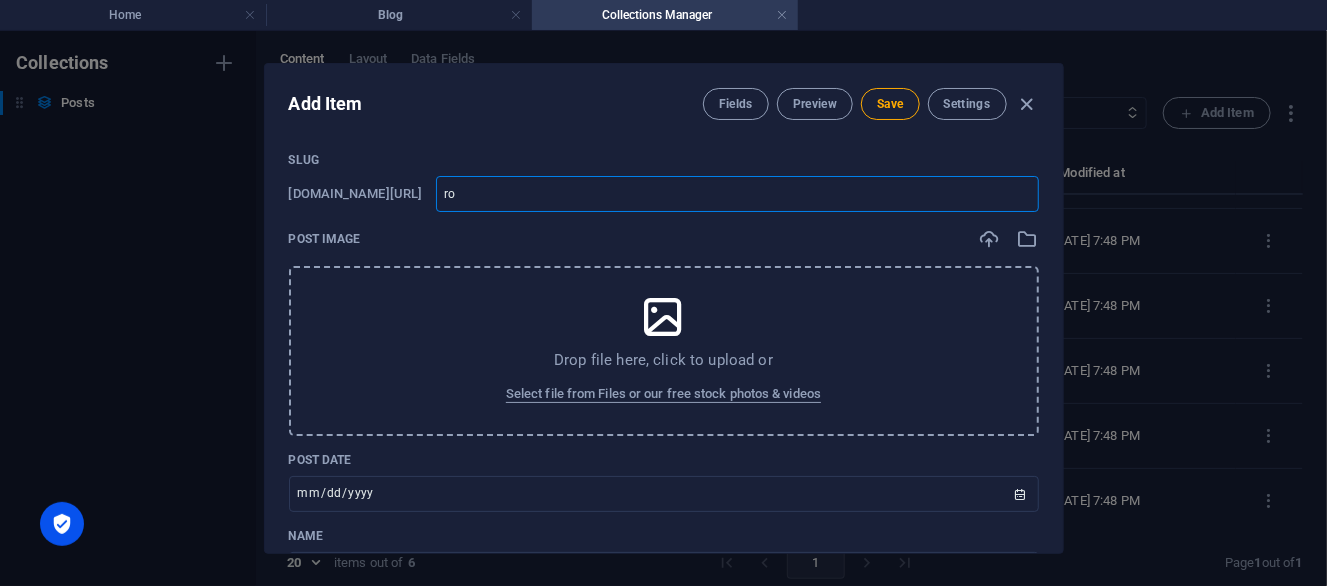 type on "r" 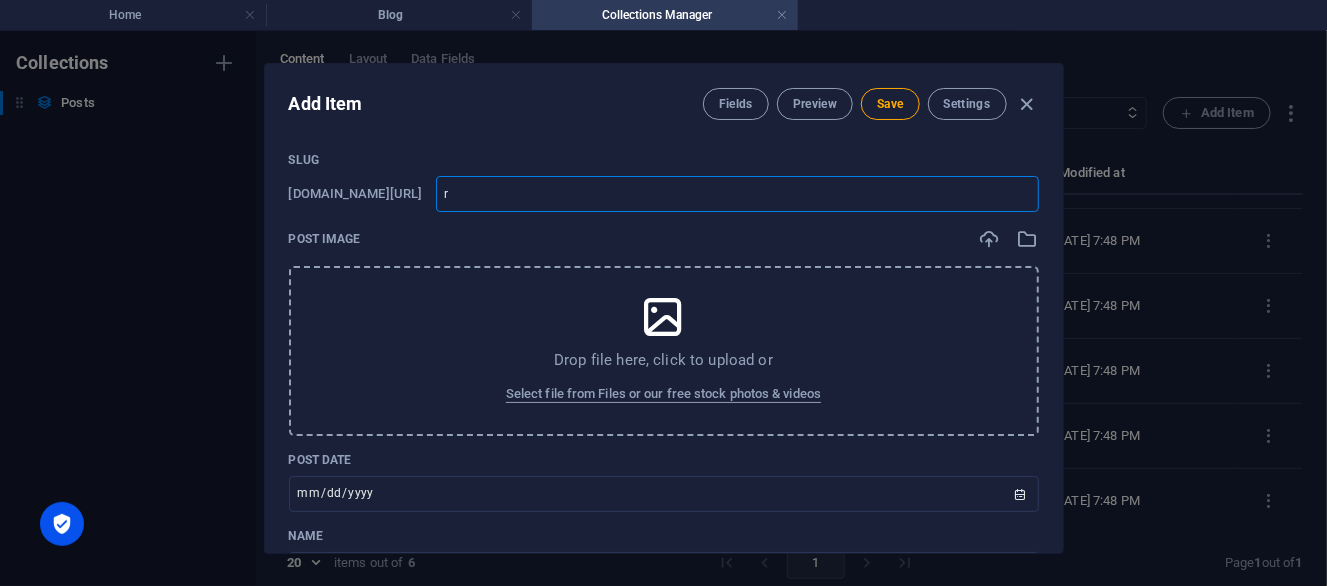 type on "r" 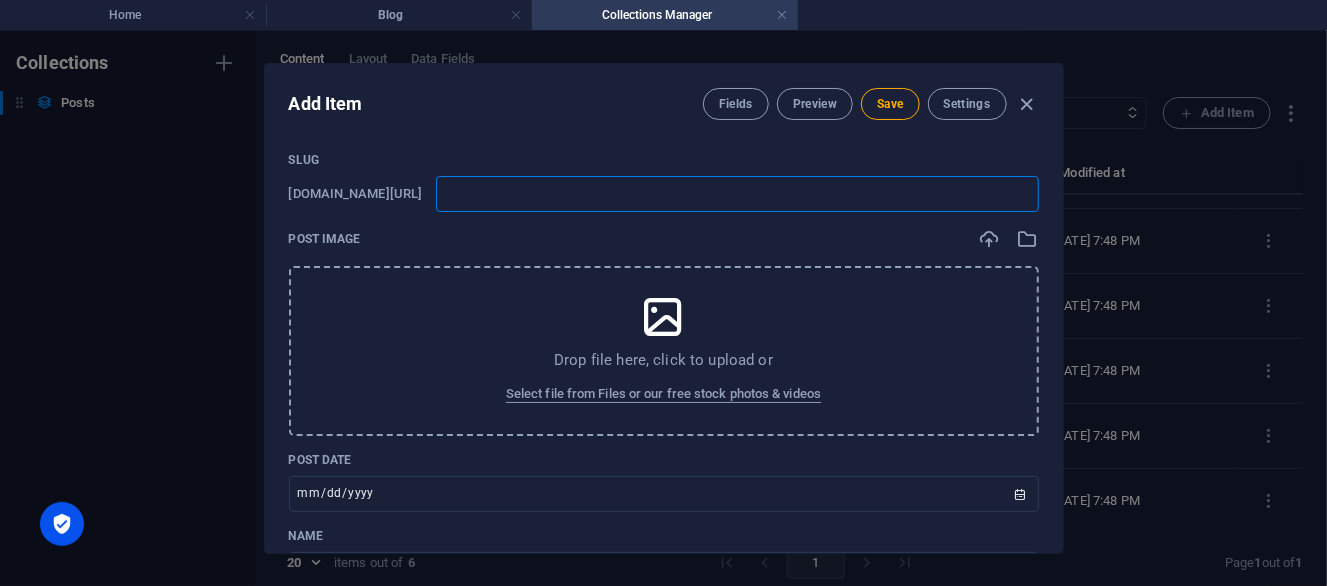 type on "c" 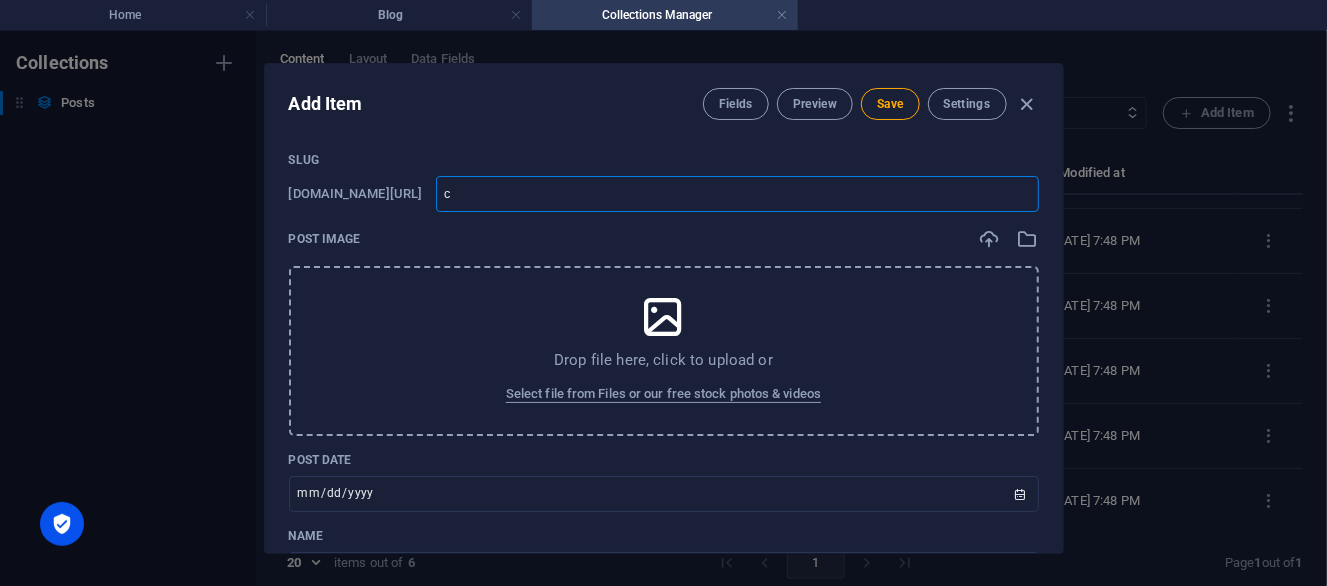 type on "ca" 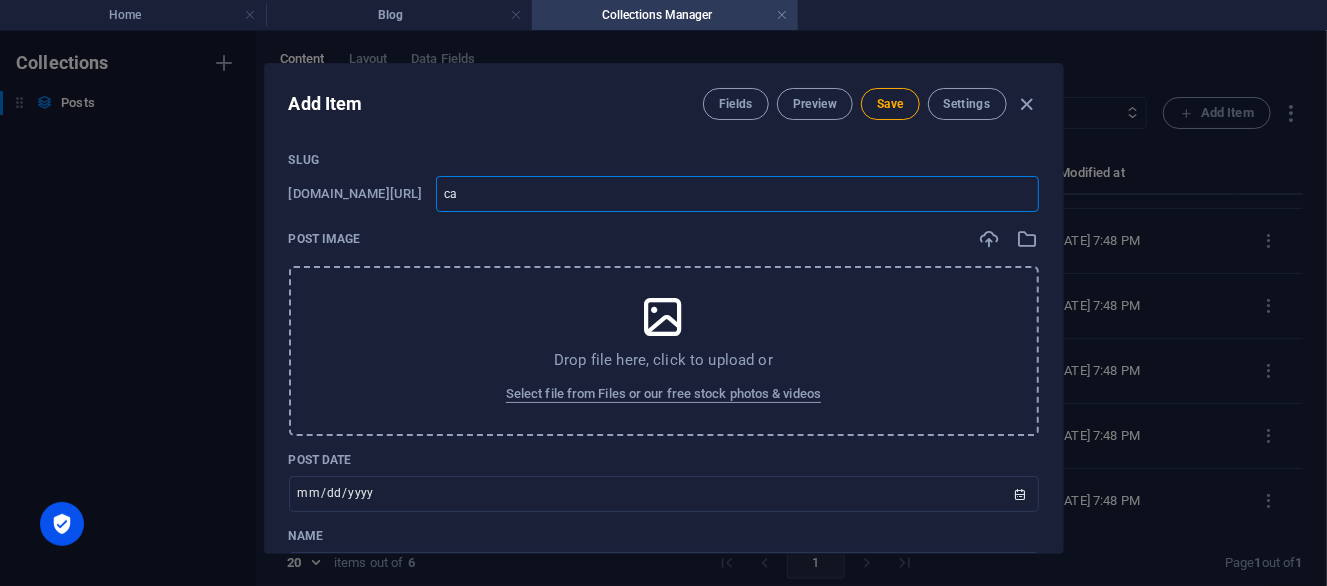 type on "ca" 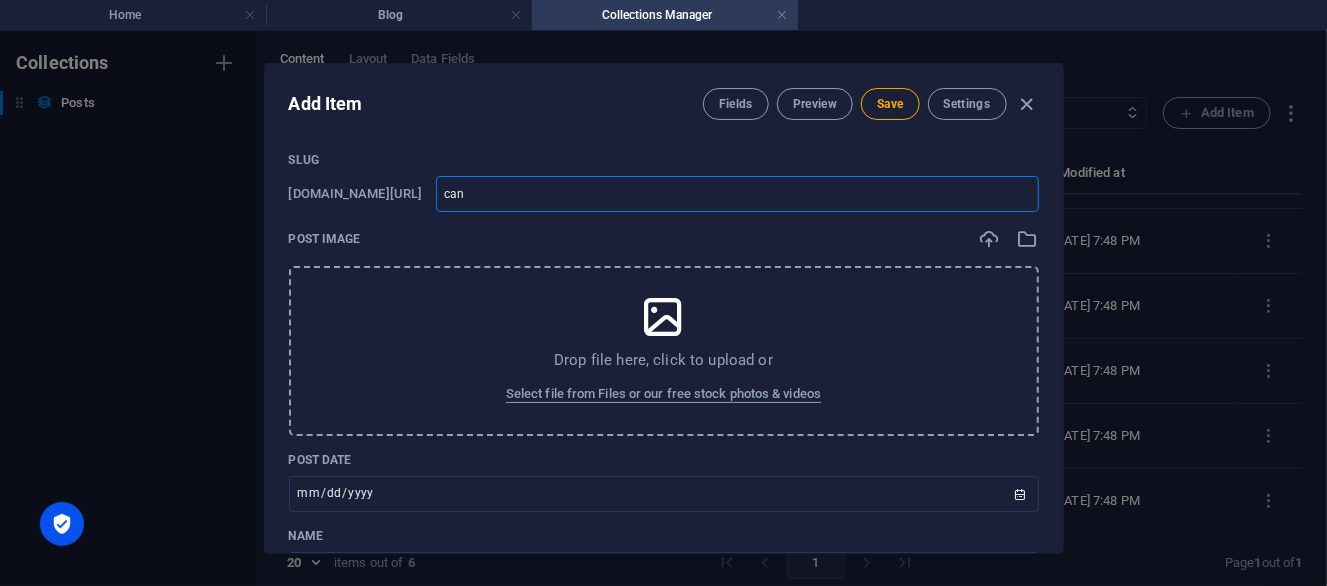 type on "can" 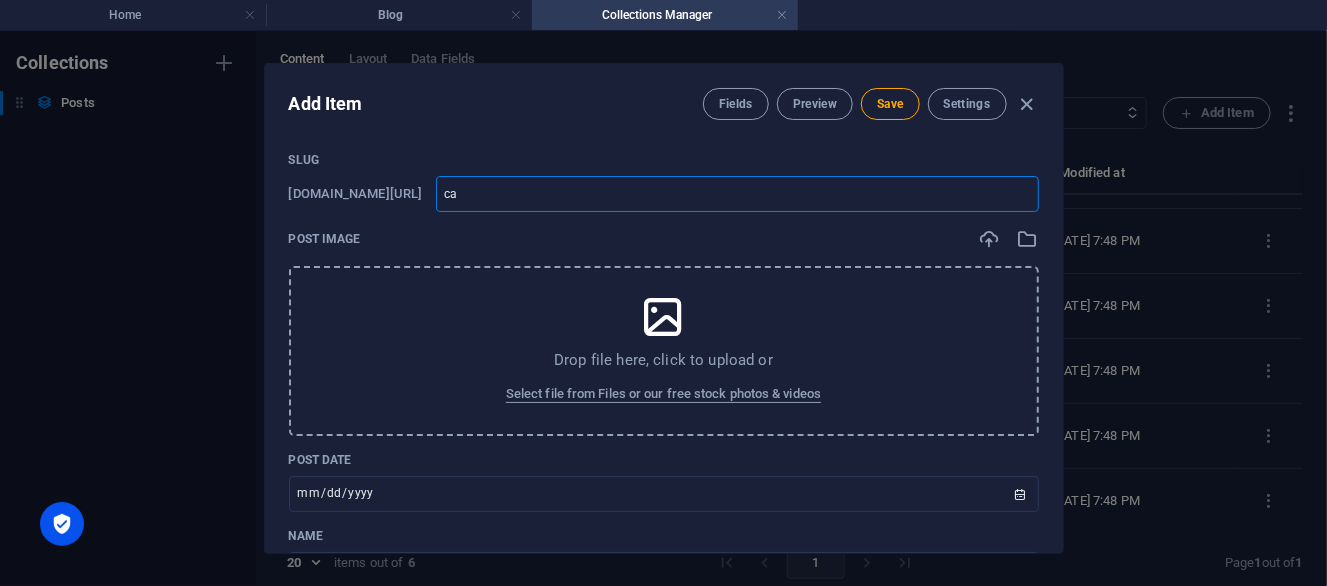 type on "c" 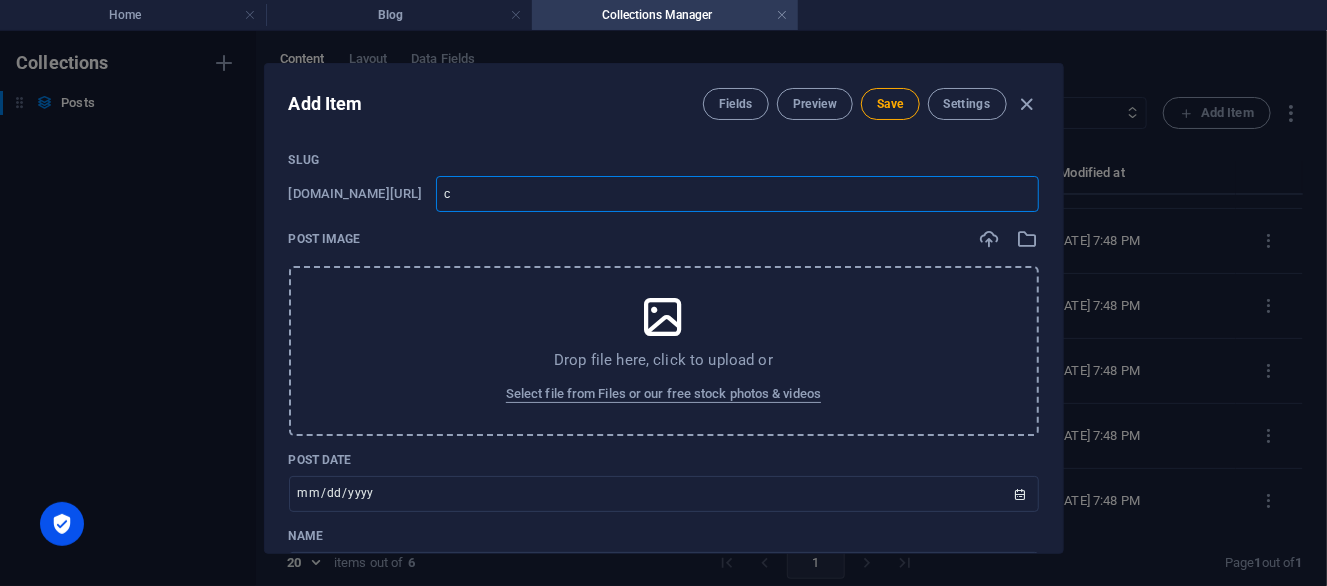 type 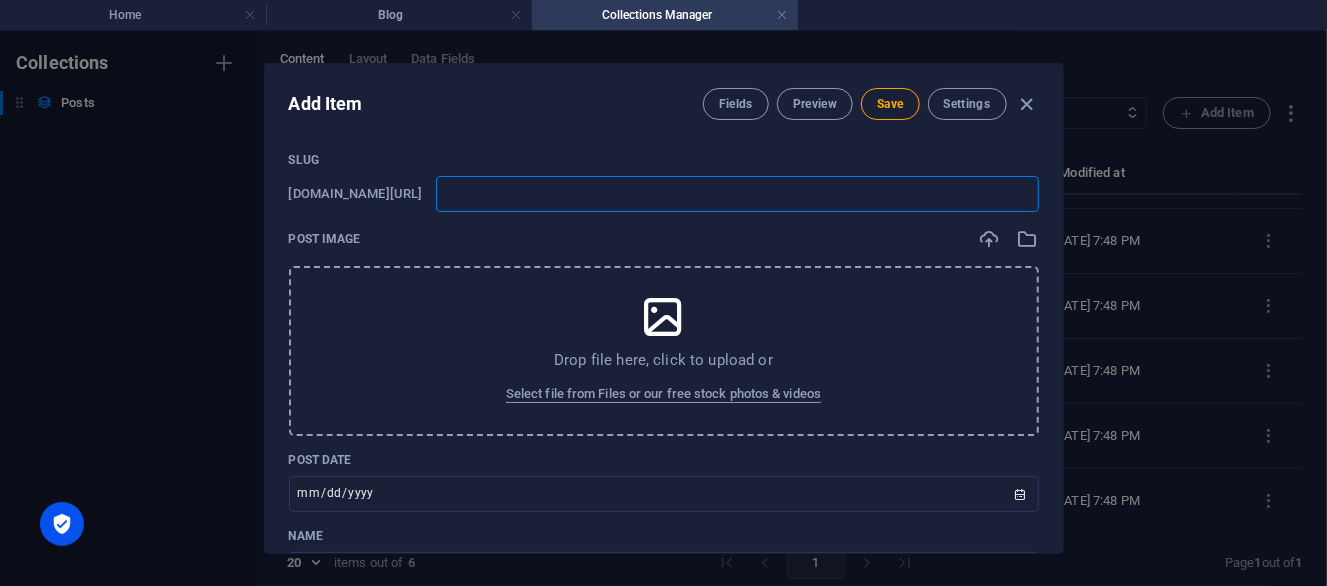 type on "C" 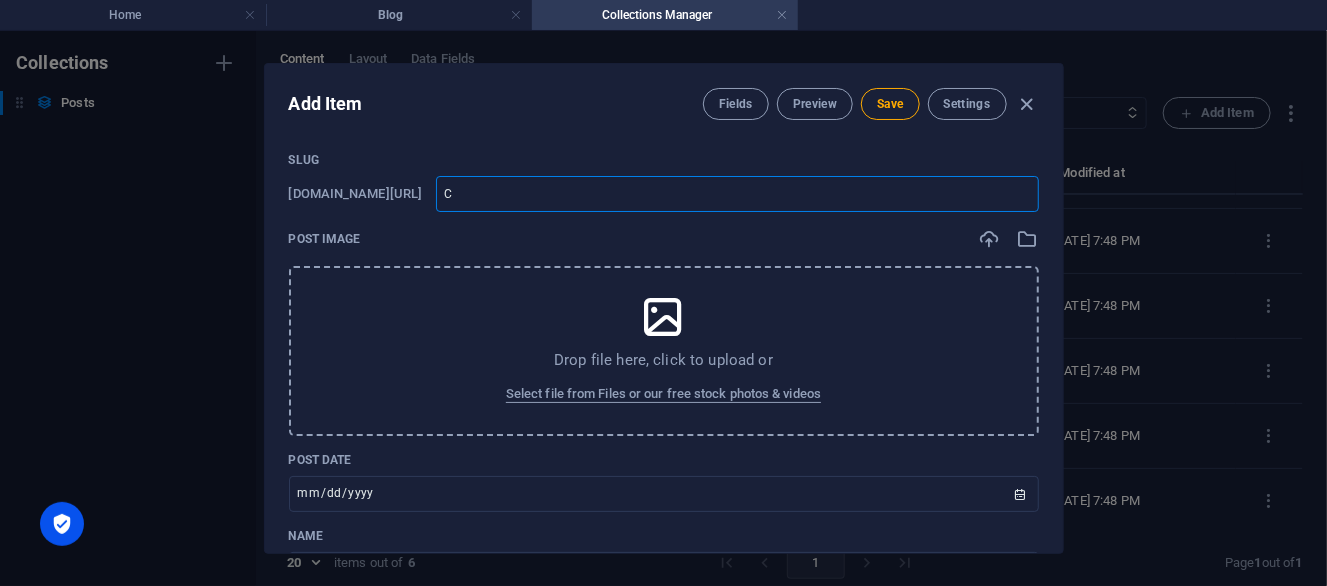 type on "Ca" 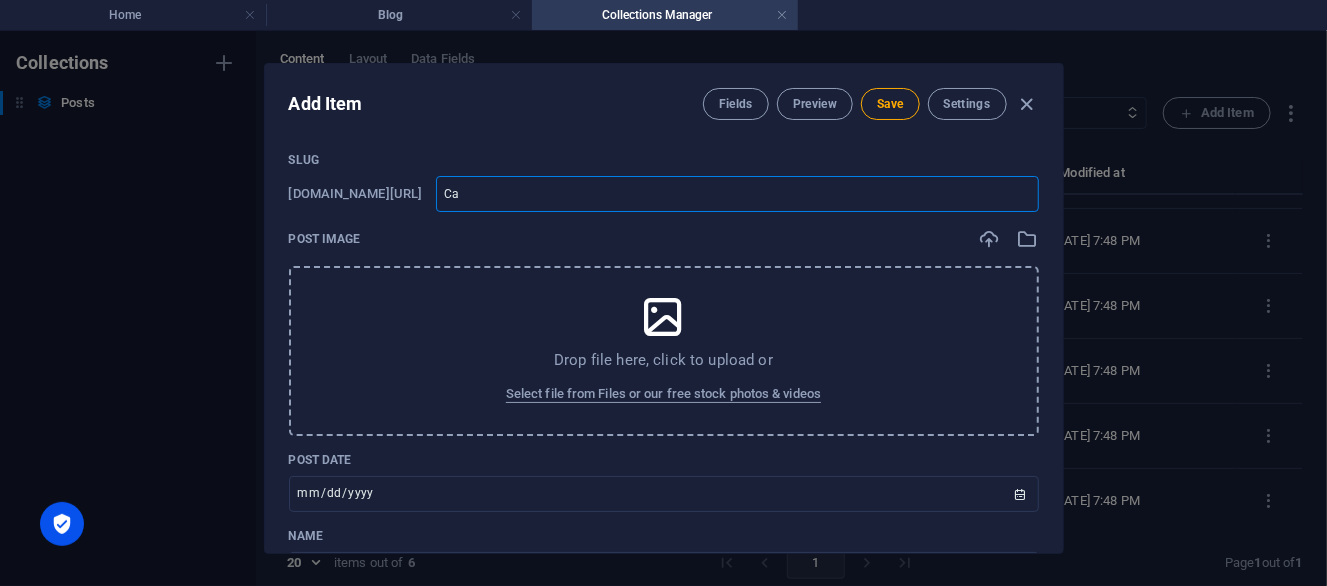 type on "Can" 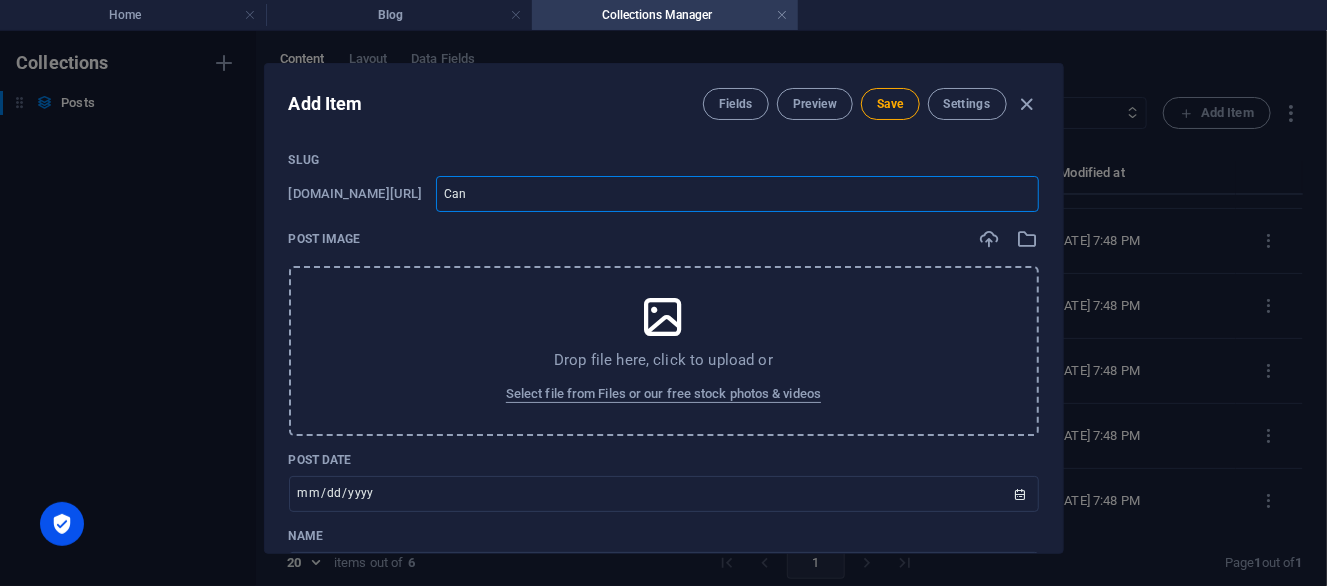 type on "Can" 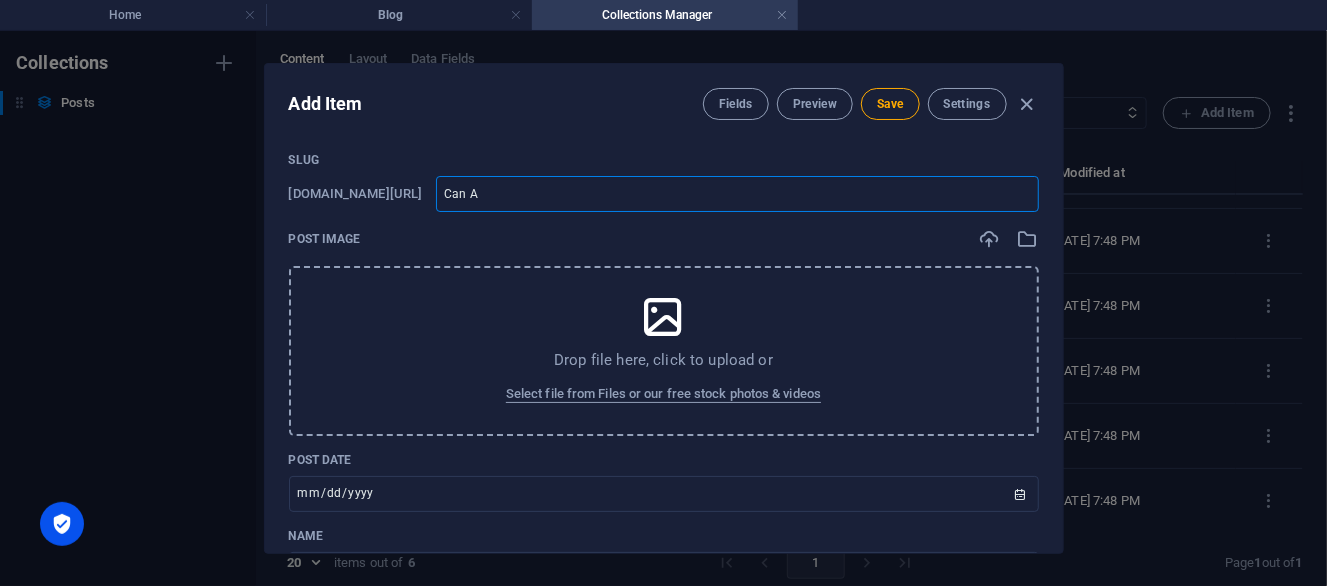 type on "Can AI" 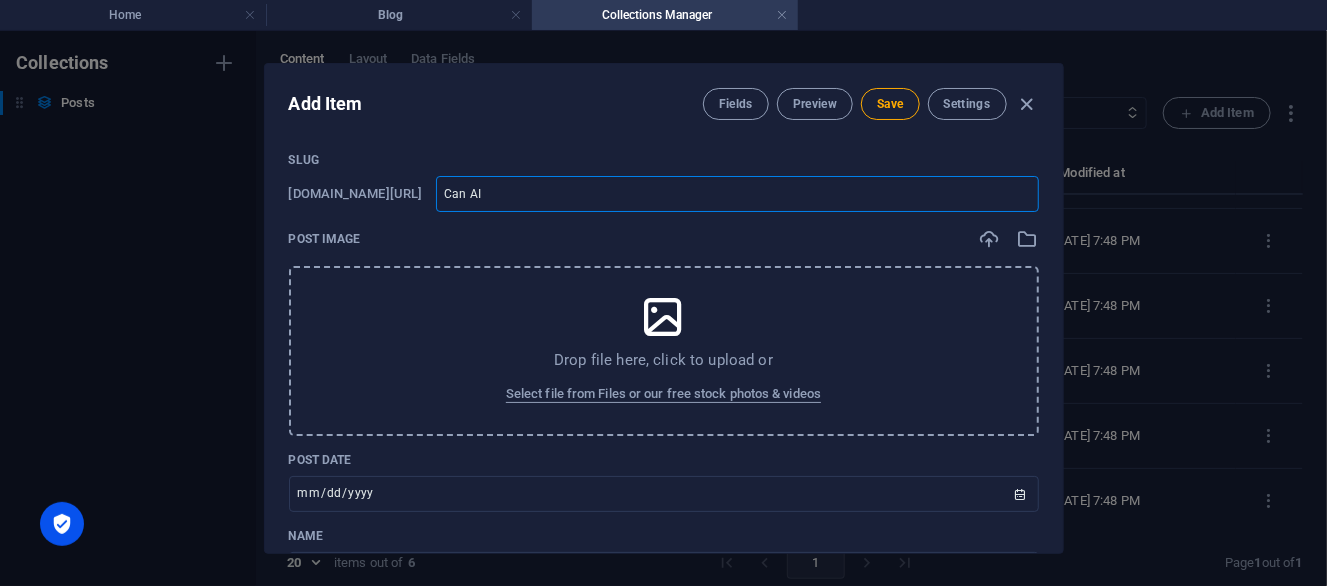 type on "Can AI" 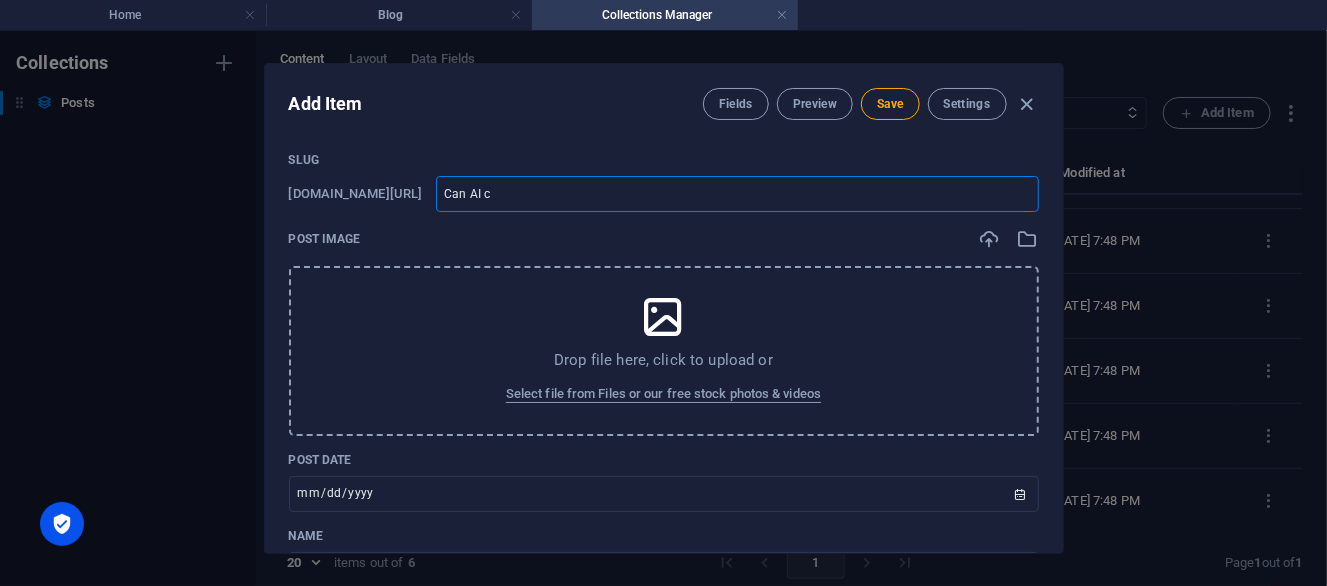 type on "Can AI ch" 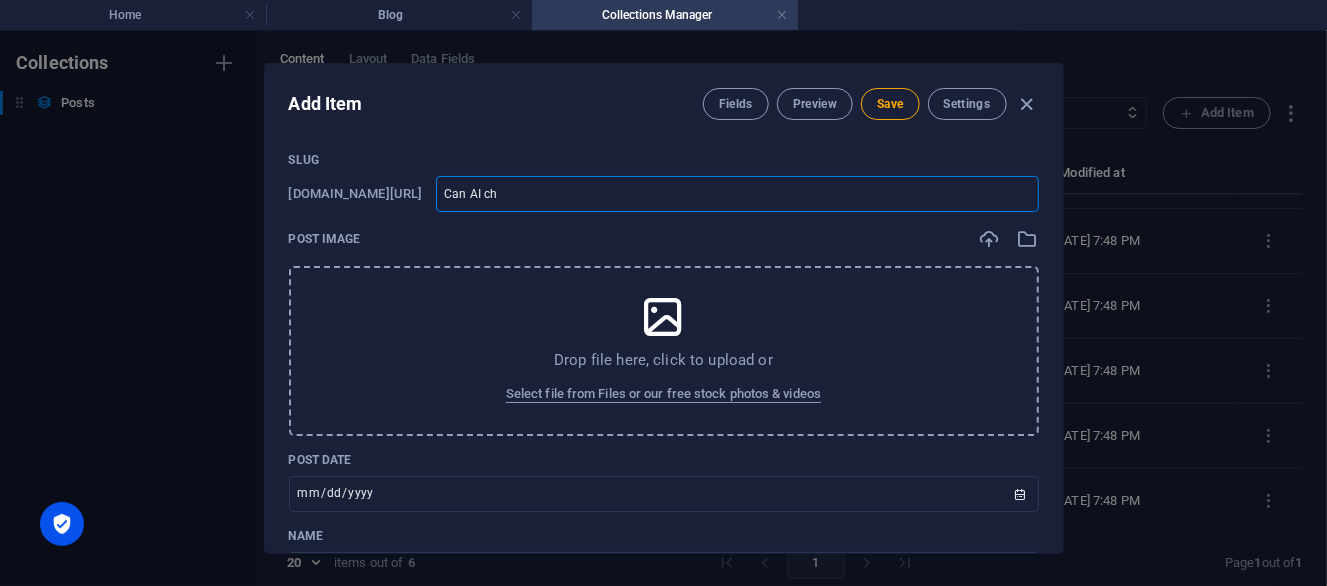 type on "Can AI ch" 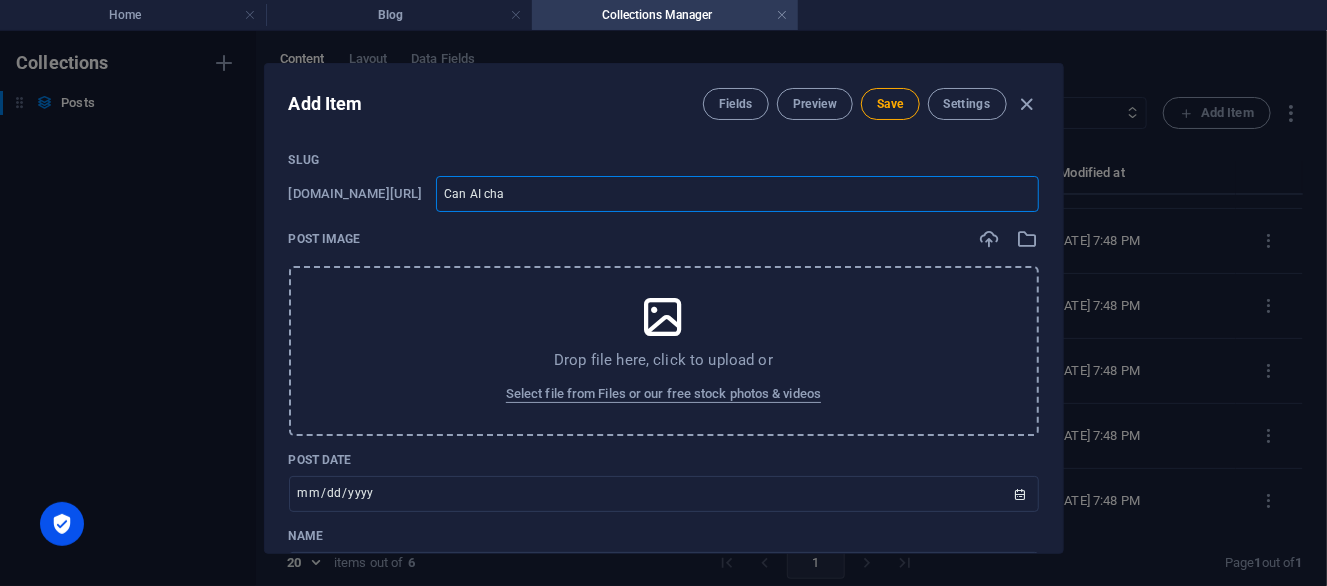 type on "Can AI cha" 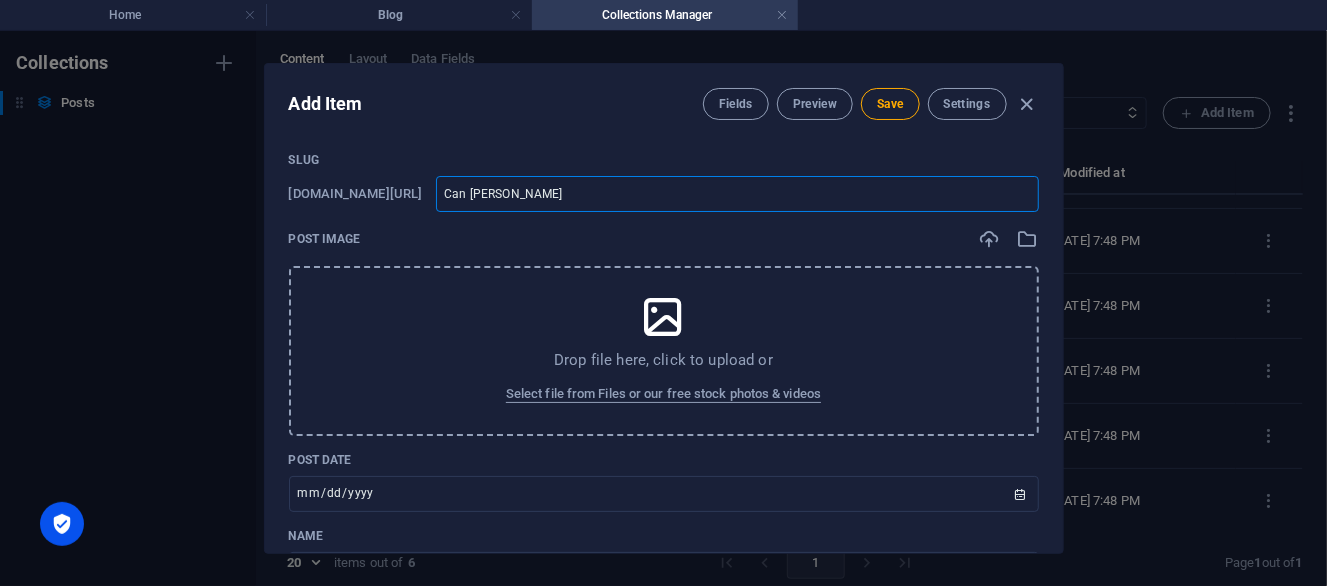 type on "Can AI chang" 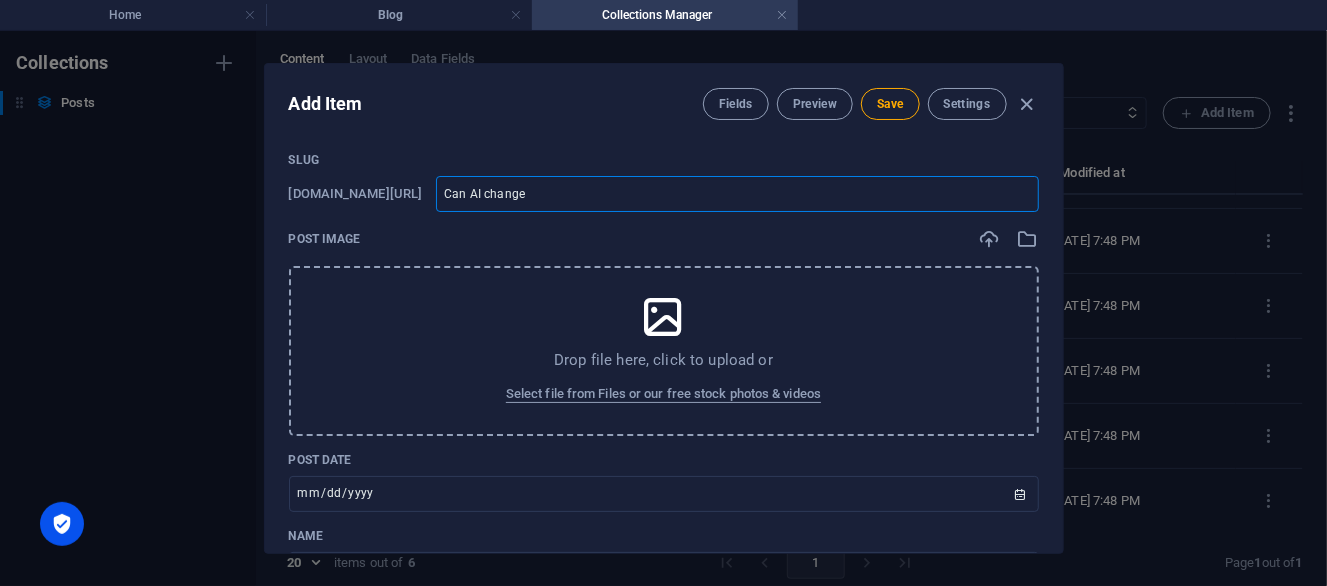 type on "Can AI change" 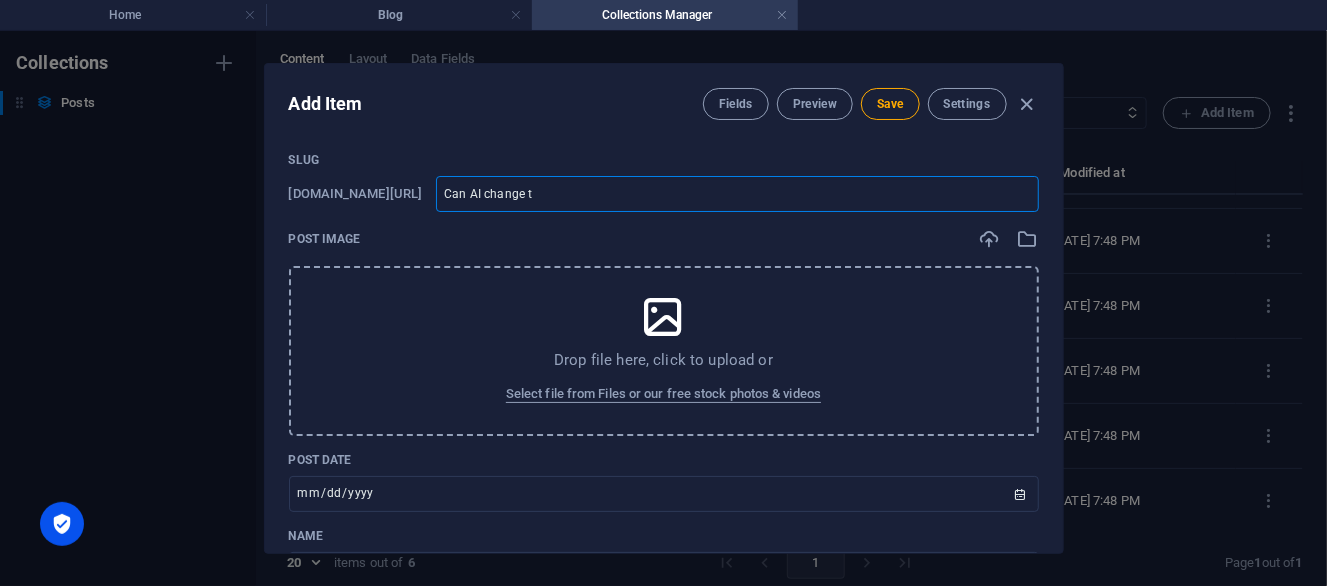 type on "Can AI change th" 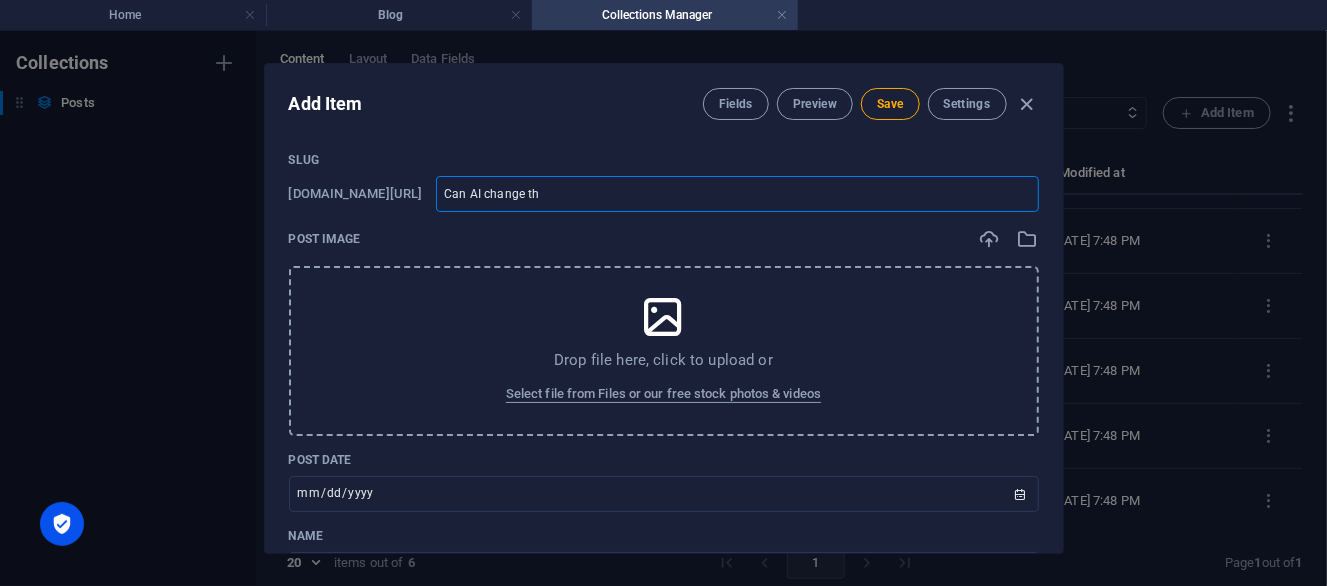 type on "Can AI change the" 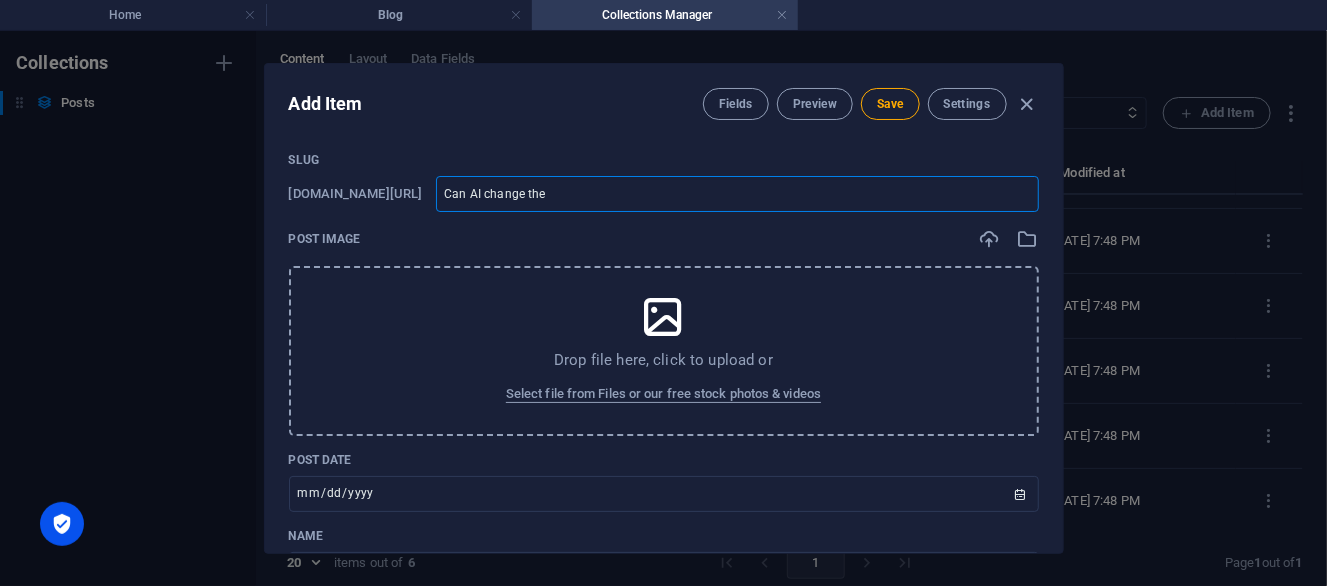 type on "Can AI change the" 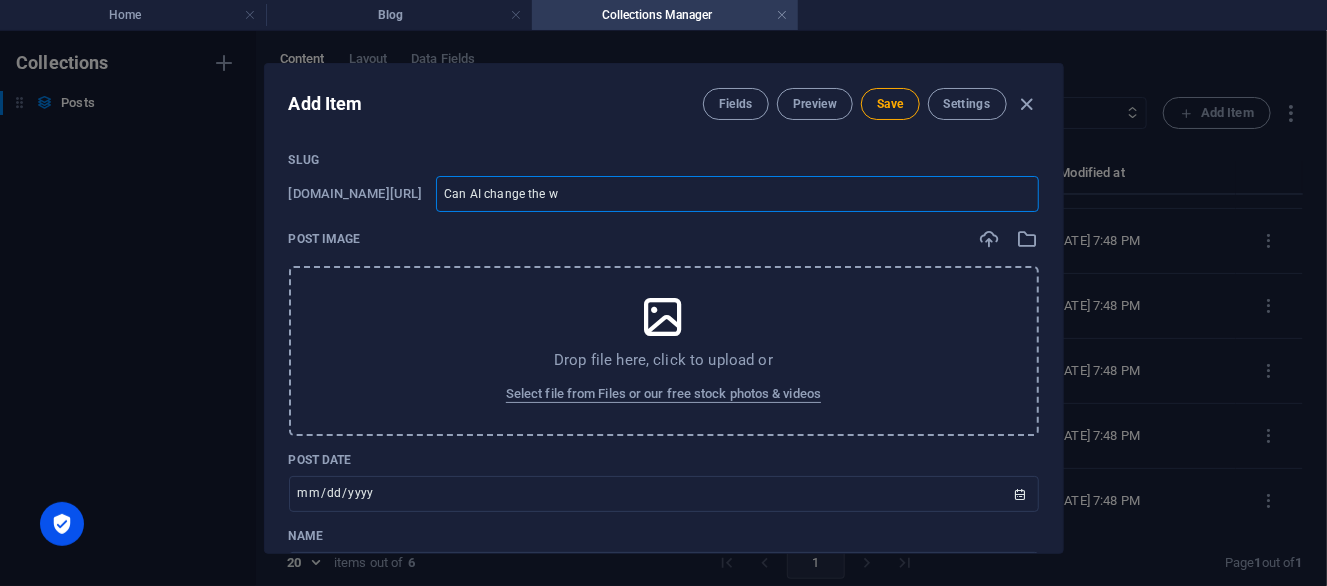 type on "Can AI change the wo" 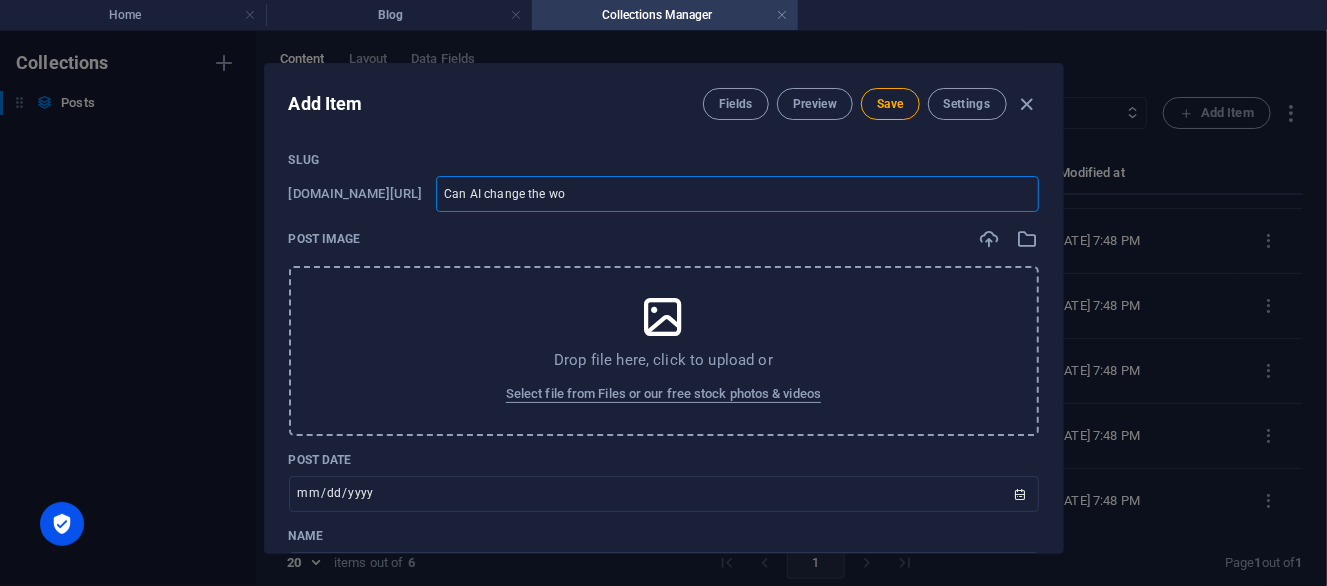 type on "Can AI change the wo" 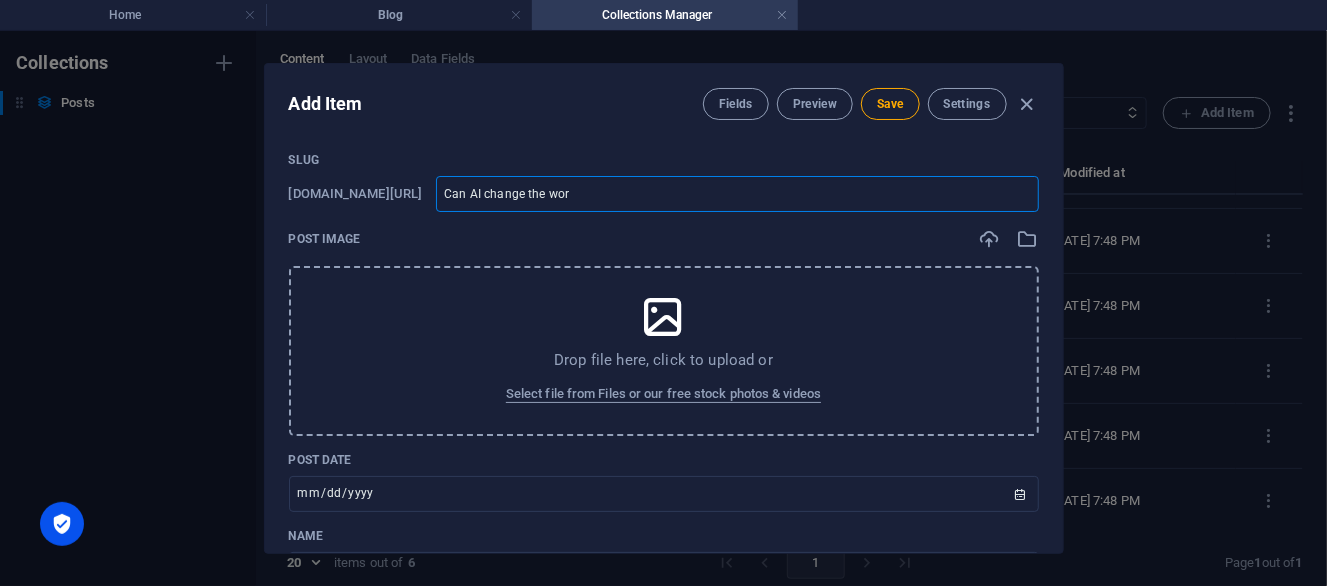 type on "Can AI change the worl" 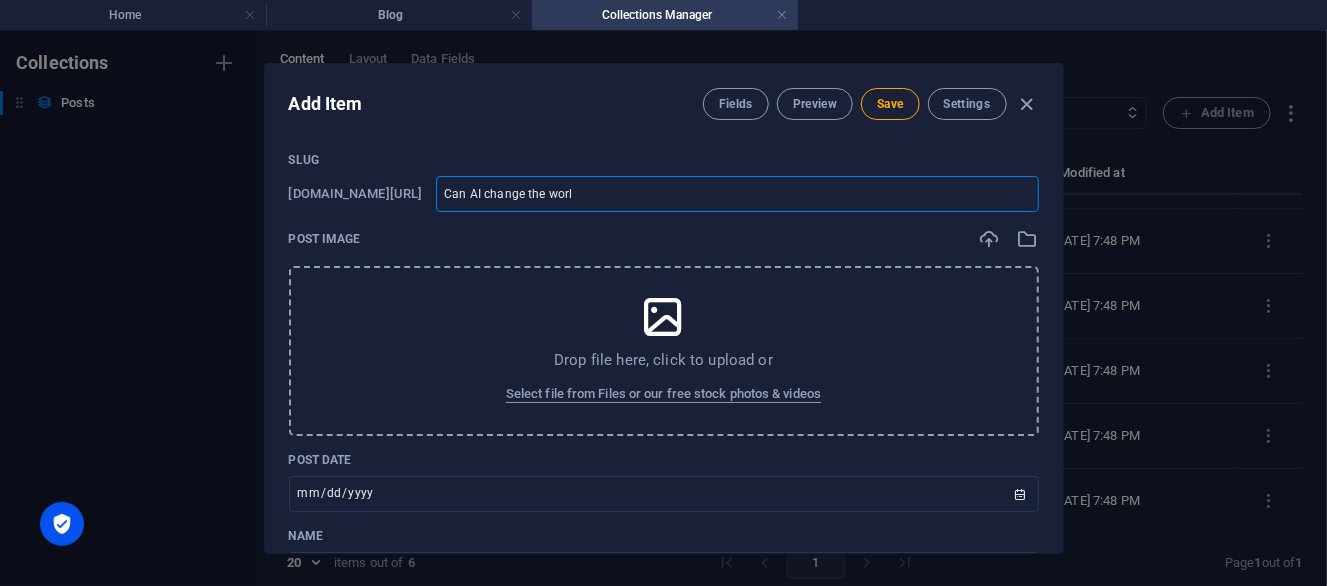 type on "Can AI change the world" 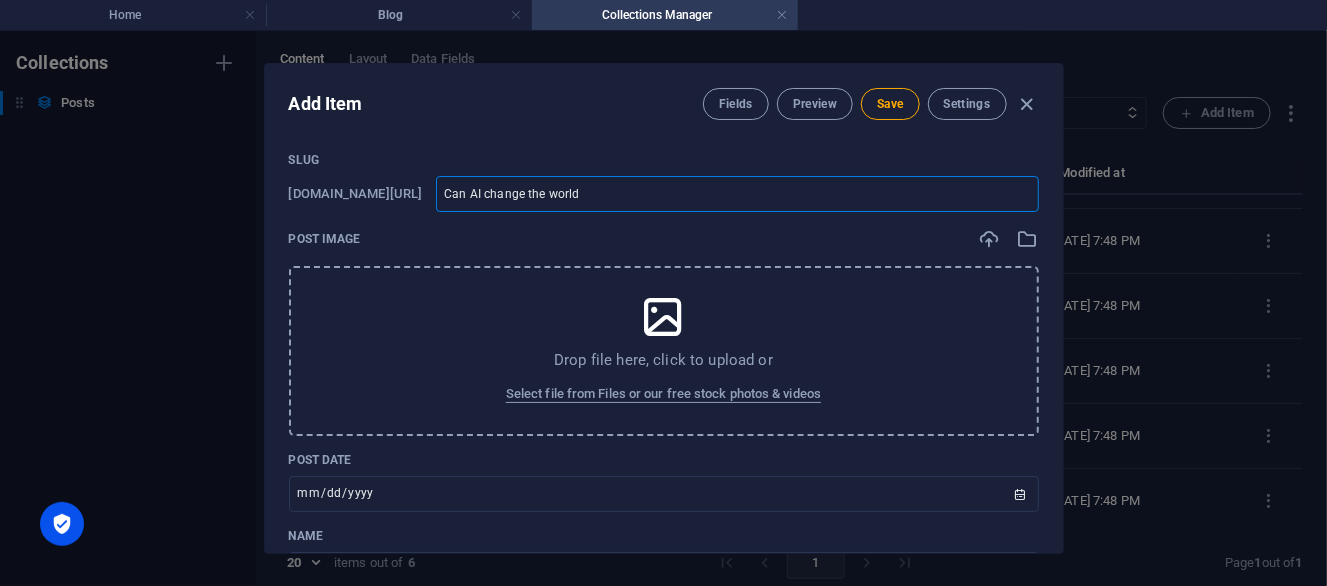 type on "Can AI change the world?" 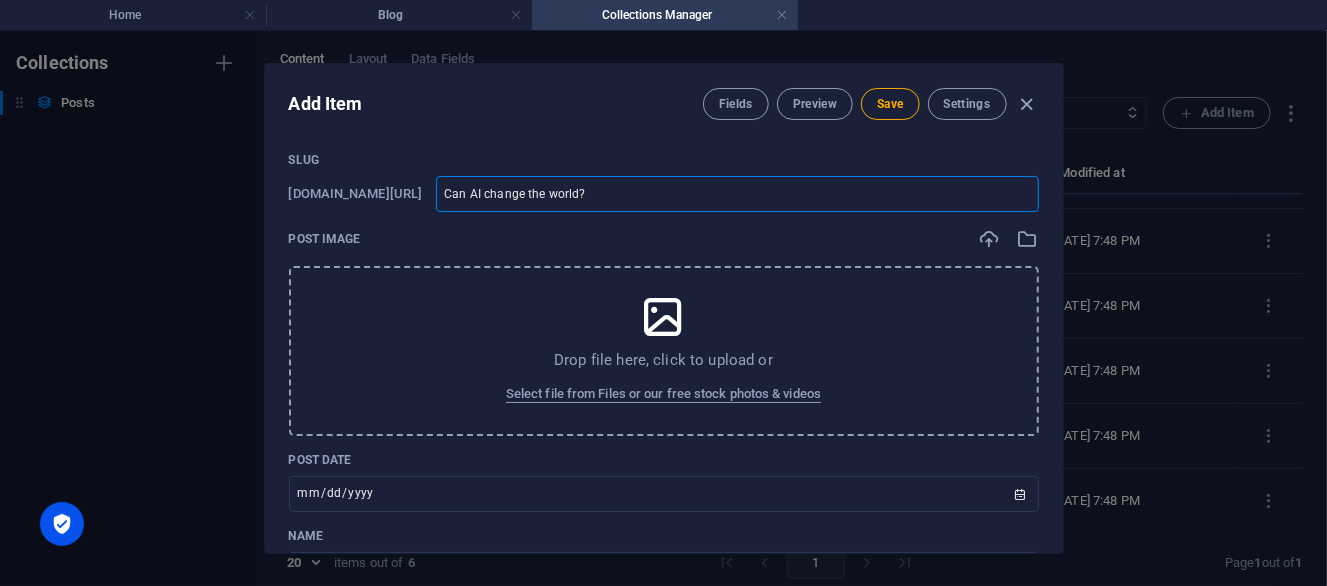 type on "Can AI change the world?" 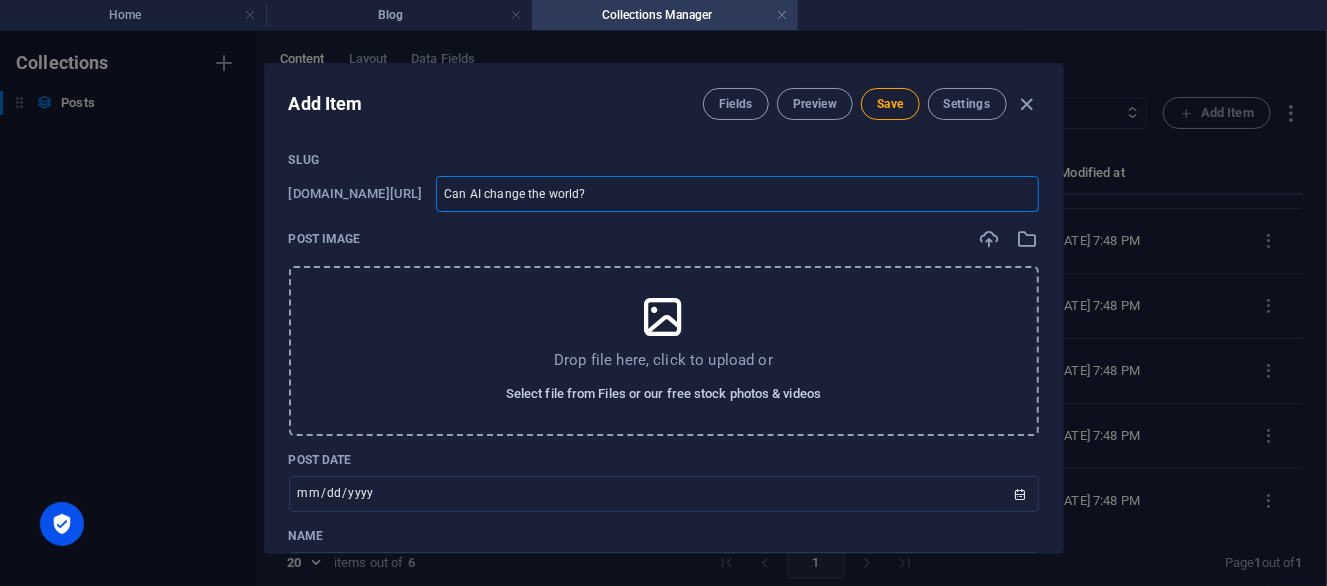 type on "can-ai-change-the-world" 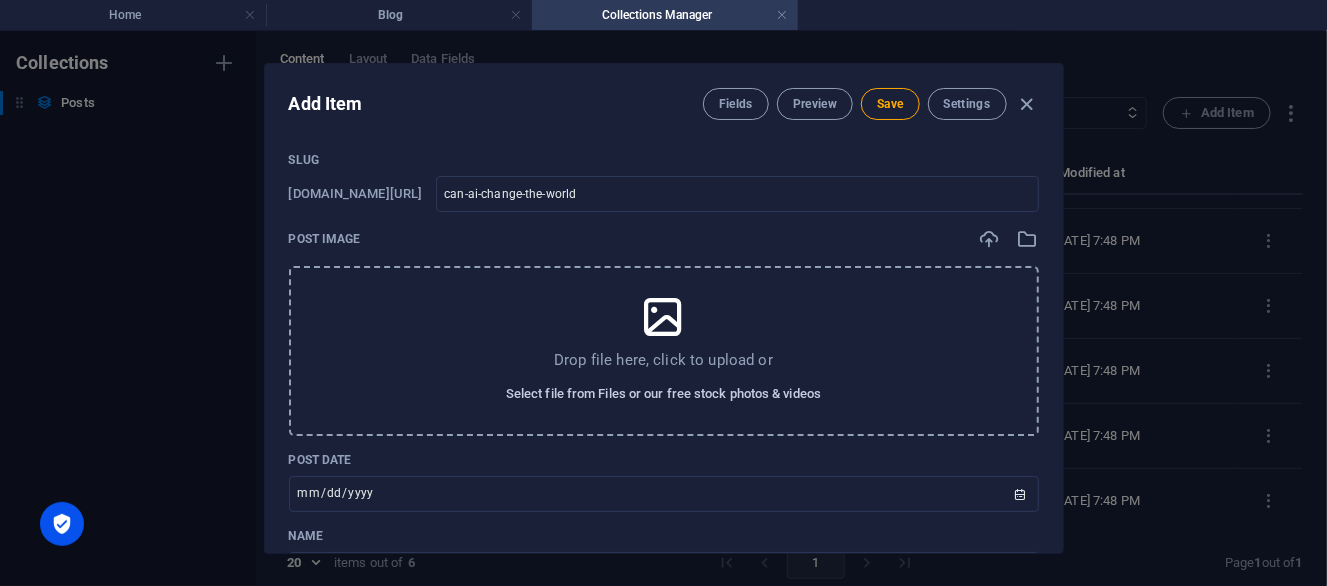 click on "Select file from Files or our free stock photos & videos" at bounding box center (663, 394) 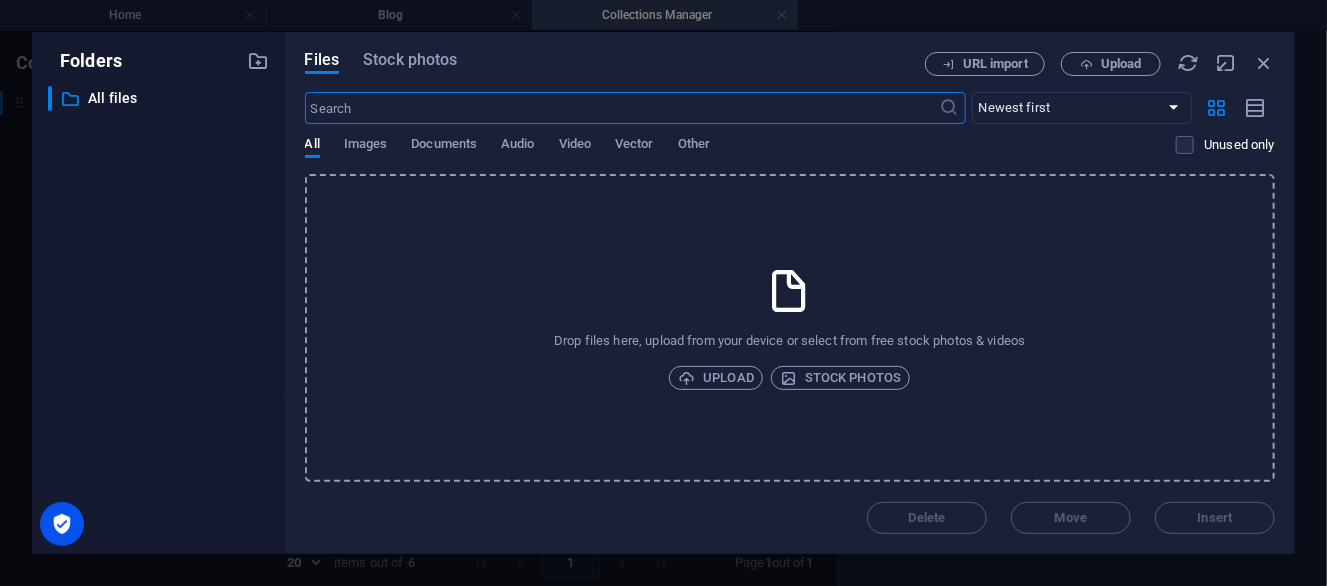 scroll, scrollTop: 86, scrollLeft: 0, axis: vertical 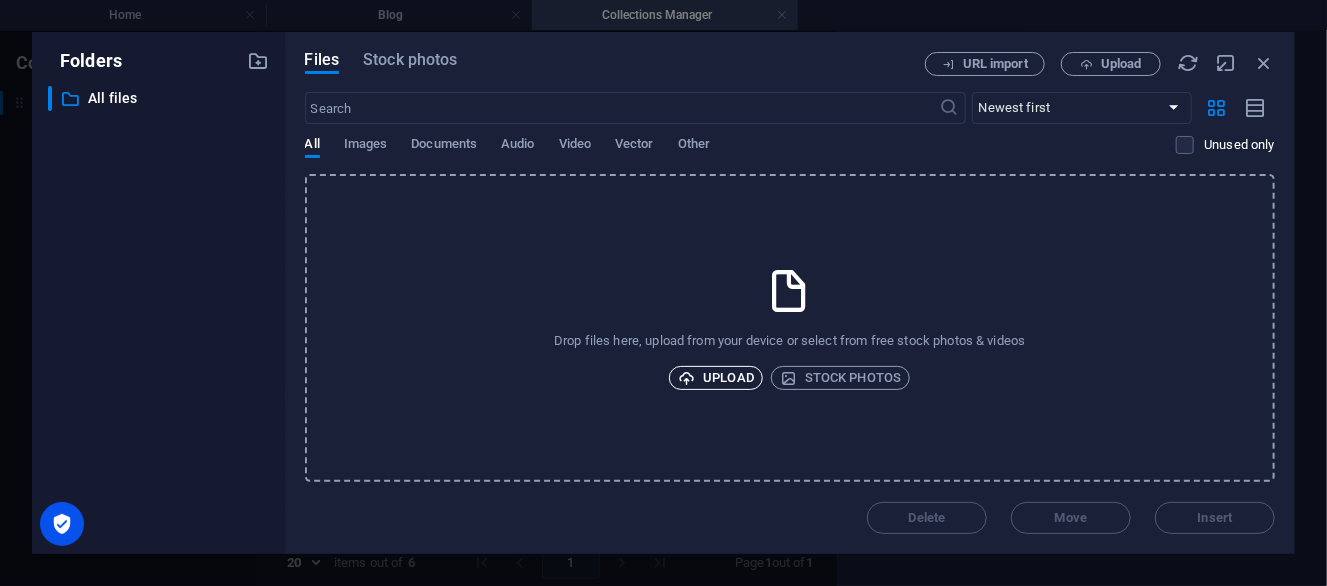 click on "Upload" at bounding box center (716, 378) 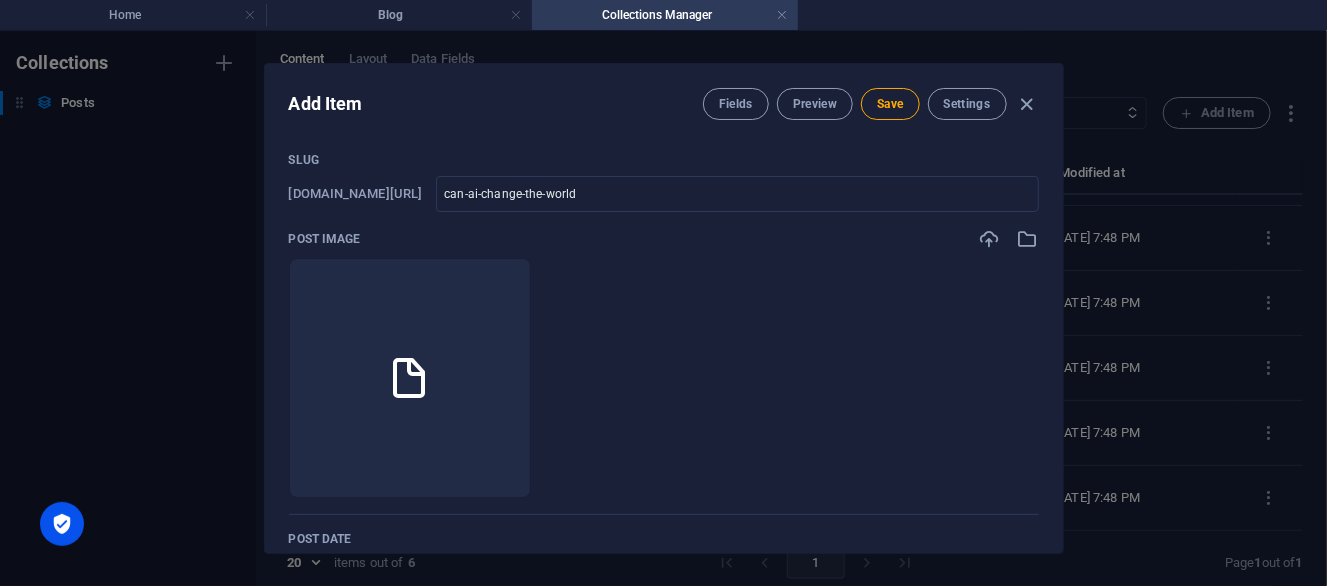 scroll, scrollTop: 51, scrollLeft: 0, axis: vertical 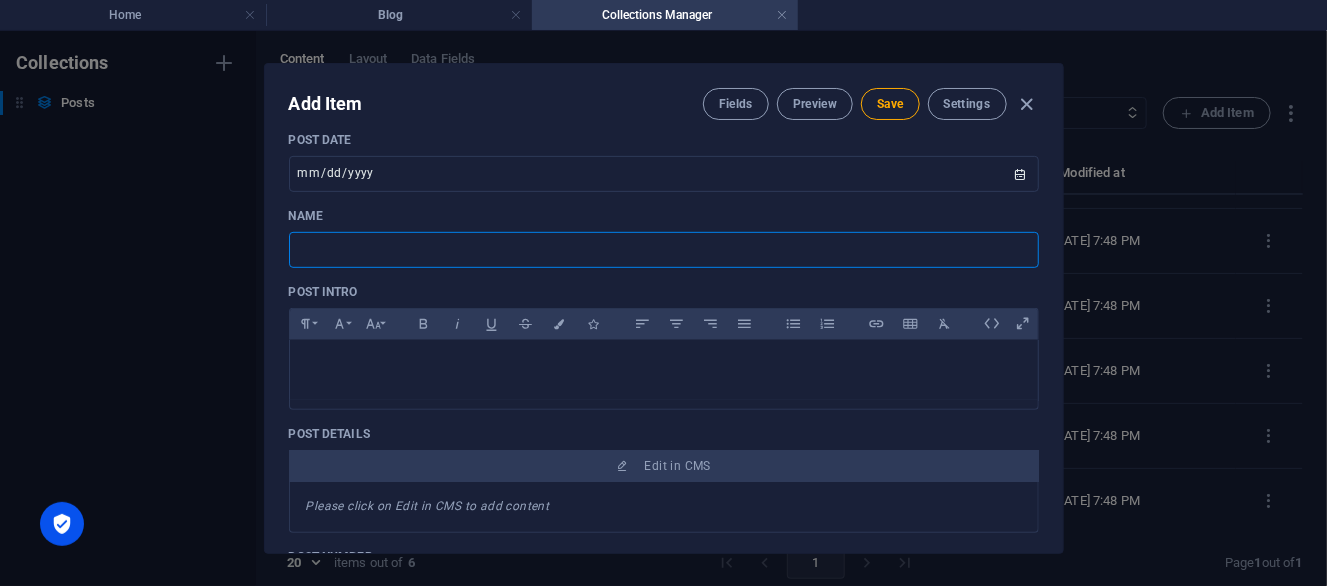click at bounding box center [664, 250] 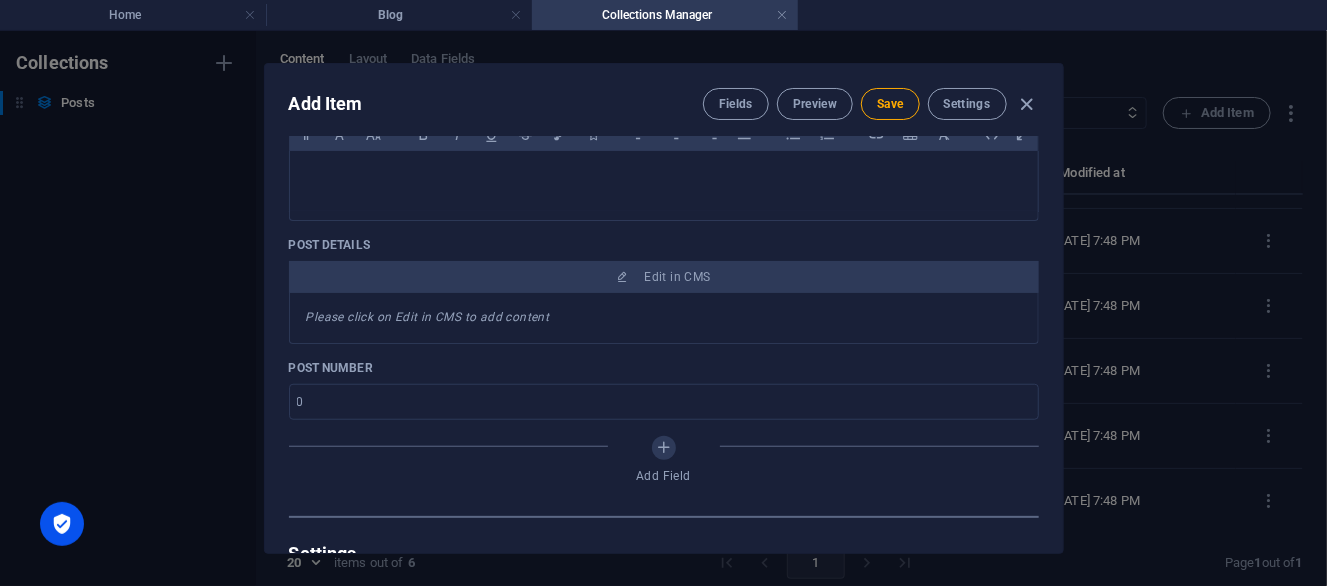 scroll, scrollTop: 600, scrollLeft: 0, axis: vertical 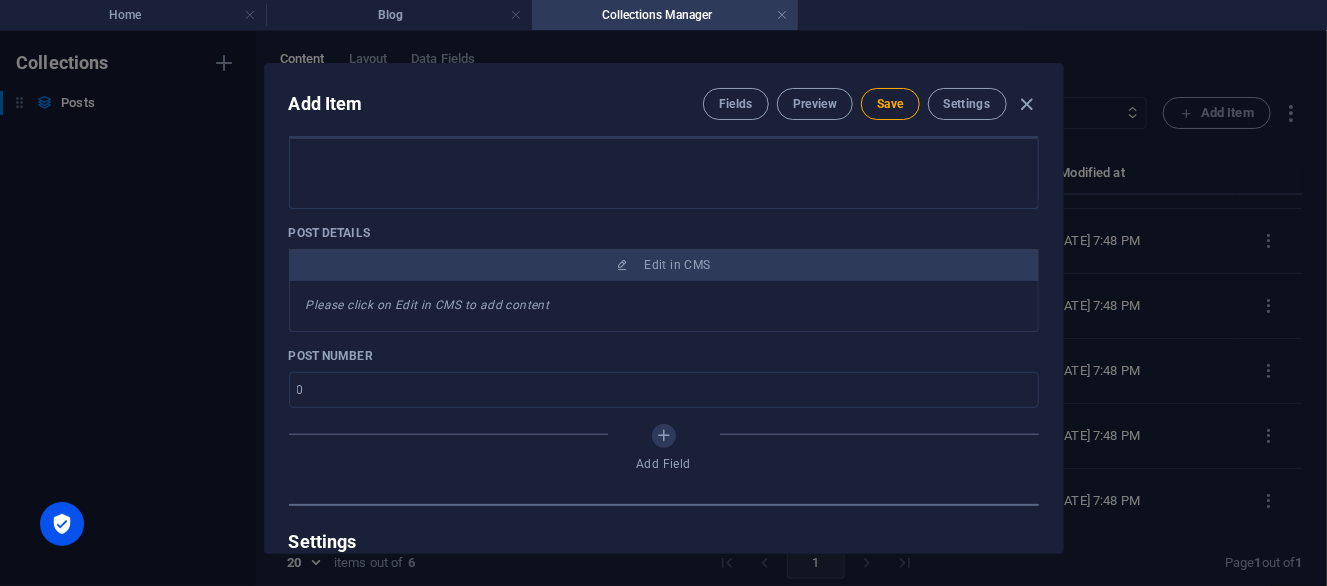 click on "Please click on Edit in CMS to add content" at bounding box center (428, 305) 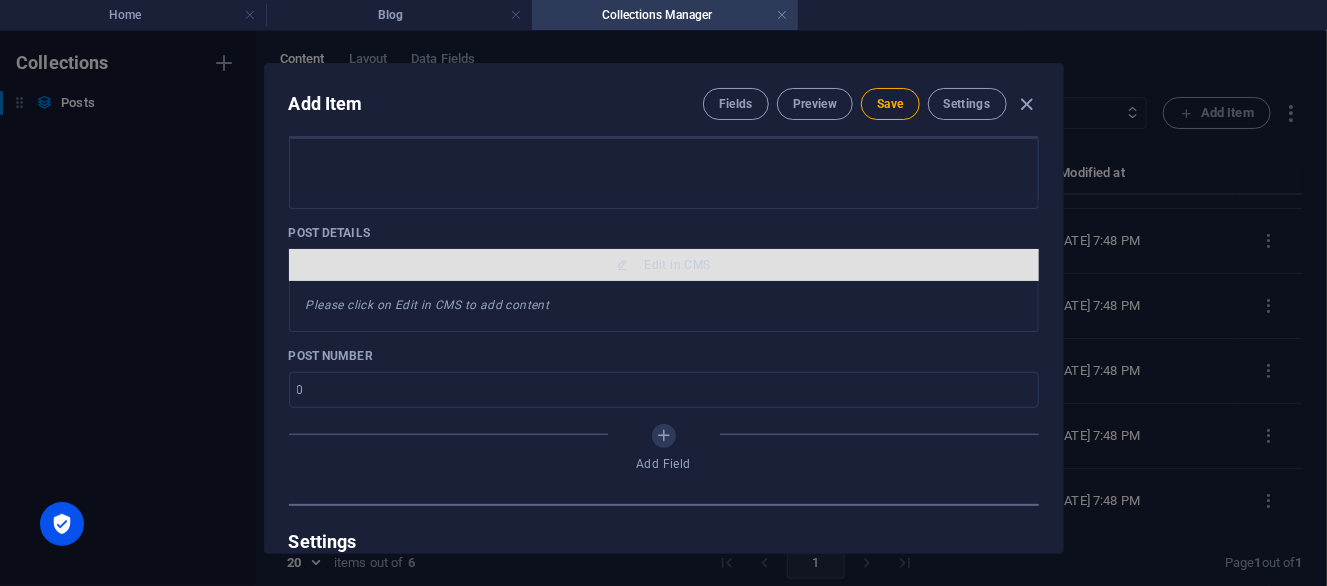 click on "Edit in CMS" at bounding box center (678, 265) 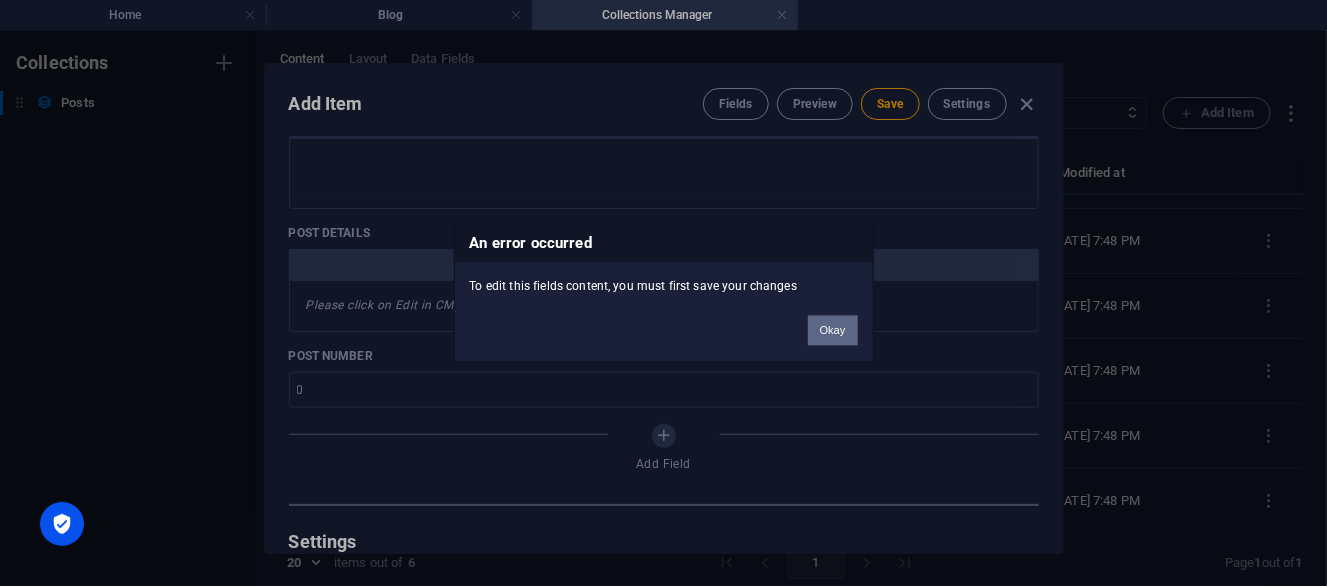 click on "Okay" at bounding box center (833, 331) 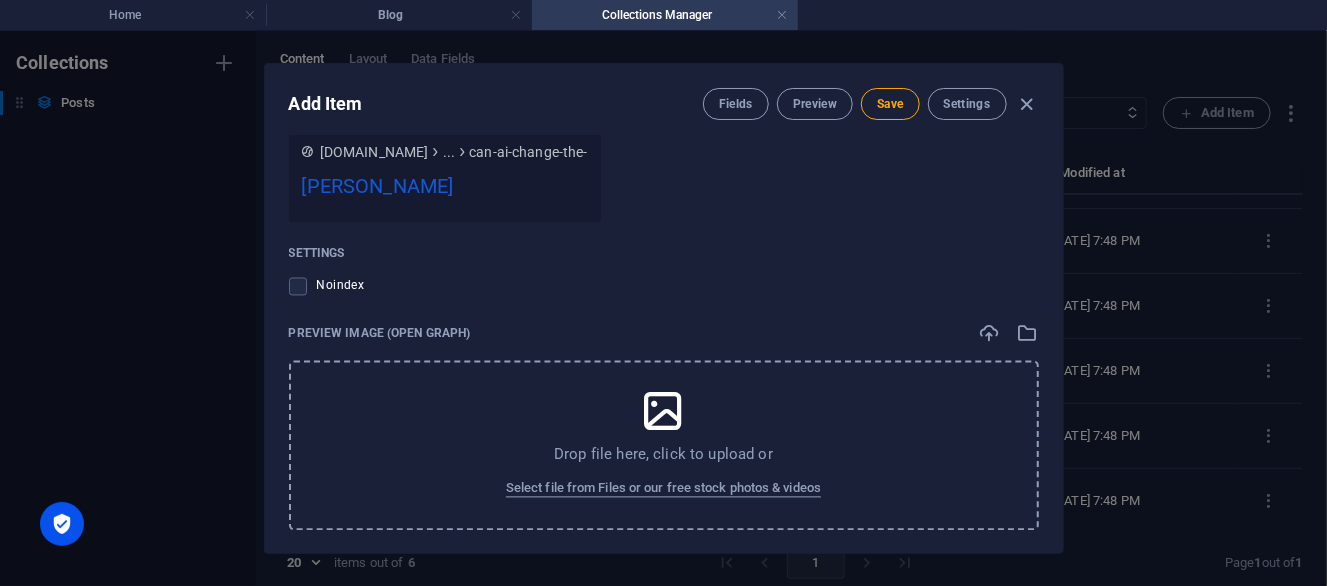 scroll, scrollTop: 1598, scrollLeft: 0, axis: vertical 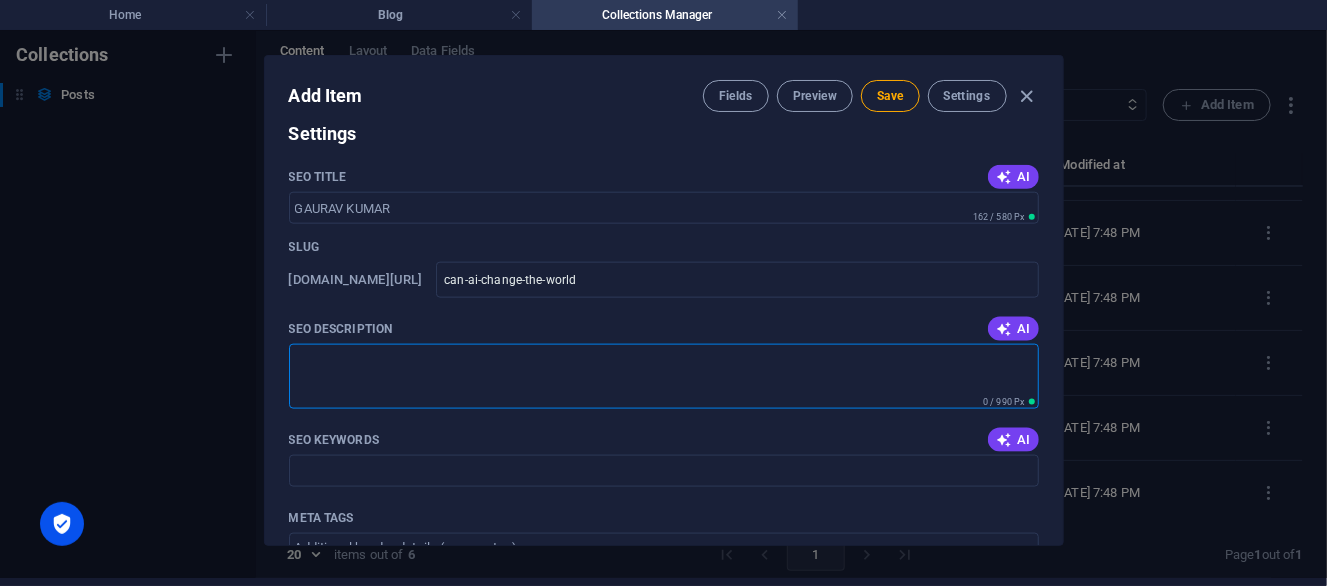 click on "SEO Description" at bounding box center [664, 376] 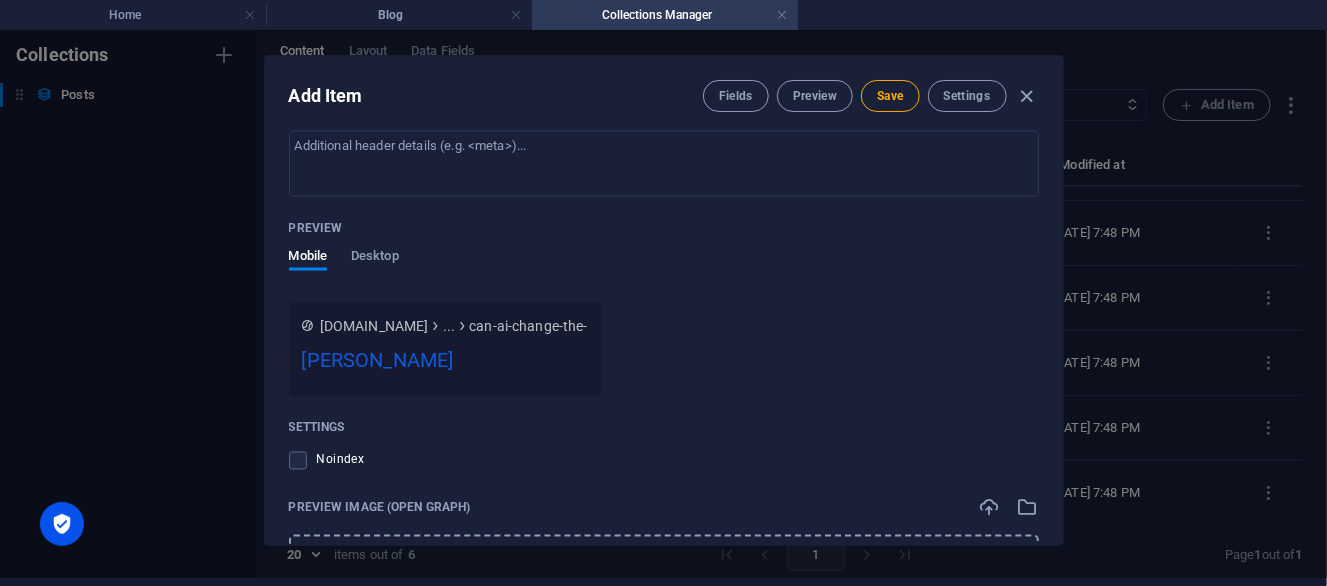 scroll, scrollTop: 1598, scrollLeft: 0, axis: vertical 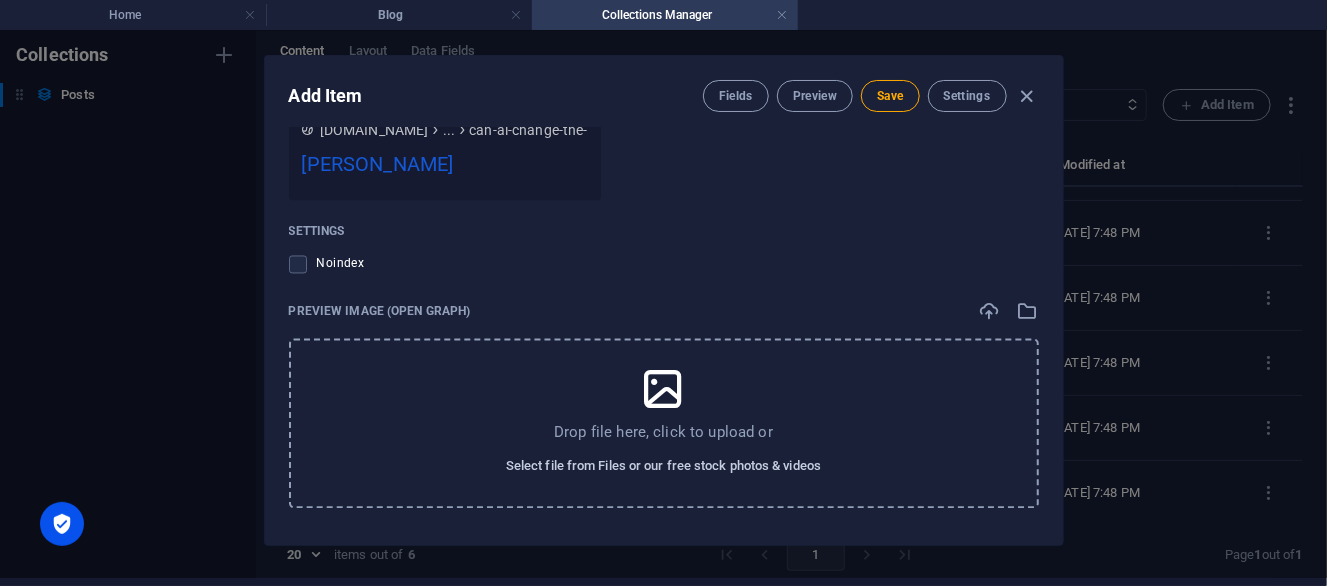 click on "Select file from Files or our free stock photos & videos" at bounding box center (663, 467) 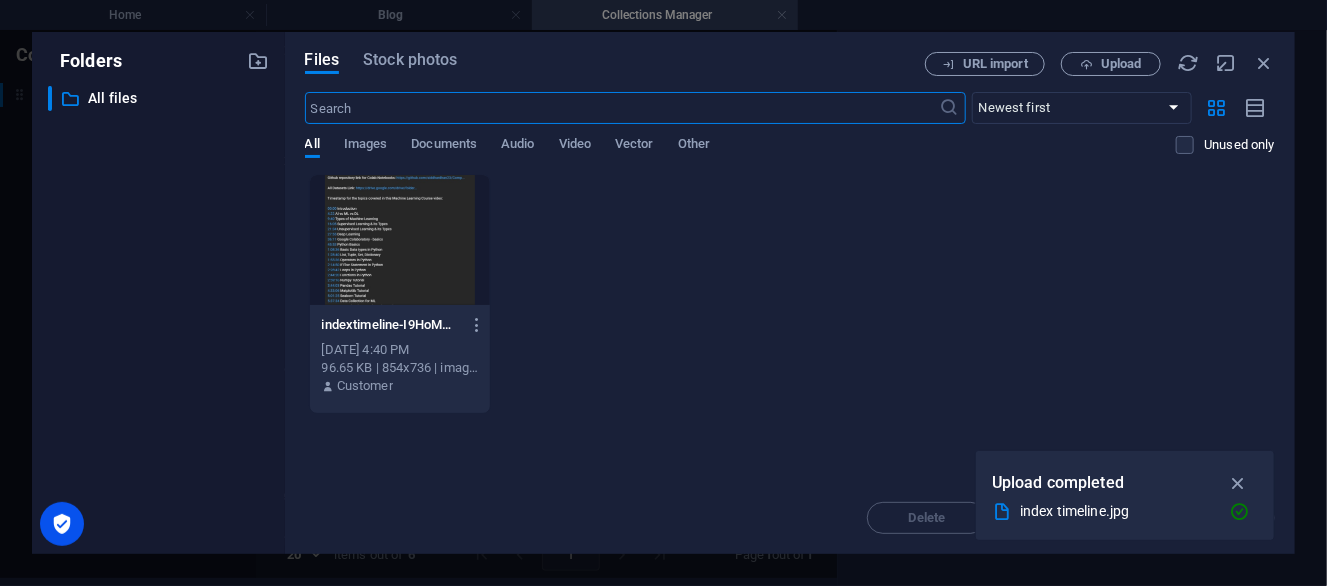 scroll, scrollTop: 86, scrollLeft: 0, axis: vertical 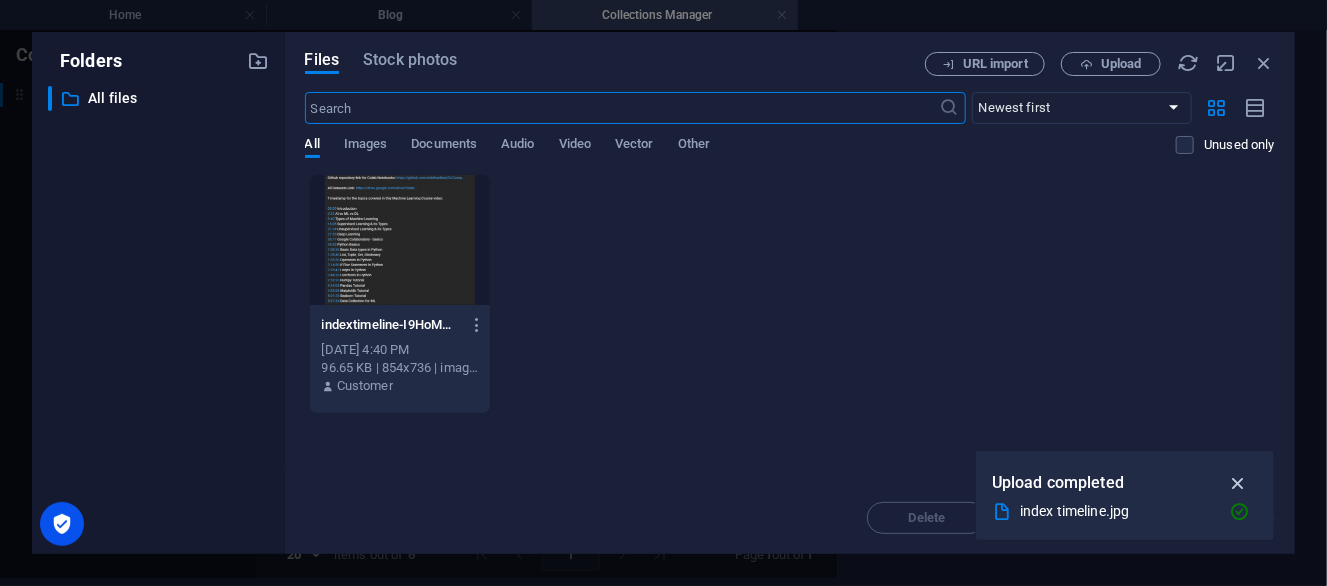 click at bounding box center (1238, 483) 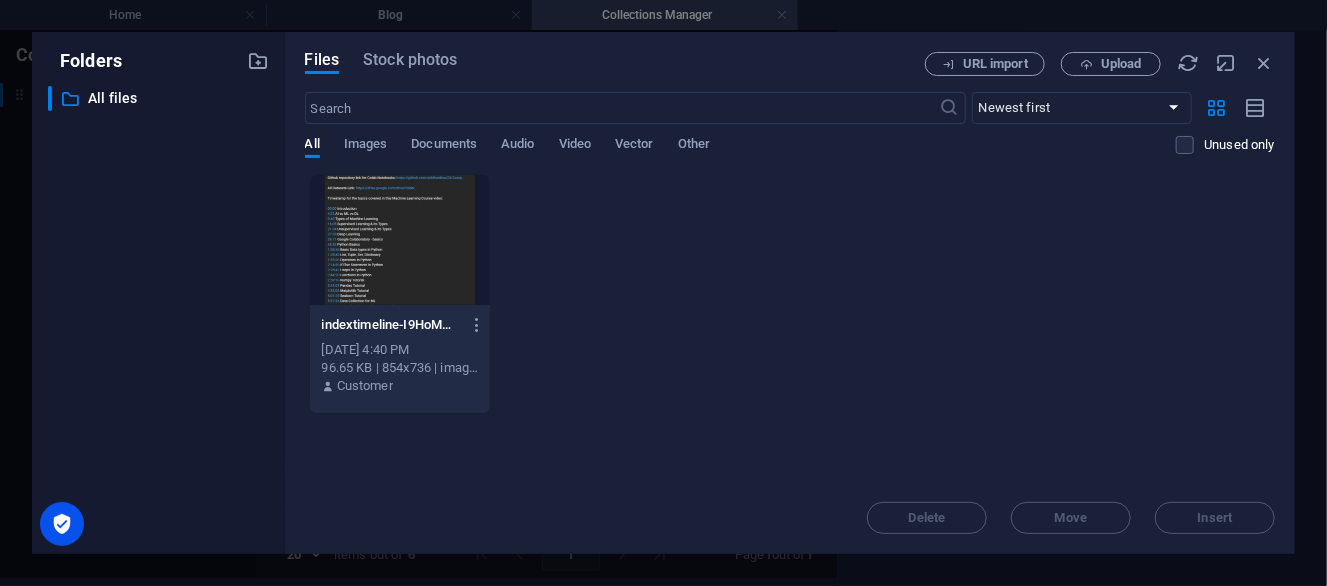 click at bounding box center (400, 240) 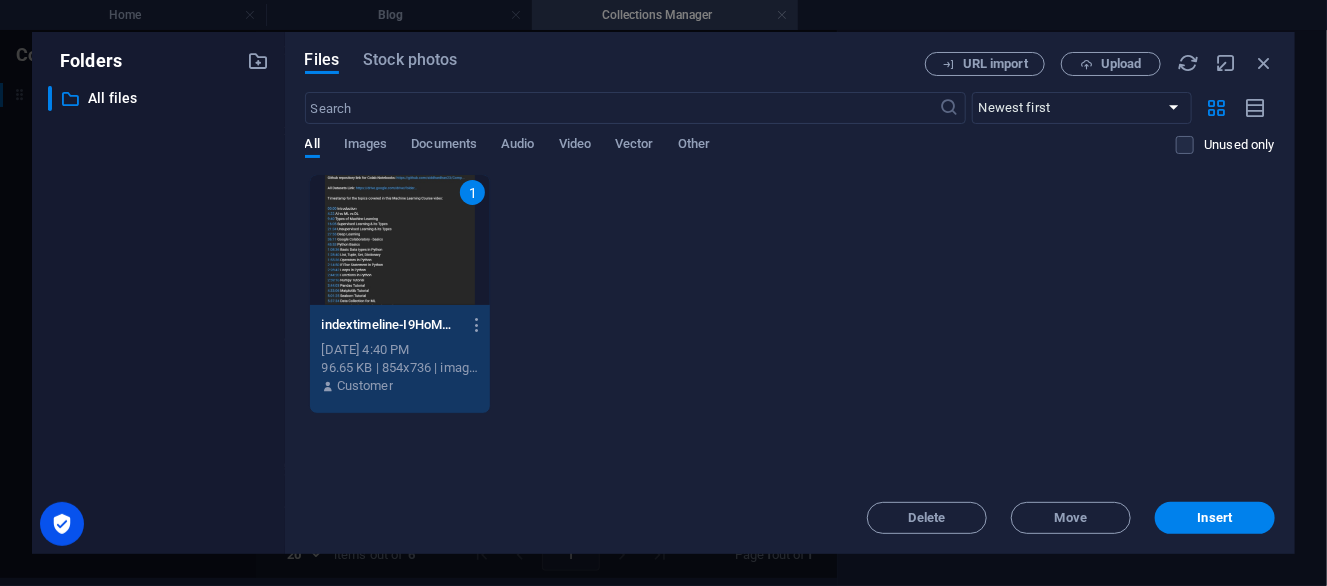 click on "1" at bounding box center [400, 240] 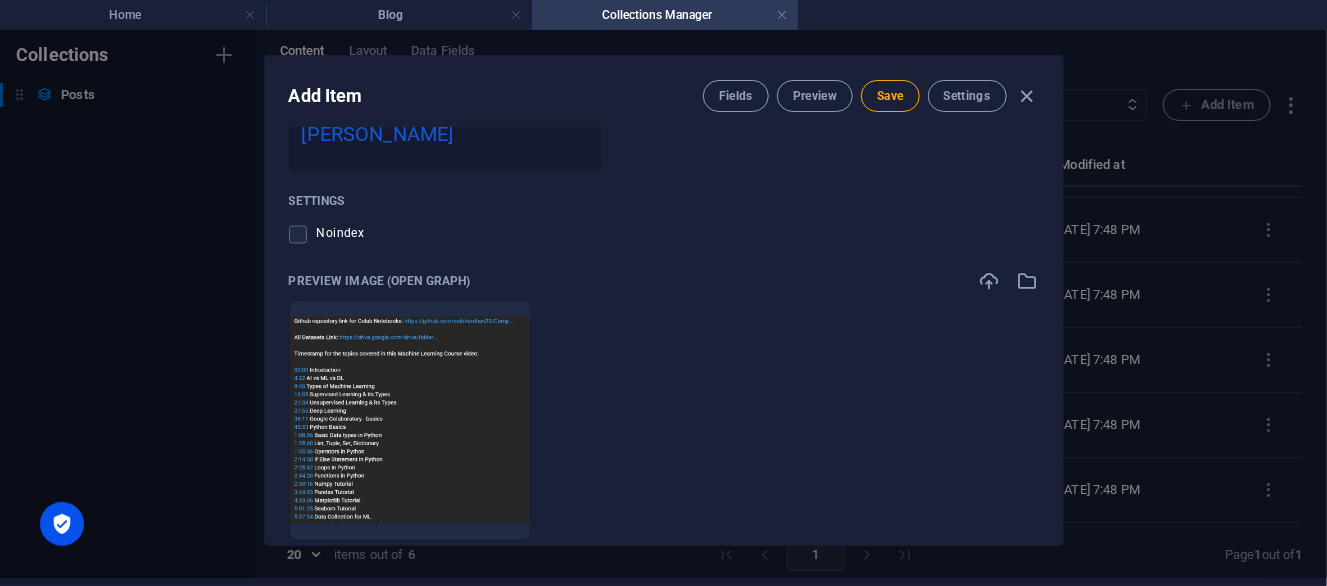 scroll, scrollTop: 51, scrollLeft: 0, axis: vertical 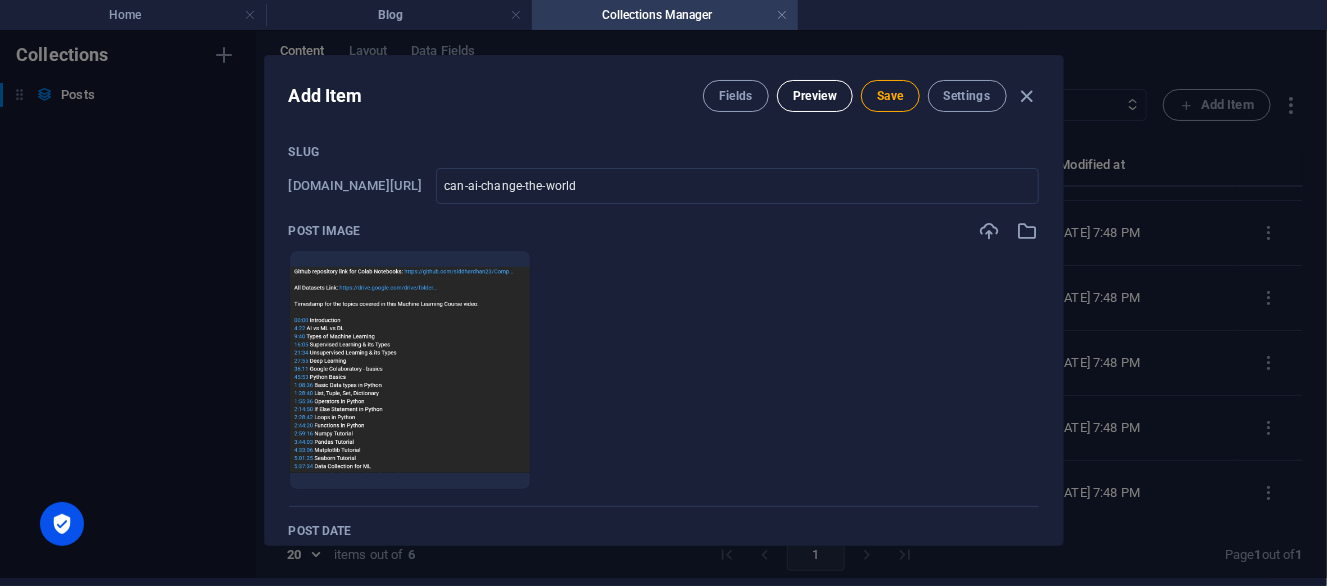 click on "Preview" at bounding box center (815, 96) 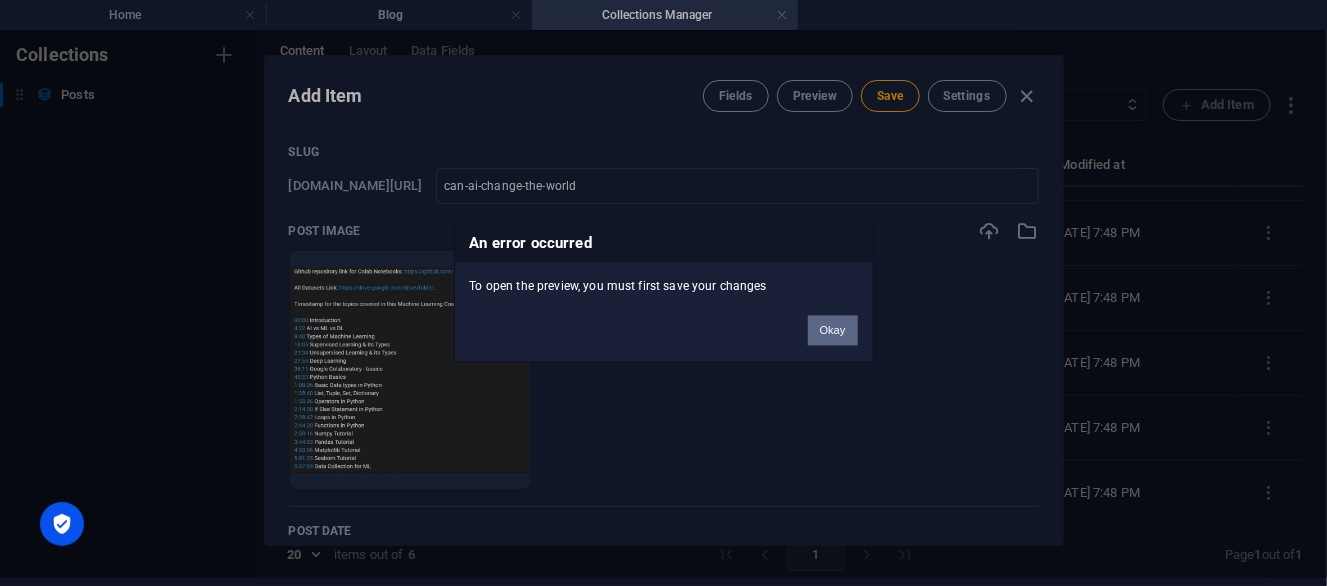 click on "Okay" at bounding box center [833, 331] 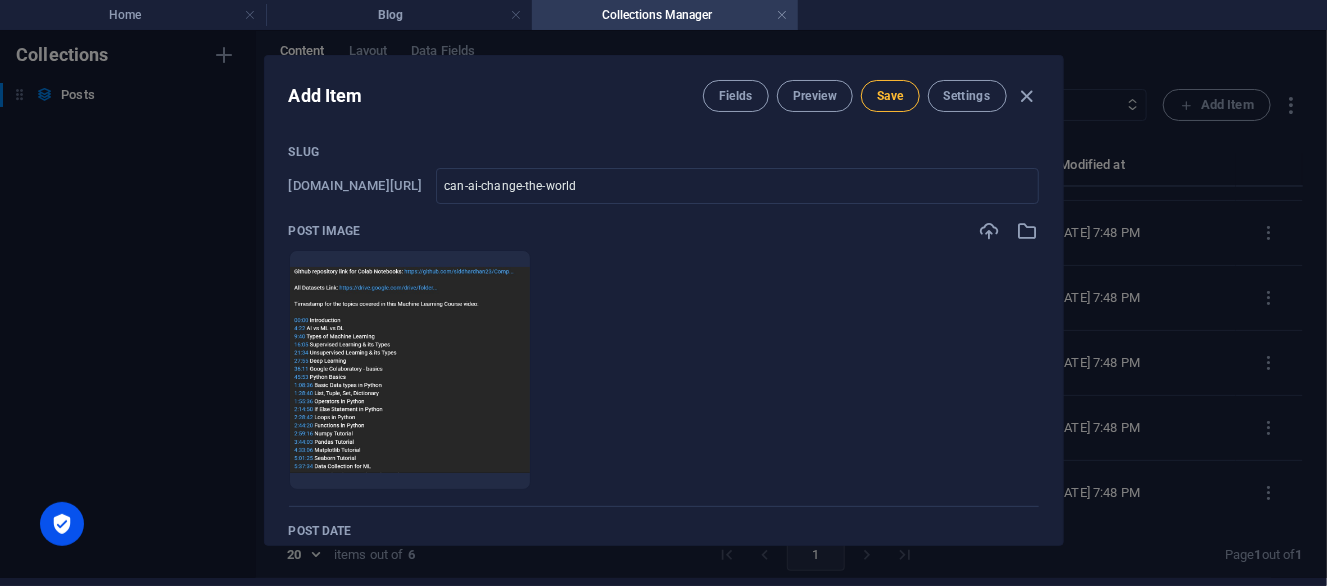 click on "Save" at bounding box center (890, 96) 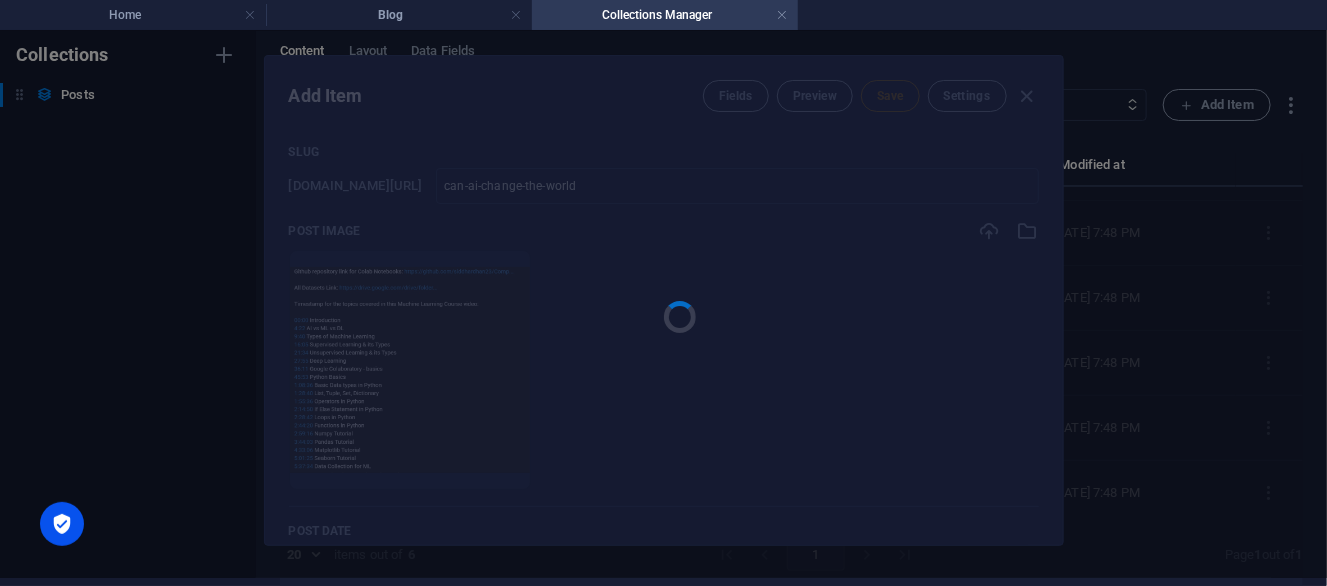 type on "can-ai-change-the-world" 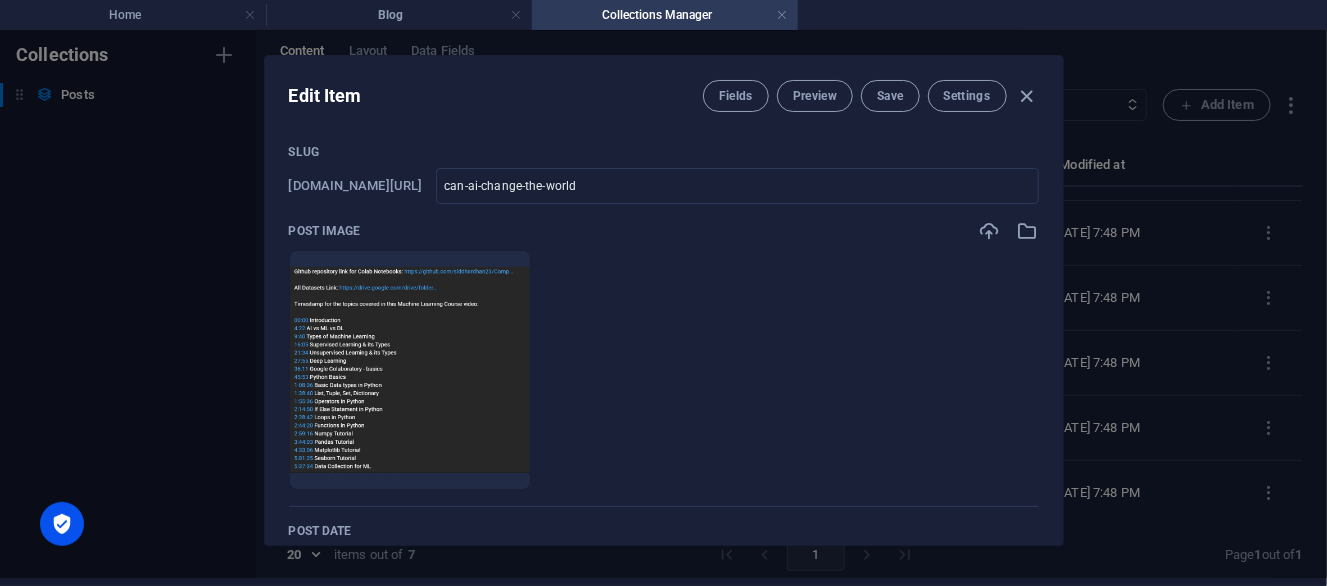 scroll, scrollTop: 116, scrollLeft: 0, axis: vertical 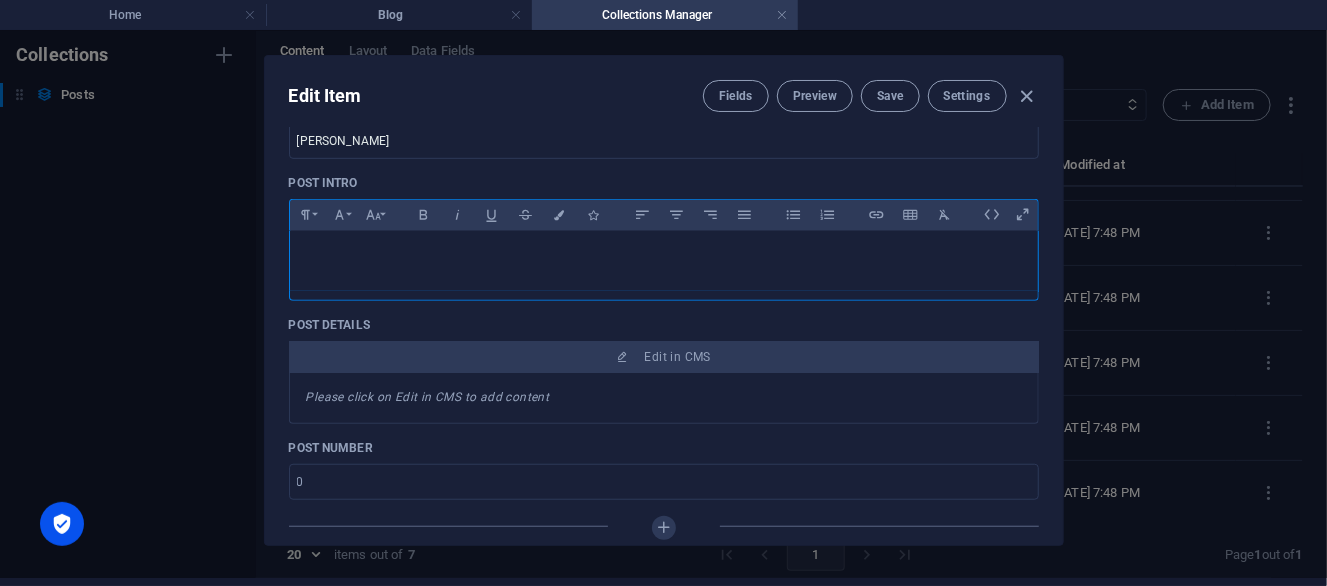 click at bounding box center (664, 261) 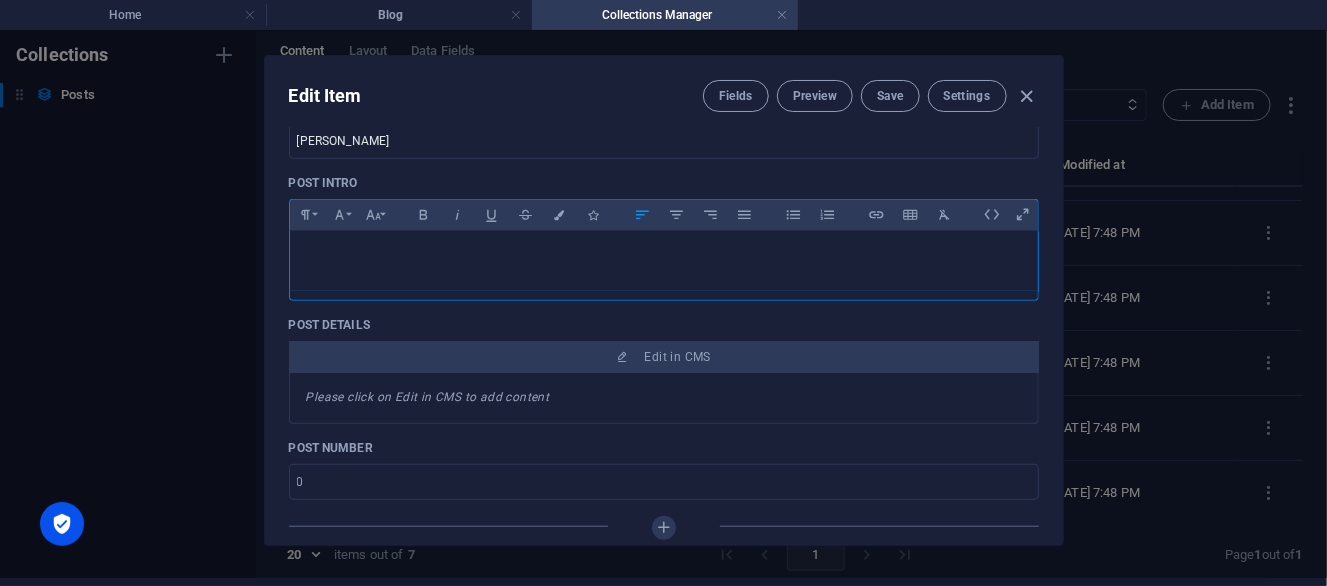 type 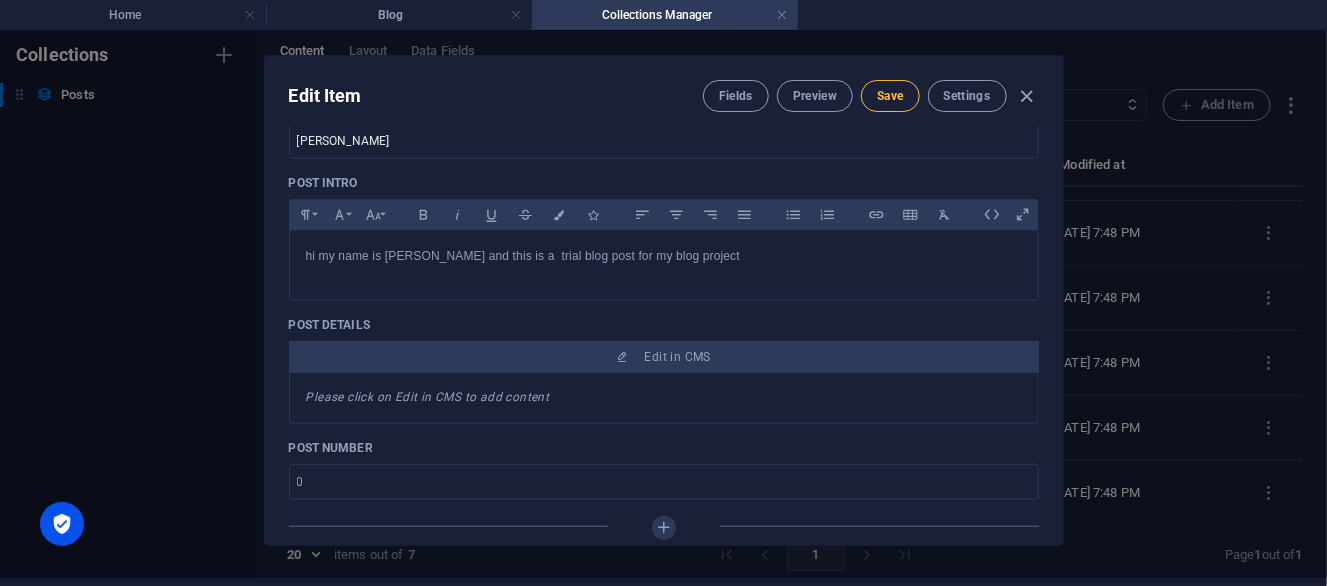 click on "Save" at bounding box center [890, 96] 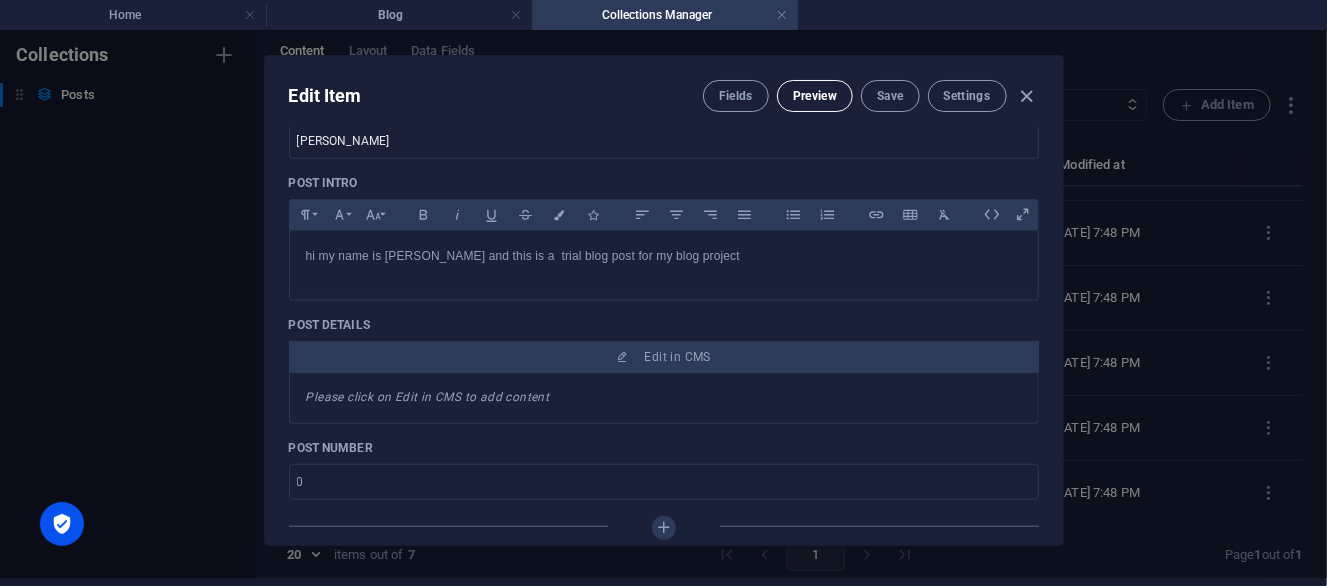 click on "Preview" at bounding box center [815, 96] 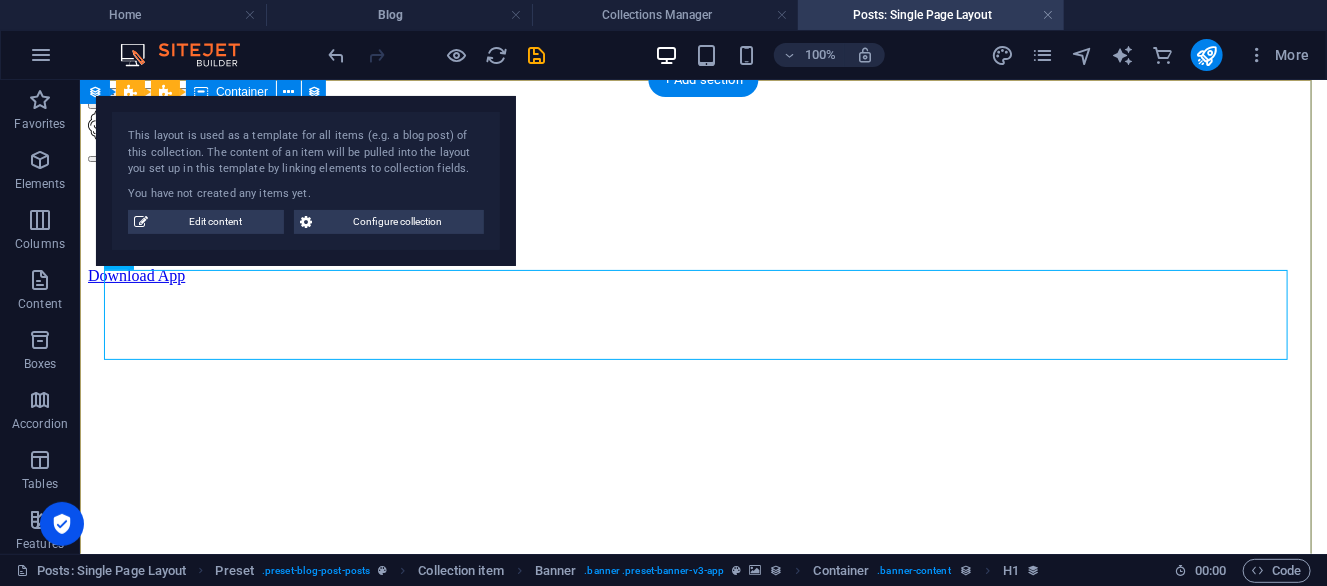 scroll, scrollTop: 0, scrollLeft: 0, axis: both 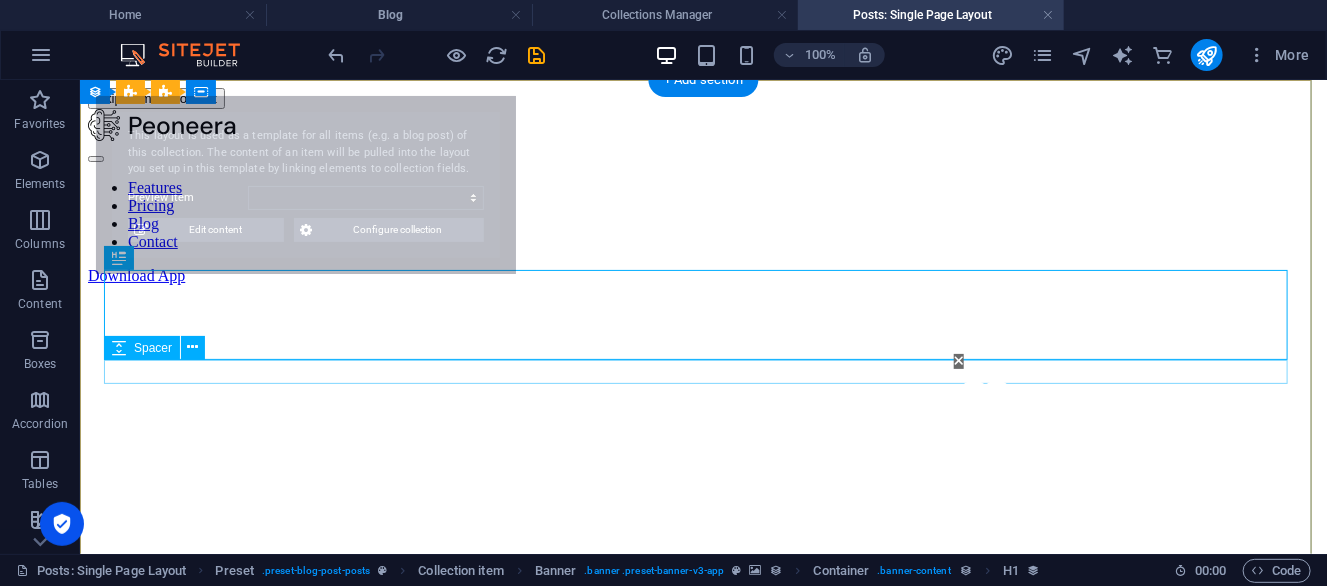 select on "687122b24d358db740009066" 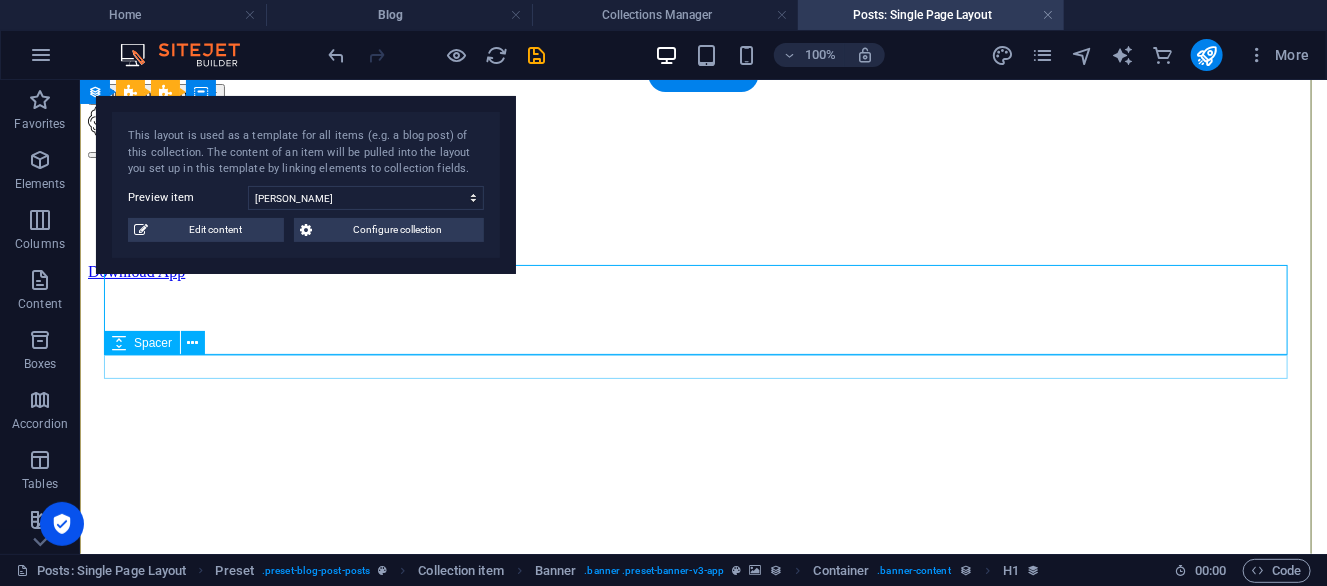 scroll, scrollTop: 0, scrollLeft: 0, axis: both 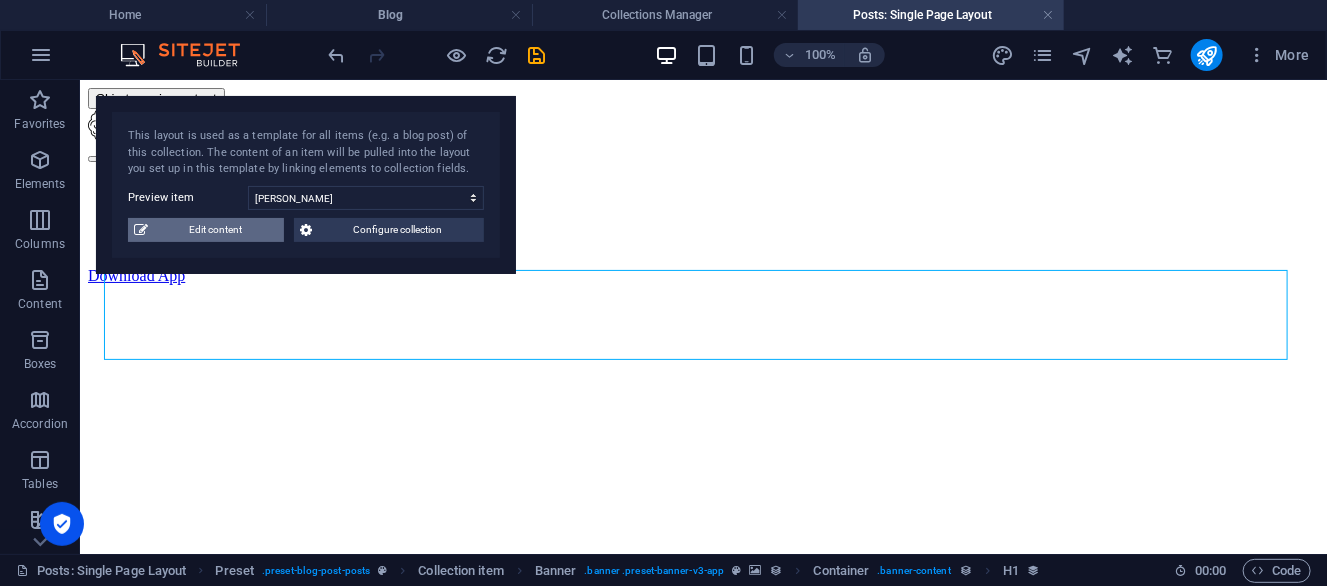 click on "Edit content" at bounding box center [216, 230] 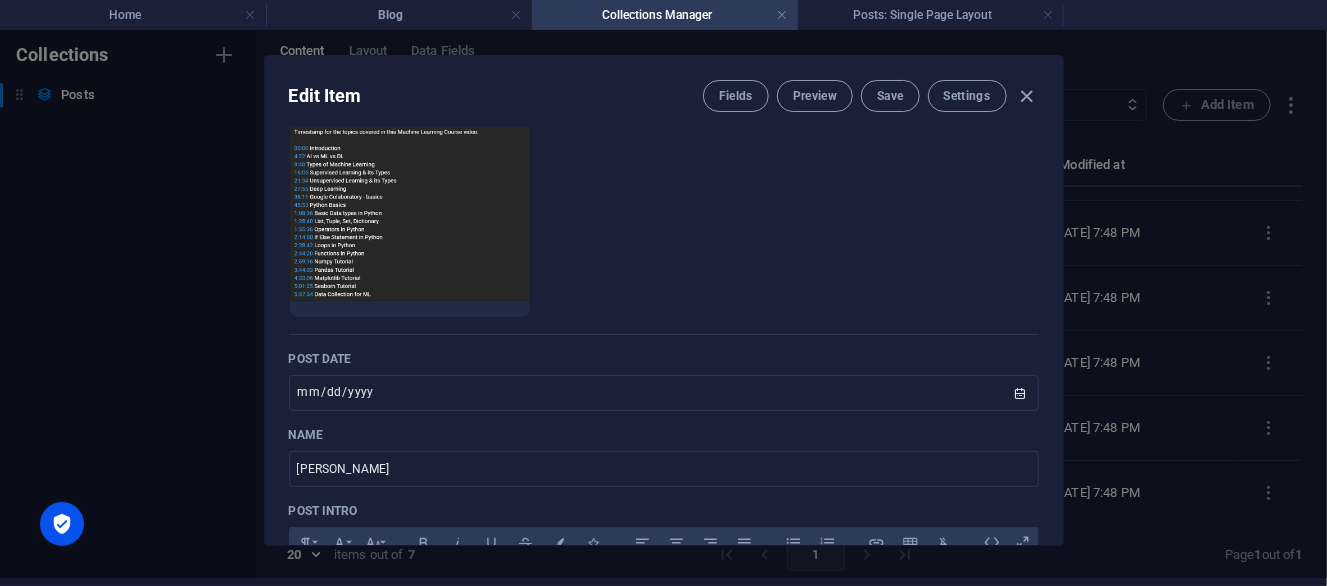 scroll, scrollTop: 0, scrollLeft: 0, axis: both 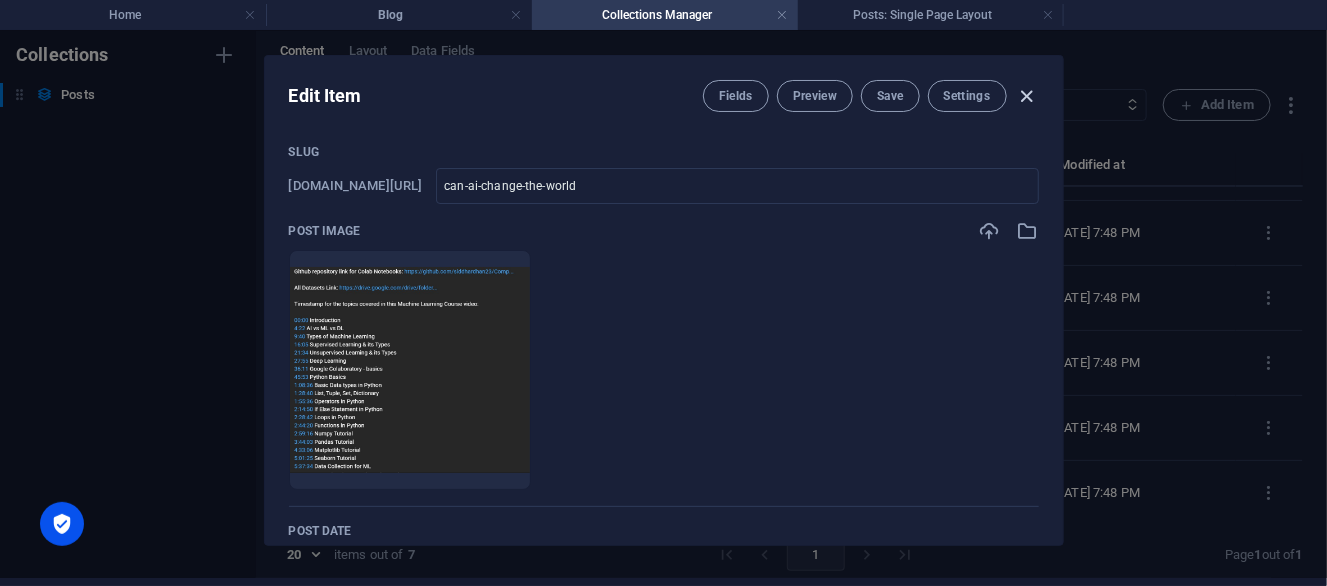 click at bounding box center [1026, 96] 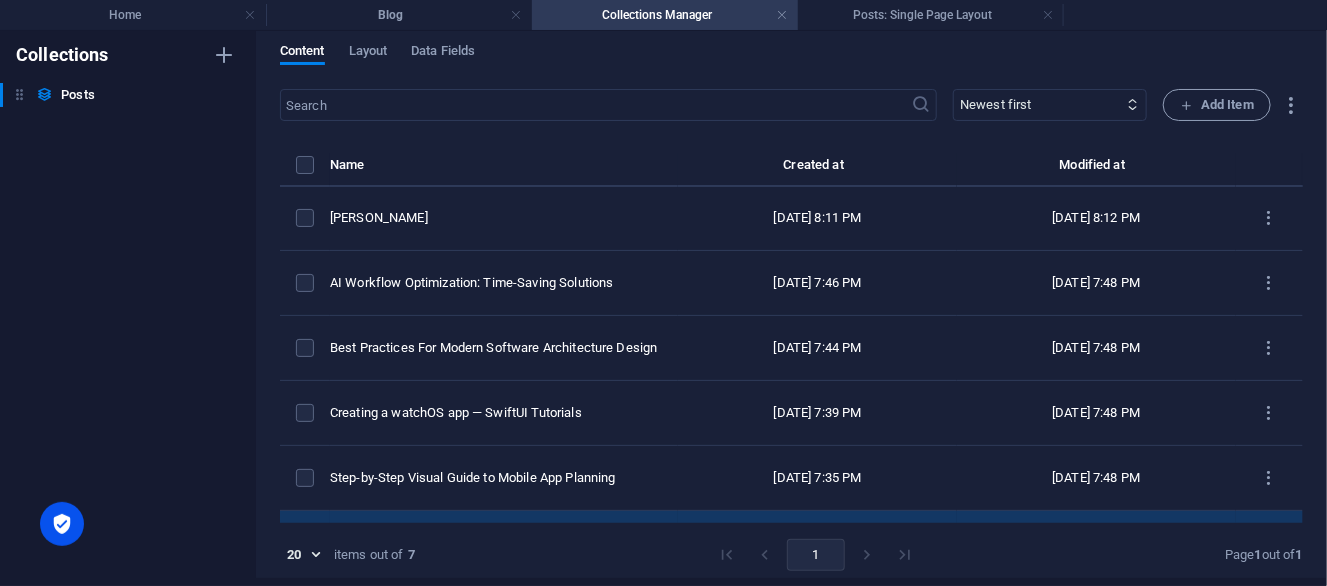 scroll, scrollTop: 0, scrollLeft: 0, axis: both 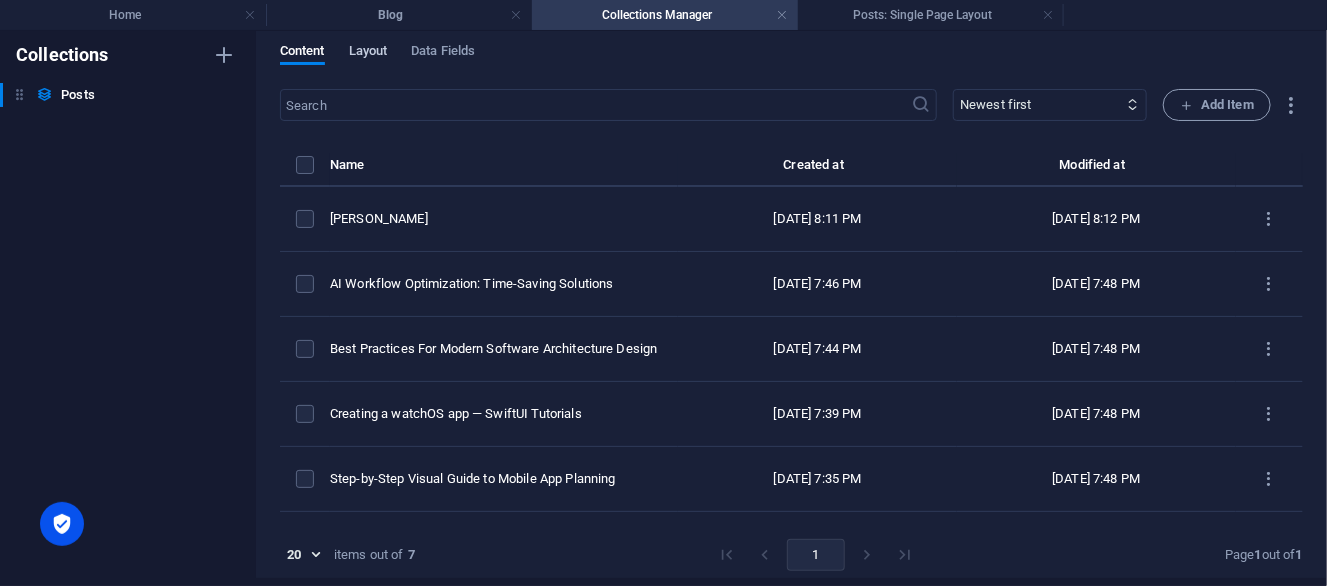 click on "Layout" at bounding box center [368, 53] 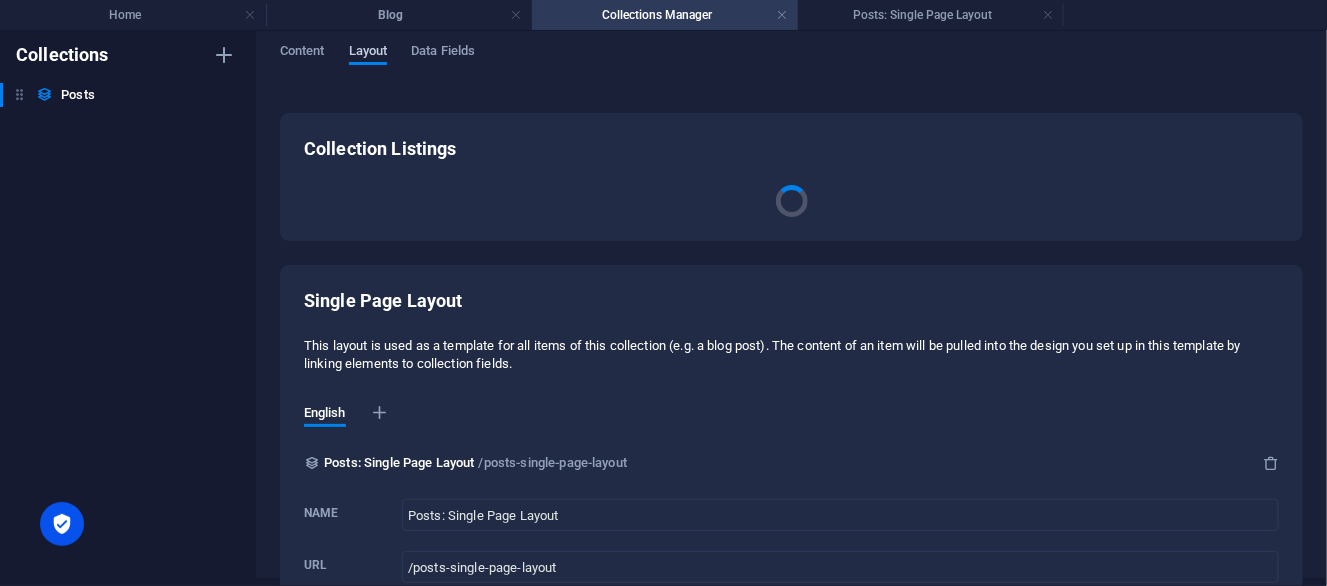 scroll, scrollTop: 0, scrollLeft: 0, axis: both 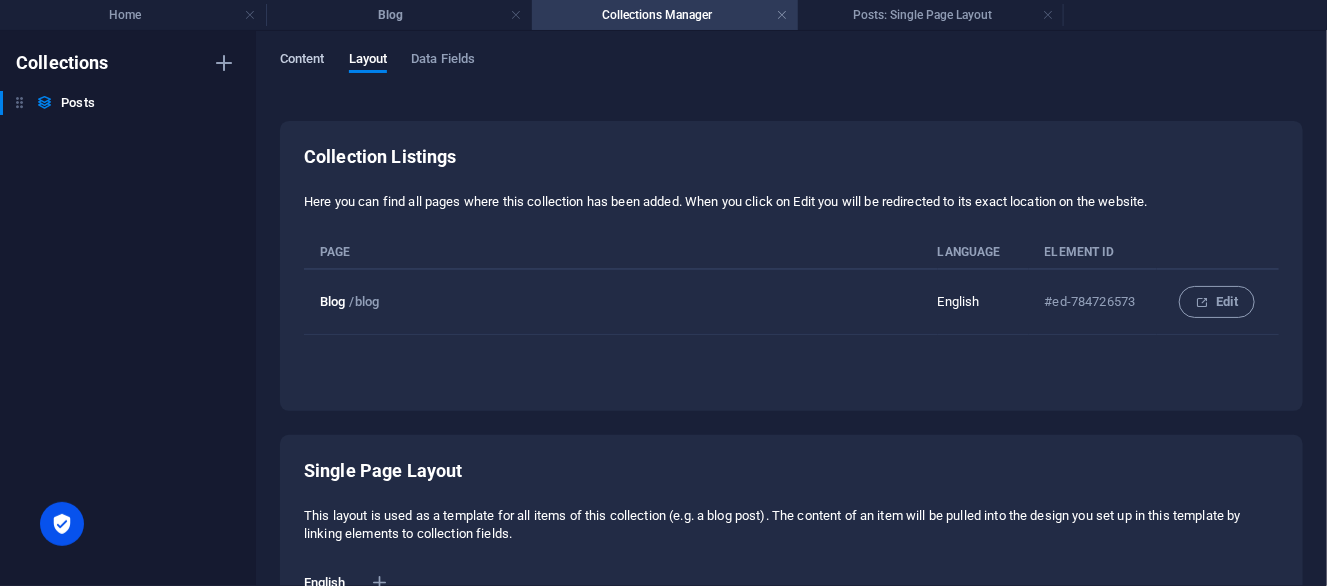 click on "Content" at bounding box center (302, 61) 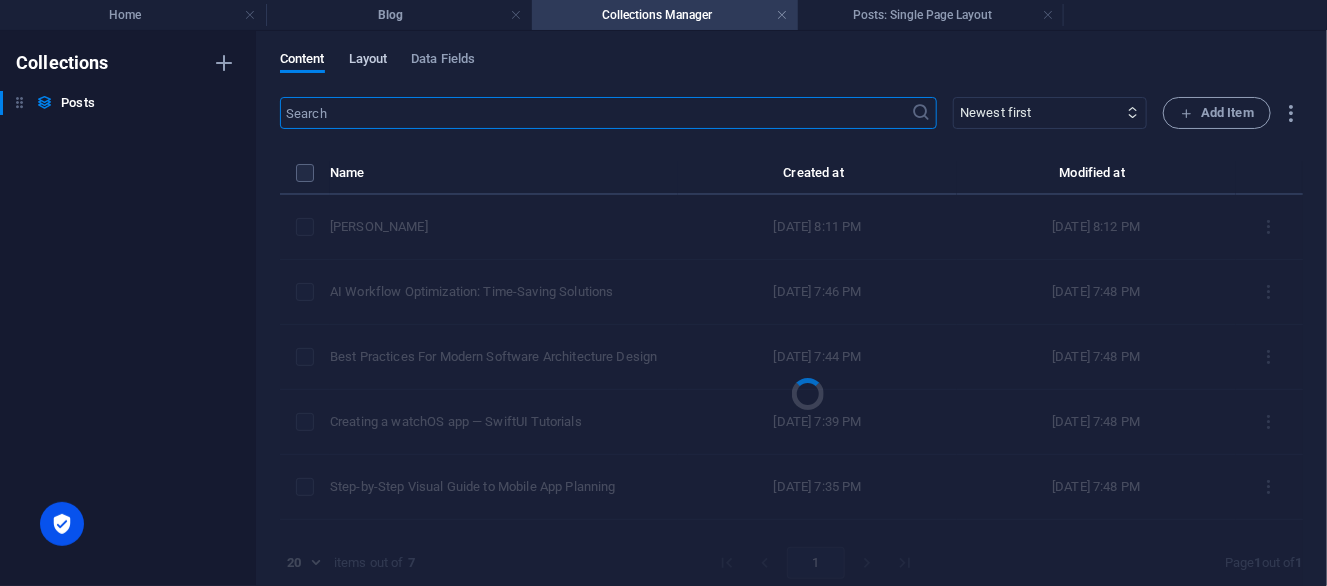 click on "Layout" at bounding box center (368, 61) 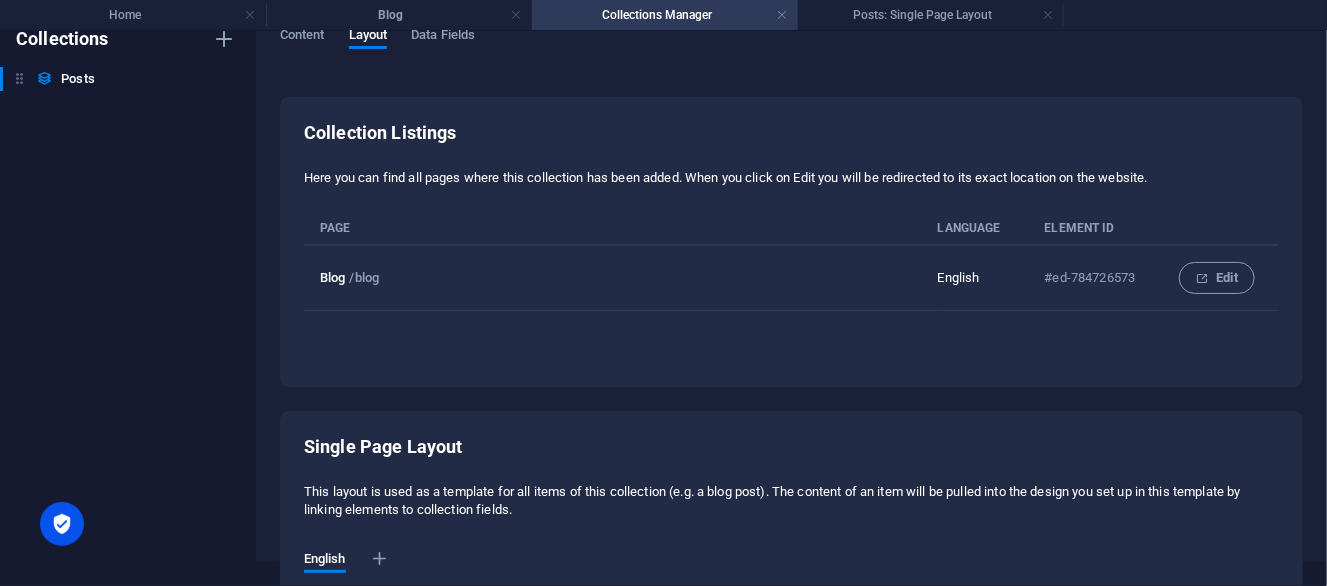 scroll, scrollTop: 0, scrollLeft: 0, axis: both 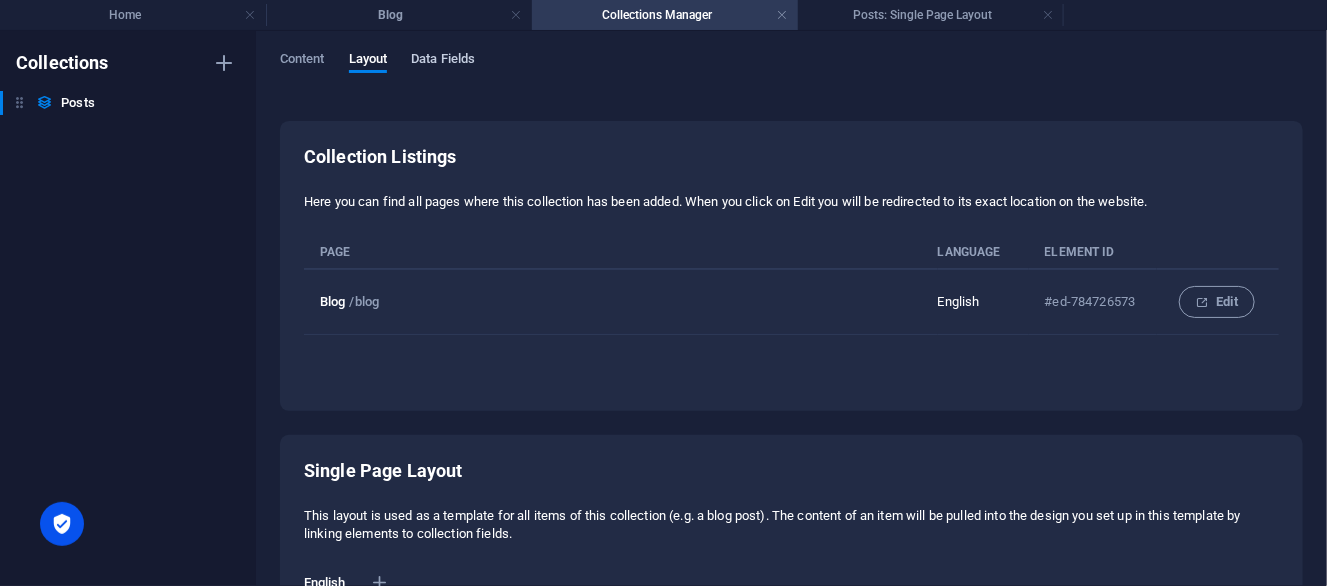 click on "Data Fields" at bounding box center (443, 61) 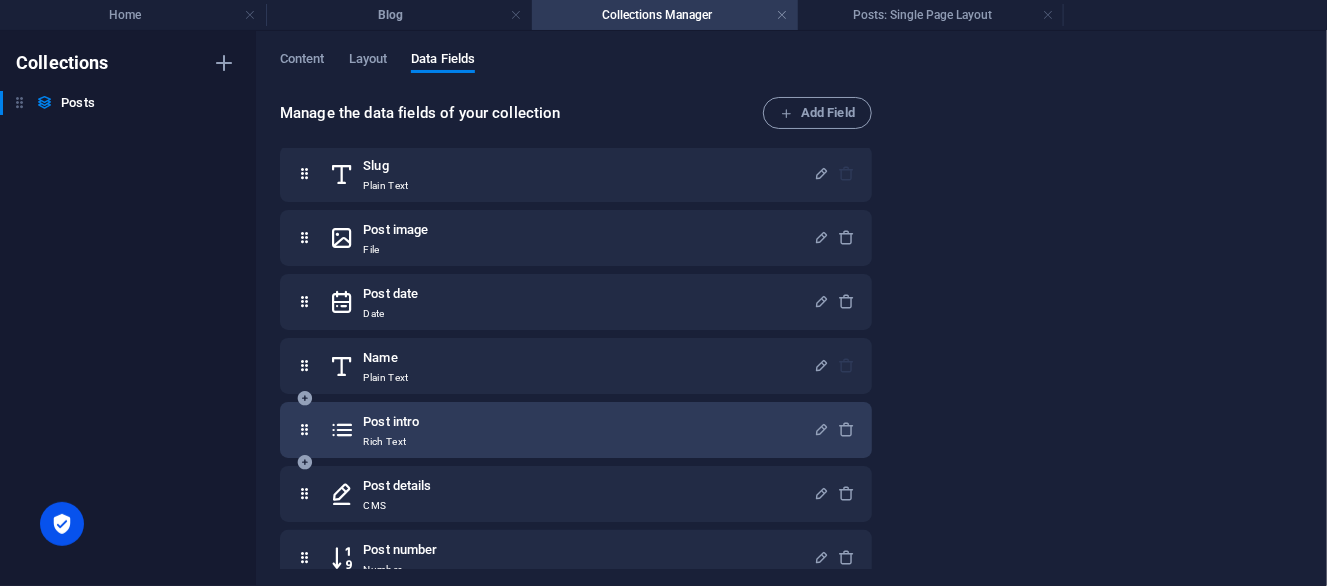 scroll, scrollTop: 0, scrollLeft: 0, axis: both 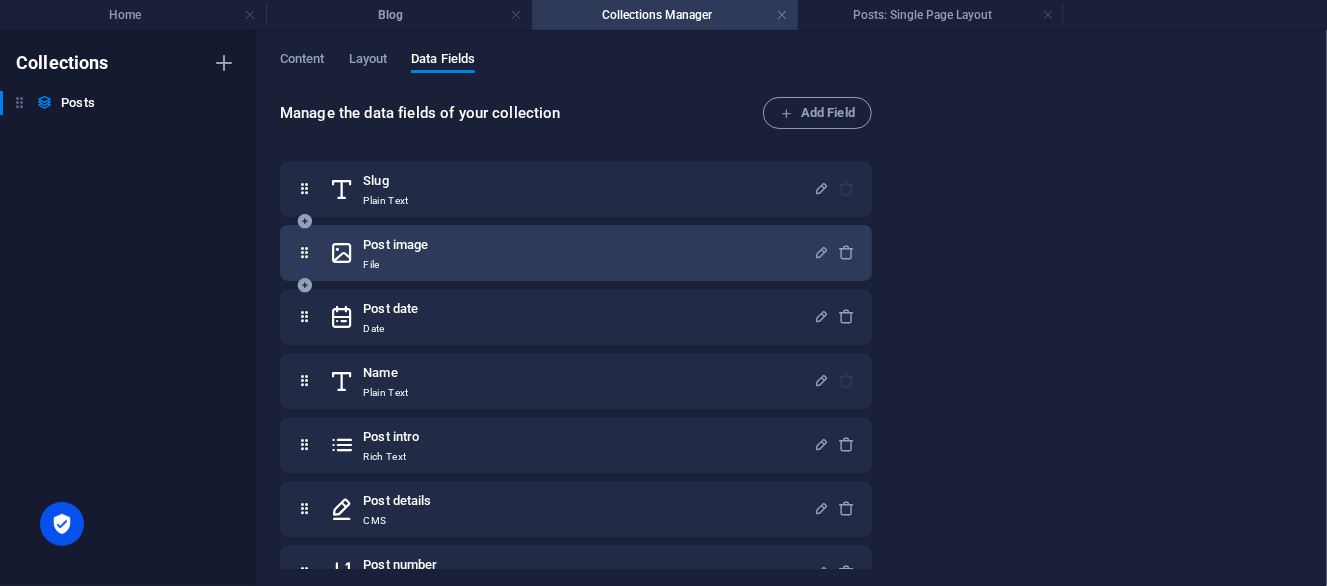 click at bounding box center [342, 253] 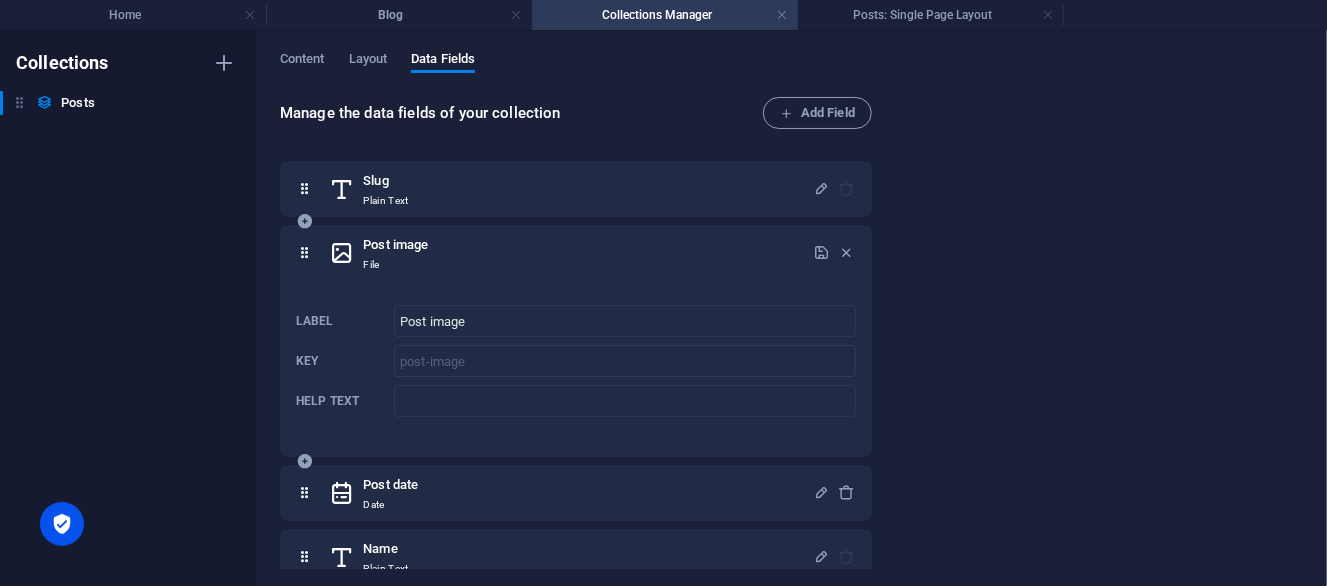 click on "Post image File" at bounding box center [571, 253] 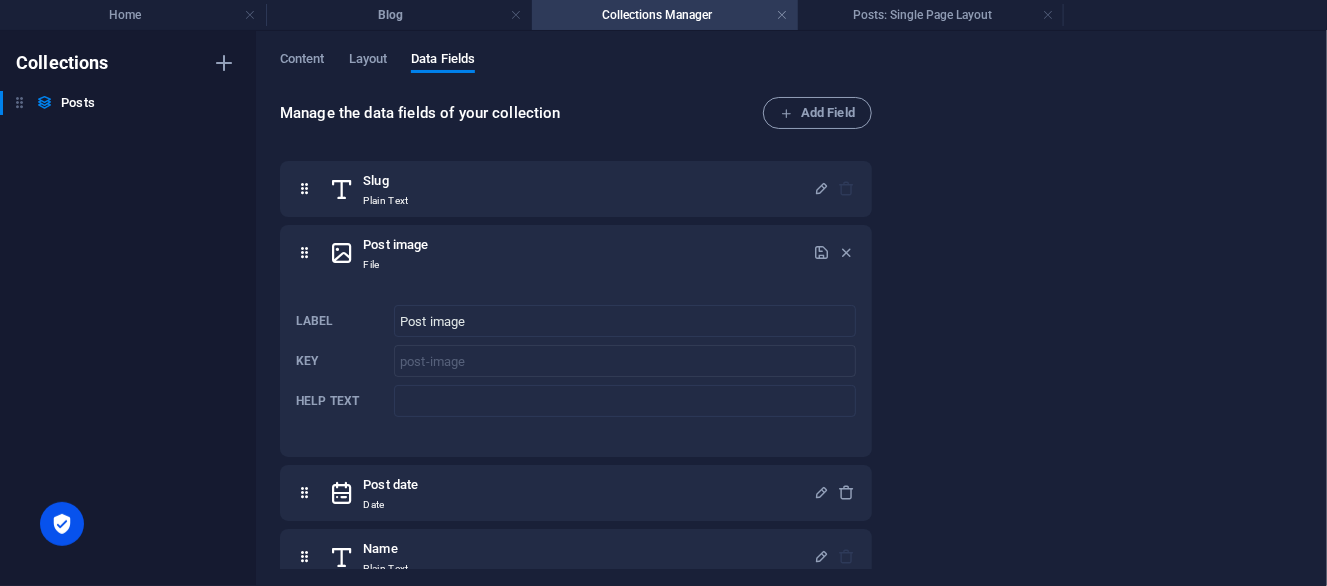 drag, startPoint x: 454, startPoint y: 10, endPoint x: 696, endPoint y: 40, distance: 243.85242 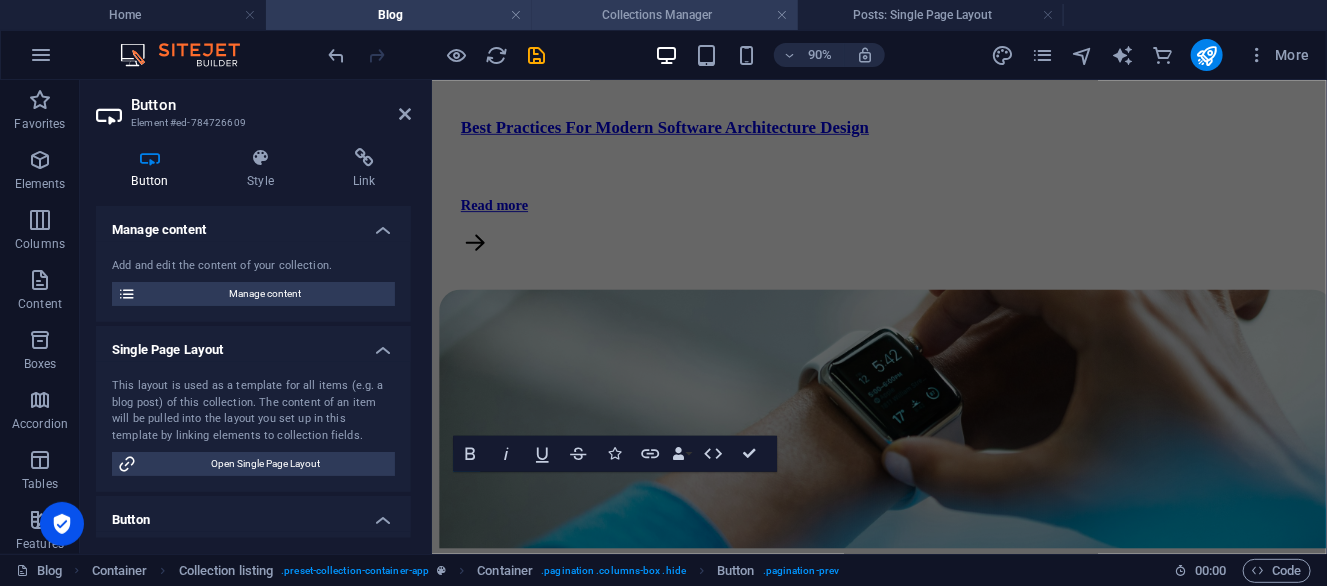 scroll, scrollTop: 2100, scrollLeft: 0, axis: vertical 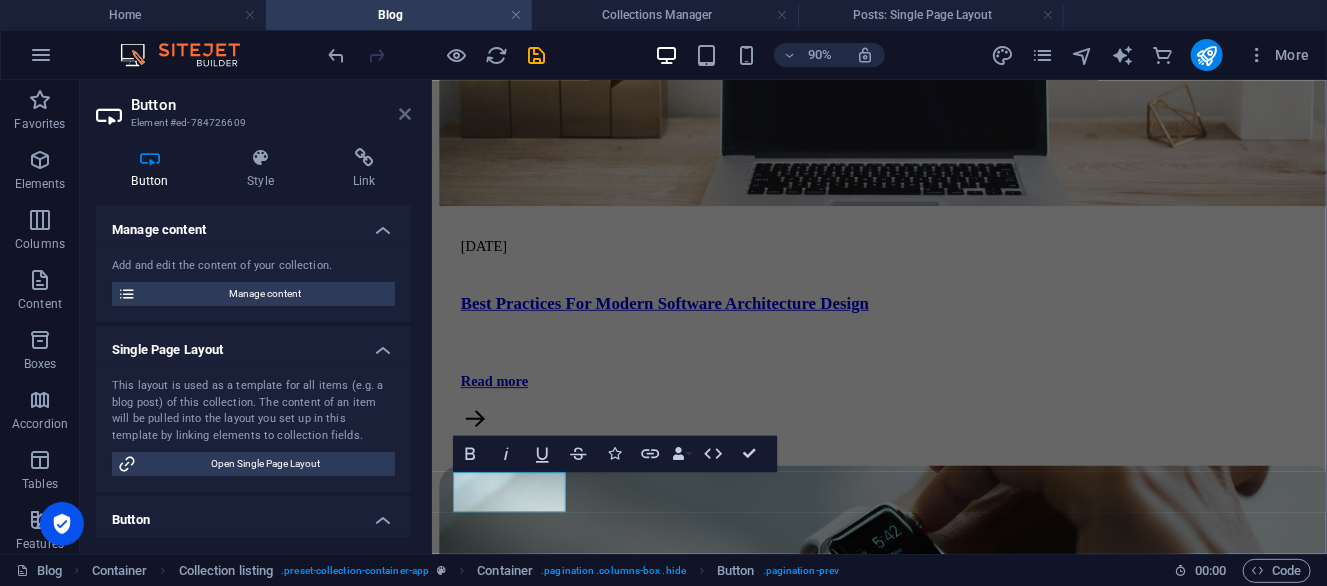 click at bounding box center (405, 114) 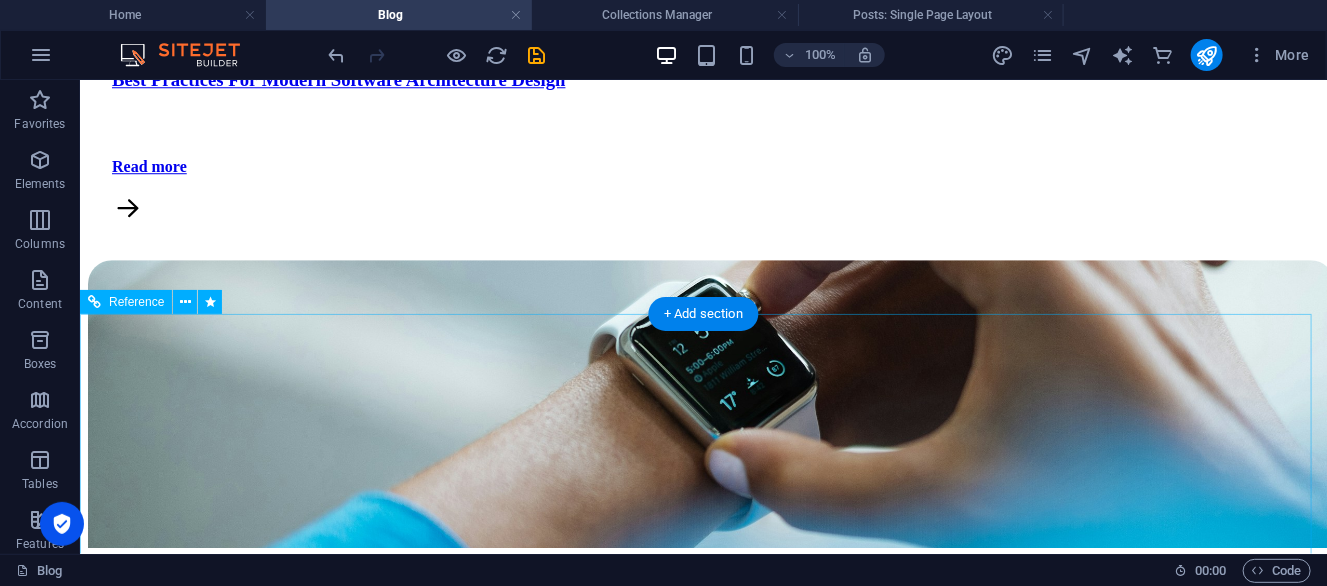 scroll, scrollTop: 2299, scrollLeft: 0, axis: vertical 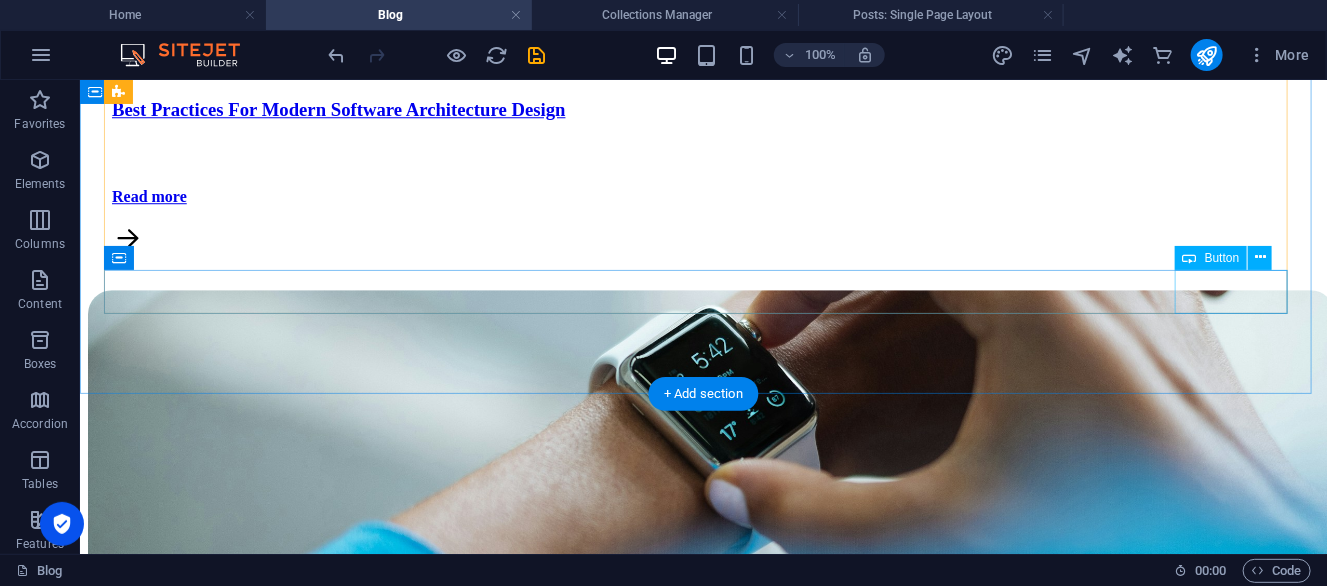 click on "Nächste" at bounding box center (702, 2617) 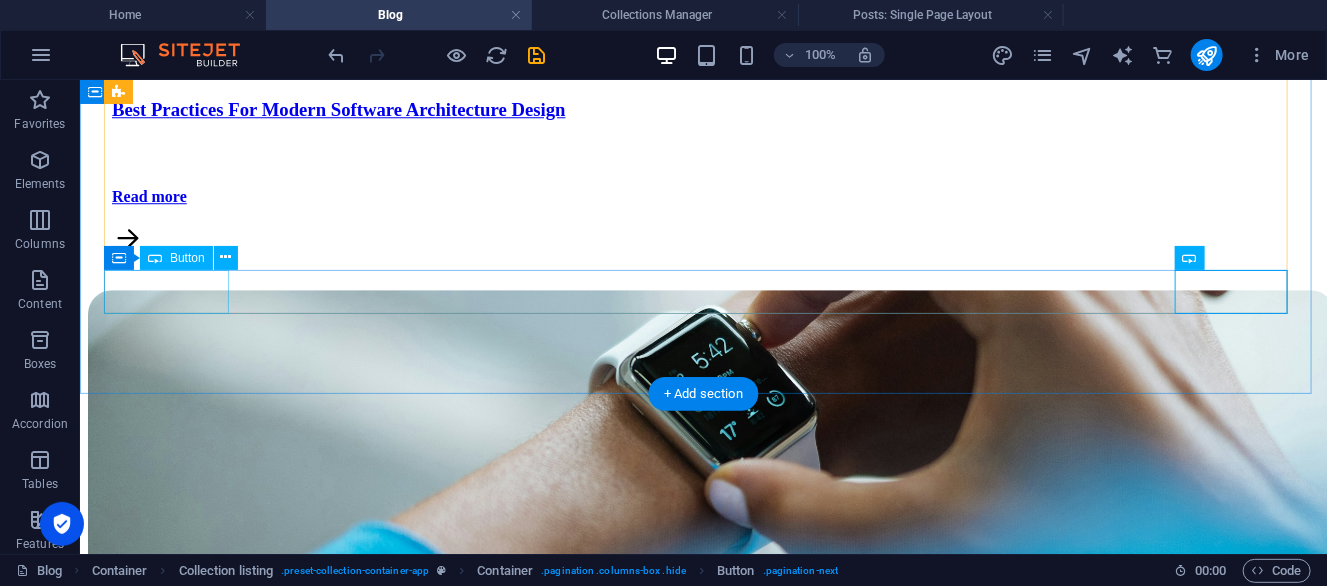 click on "Vorherige" at bounding box center [702, 2599] 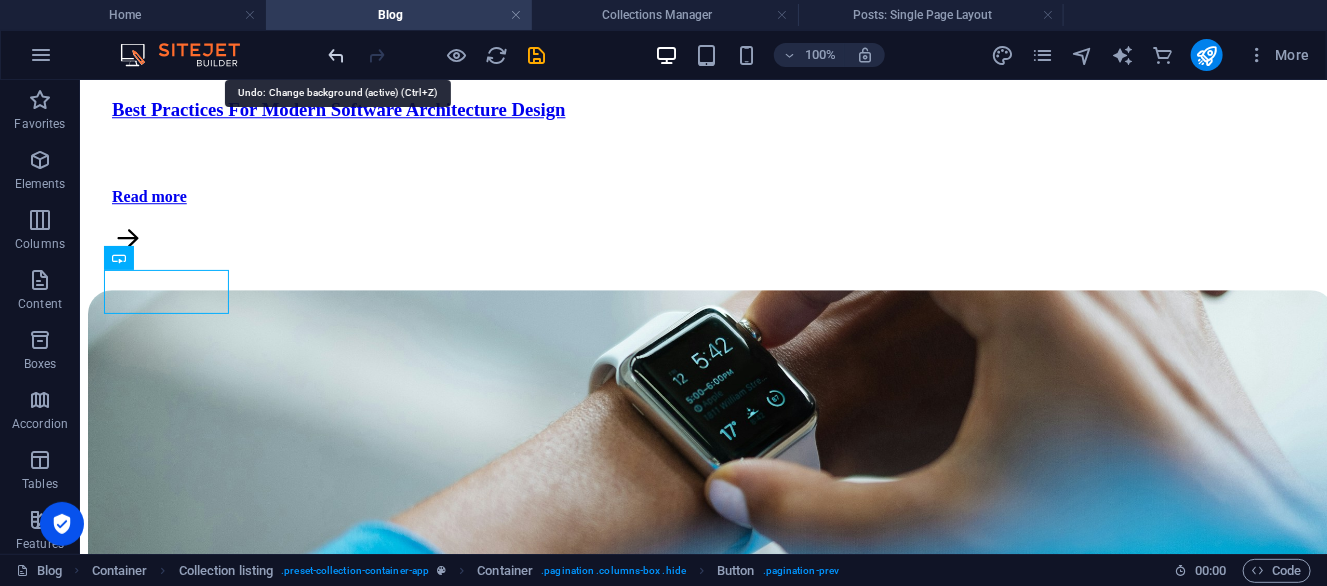 click at bounding box center (337, 55) 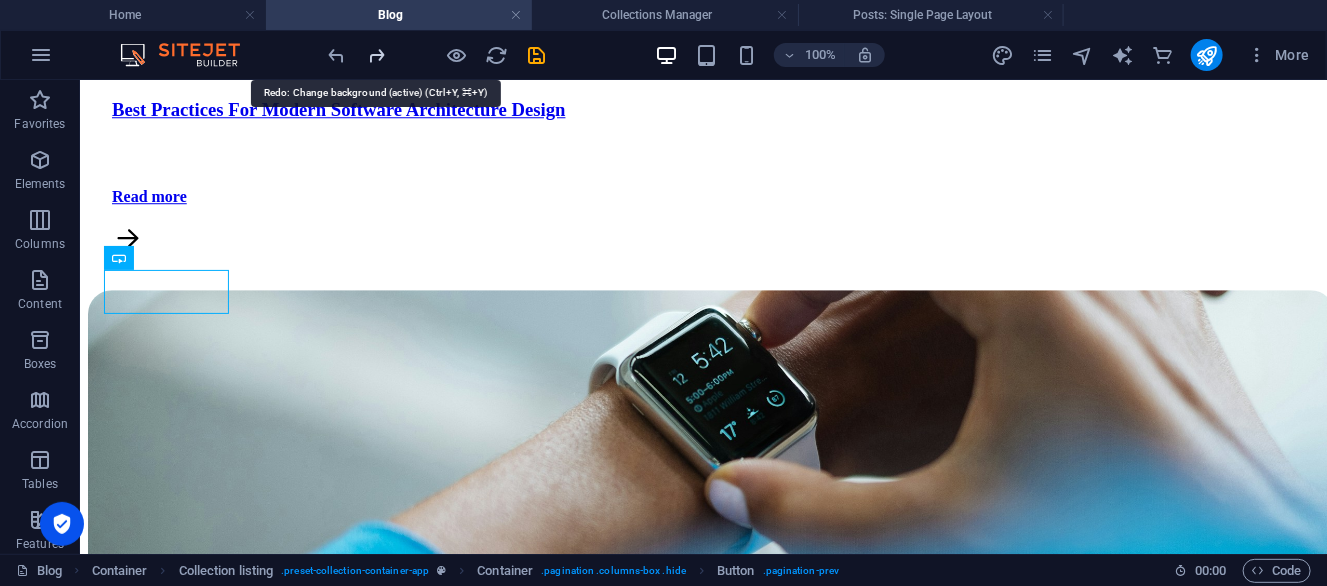 click at bounding box center (377, 55) 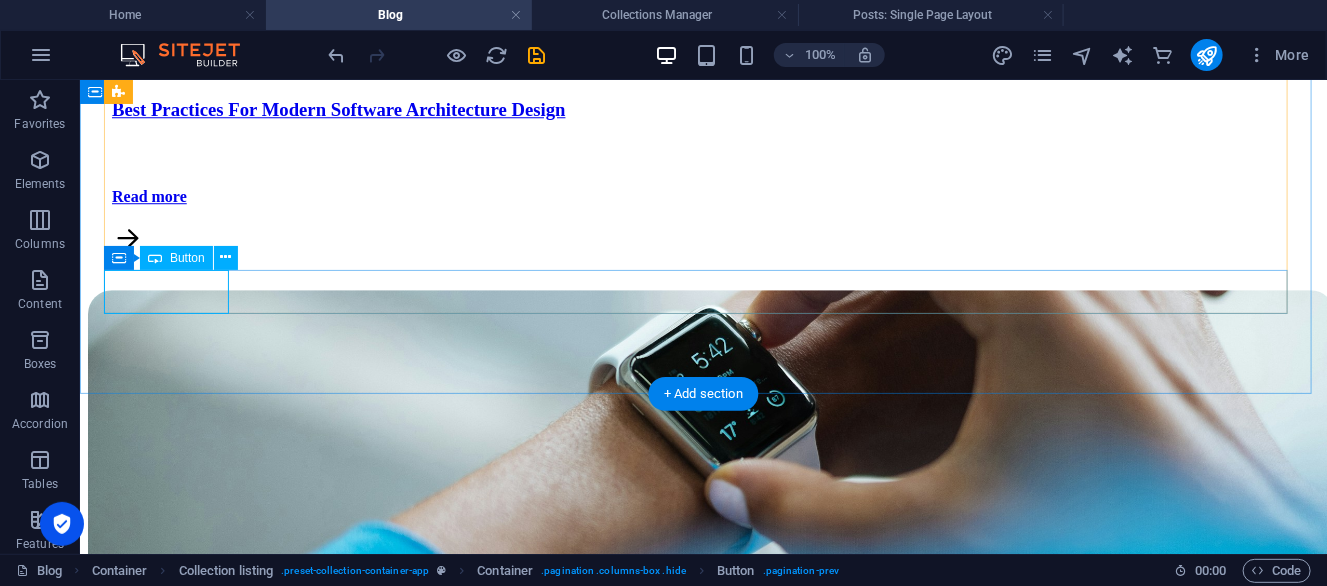 click on "Vorherige" at bounding box center [702, 2599] 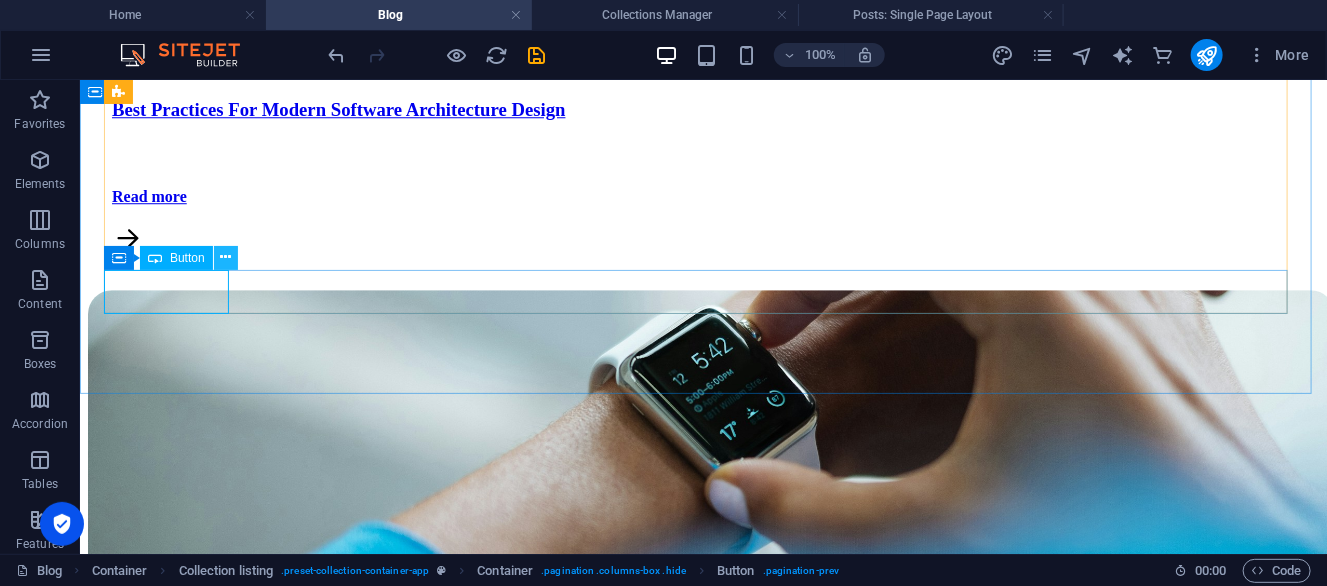 click at bounding box center (225, 257) 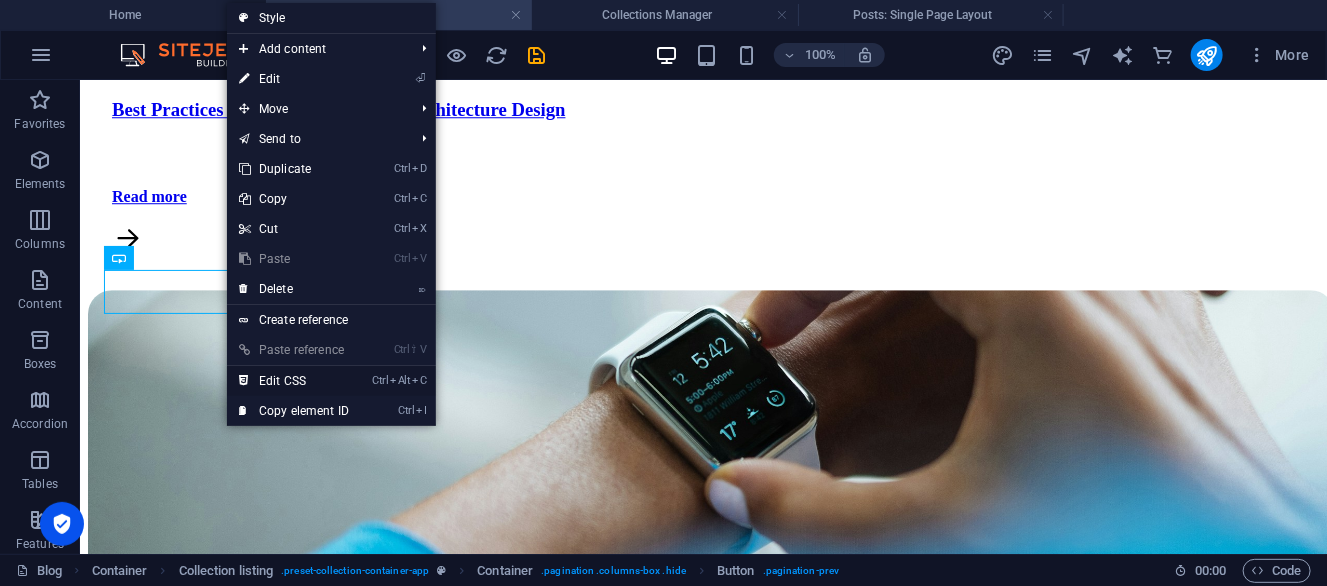 click on "Ctrl Alt C  Edit CSS" at bounding box center (294, 381) 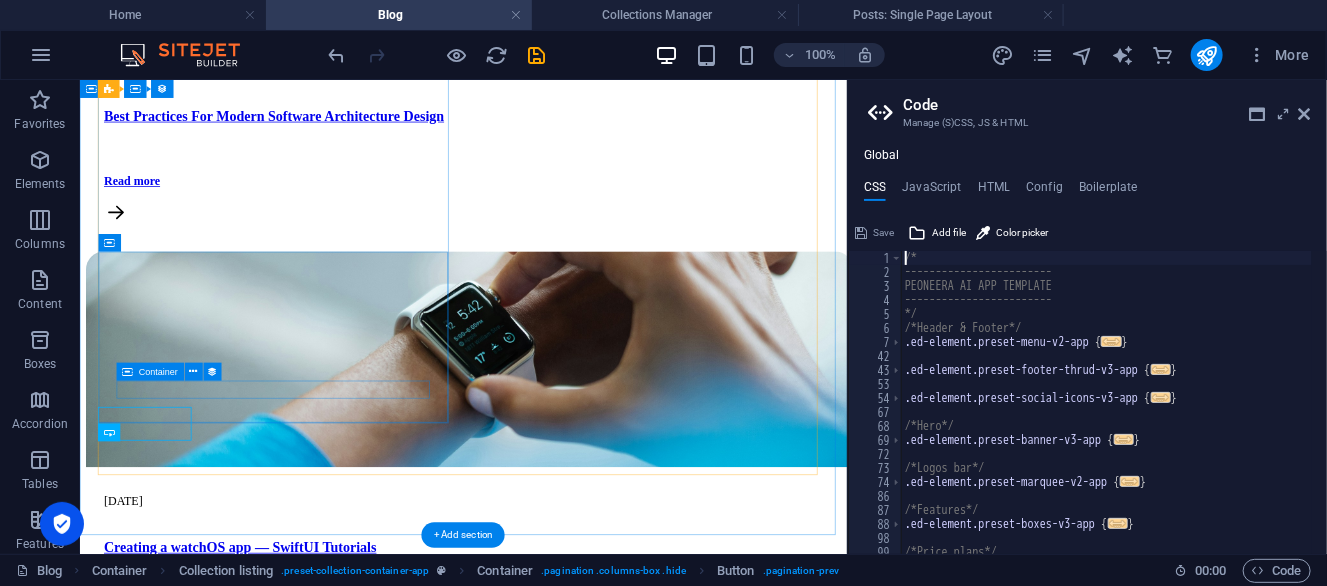 type on "a { color: $color-primary !important; }" 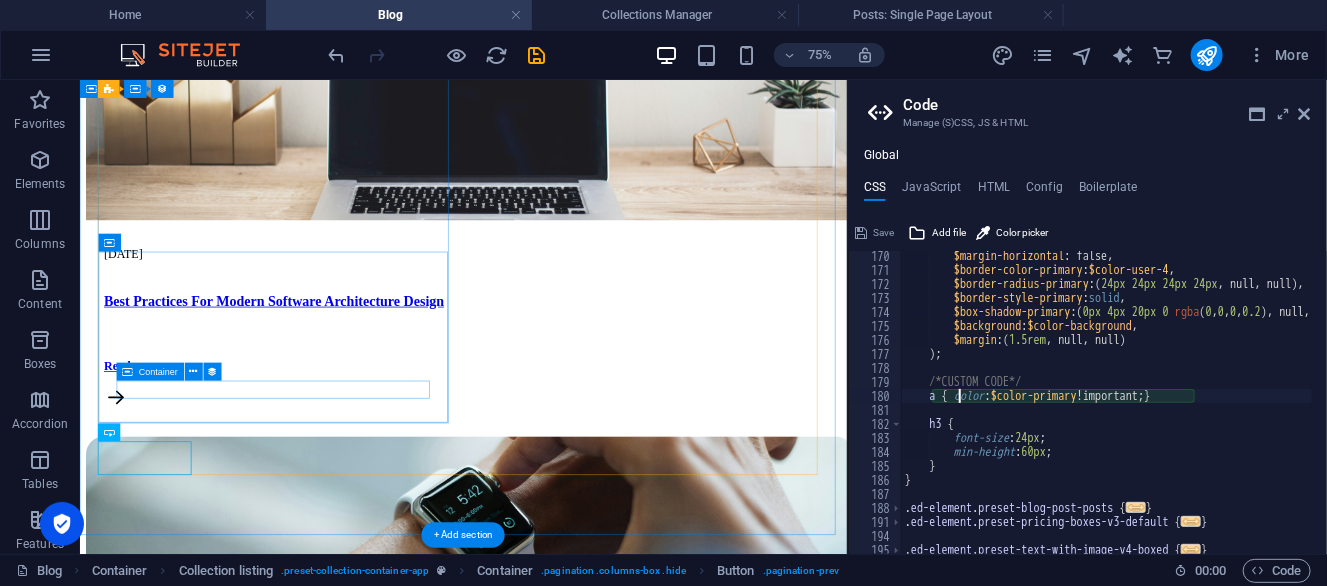scroll, scrollTop: 534, scrollLeft: 0, axis: vertical 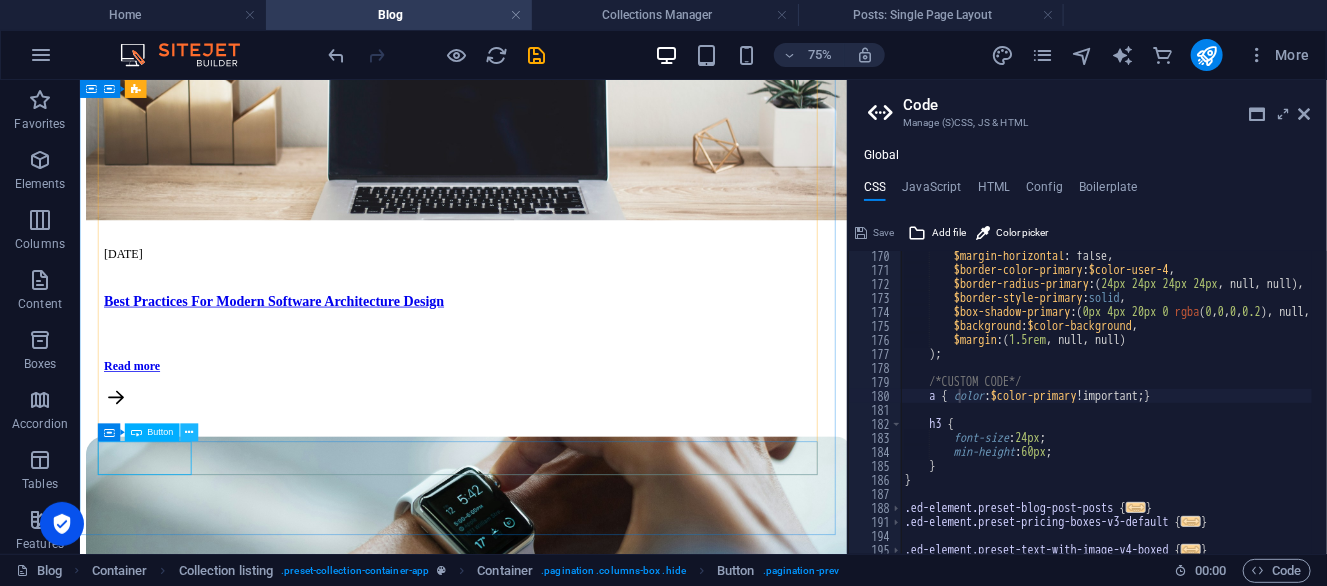 click at bounding box center (189, 433) 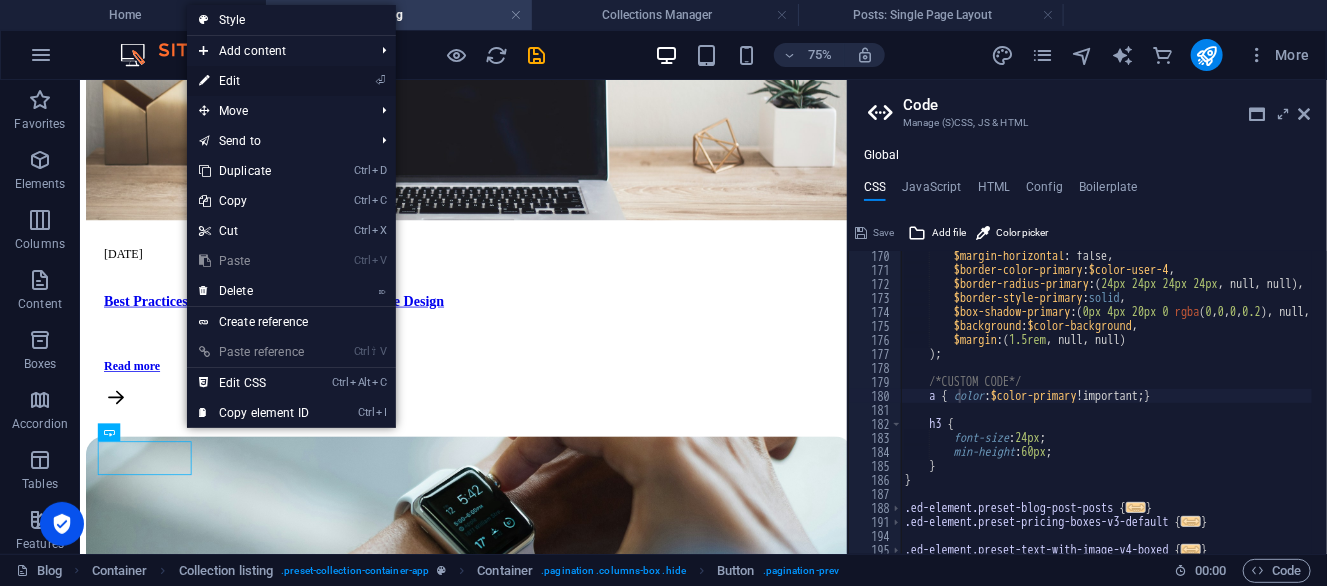 click on "⏎  Edit" at bounding box center [254, 81] 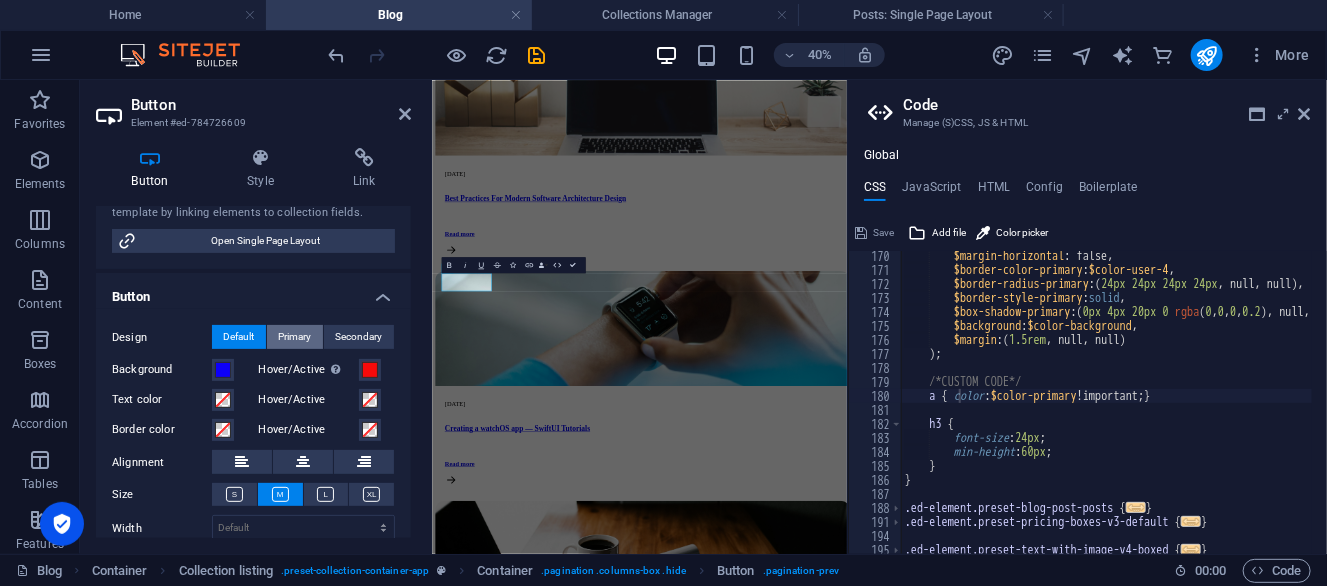 scroll, scrollTop: 299, scrollLeft: 0, axis: vertical 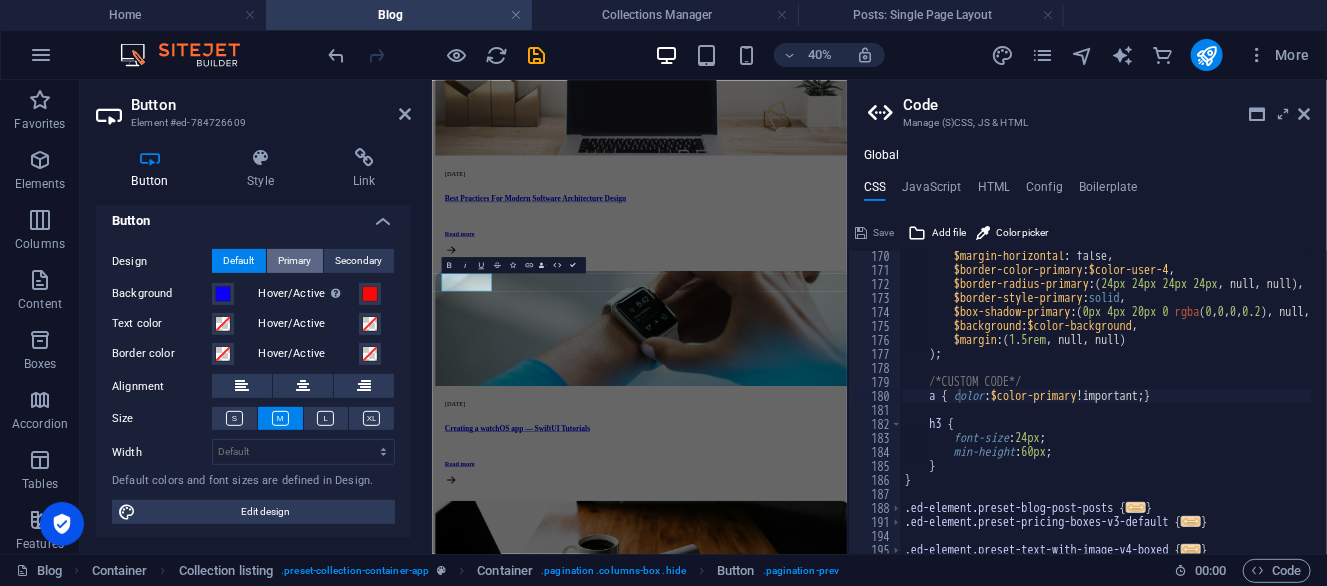 click on "Primary" at bounding box center [295, 261] 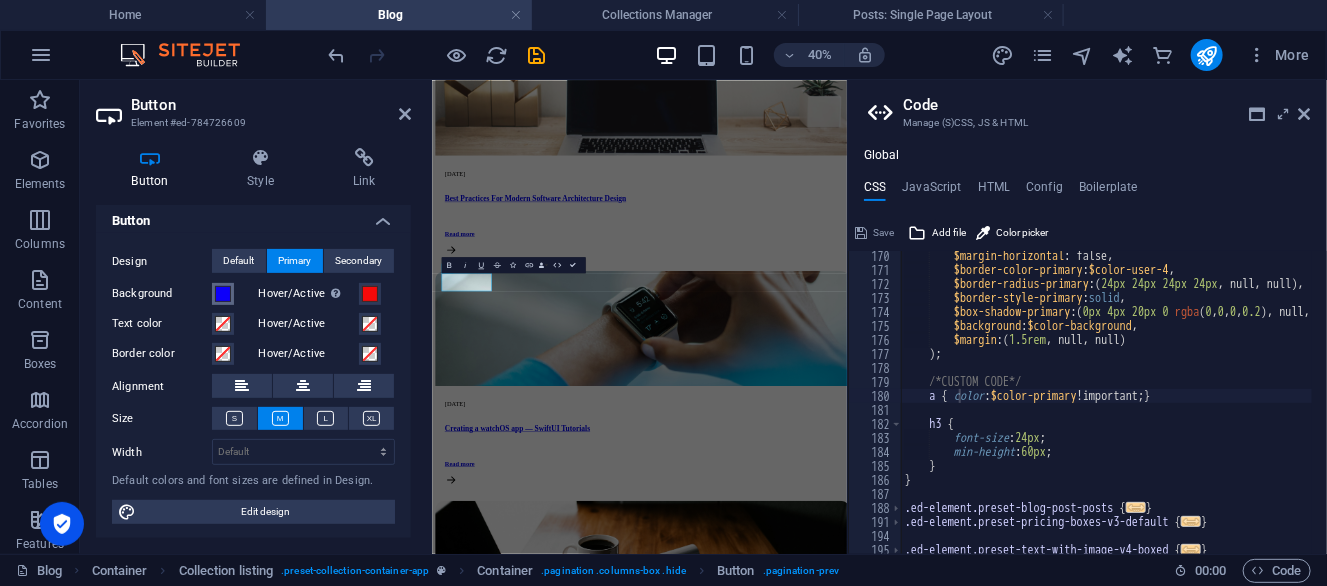 click at bounding box center [223, 294] 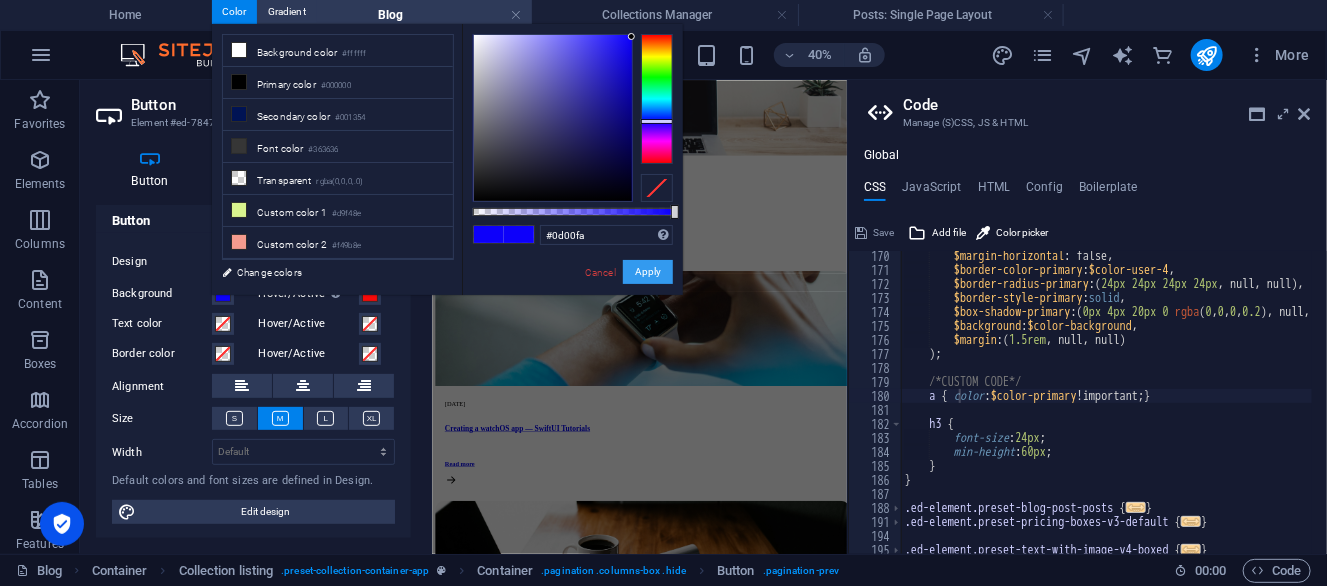 click on "Apply" at bounding box center (648, 272) 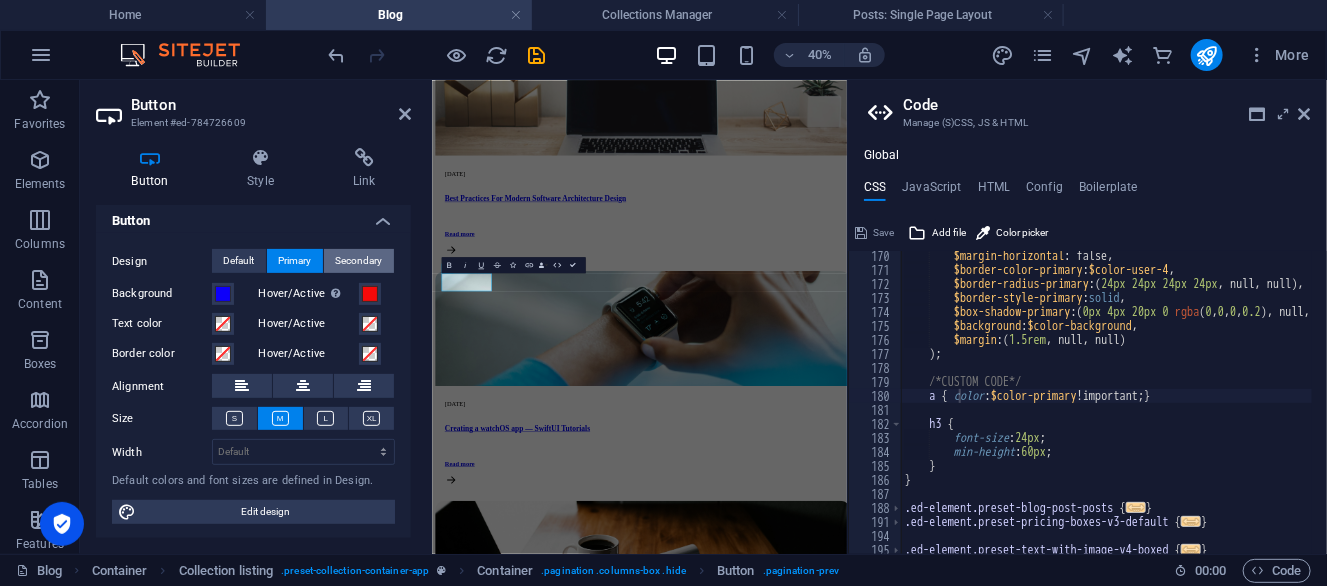 click on "Secondary" at bounding box center [359, 261] 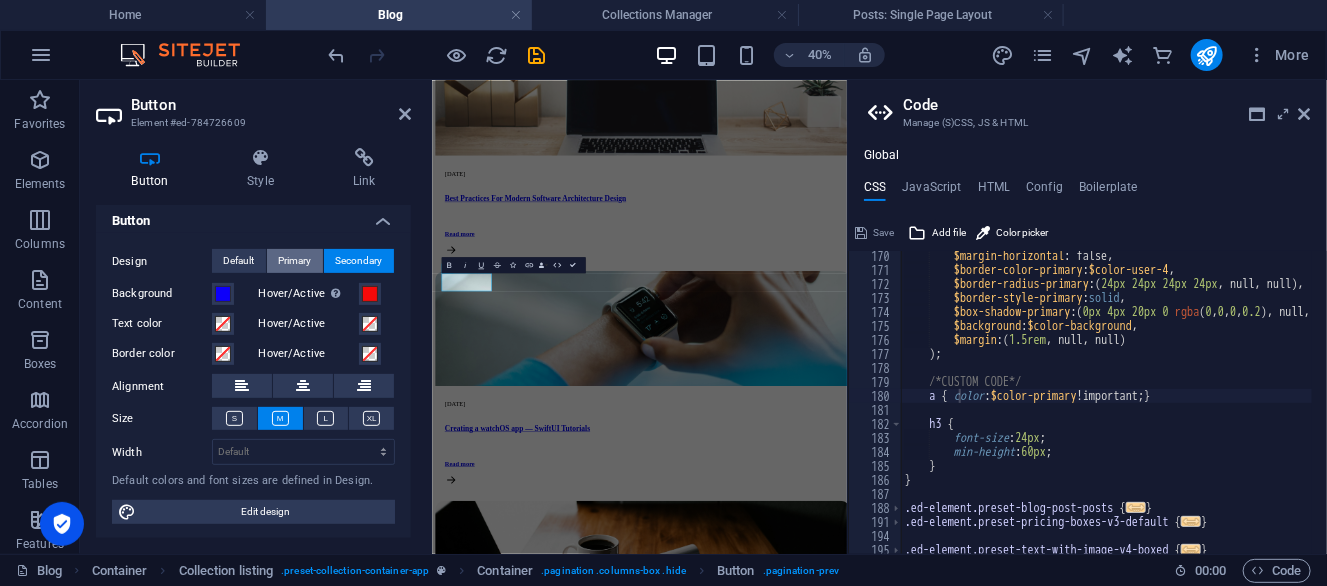 click on "Primary" at bounding box center [295, 261] 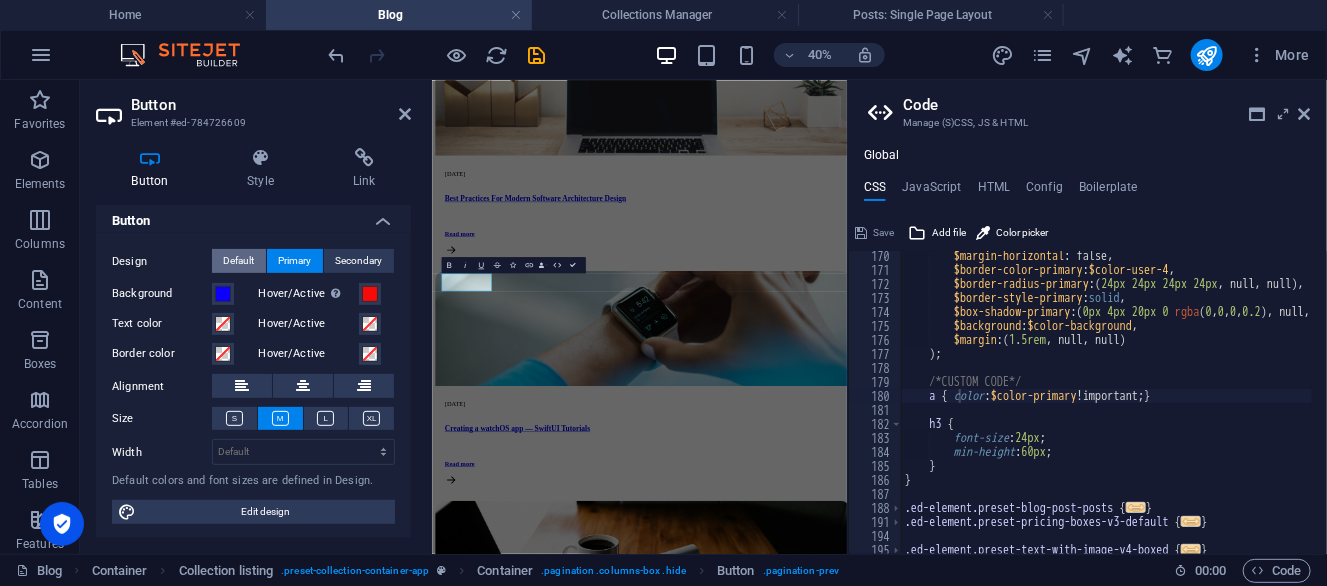 click on "Default" at bounding box center (239, 261) 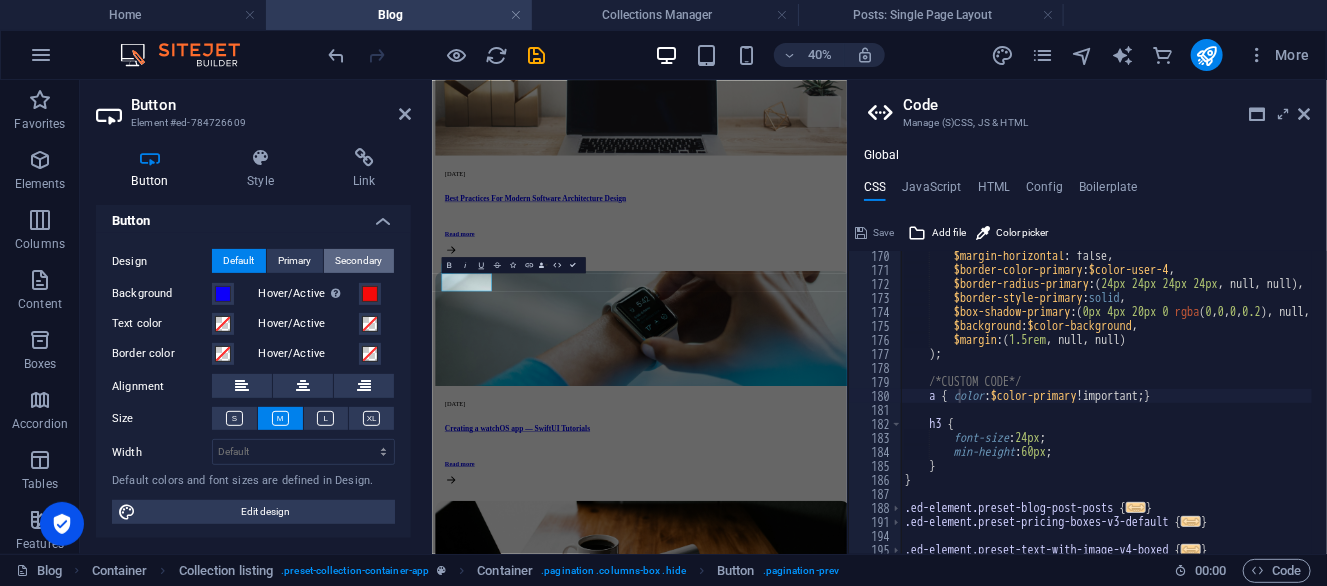 click on "Secondary" at bounding box center (359, 261) 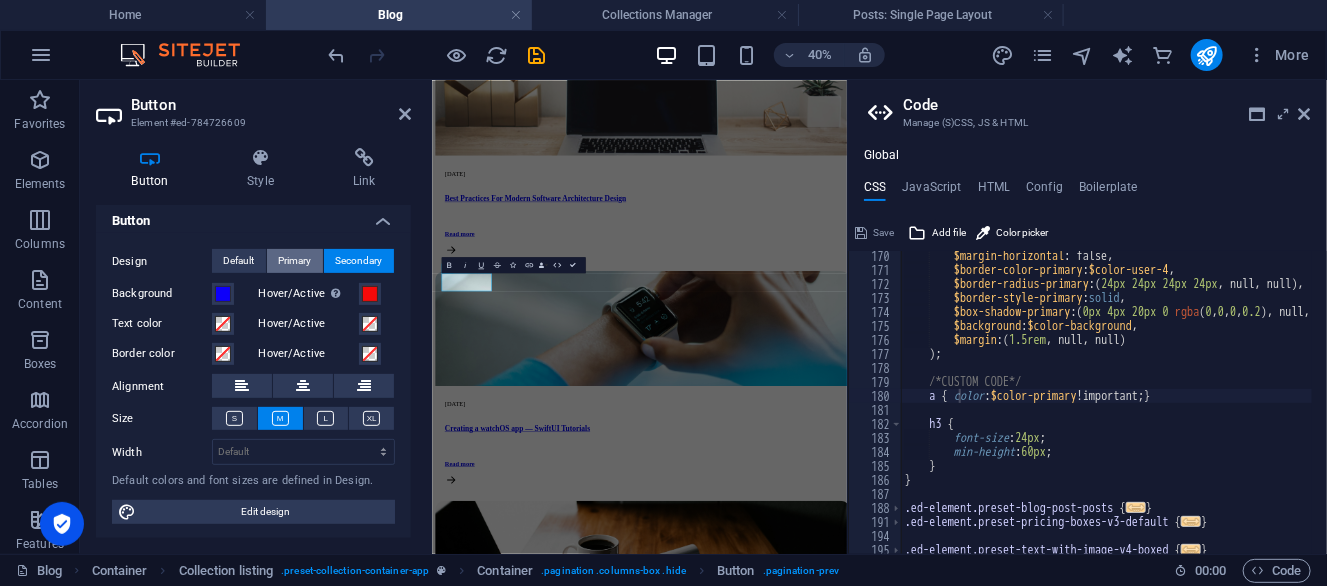 click on "Primary" at bounding box center (295, 261) 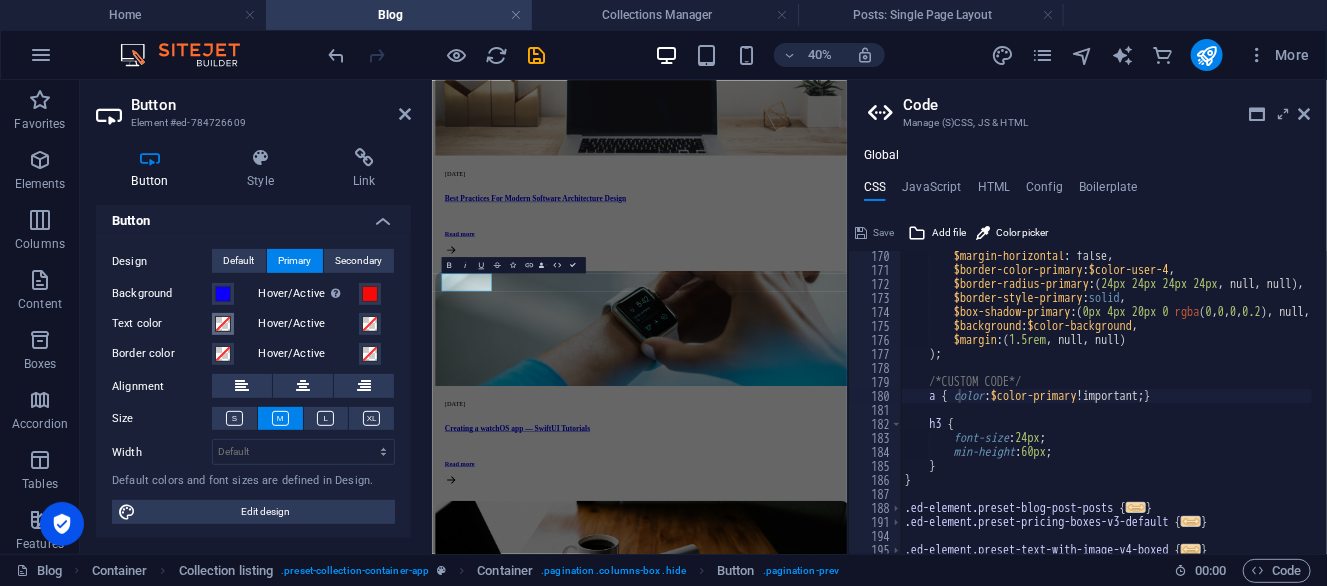 click at bounding box center (223, 324) 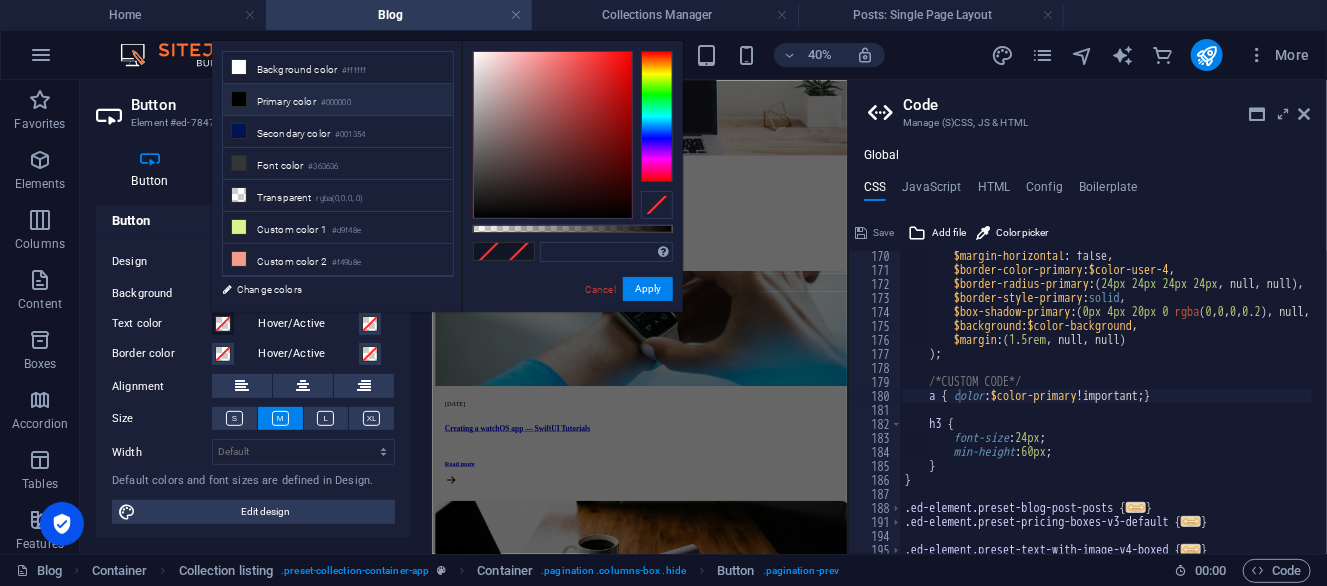 click on "Primary color
#000000" at bounding box center [338, 100] 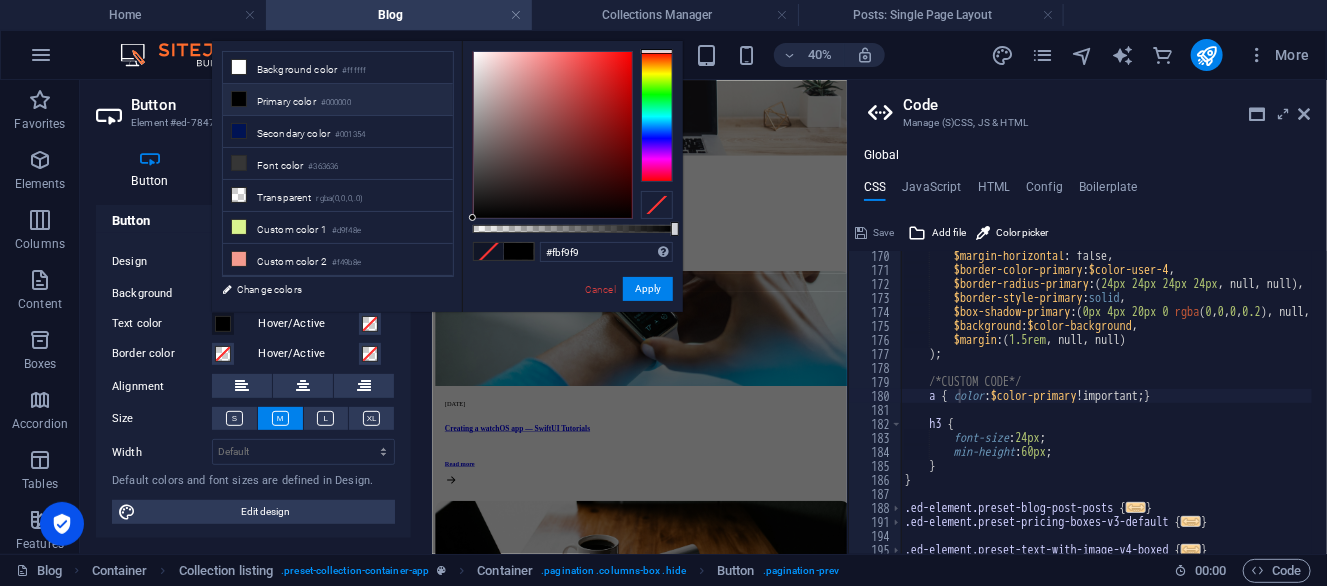 click at bounding box center [553, 135] 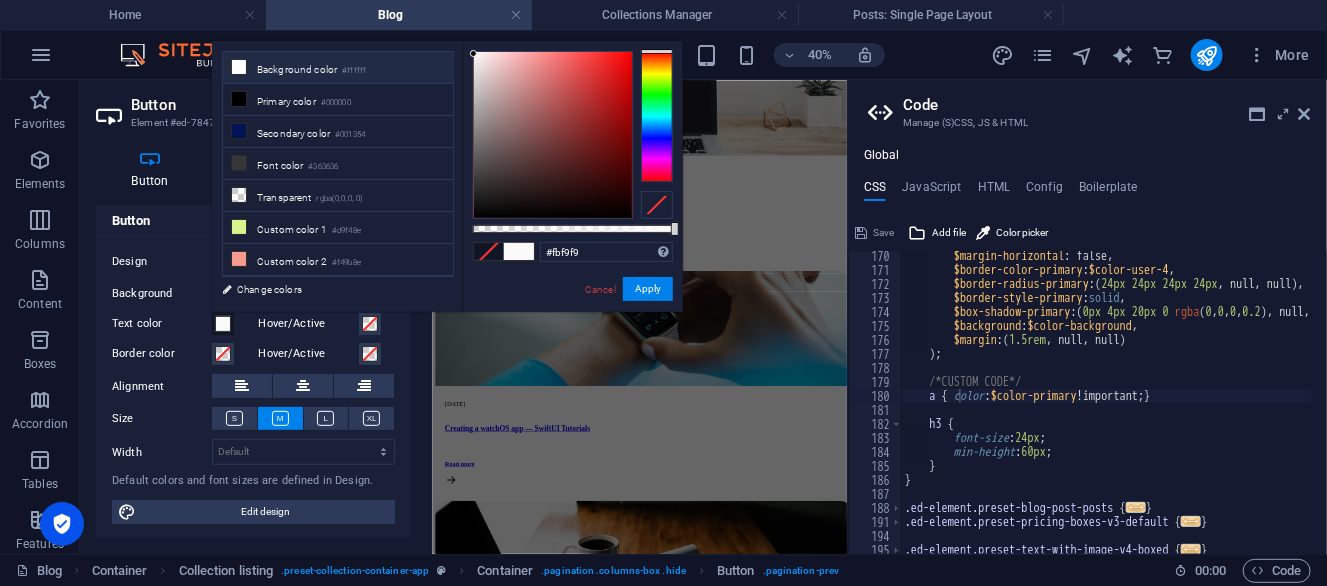 click on "Background color
#ffffff" at bounding box center (338, 68) 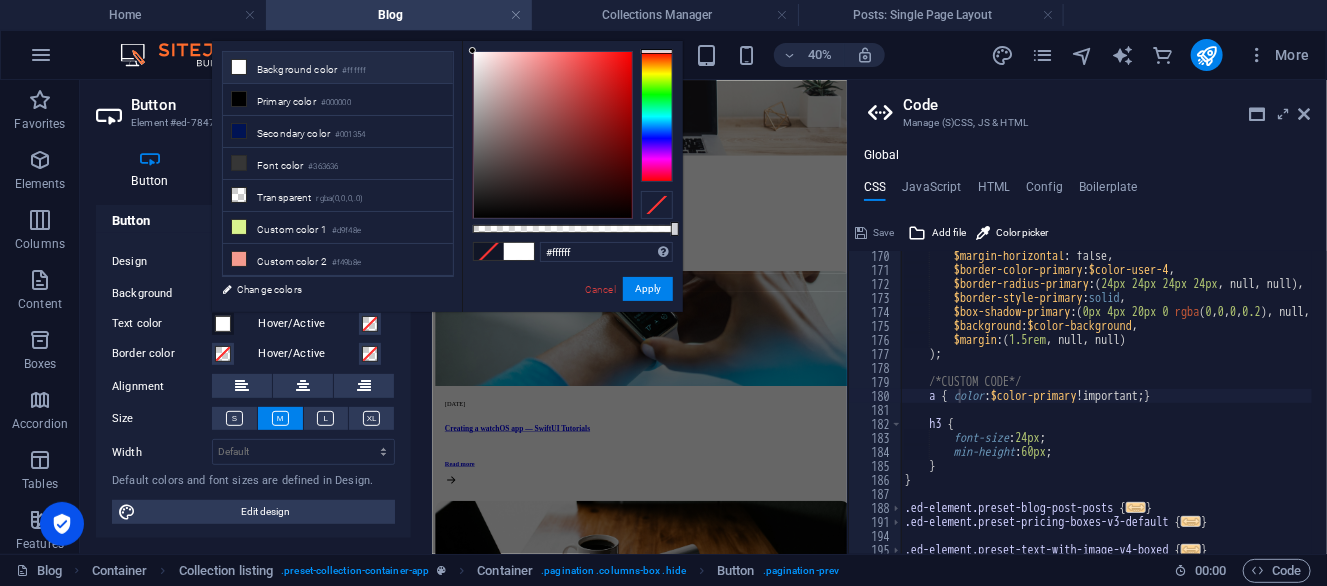 click at bounding box center (239, 67) 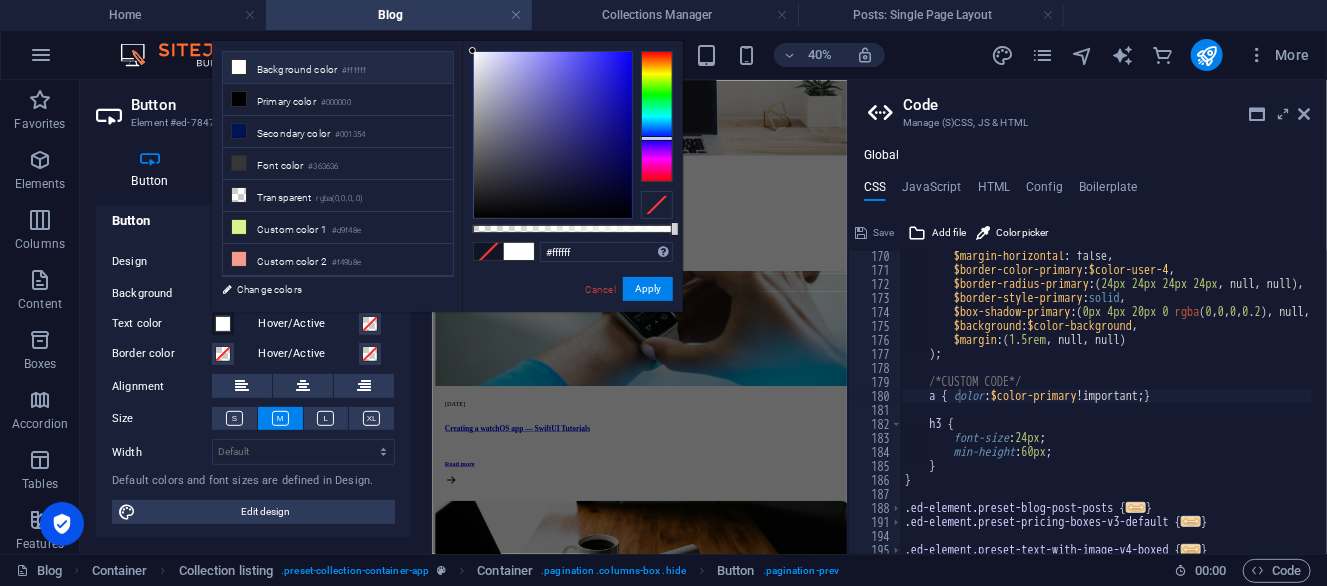click at bounding box center [657, 116] 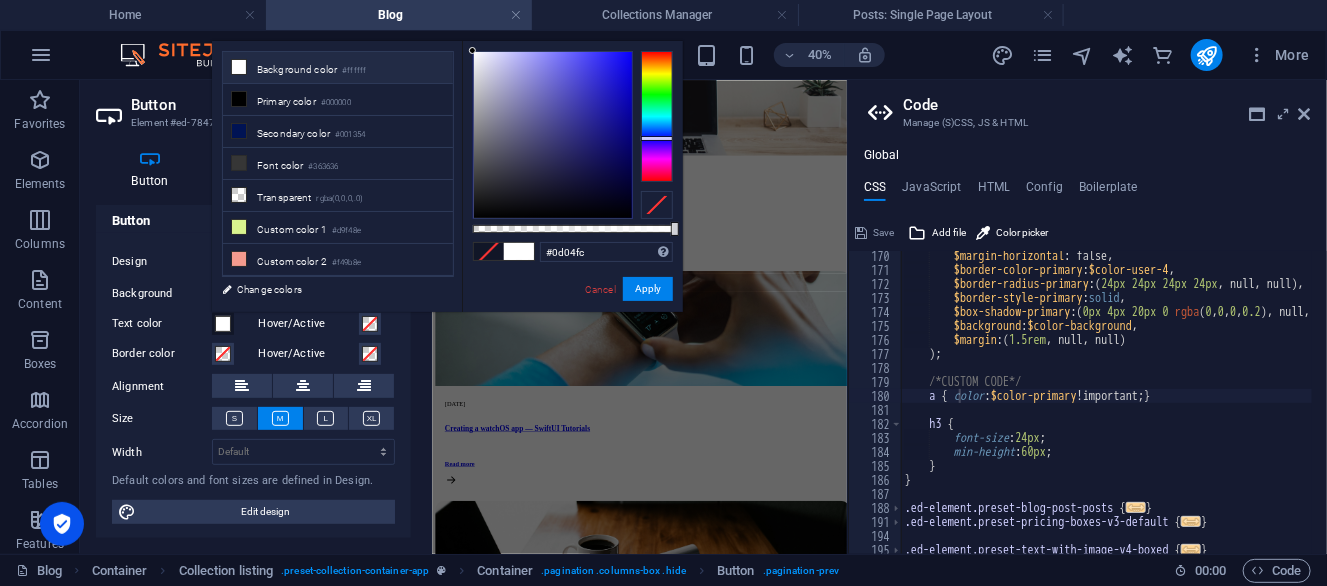 click at bounding box center (553, 135) 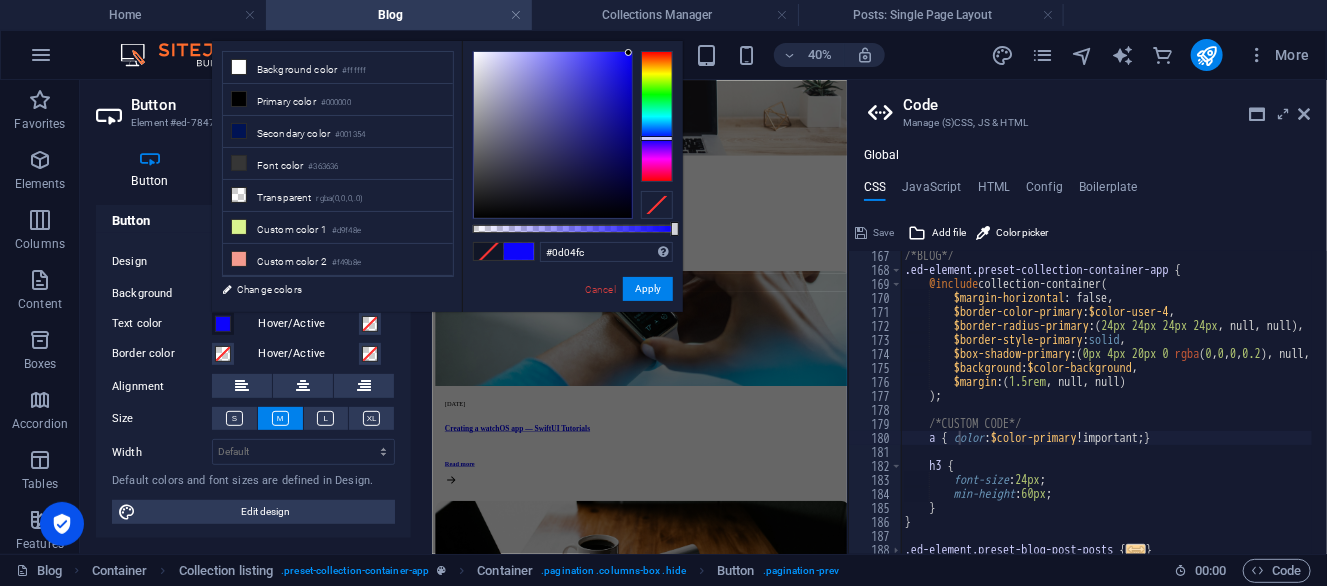scroll, scrollTop: 432, scrollLeft: 0, axis: vertical 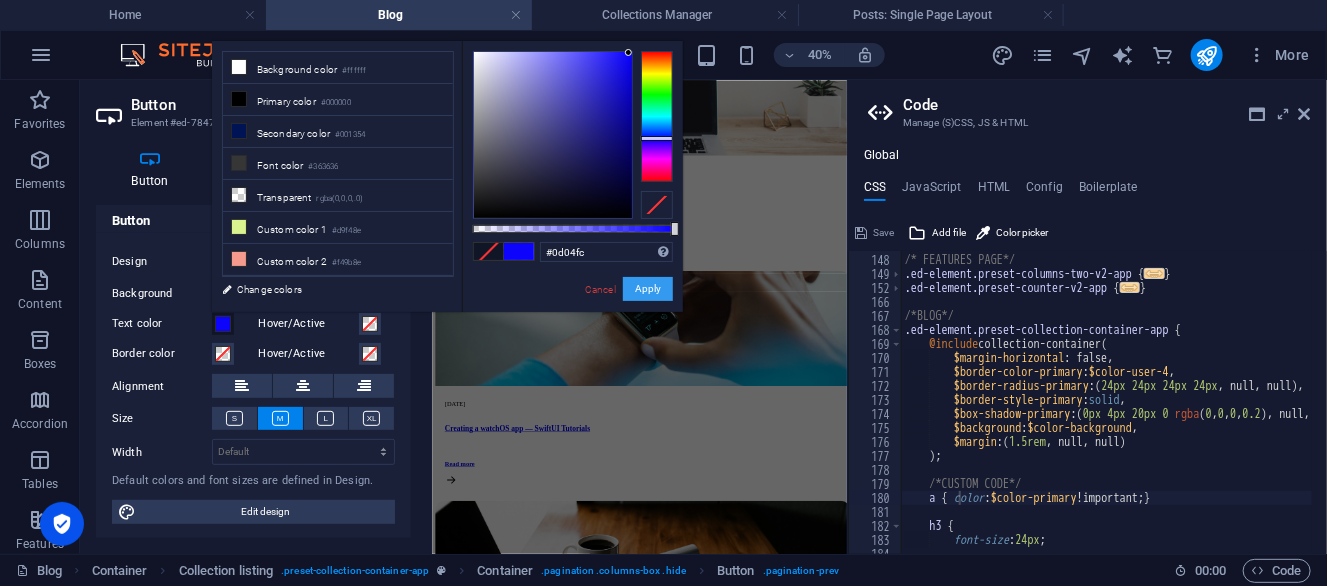 click on "Apply" at bounding box center (648, 289) 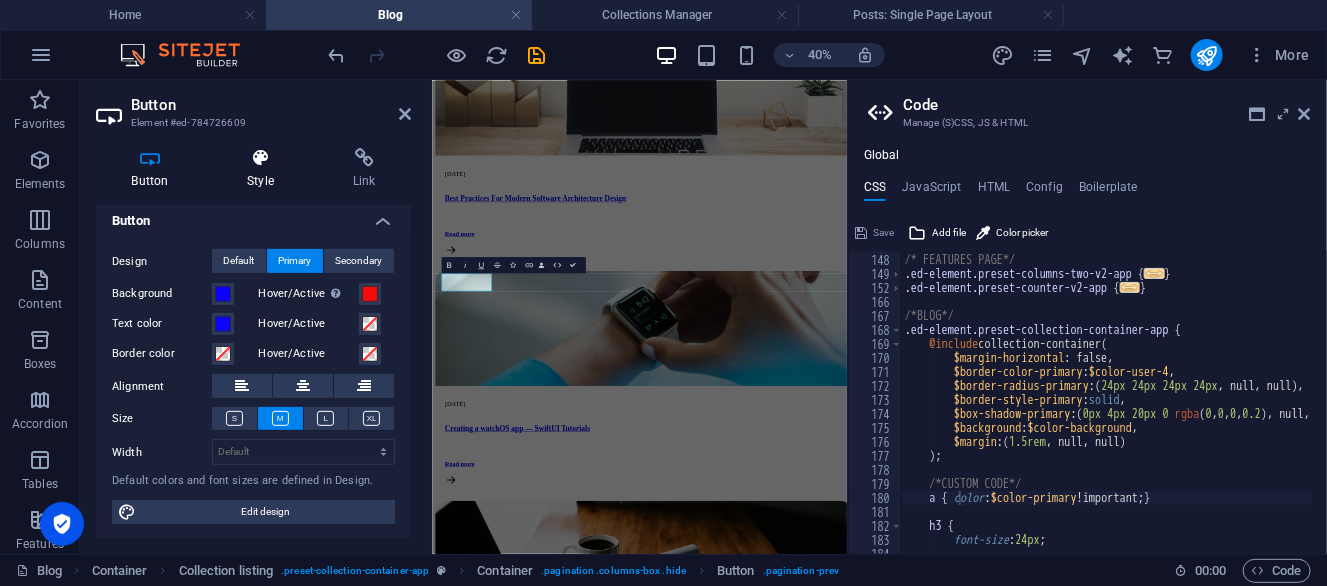 click at bounding box center (261, 158) 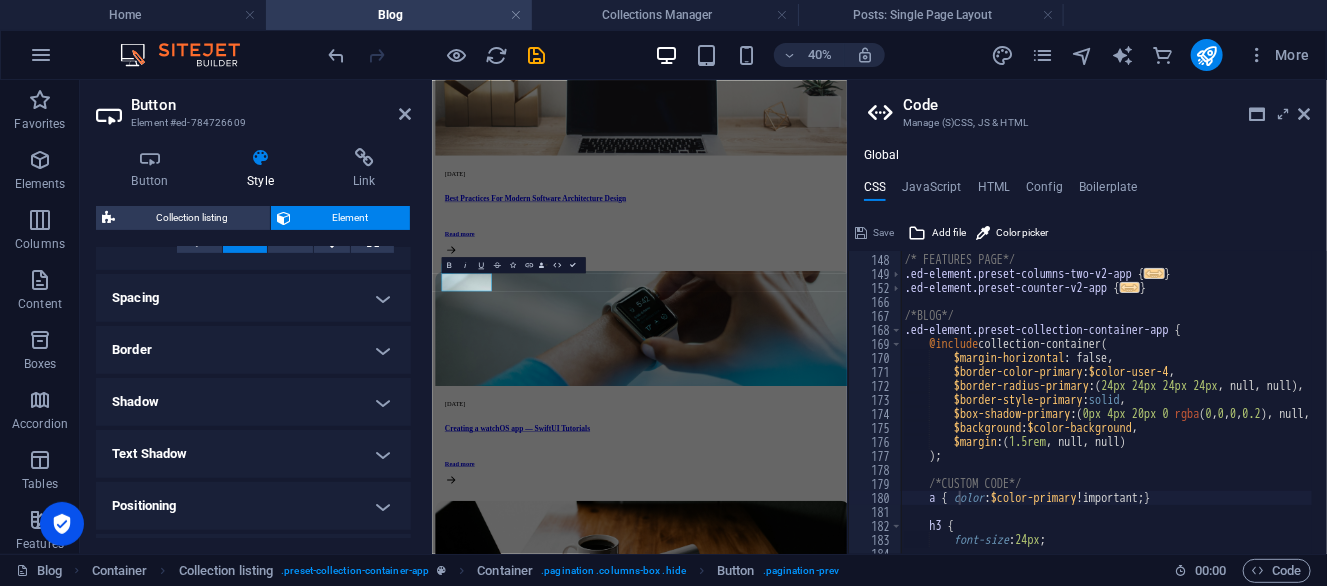 scroll, scrollTop: 0, scrollLeft: 0, axis: both 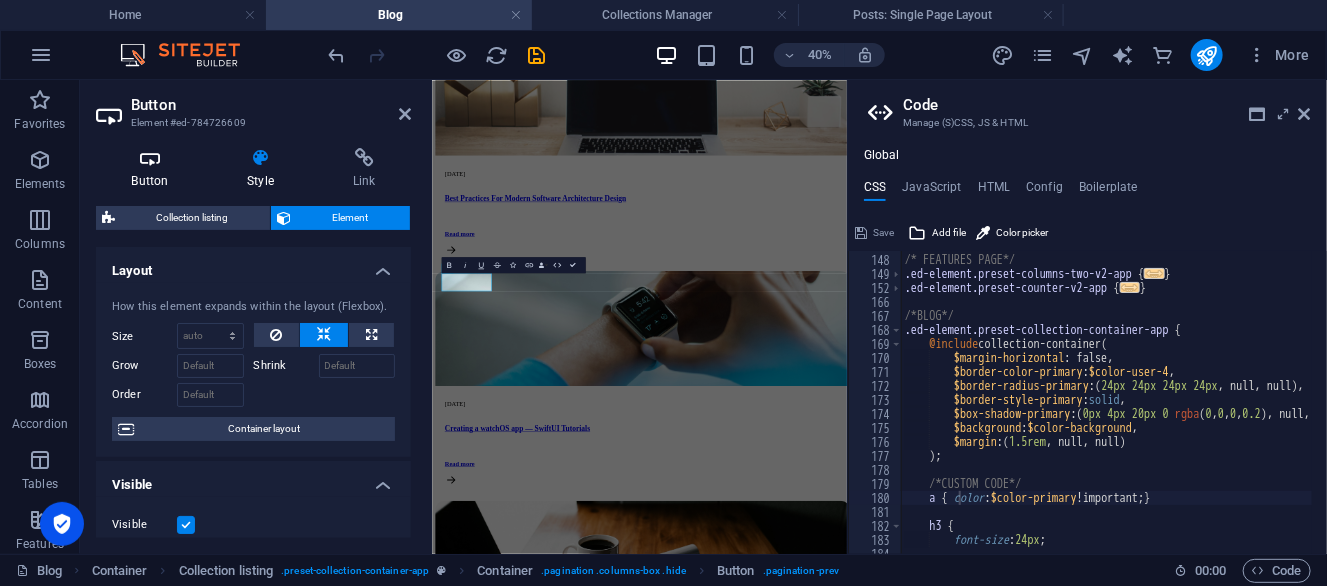 click on "Button" at bounding box center (154, 169) 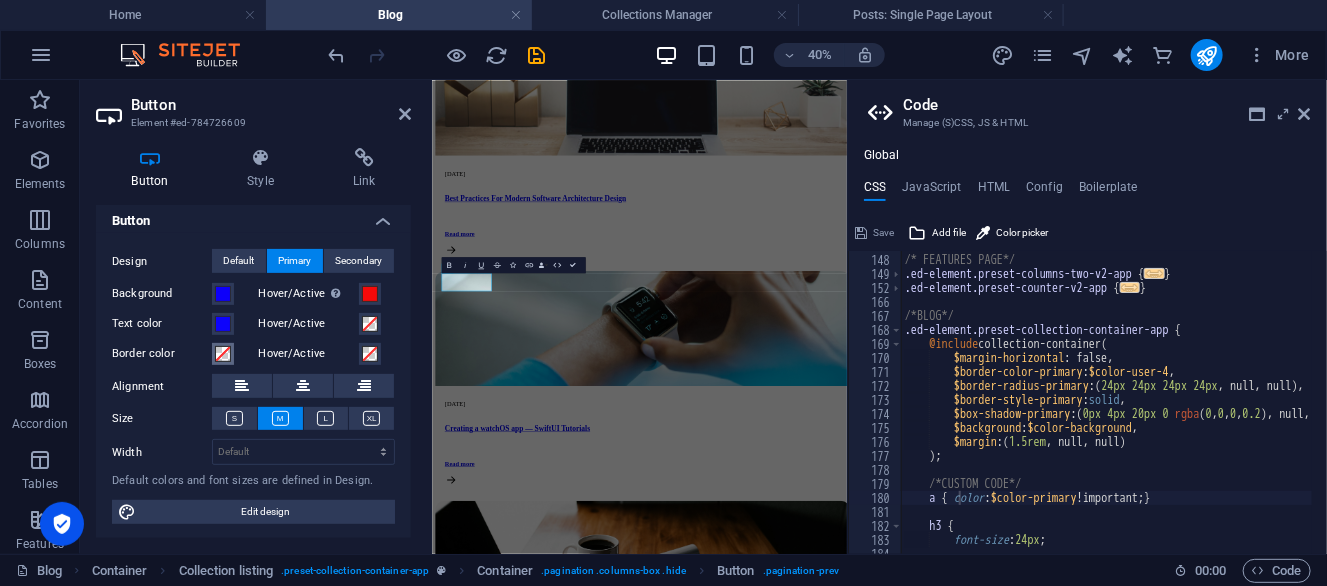 click at bounding box center [223, 354] 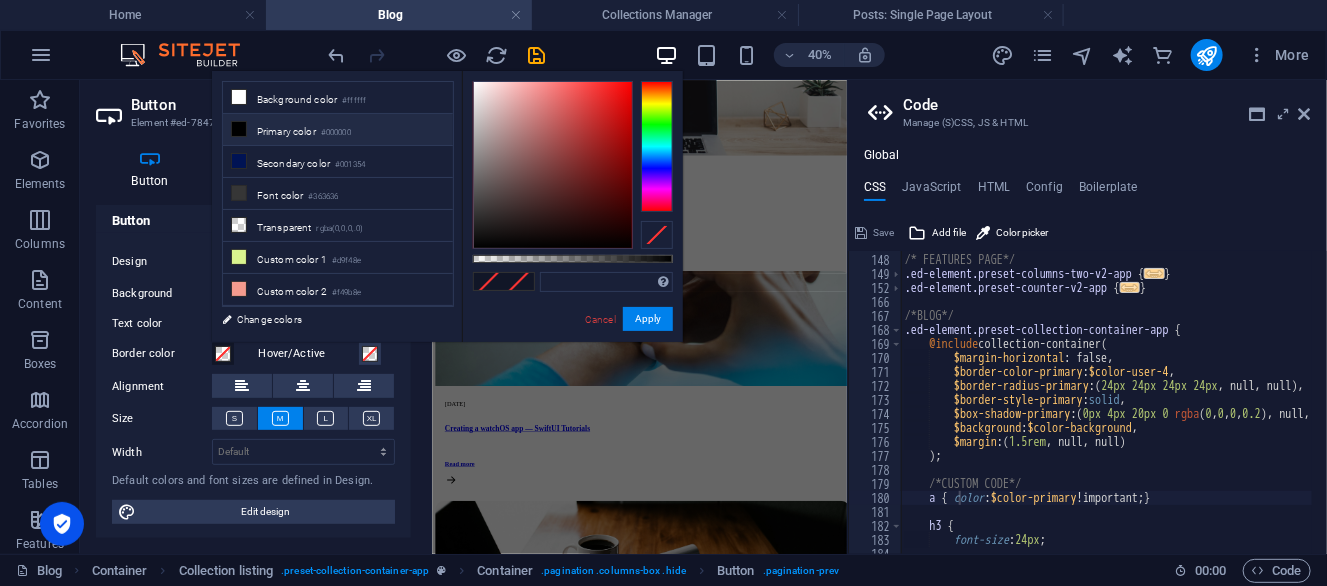 click on "Primary color
#000000" at bounding box center (338, 130) 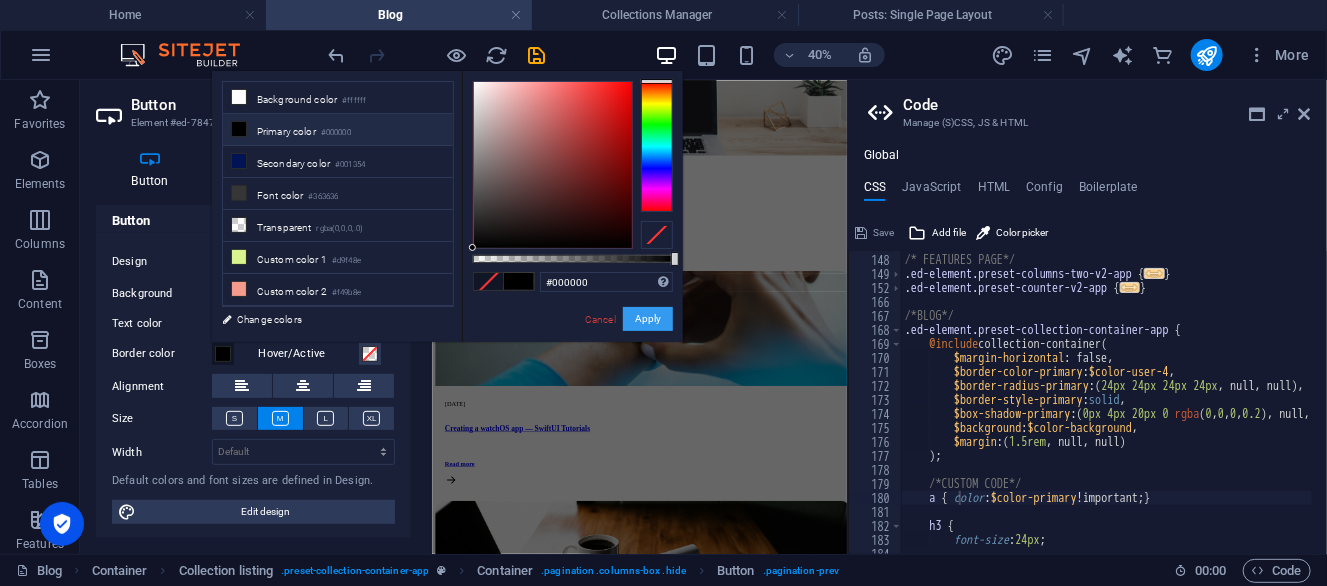 click on "Apply" at bounding box center [648, 319] 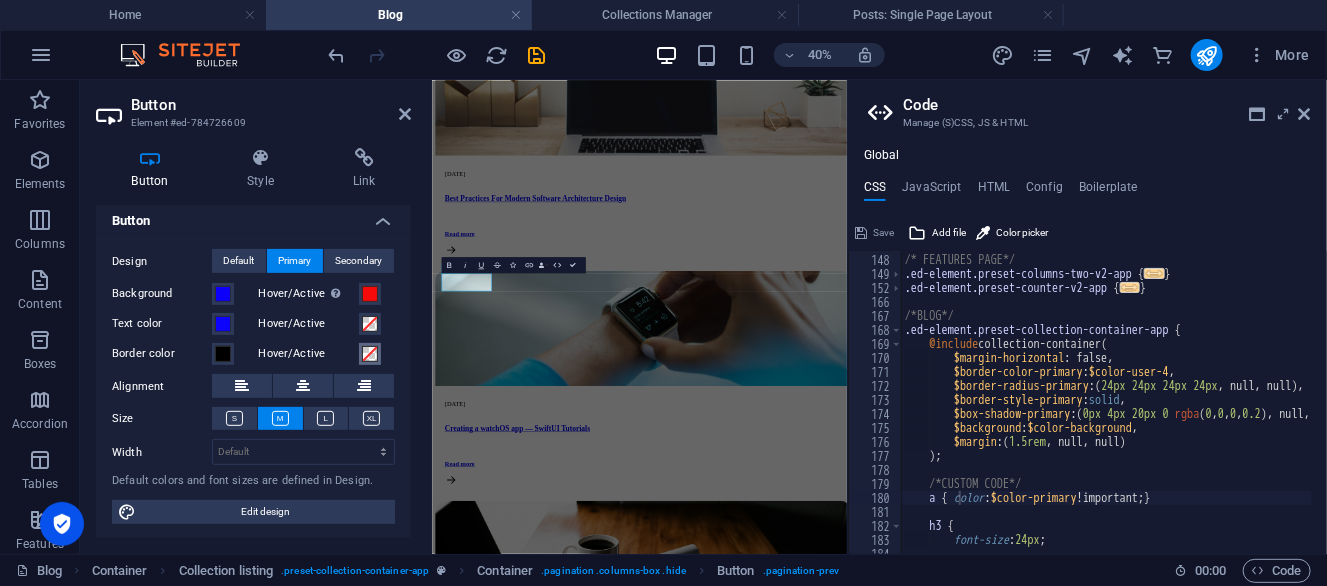 click at bounding box center (370, 354) 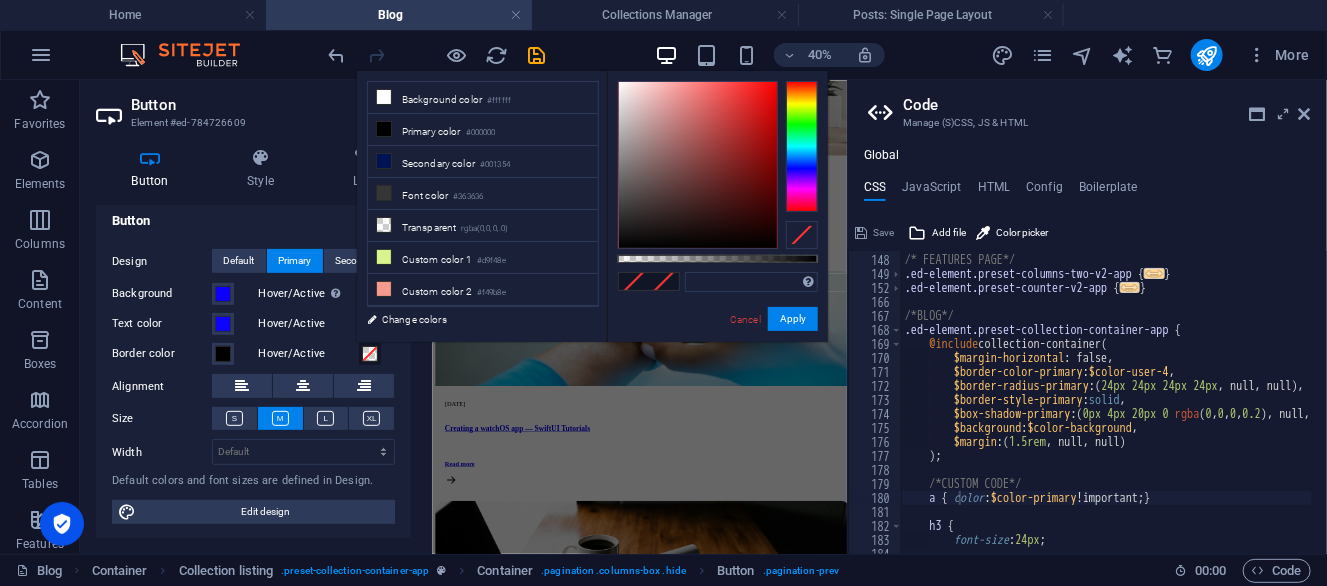 click on "Hover/Active" at bounding box center (309, 354) 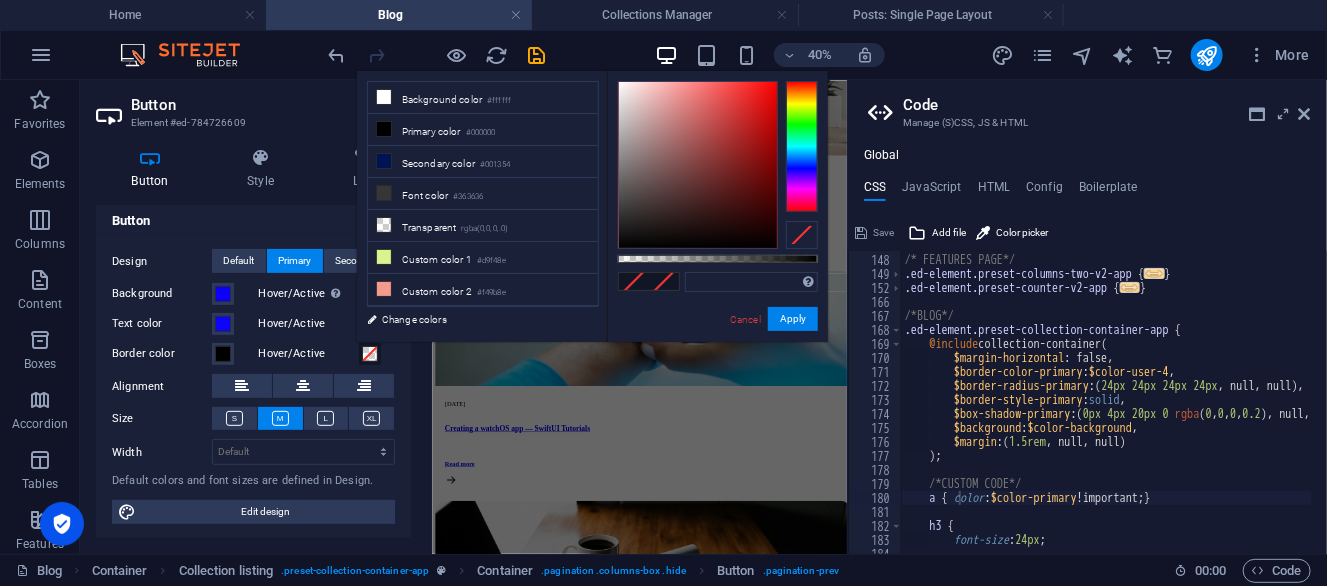 click on "Hover/Active" at bounding box center [370, 354] 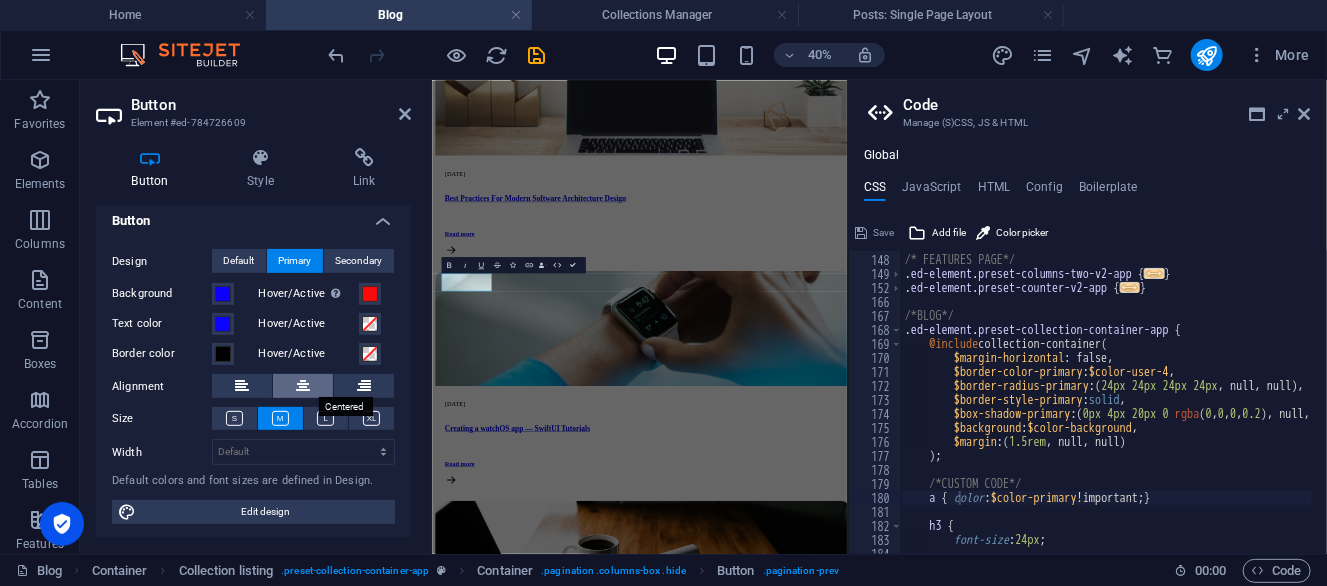 click at bounding box center [303, 386] 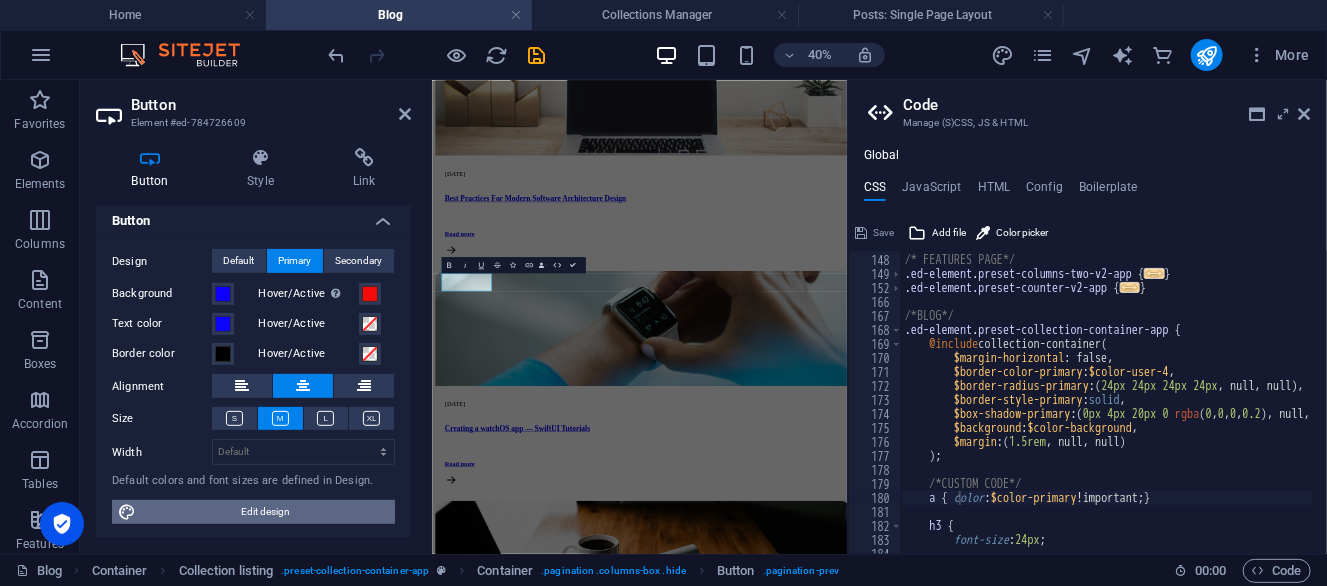 click on "Edit design" at bounding box center (265, 512) 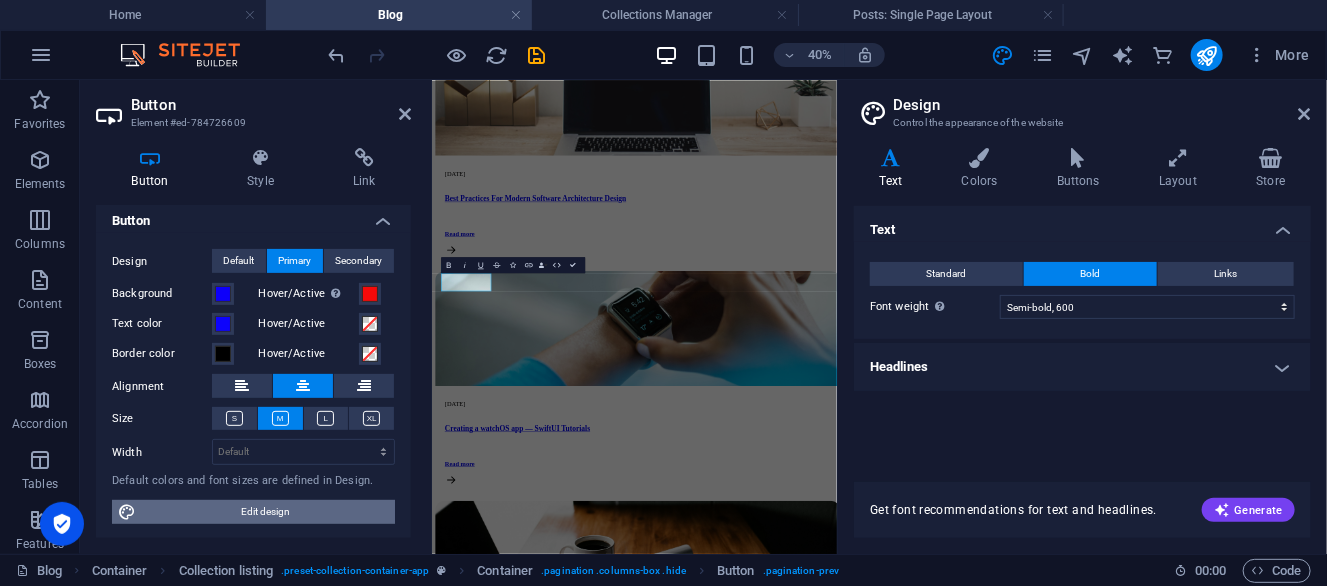 click on "Edit design" at bounding box center (265, 512) 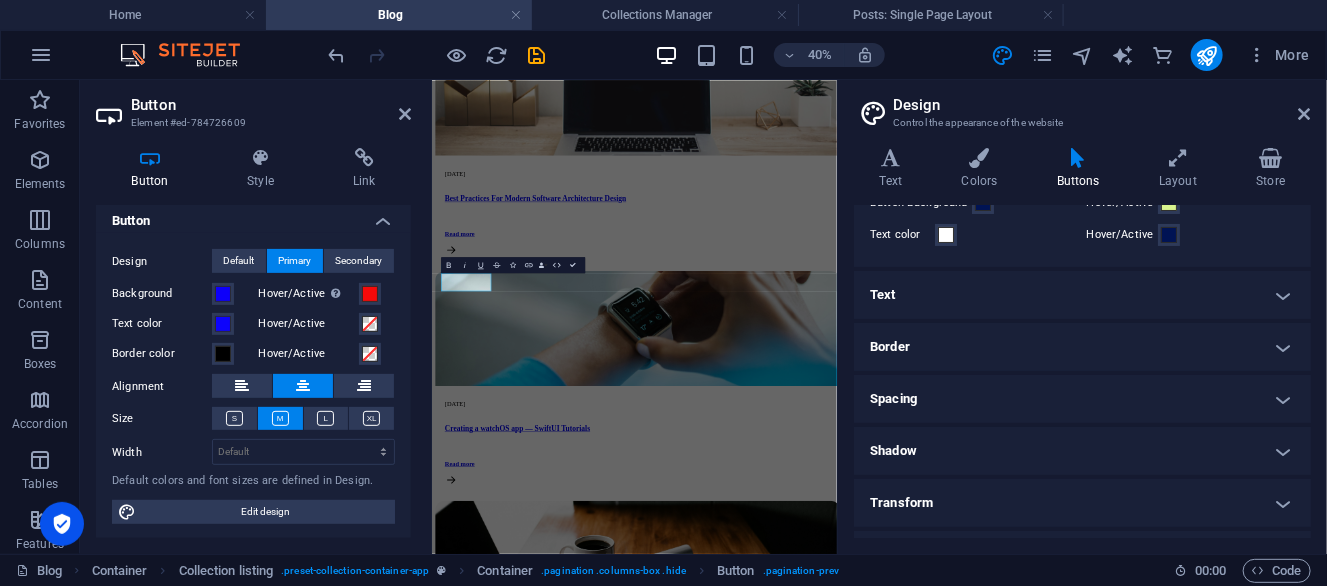 scroll, scrollTop: 0, scrollLeft: 0, axis: both 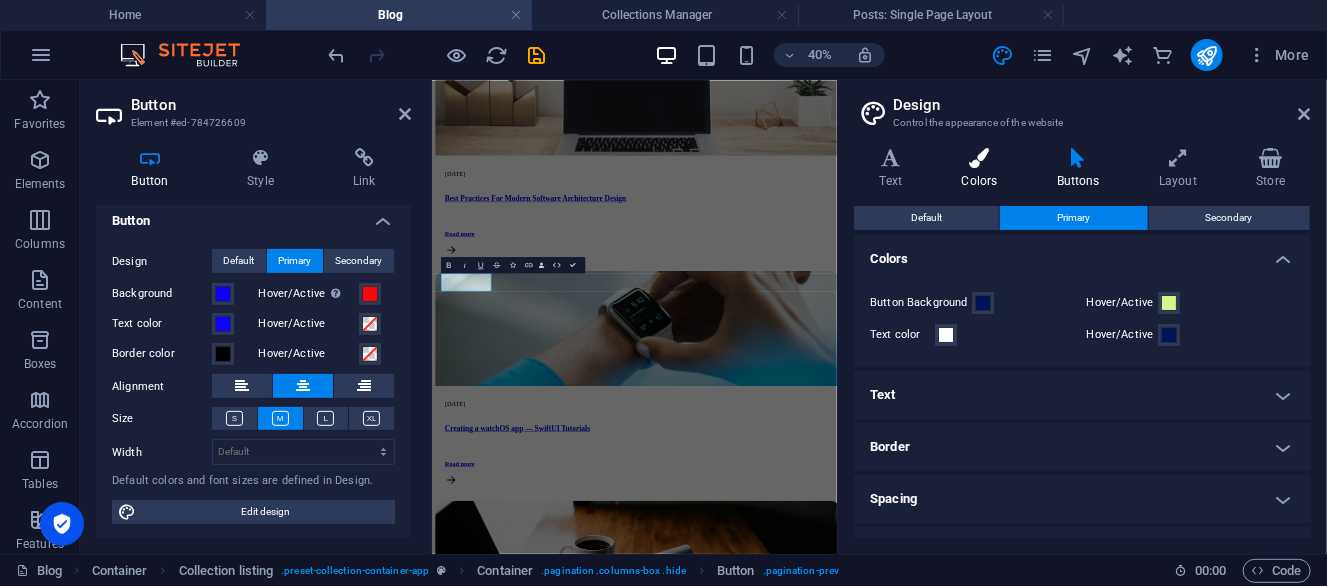 click on "Colors" at bounding box center [983, 169] 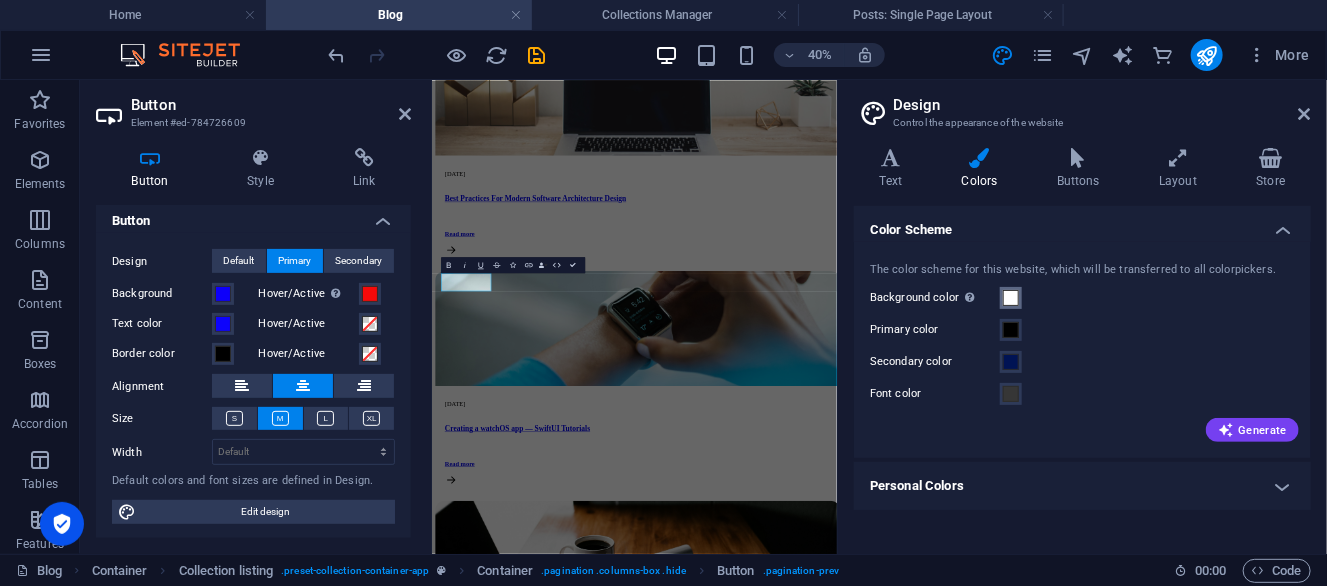 click at bounding box center (1011, 298) 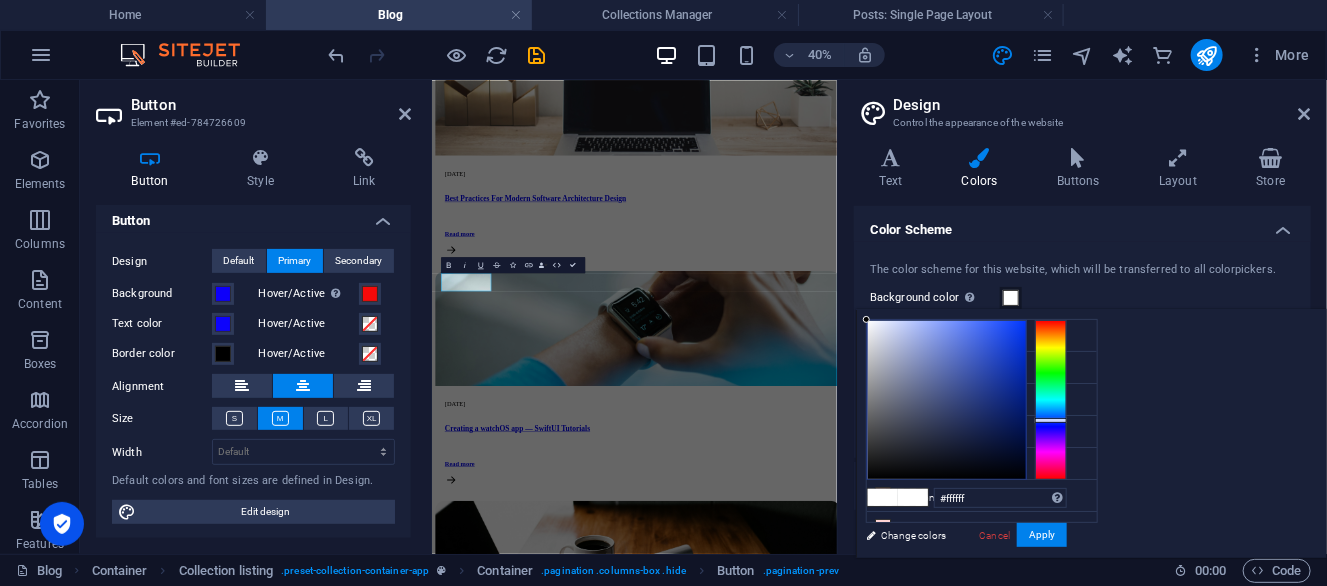 click at bounding box center [1051, 400] 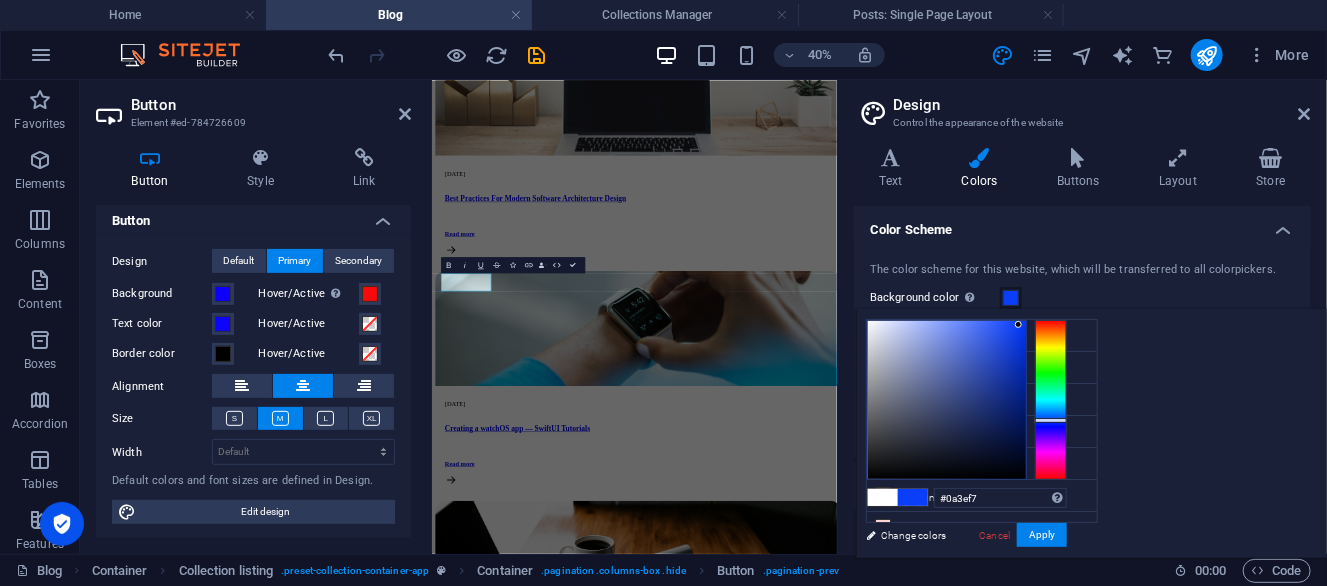 click at bounding box center [947, 400] 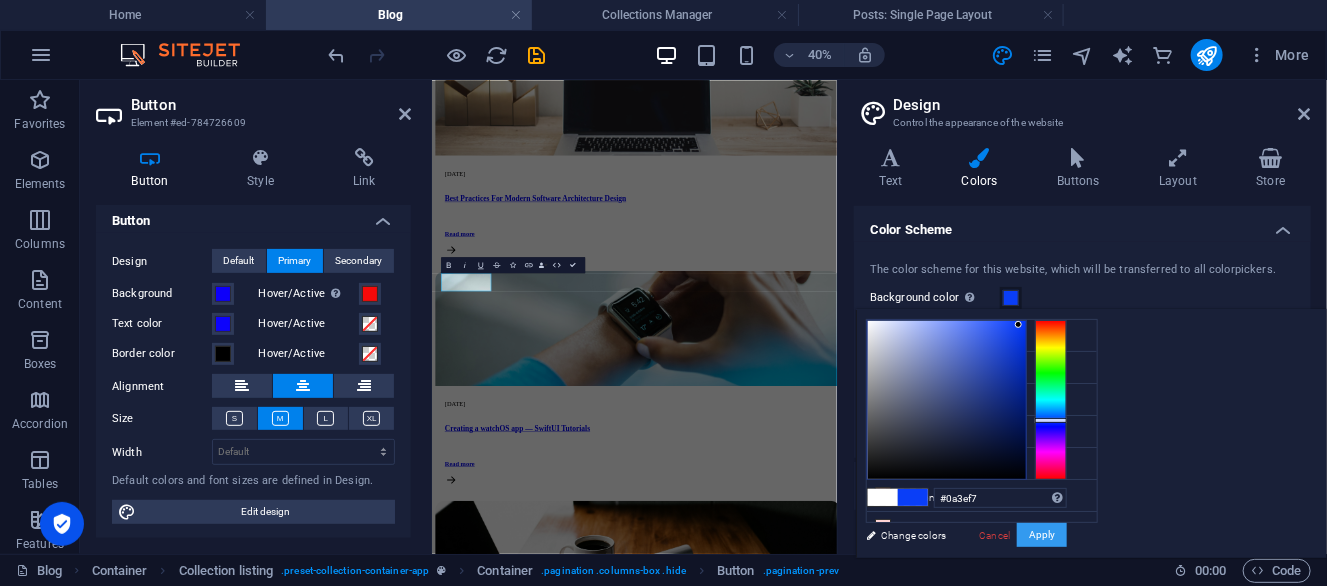 click on "Apply" at bounding box center [1042, 535] 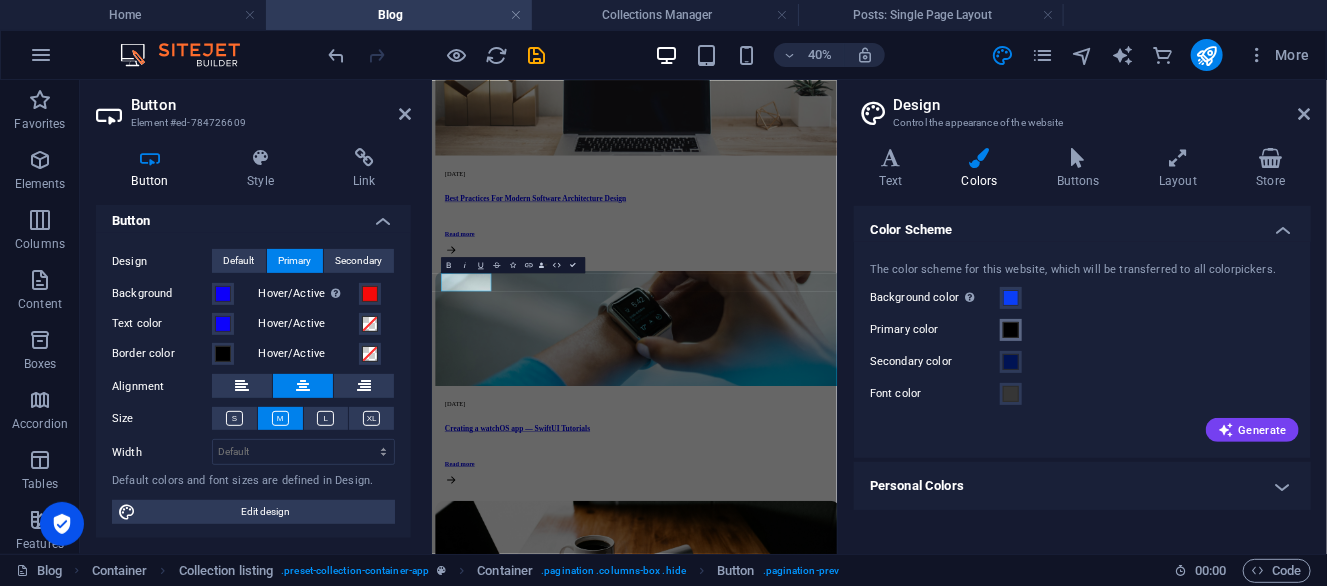 click at bounding box center (1011, 330) 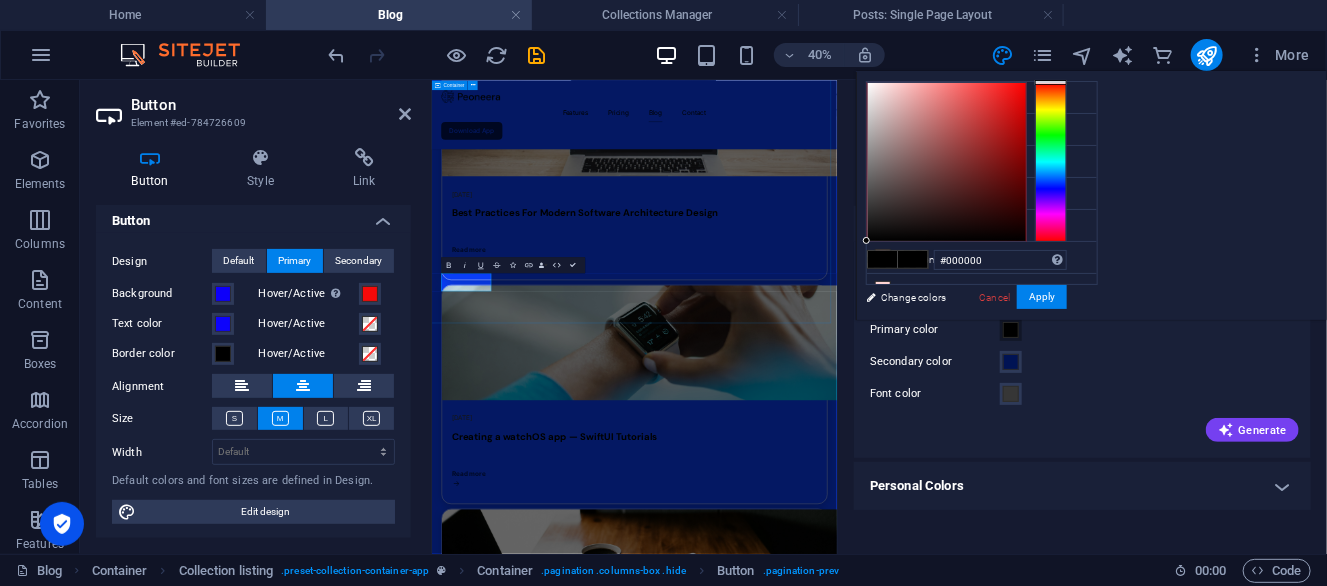 click on "News Latest blog posts Lorem ipsum dolor sit amet, consectetur adipiscing elit, sed do eiusmod tempor incididunt ut labore et dolore magna aliqua. October 17, 2024 AI Workflow Optimization: Time-Saving Solutions Read more October 17, 2024 Best Practices For Modern Software Architecture Design Read more October 17, 2024 Creating a watchOS app — SwiftUI Tutorials Read more October 17, 2024 Step-by-Step Visual Guide to Mobile App Planning Read more October 17, 2024 Typography in web design: Enhancing UI/UX web apps Read more October 17, 2024 PHP Programming with Visual Studio Code Read more  Vorherige Nächste" at bounding box center [937, 1083] 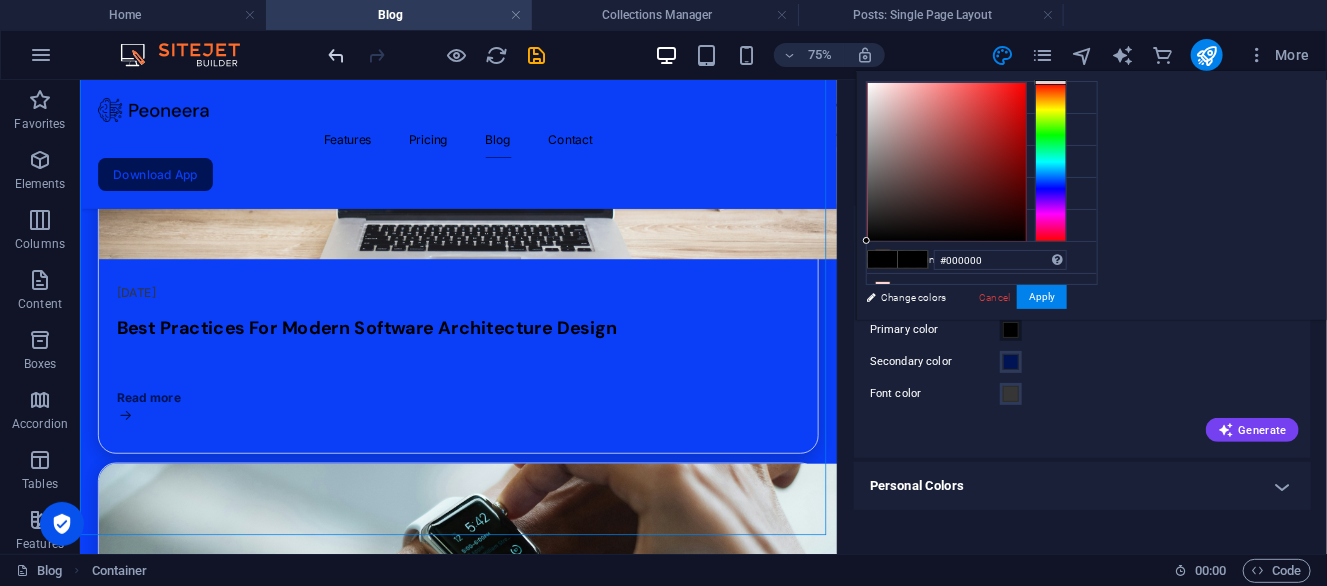 click at bounding box center [337, 55] 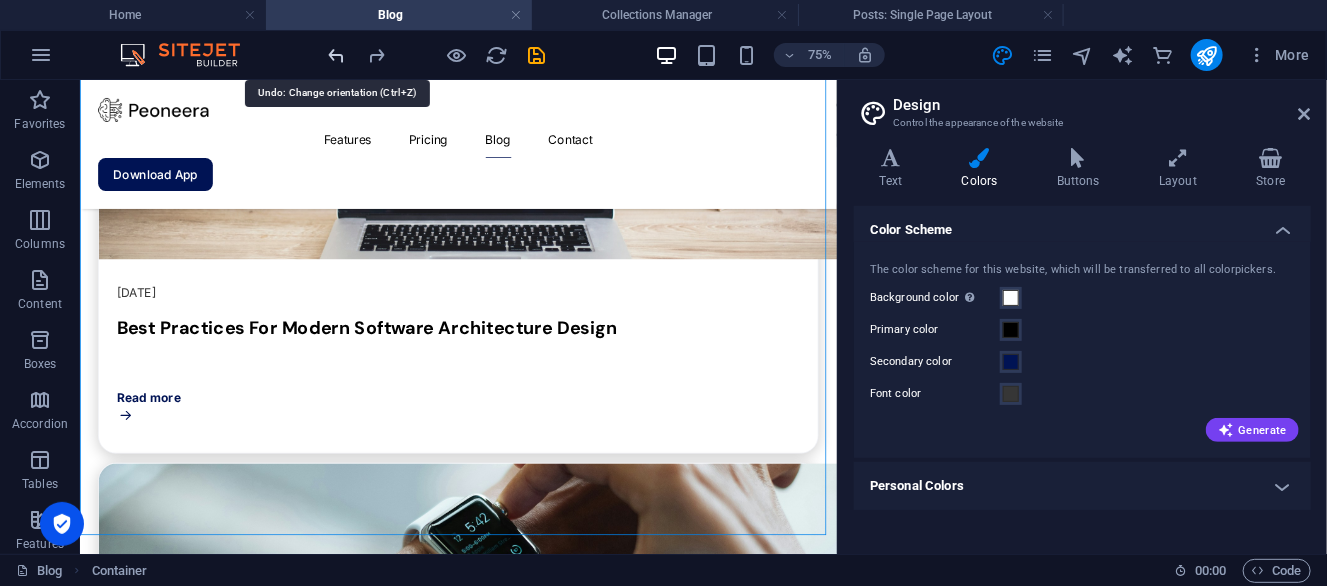 click at bounding box center (337, 55) 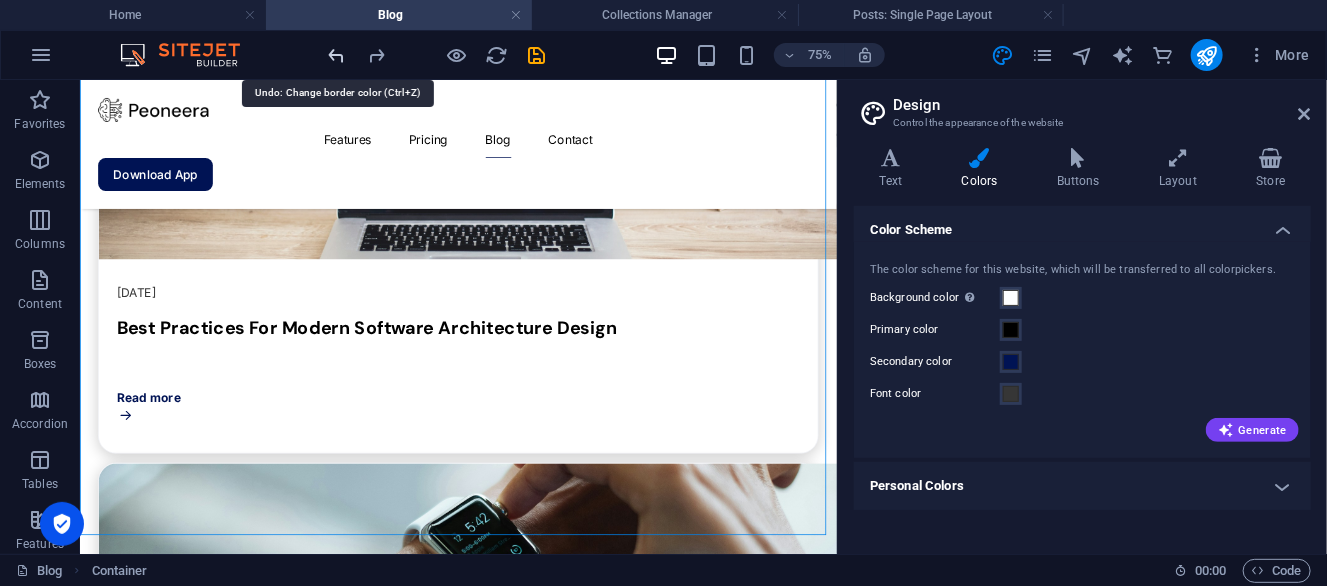 click at bounding box center (337, 55) 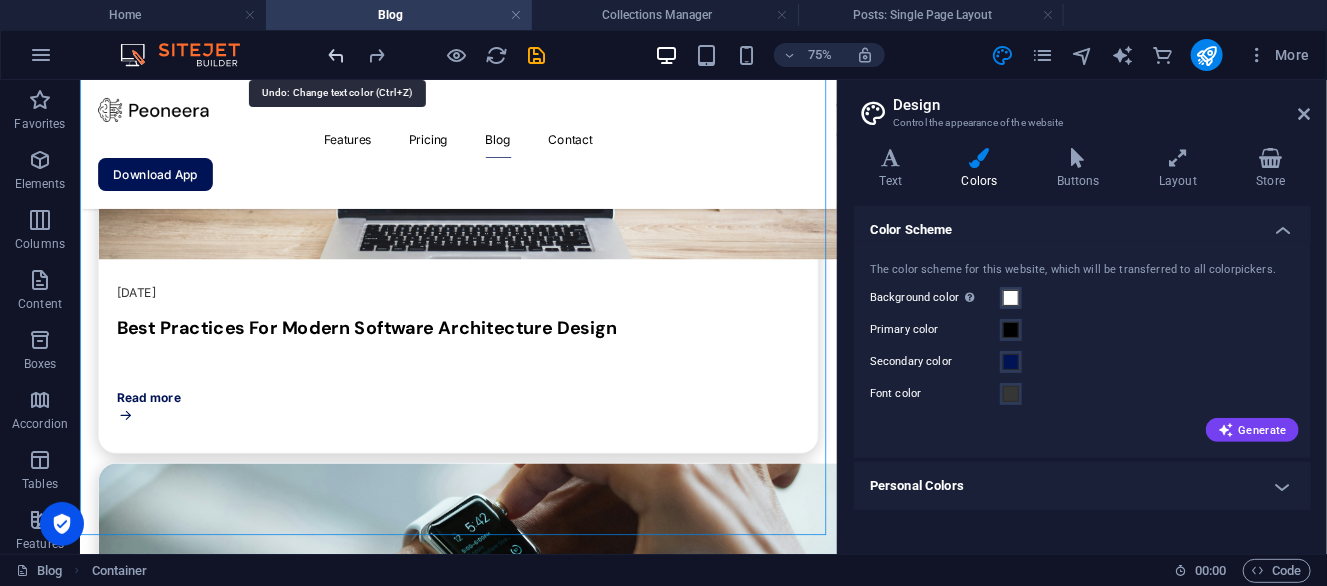 click at bounding box center [337, 55] 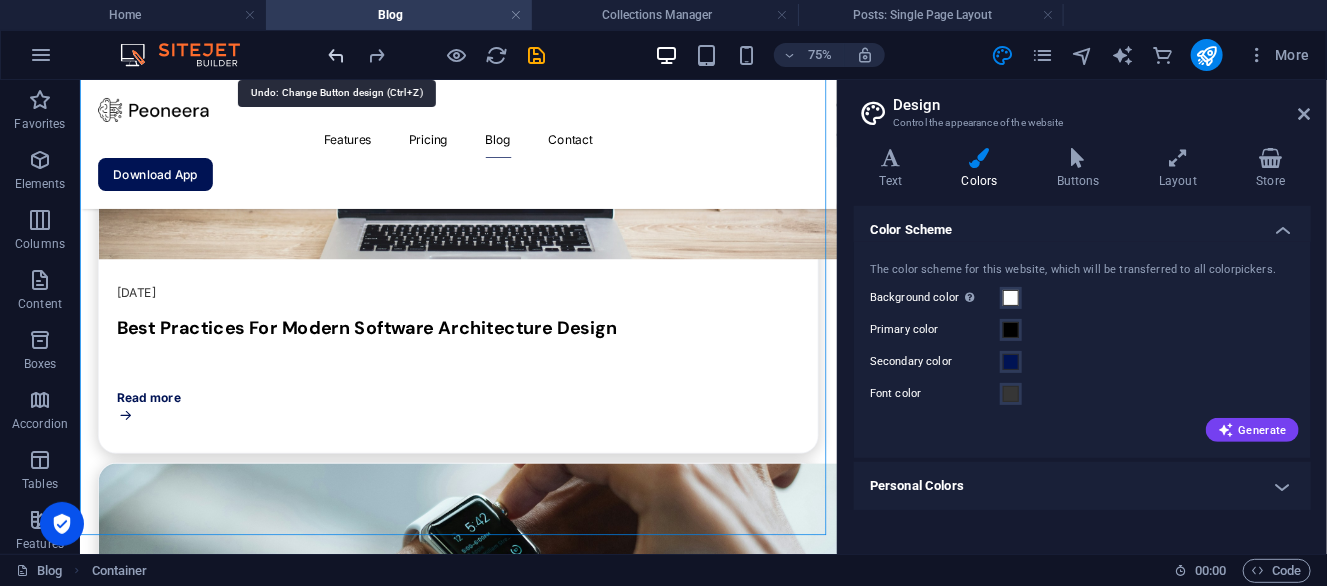 click at bounding box center [337, 55] 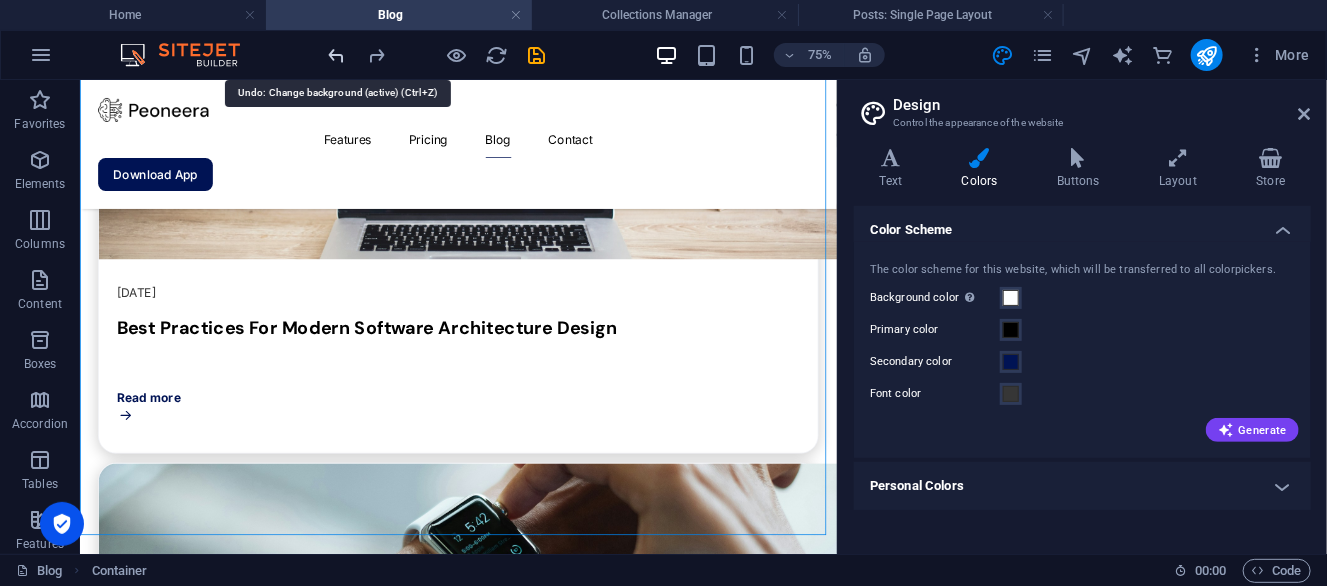 click at bounding box center [337, 55] 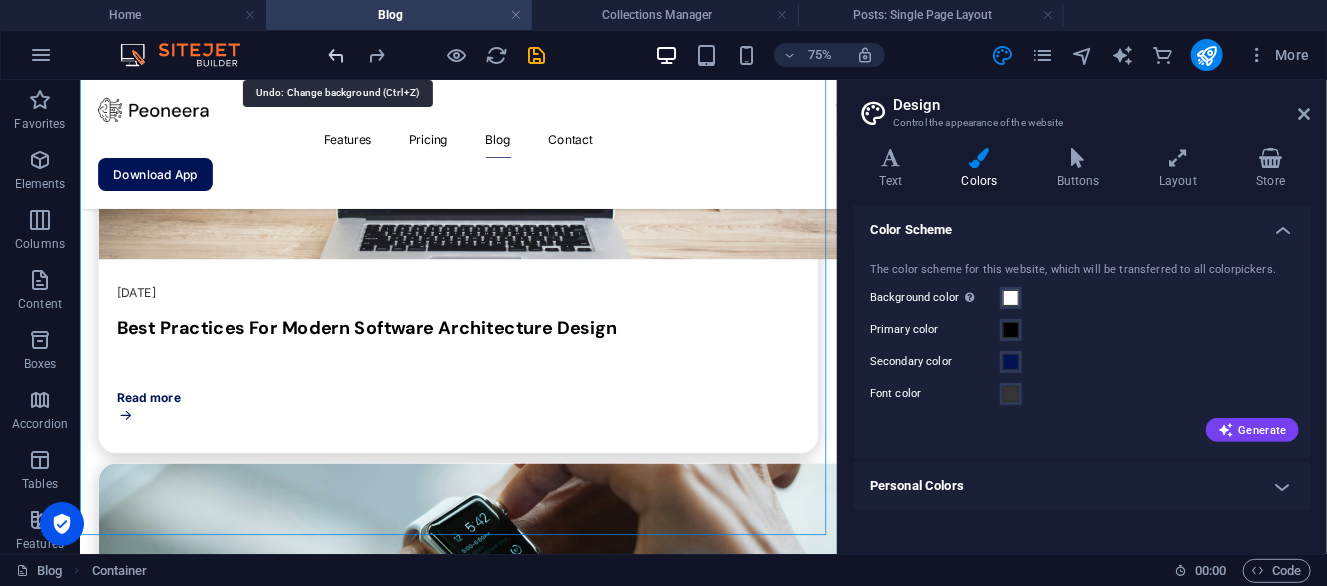 click at bounding box center [337, 55] 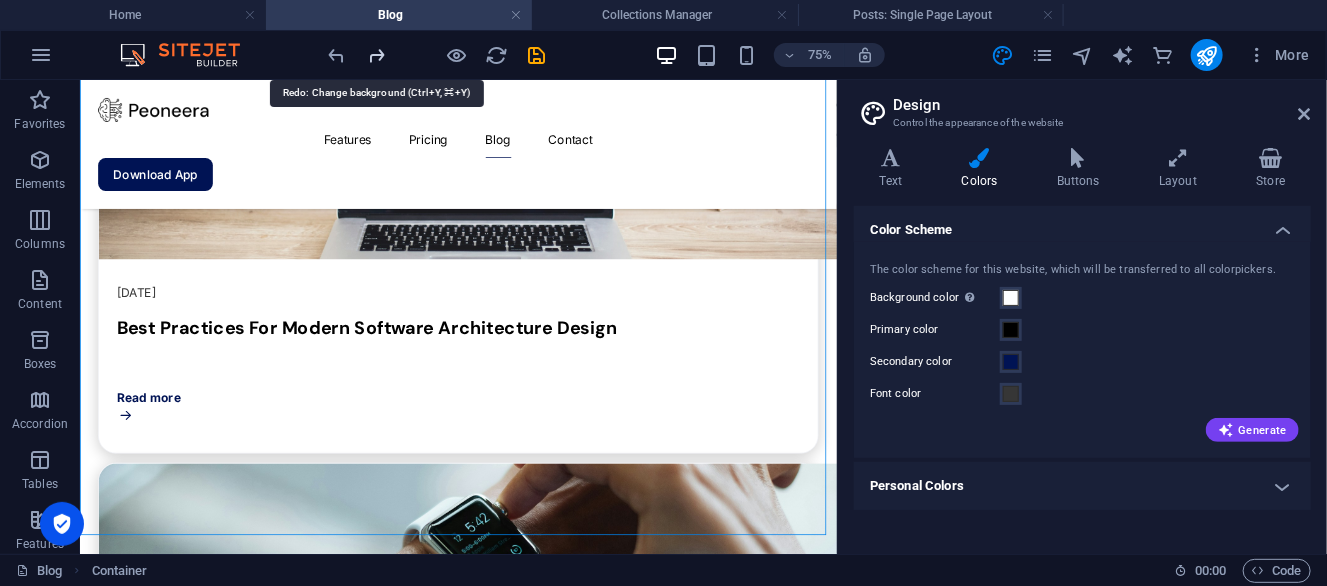 click at bounding box center [377, 55] 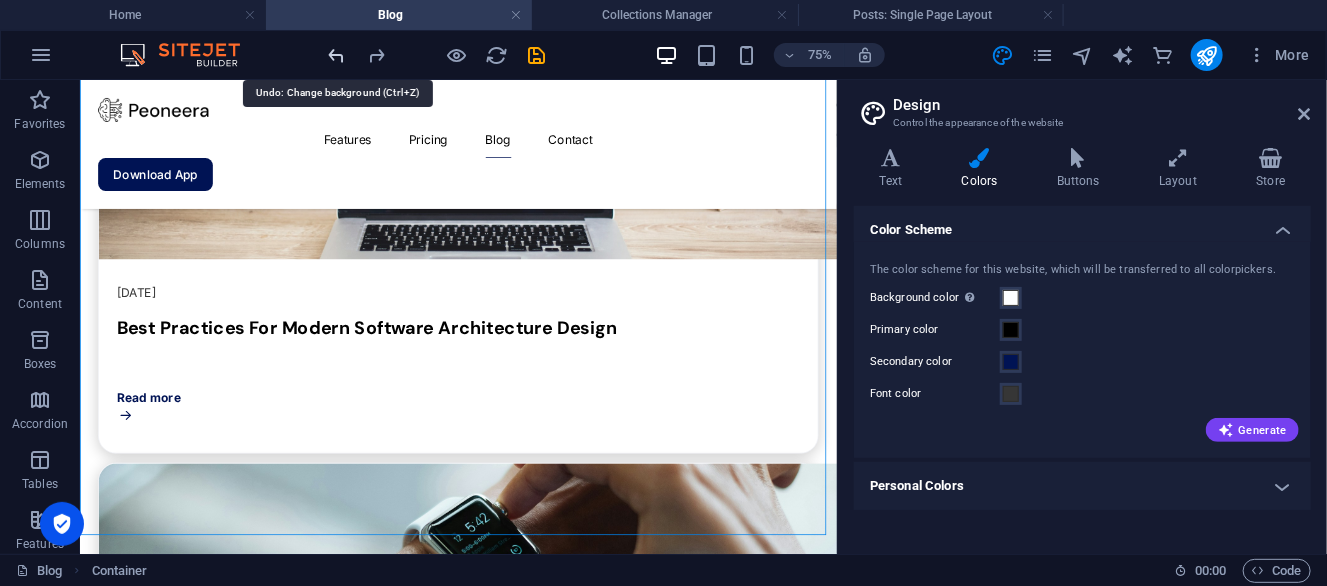 click at bounding box center (337, 55) 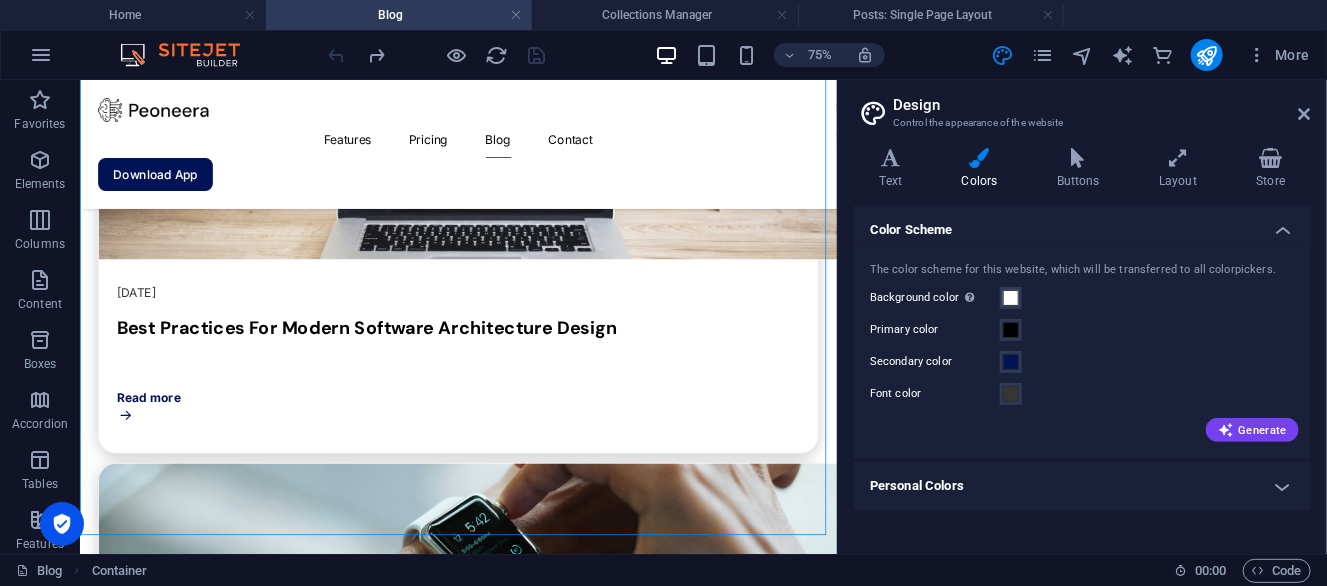 click at bounding box center (437, 55) 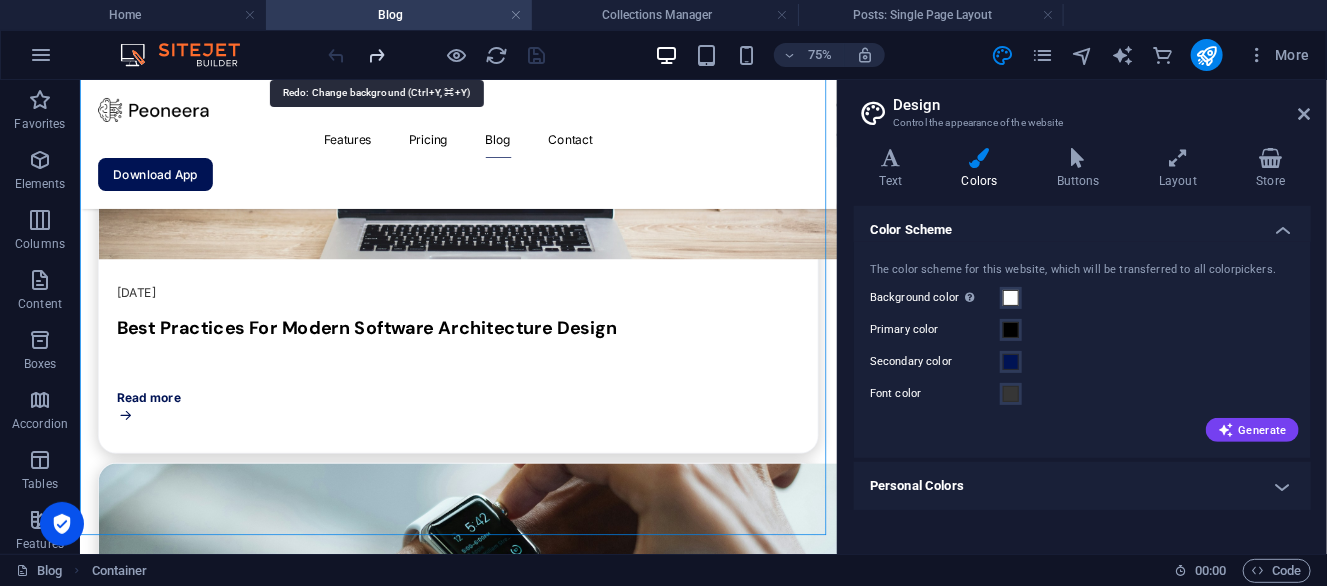 click at bounding box center (377, 55) 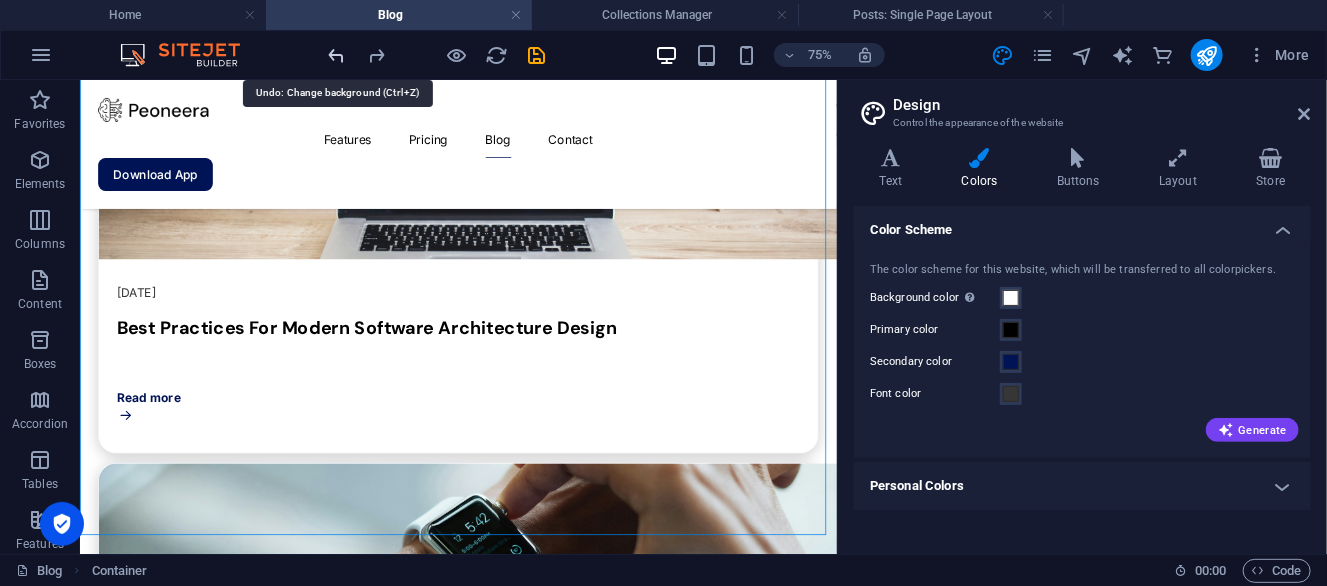 click at bounding box center (337, 55) 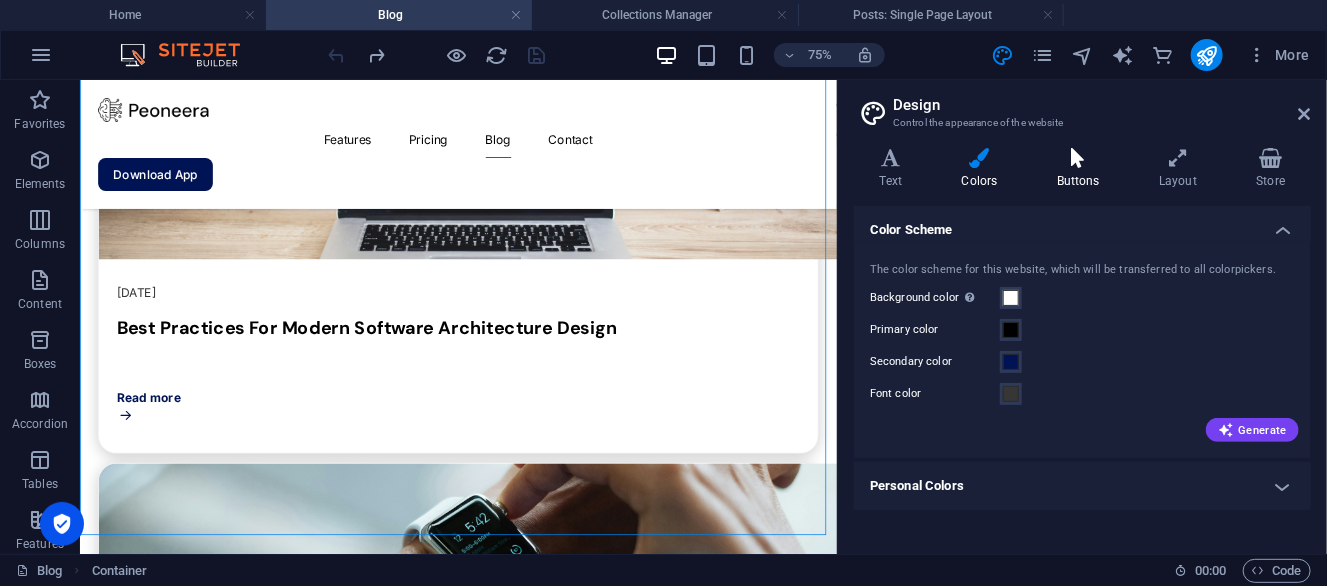 click at bounding box center (1078, 158) 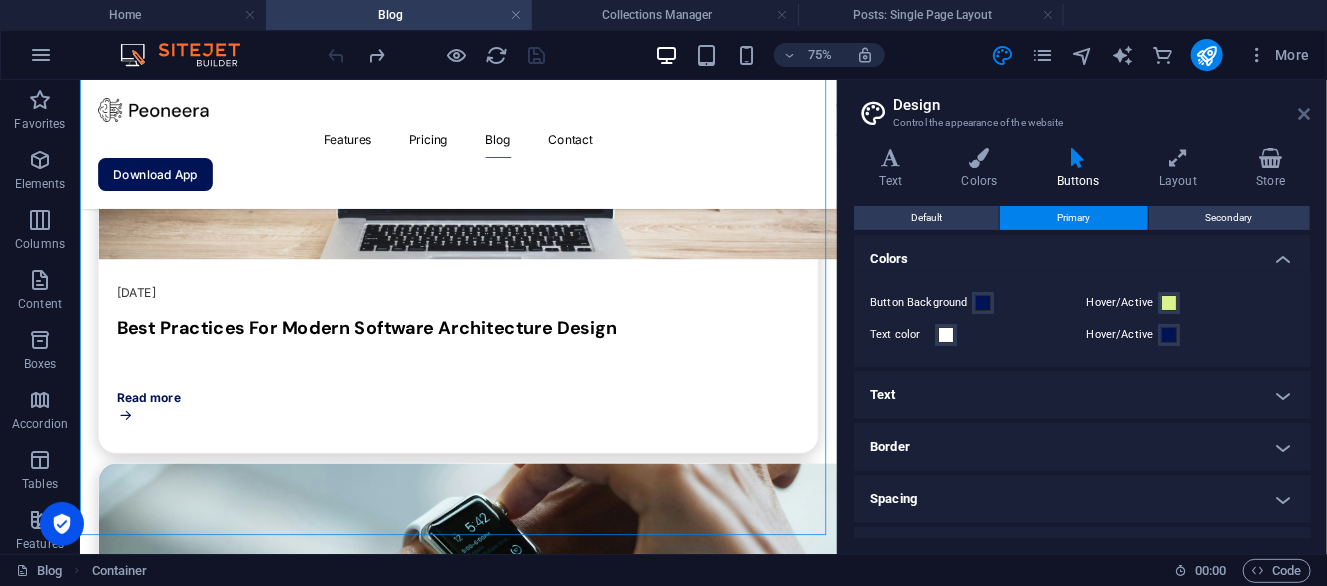 click at bounding box center (1305, 114) 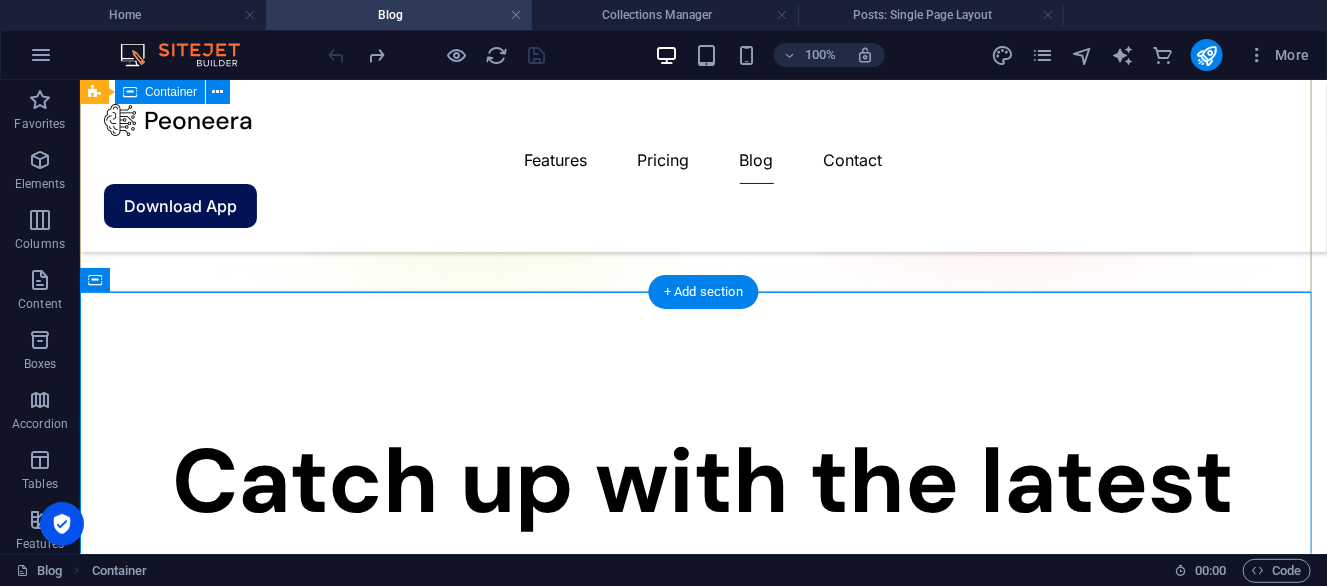 scroll, scrollTop: 0, scrollLeft: 0, axis: both 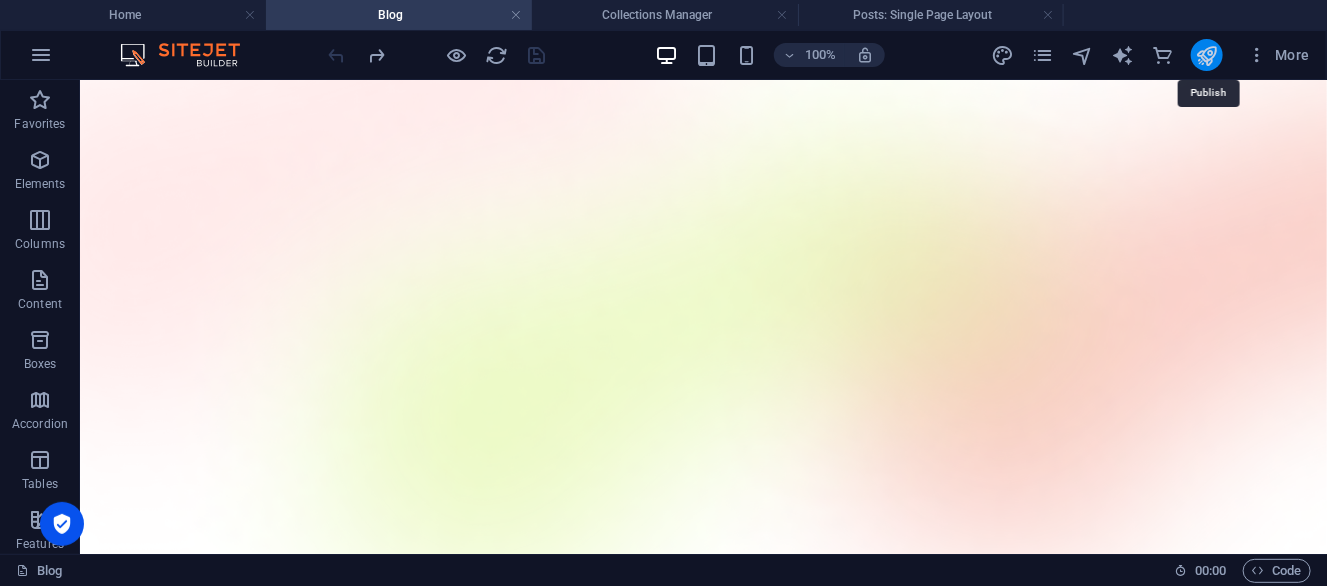 click at bounding box center (1206, 55) 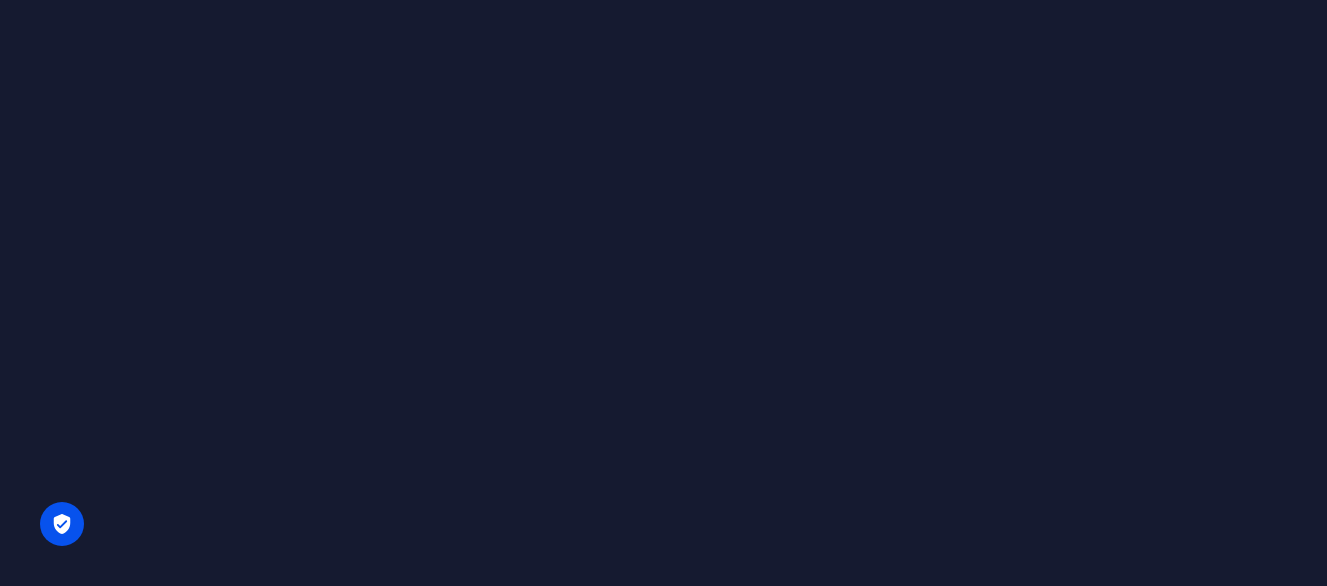 scroll, scrollTop: 0, scrollLeft: 0, axis: both 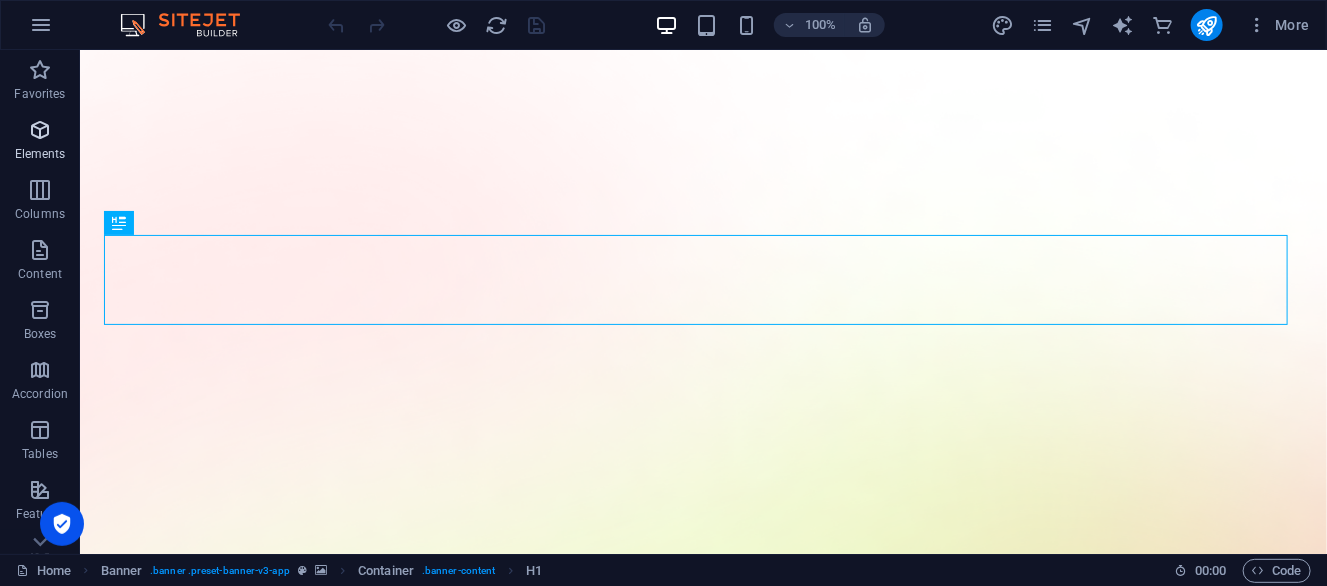 click at bounding box center (40, 130) 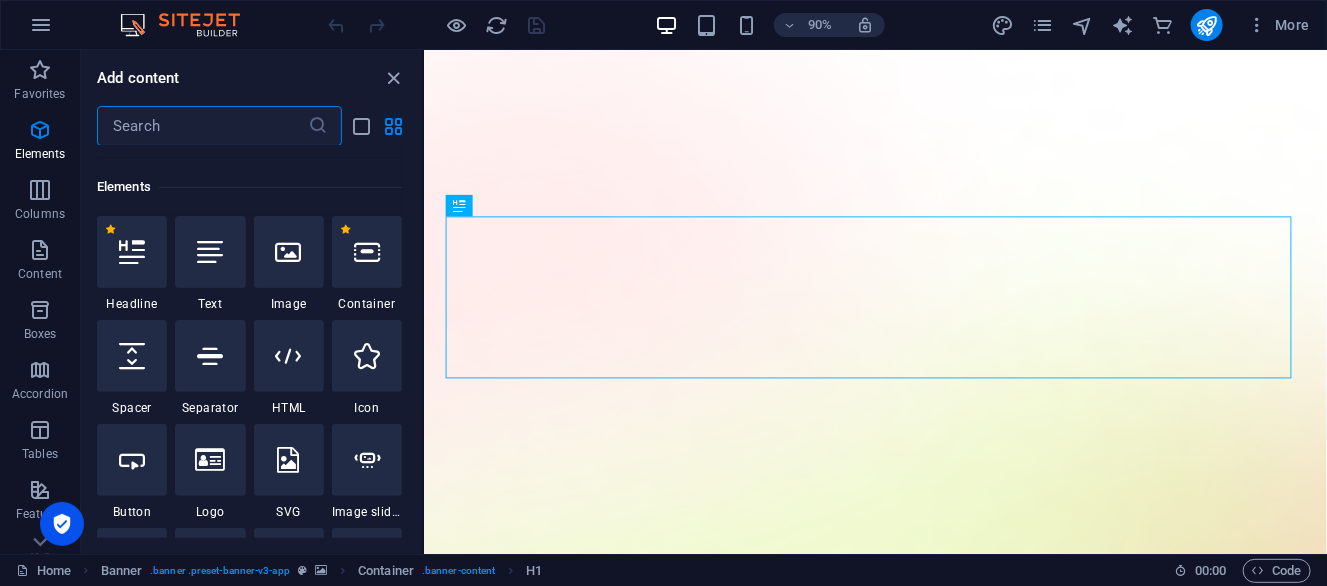 scroll, scrollTop: 212, scrollLeft: 0, axis: vertical 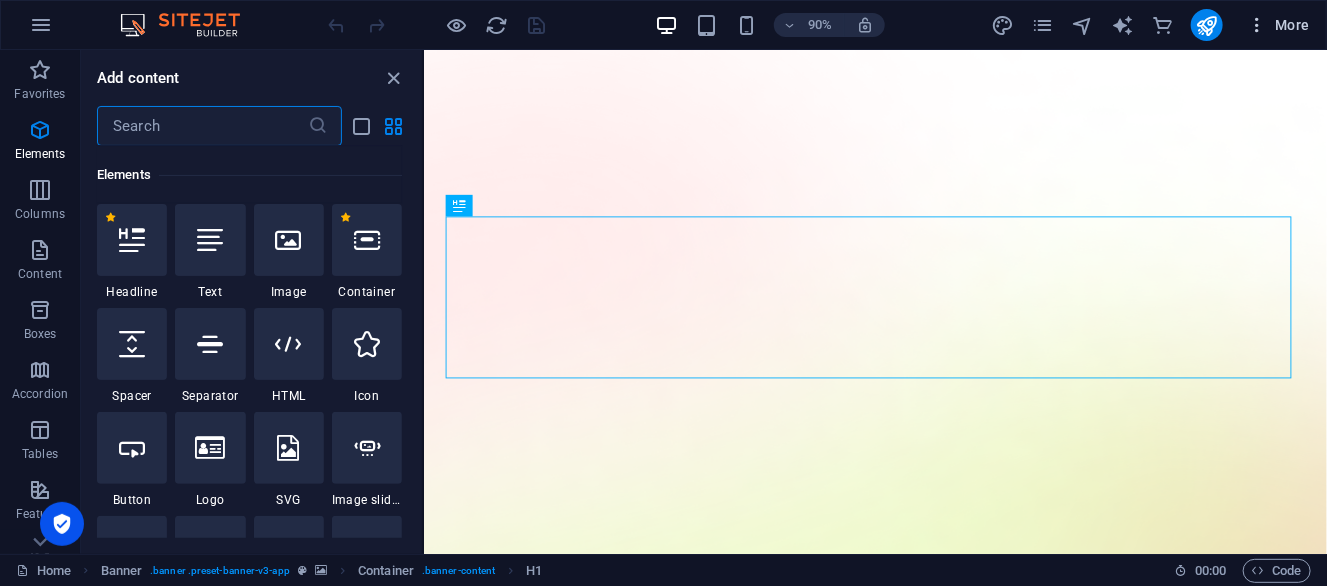 click at bounding box center (1257, 25) 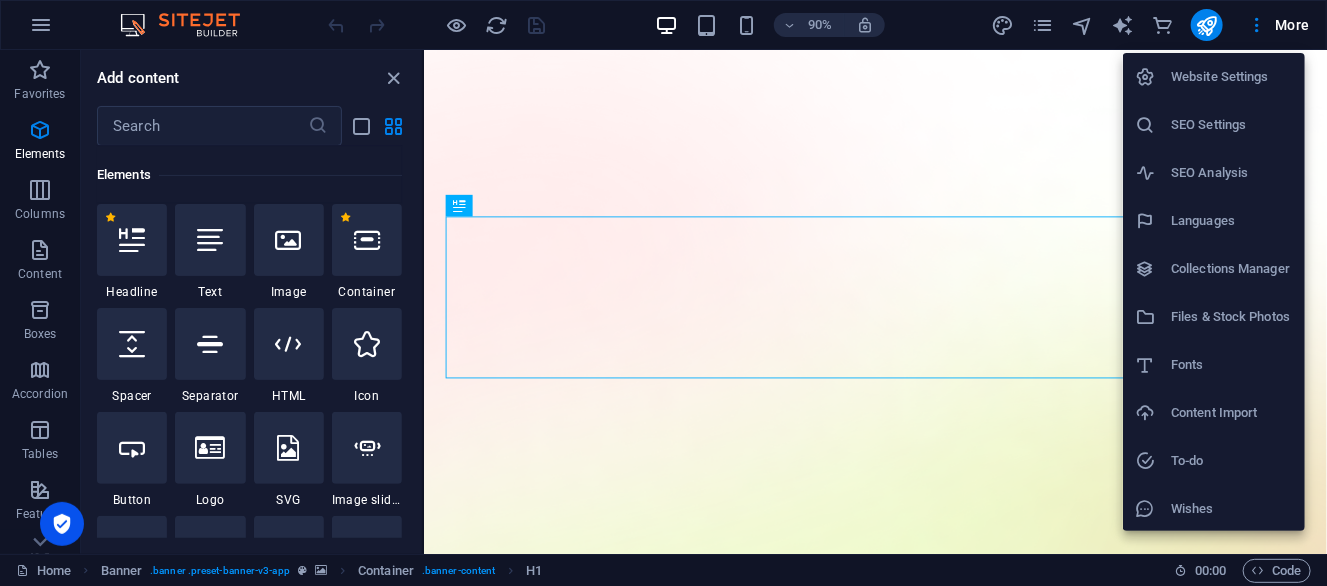 click at bounding box center (663, 293) 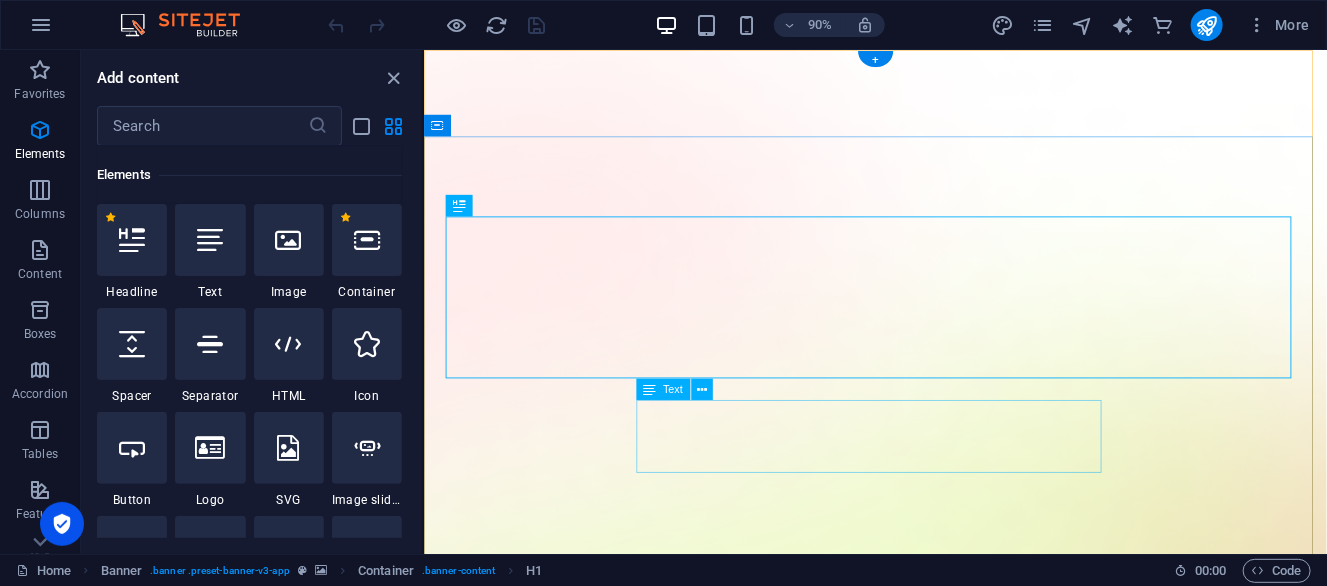 click on "Lorem ipsum dolor sit amet, consectetur adipiscing elit, sed do eiusmod tempor incididunt ut labore et dolore magna aliqua." at bounding box center (924, 1955) 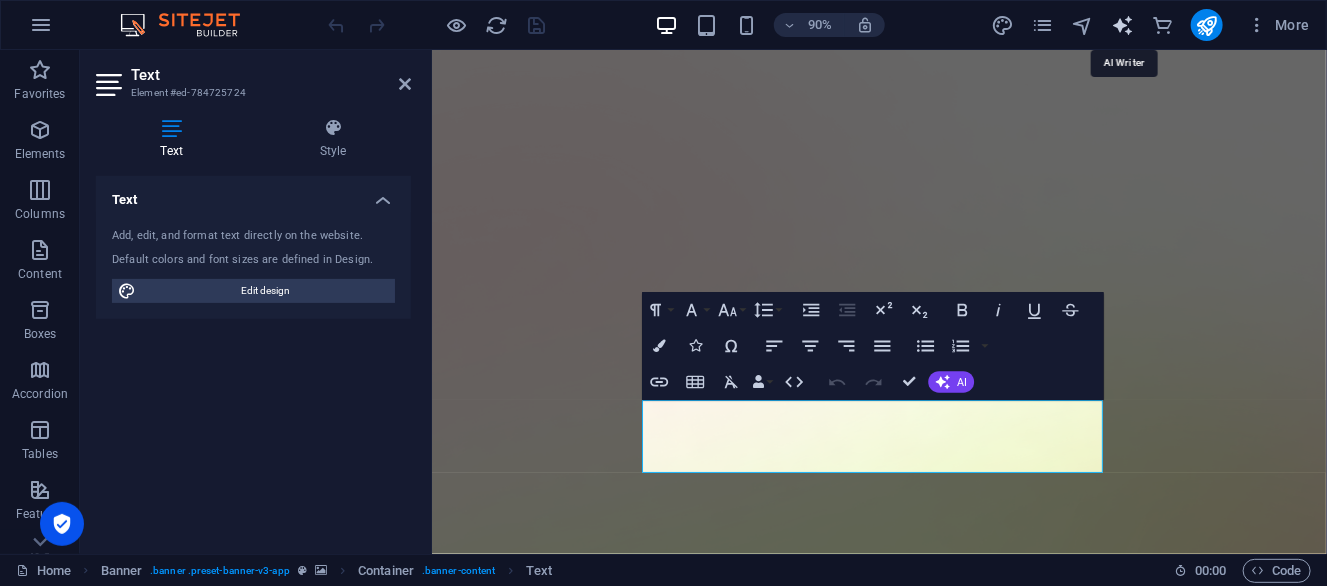 click at bounding box center (1122, 25) 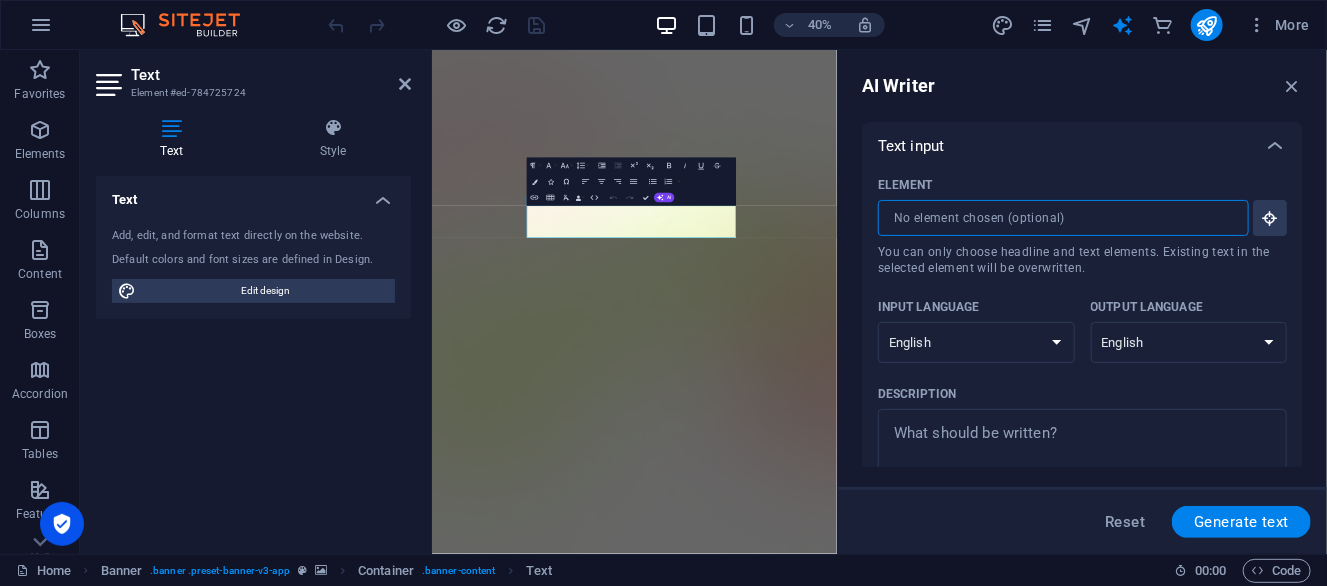 click on "Element ​ You can only choose headline and text elements. Existing text in the selected element will be overwritten." at bounding box center [1056, 218] 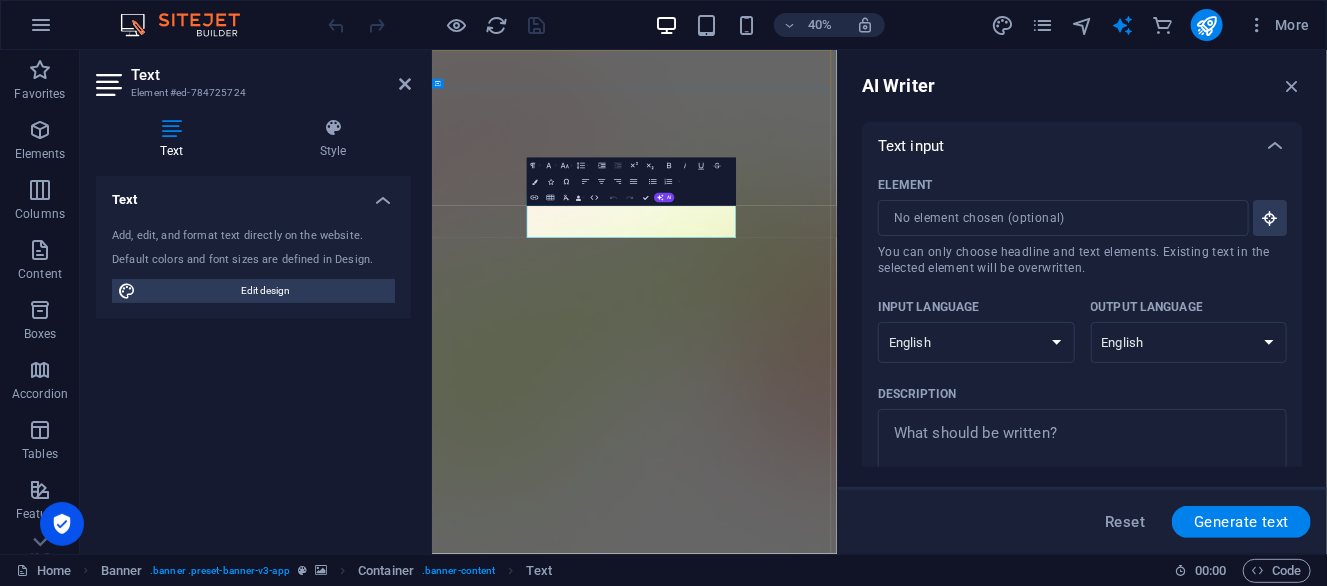 click on "Lorem ipsum dolor sit amet, consectetur adipiscing elit, sed do eiusmod tempor incididunt ut labore et dolore magna aliqua." at bounding box center [937, 1954] 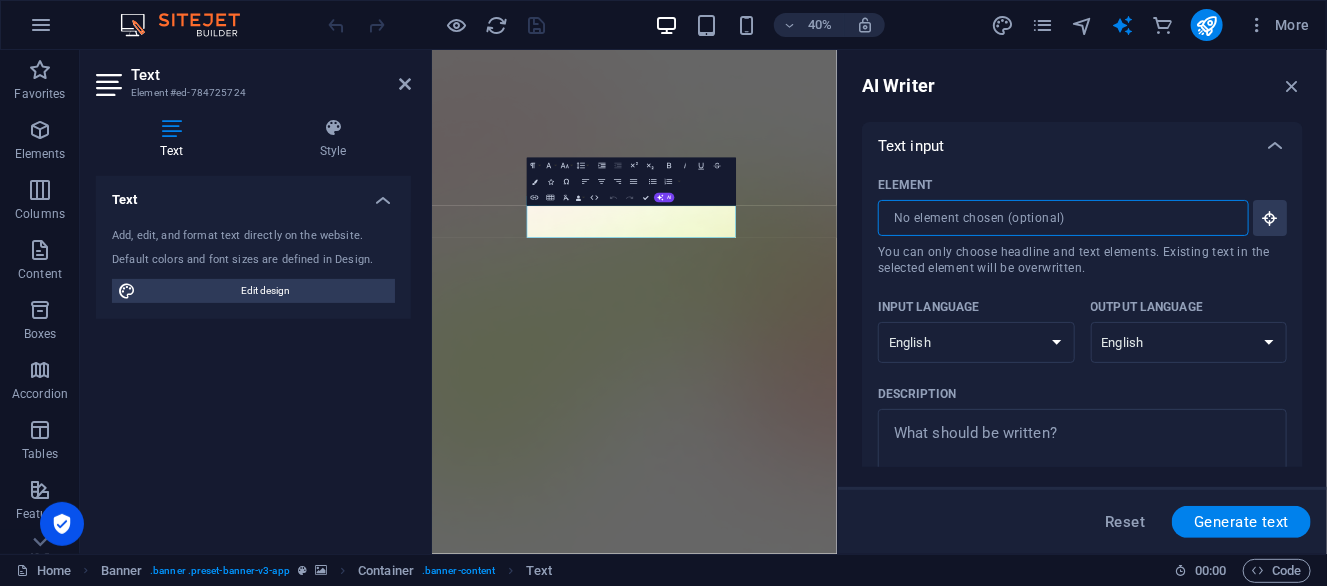 click on "Element ​ You can only choose headline and text elements. Existing text in the selected element will be overwritten." at bounding box center (1056, 218) 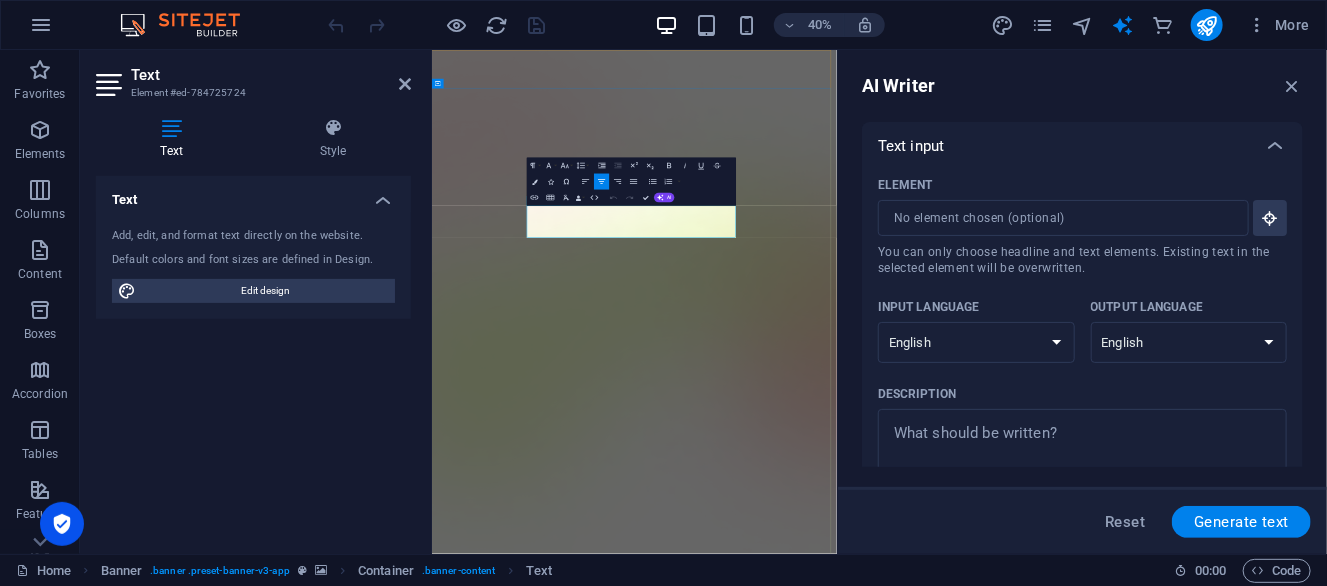 click on "Lorem ipsum dolor sit amet, consectetur adipiscing elit, sed do eiusmod tempor incididunt ut labore et dolore magna aliqua." at bounding box center (937, 1954) 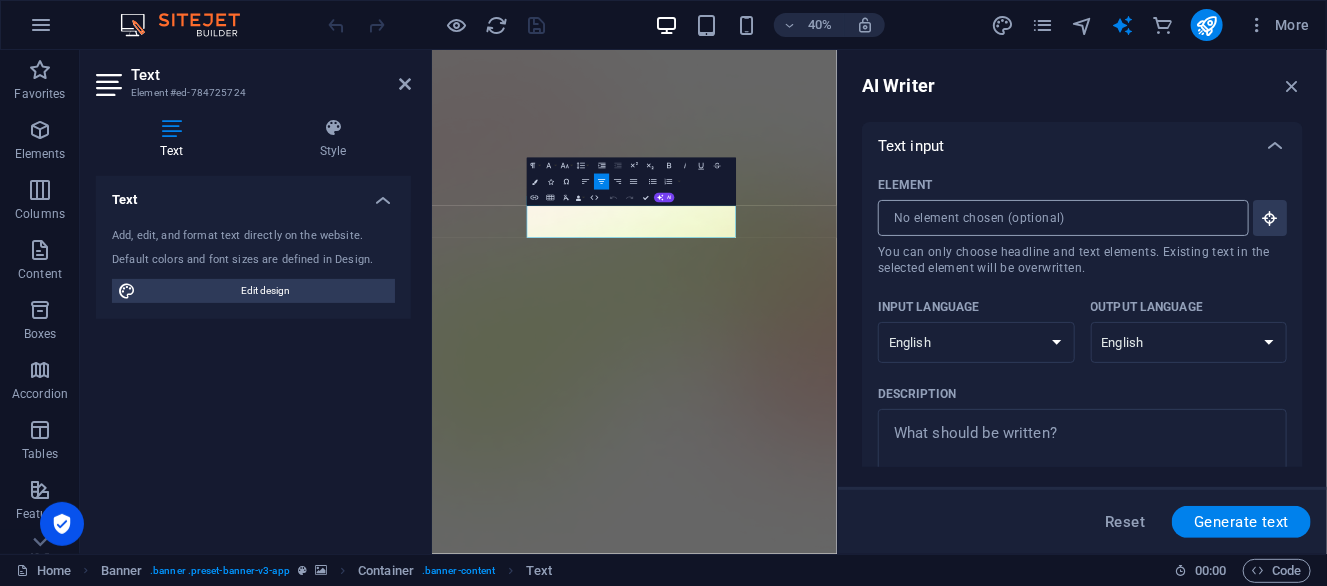 click on "Element ​ You can only choose headline and text elements. Existing text in the selected element will be overwritten." at bounding box center [1056, 218] 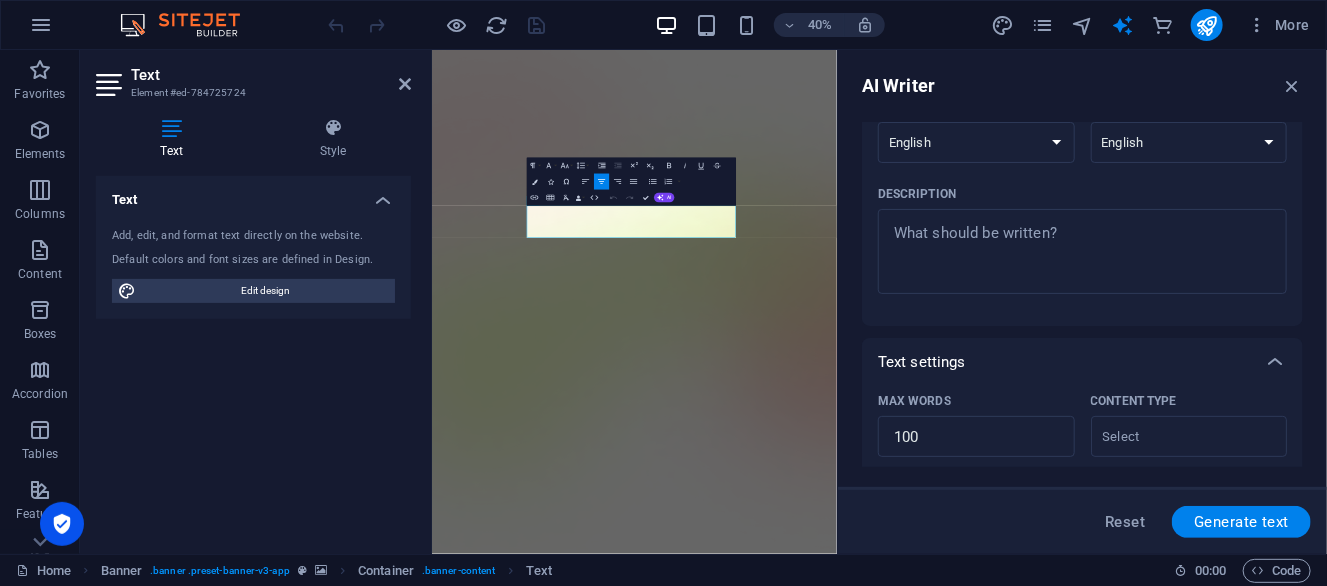 scroll, scrollTop: 0, scrollLeft: 0, axis: both 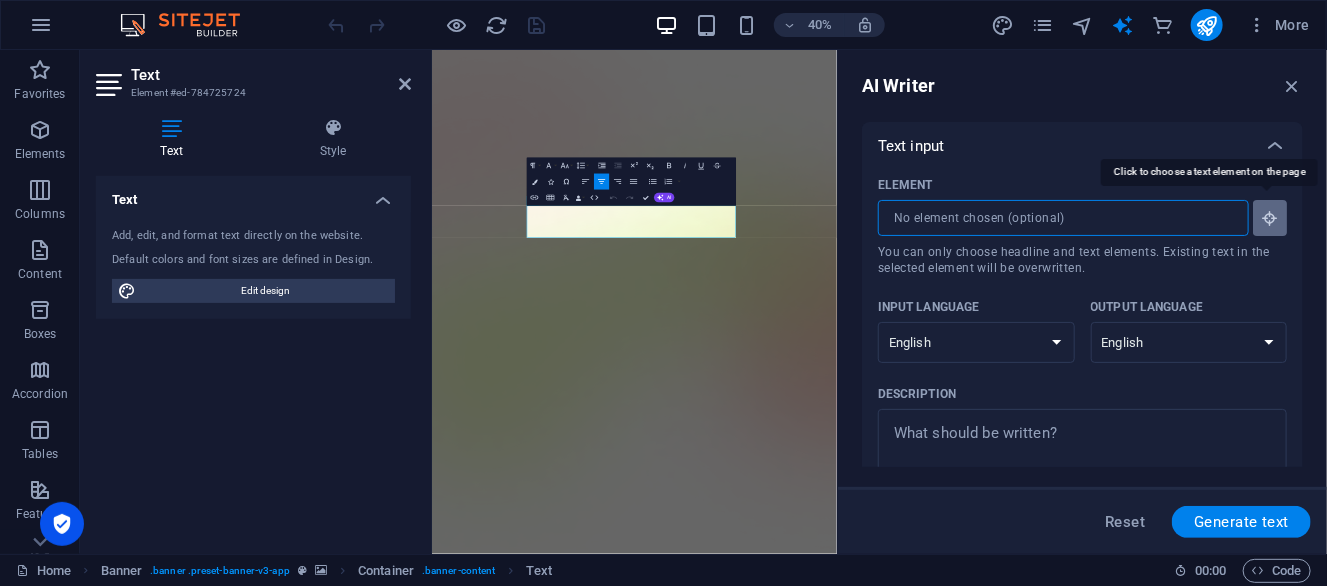 click at bounding box center [1270, 218] 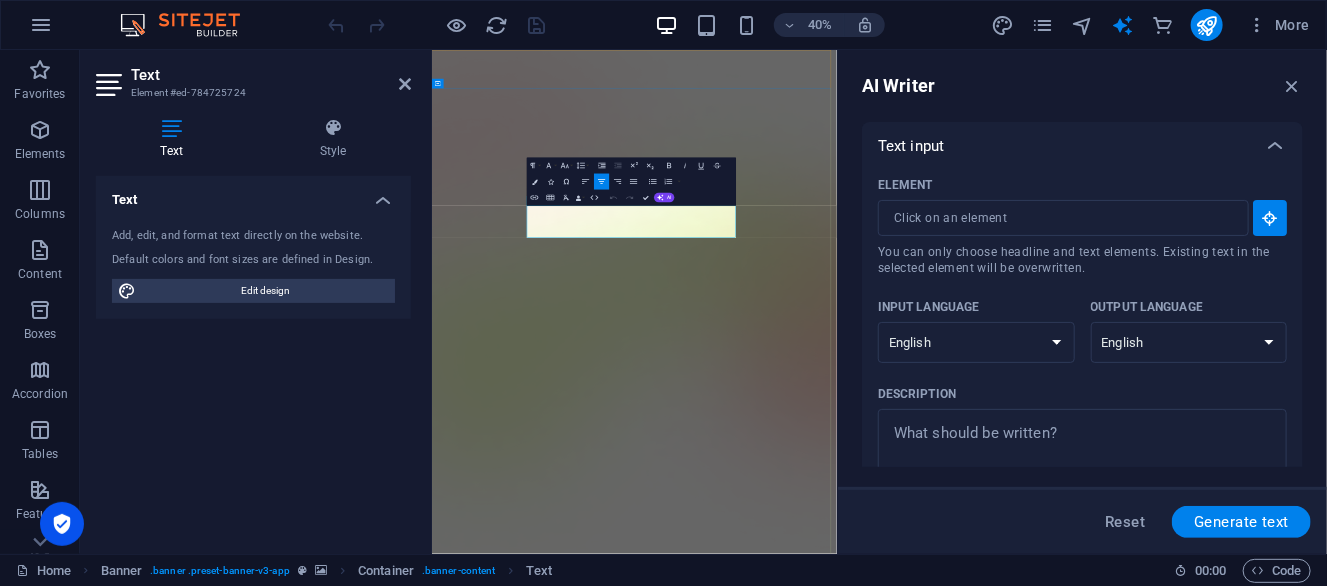 click on "Lorem ipsum dolor sit amet, consectetur adipiscing elit, sed do eiusmod tempor incididunt ut labore et dolore magna aliqua." at bounding box center (937, 1905) 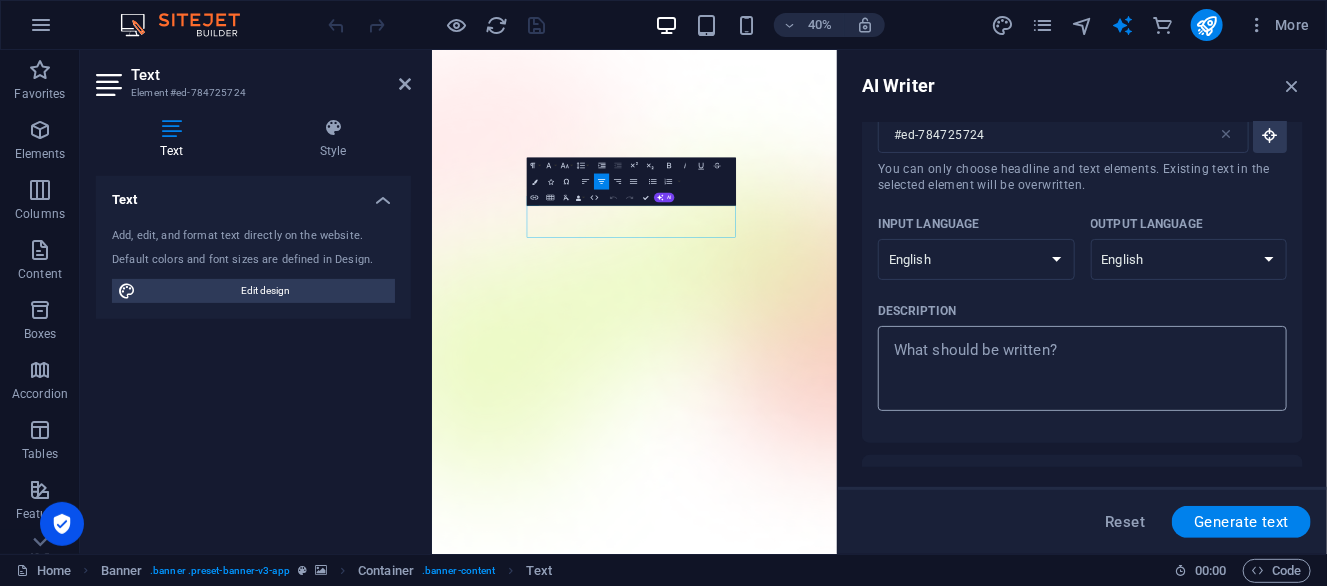 scroll, scrollTop: 100, scrollLeft: 0, axis: vertical 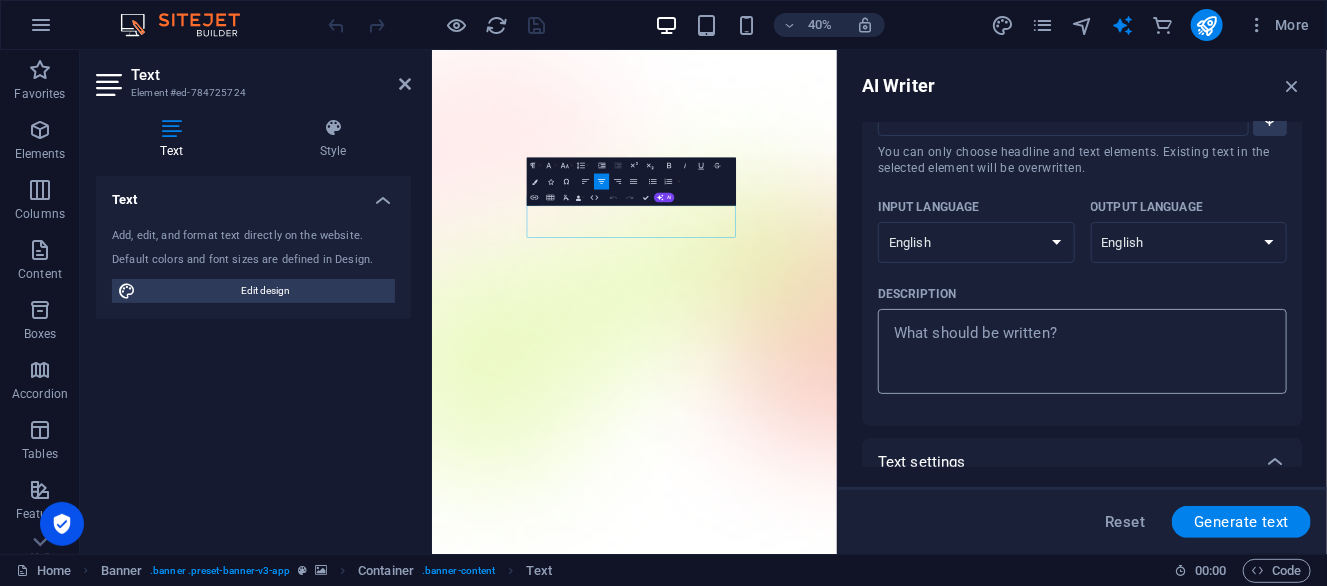 type on "x" 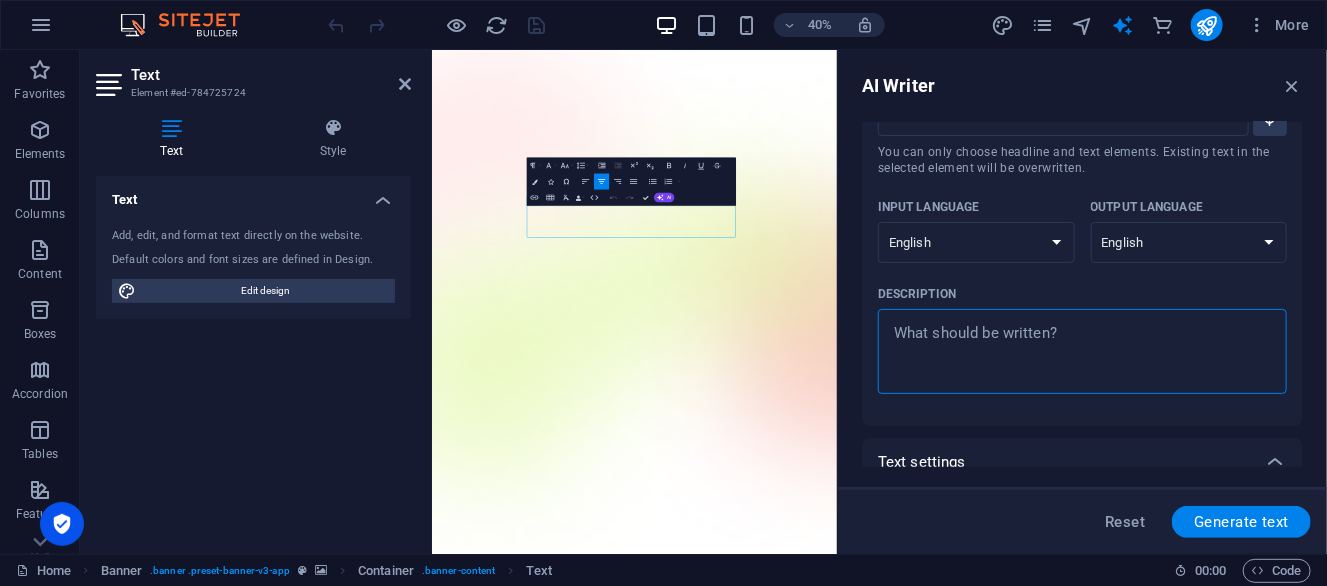 click on "Description x ​" at bounding box center [1082, 351] 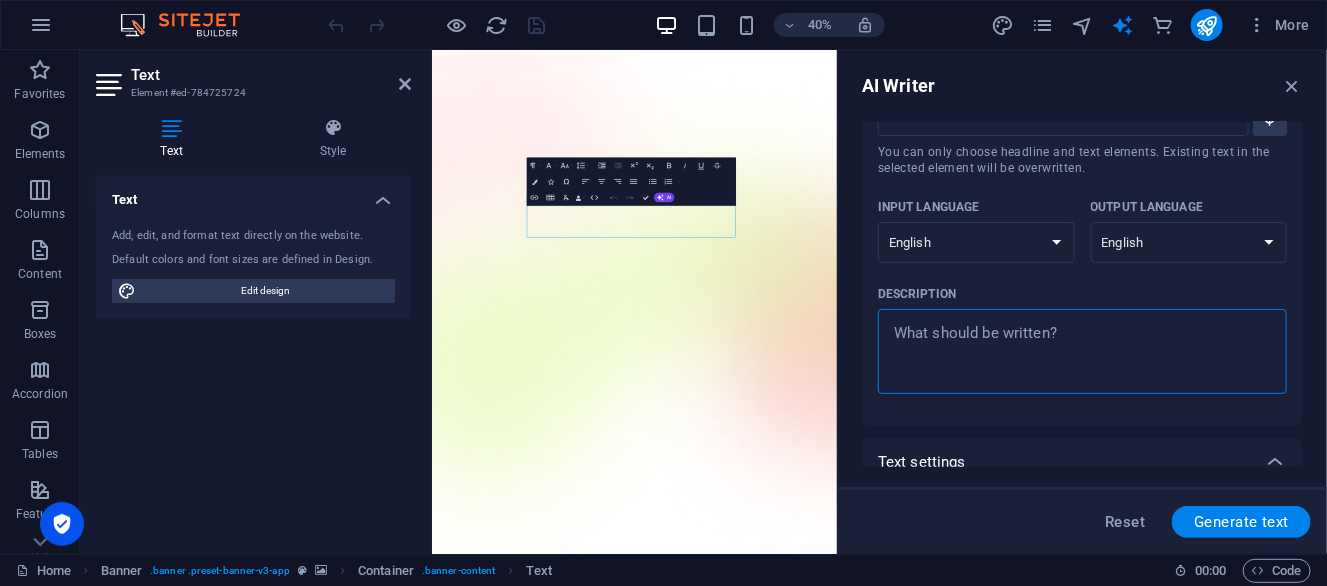 type on "q" 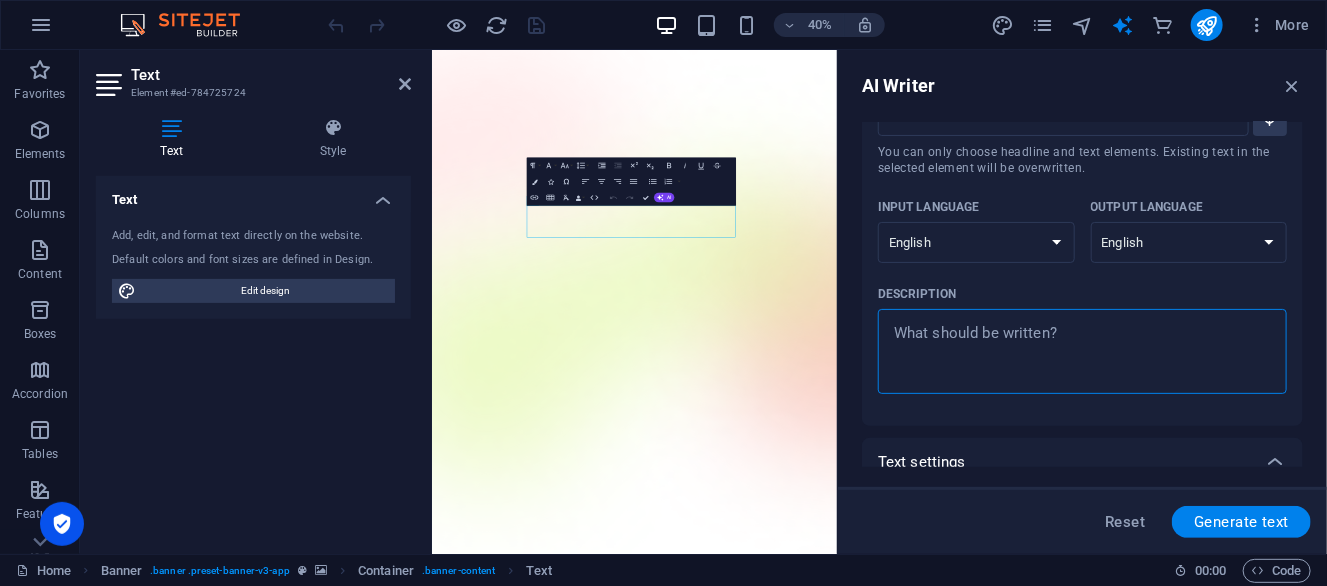 type on "x" 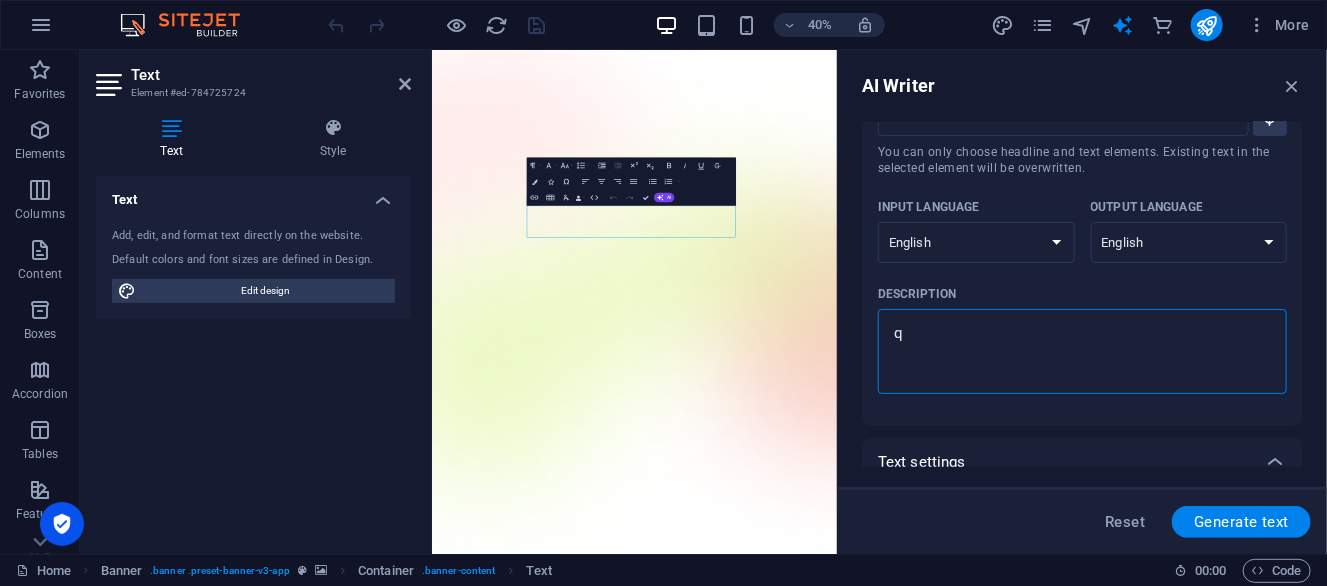 type on "qr" 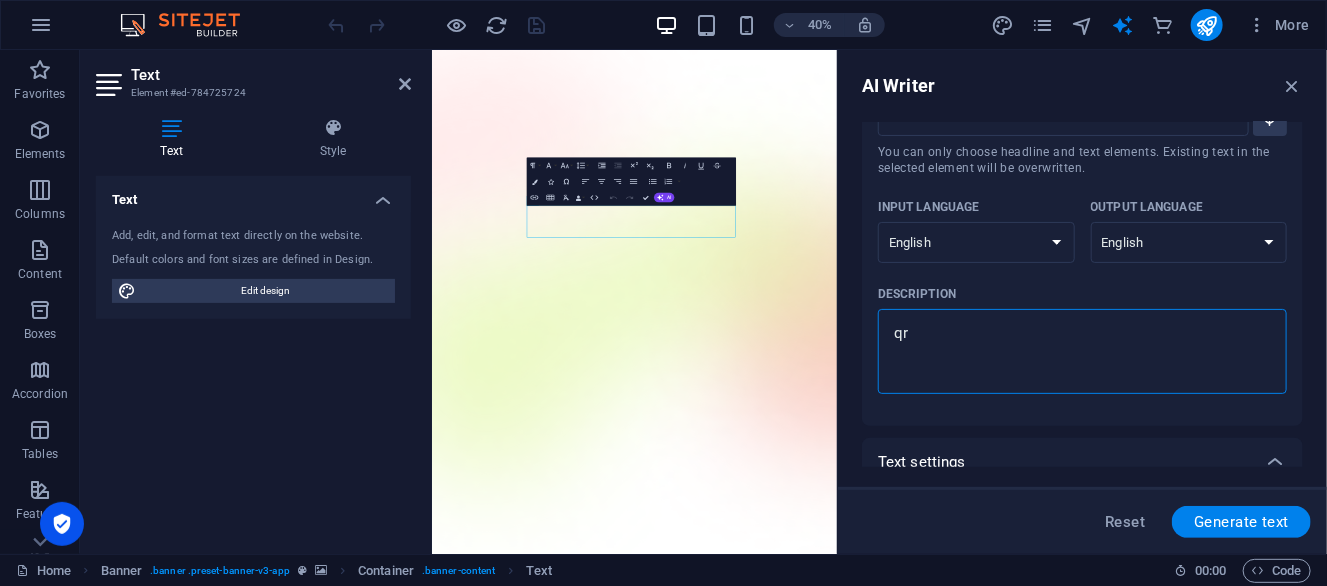 type on "qri" 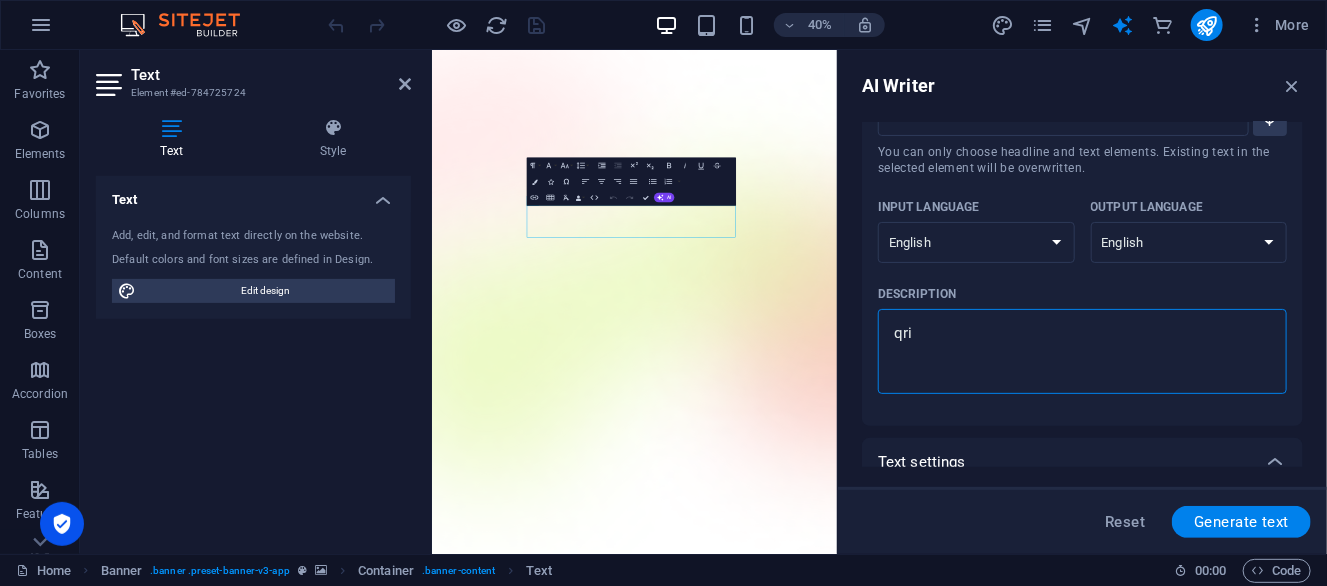type on "qrit" 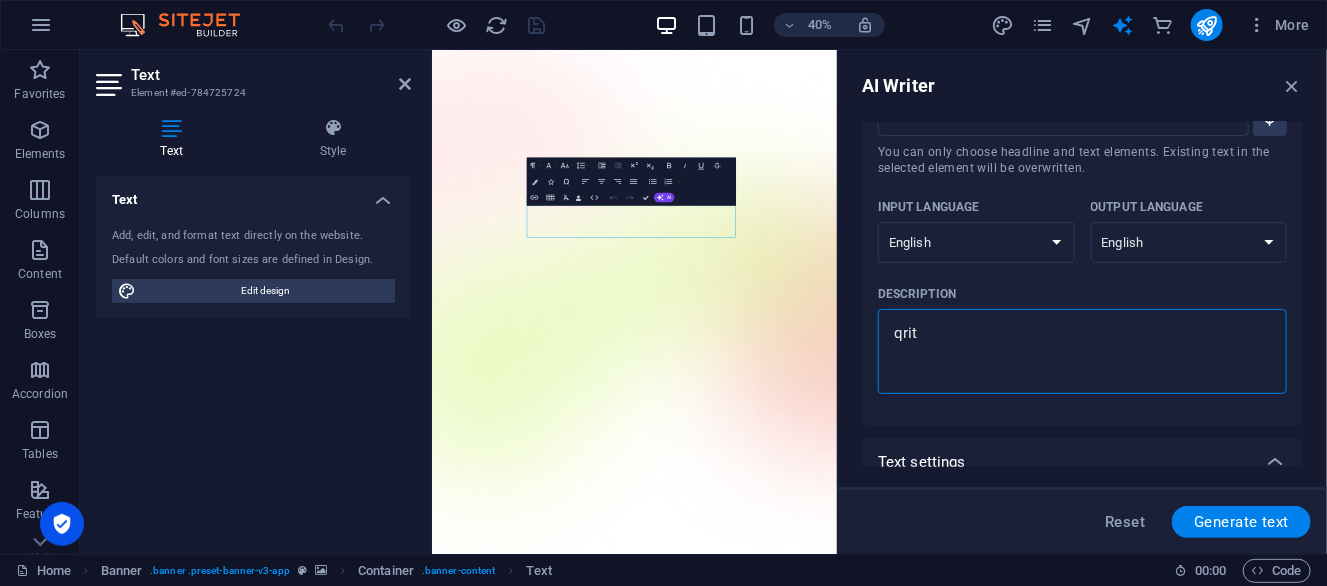 type on "qrite" 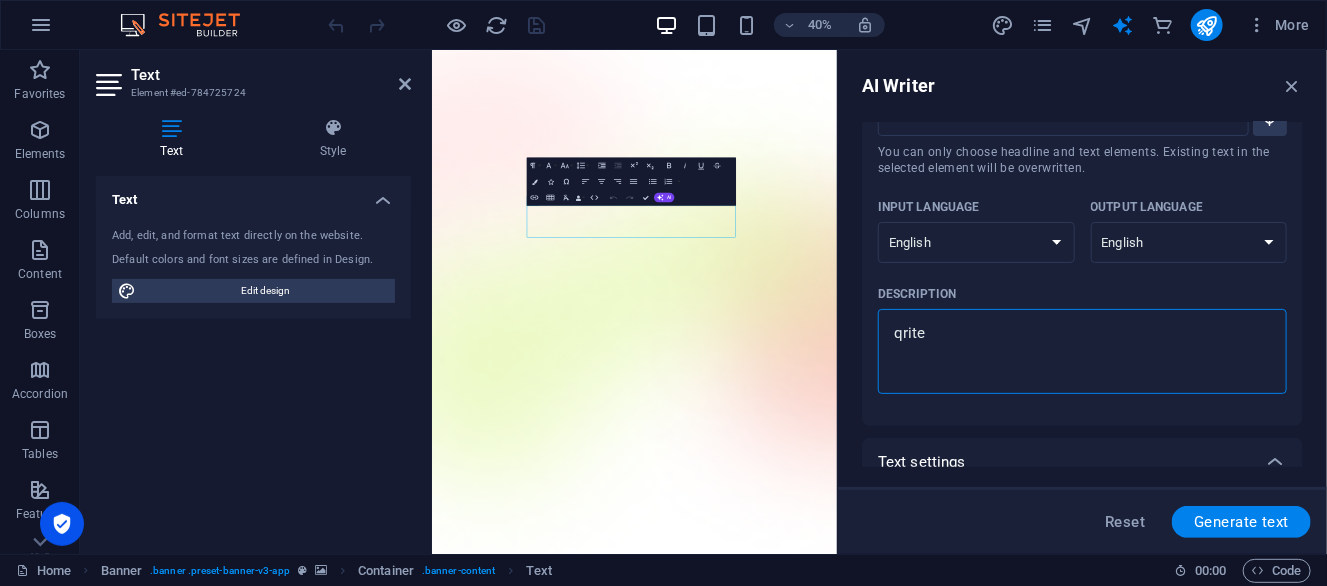 type on "qrite" 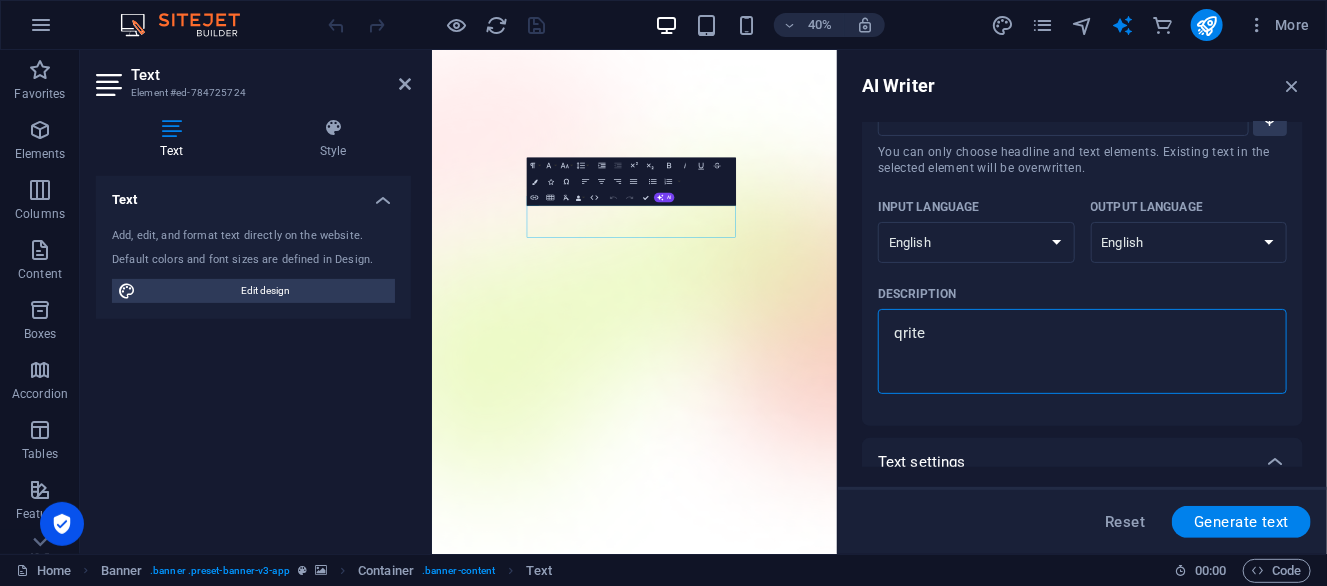 type on "qrite" 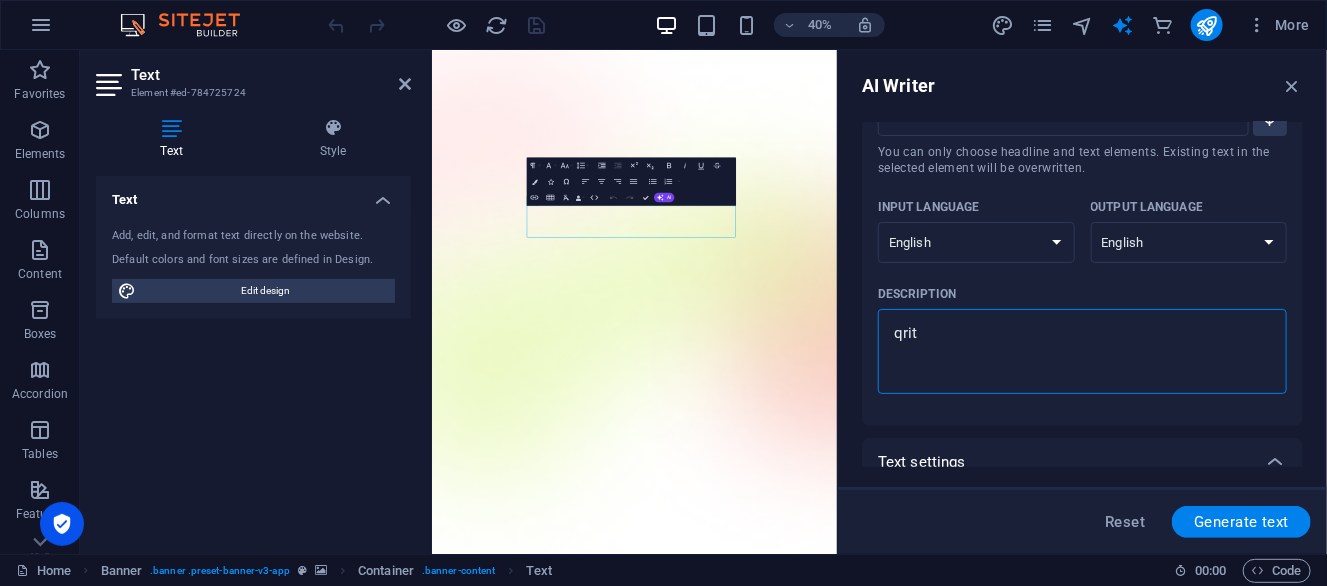 type on "qri" 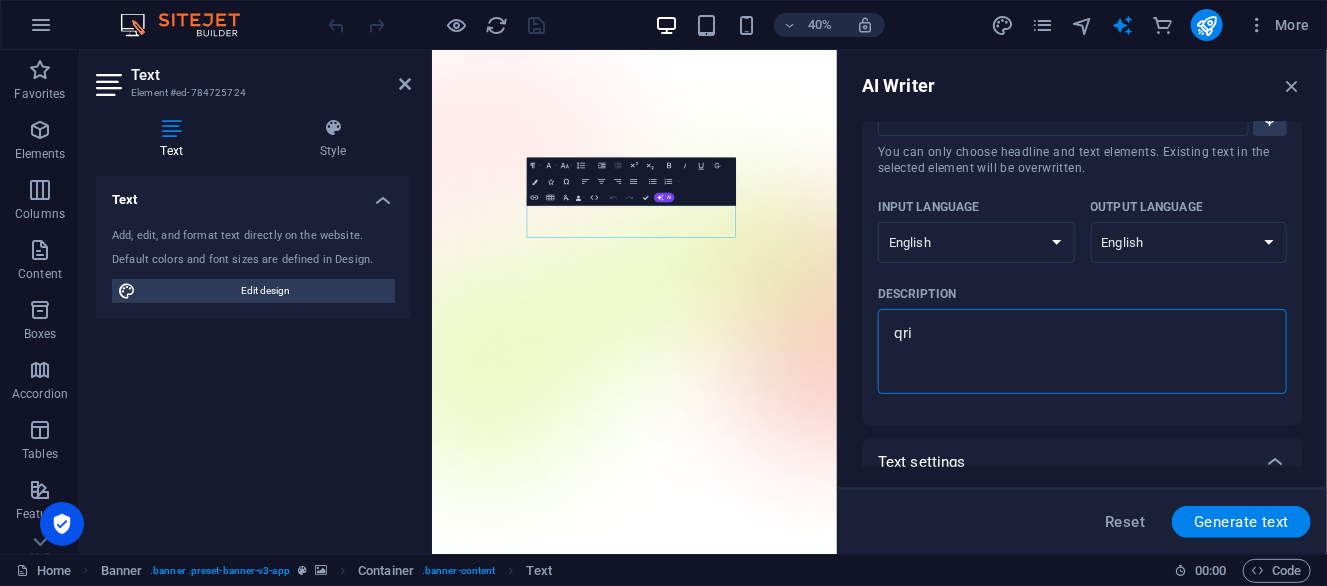 type on "qr" 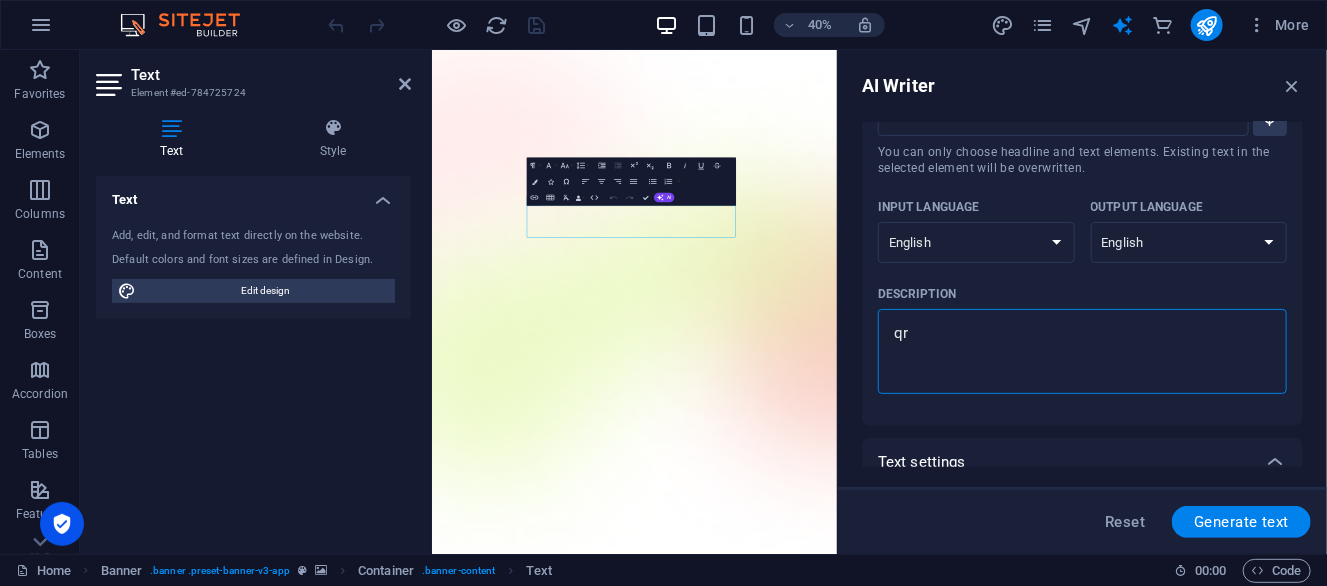 type on "q" 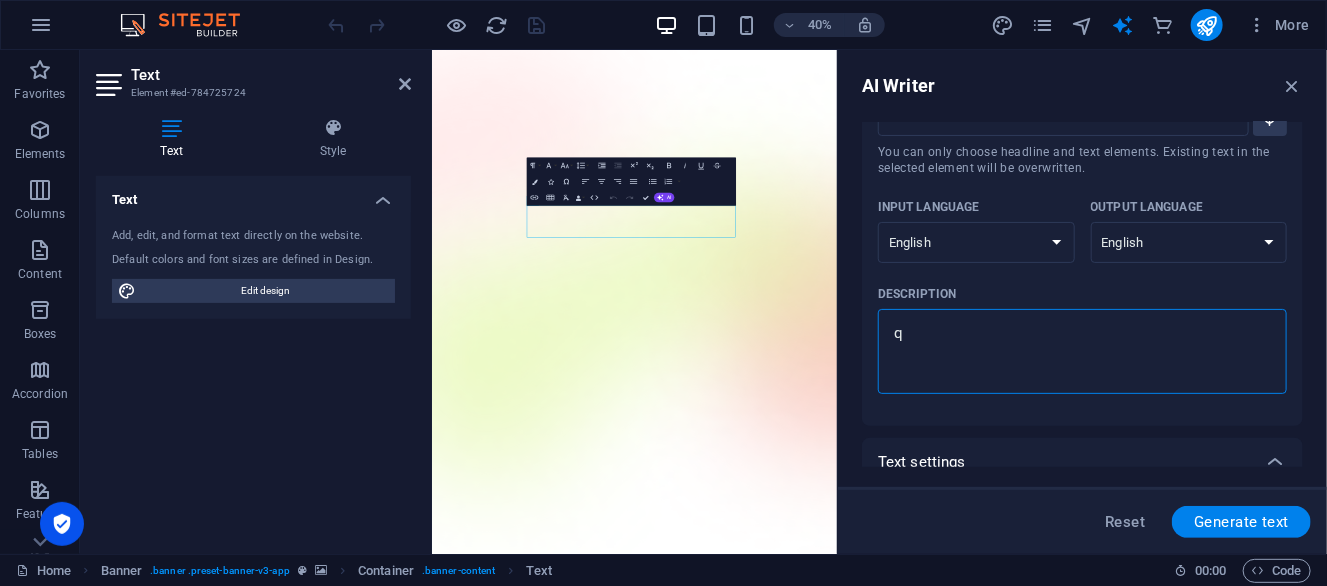 type 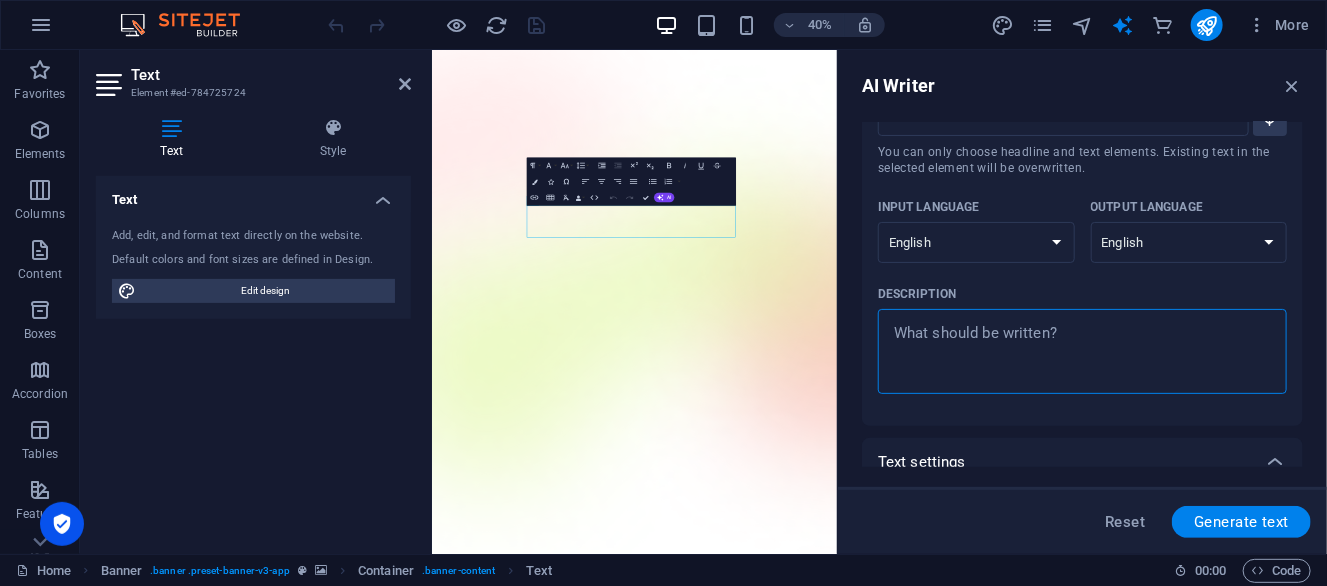 type on "w" 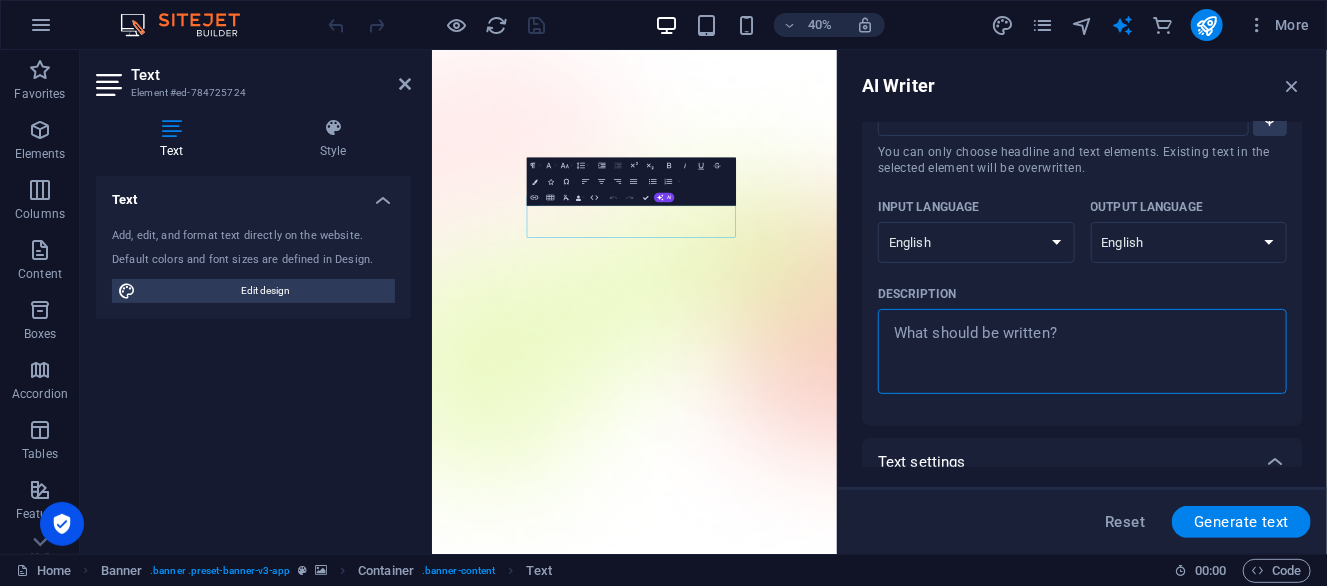 type on "x" 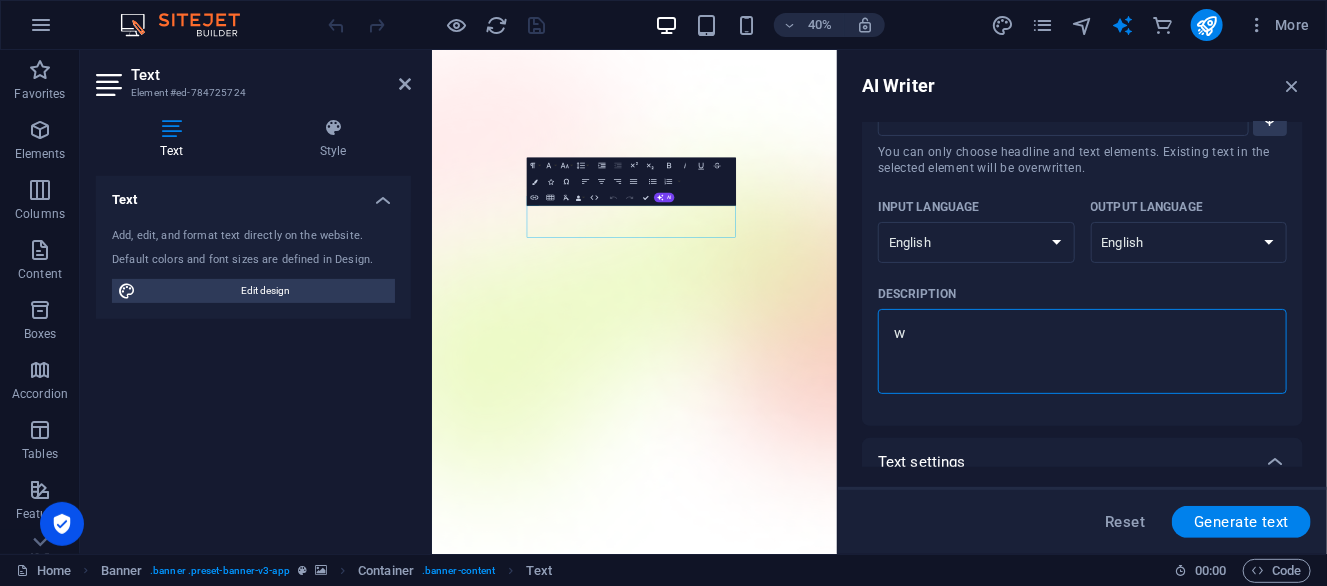 type on "wr" 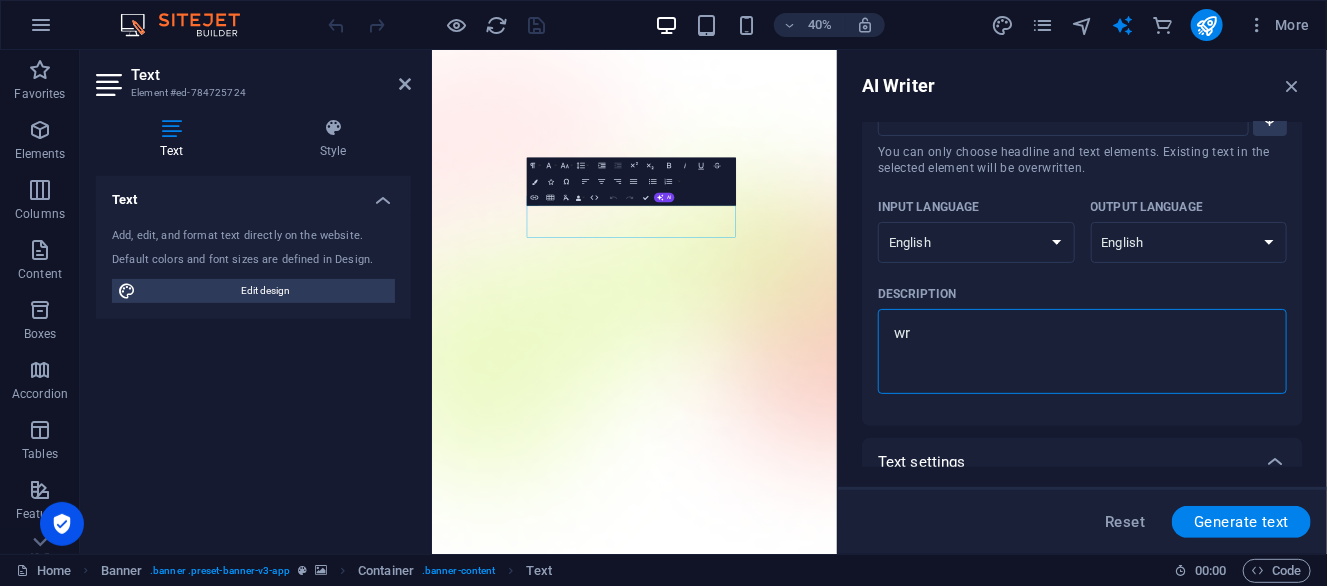 type on "wri" 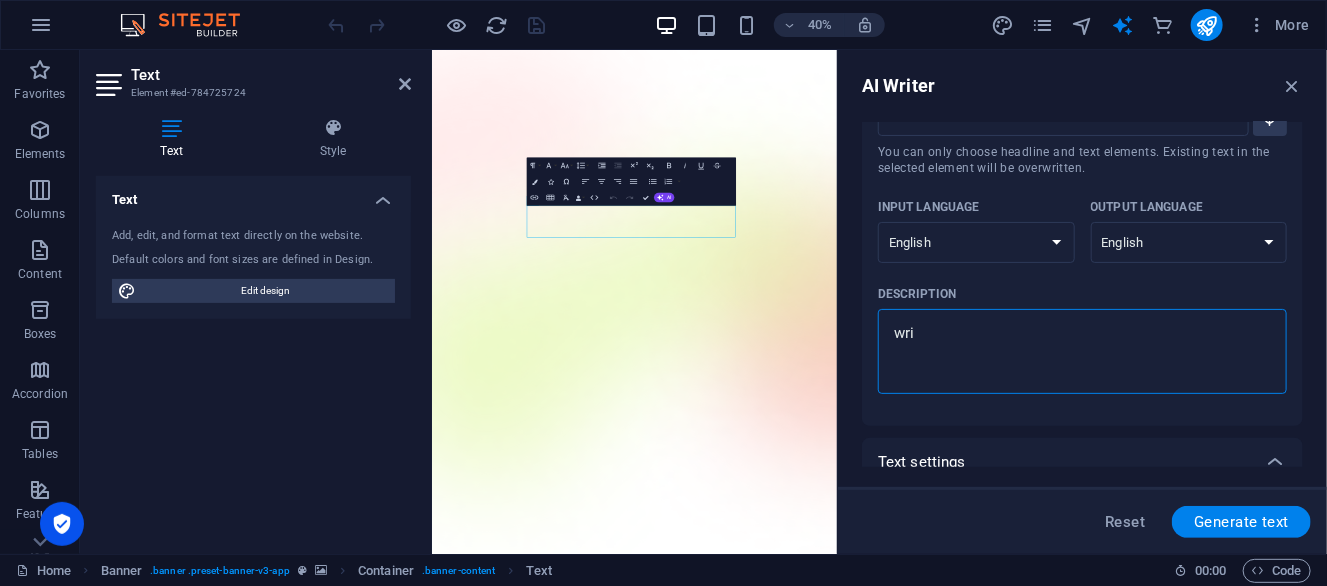 type on "writ" 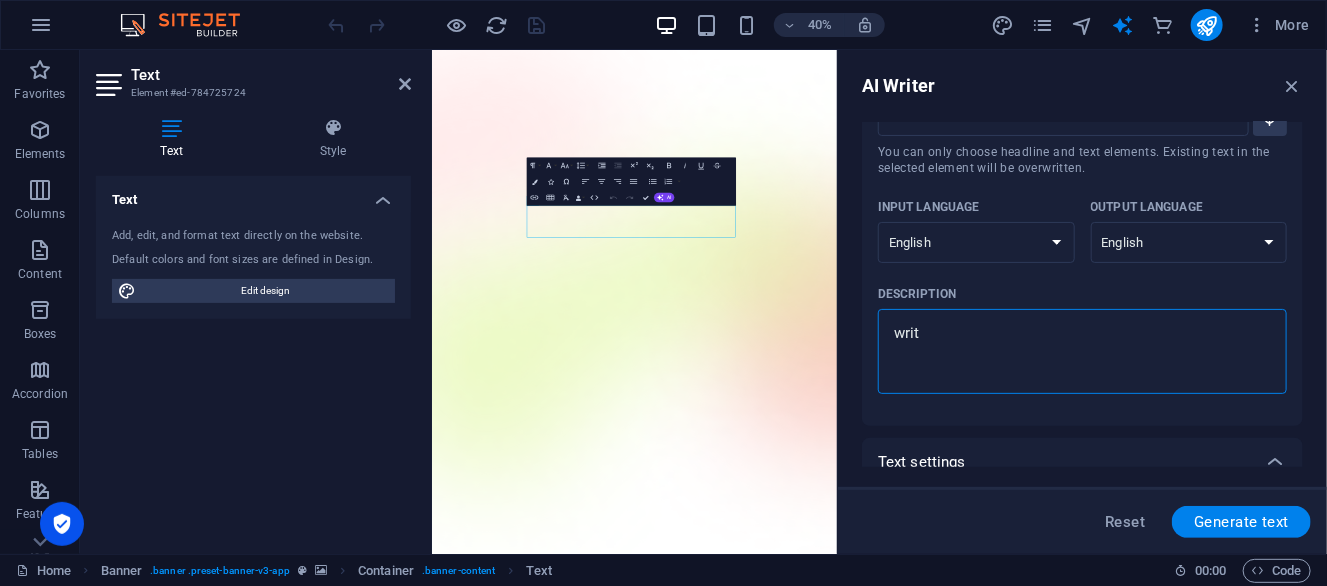 type on "write" 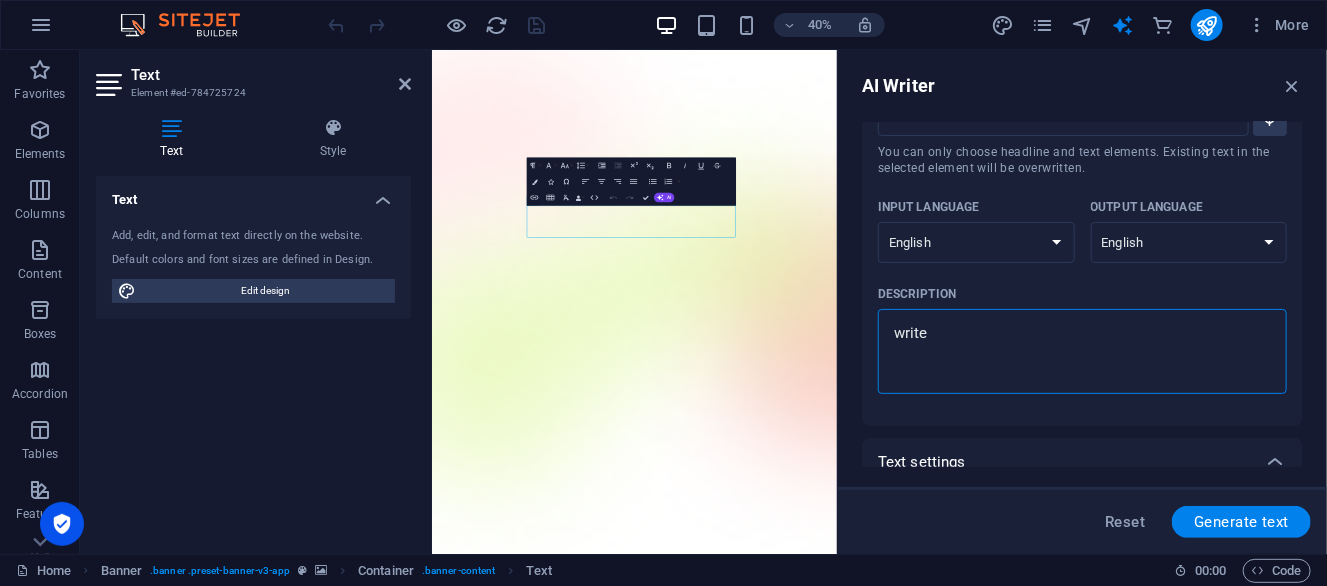 type on "x" 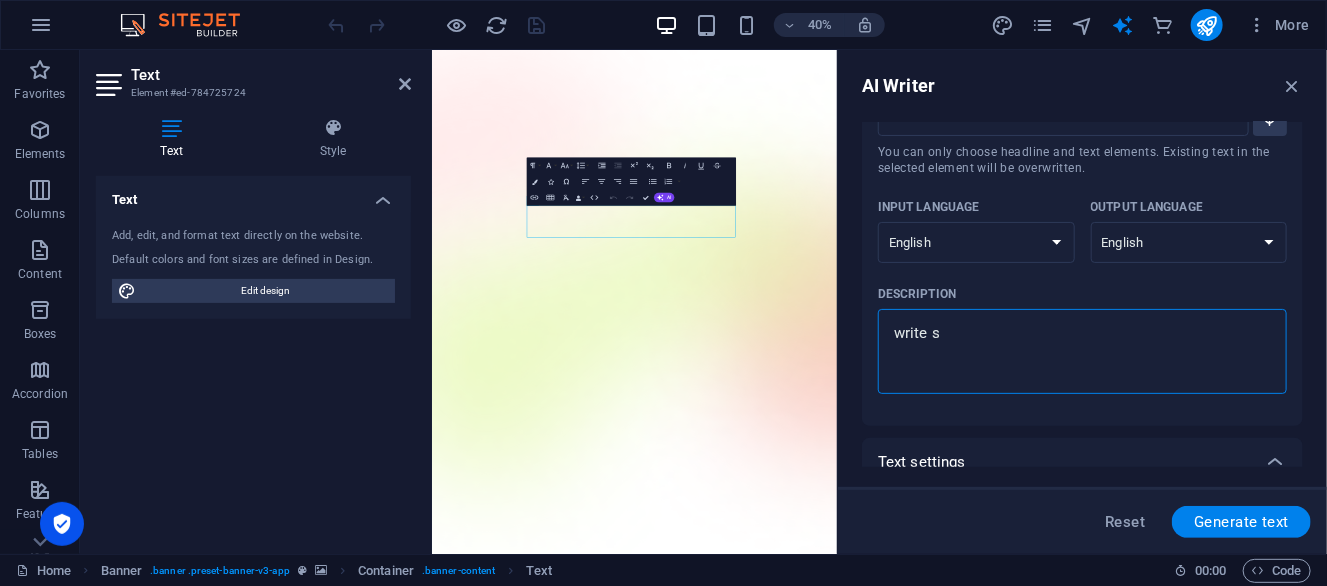 type on "write so" 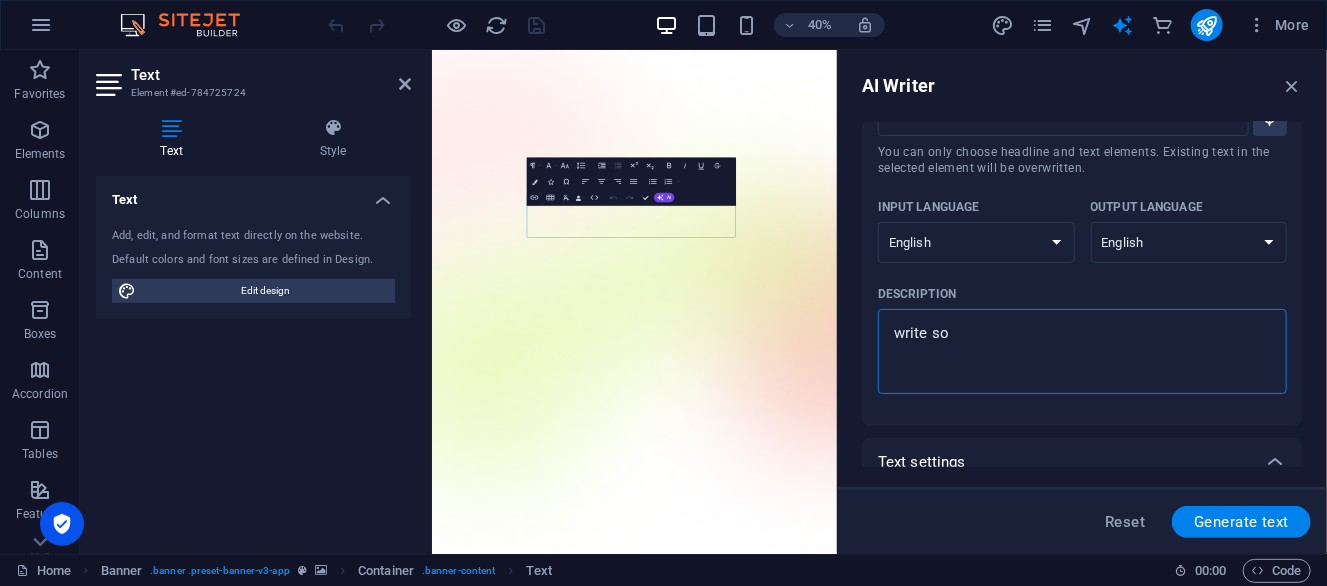 type on "write som" 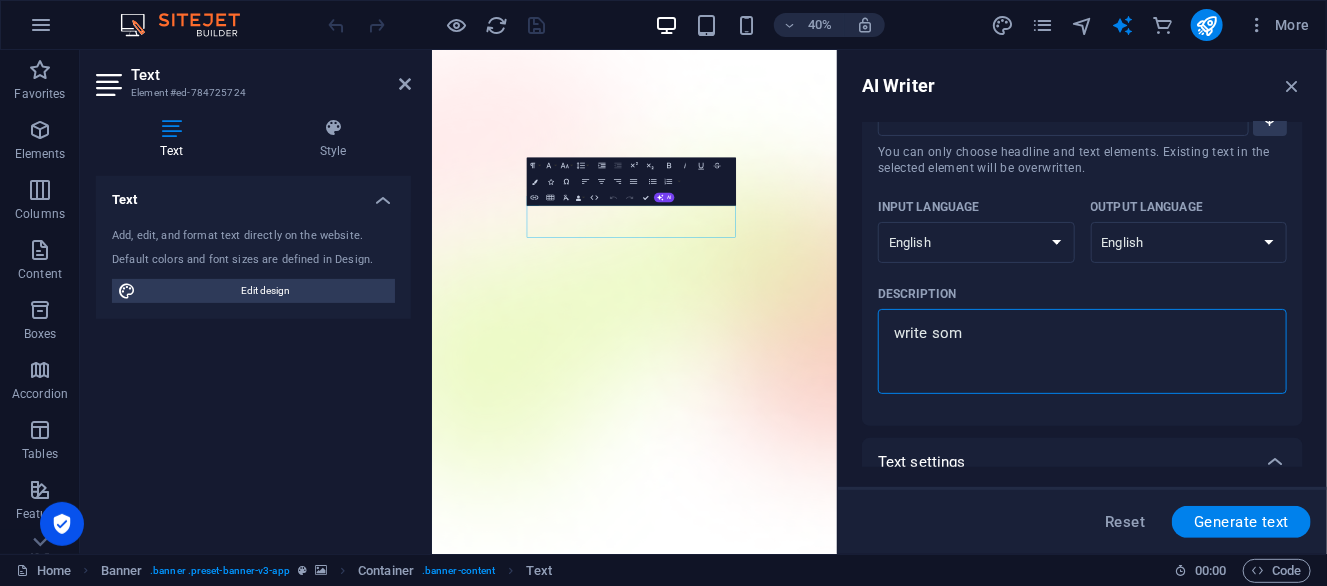 type on "write some" 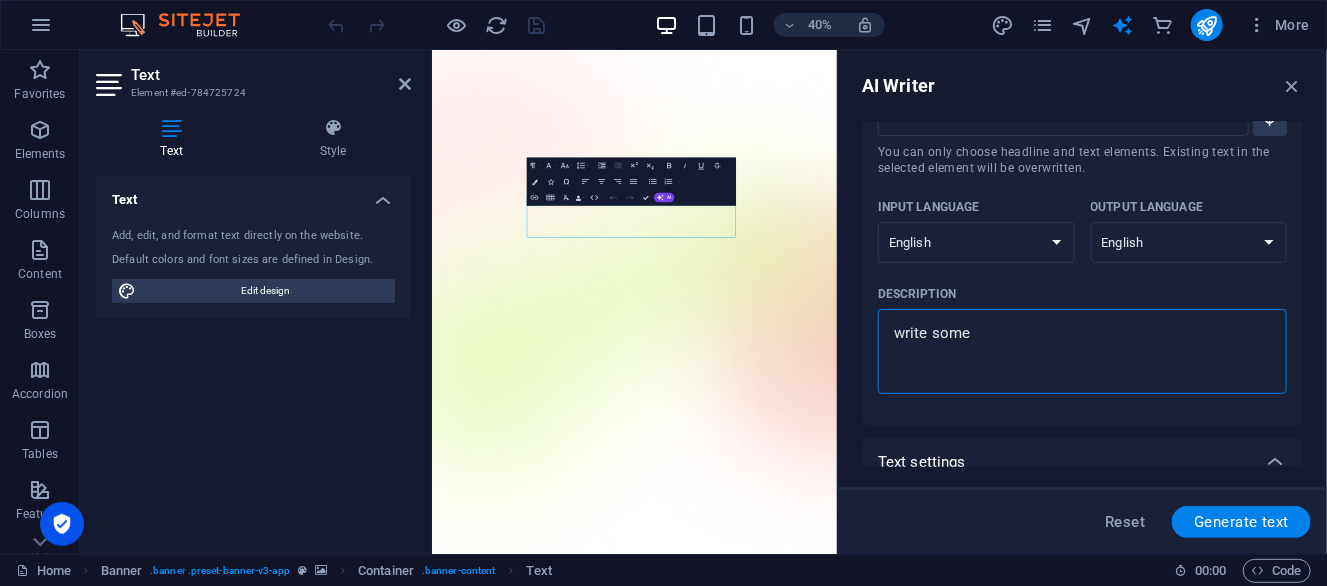 type on "x" 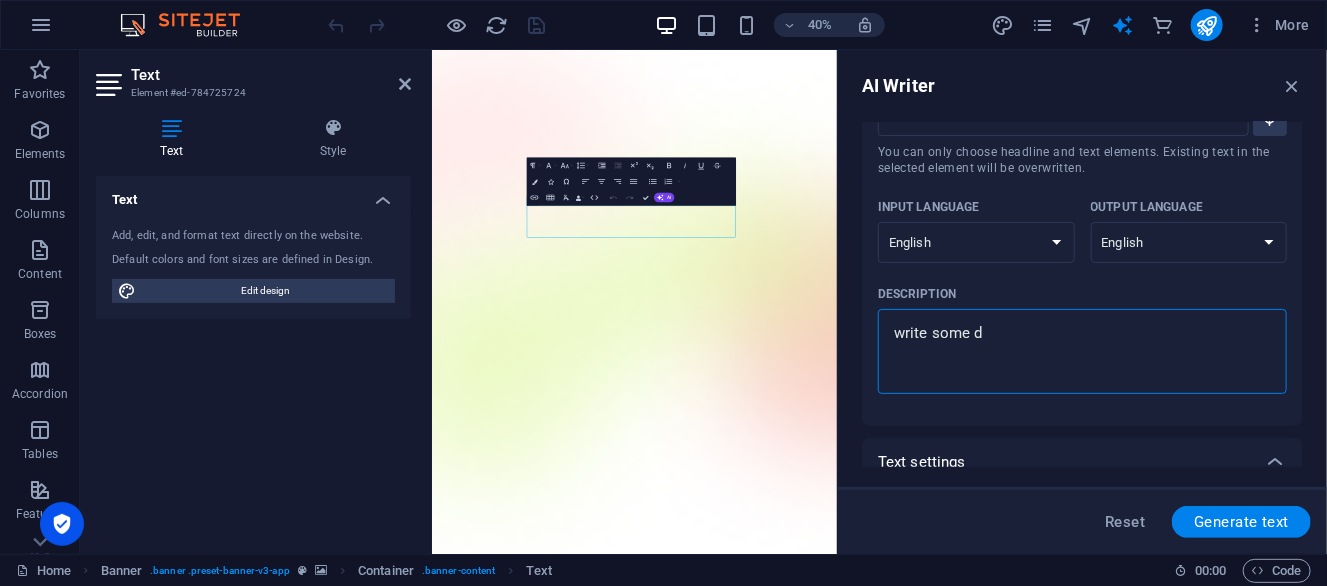 type on "write some de" 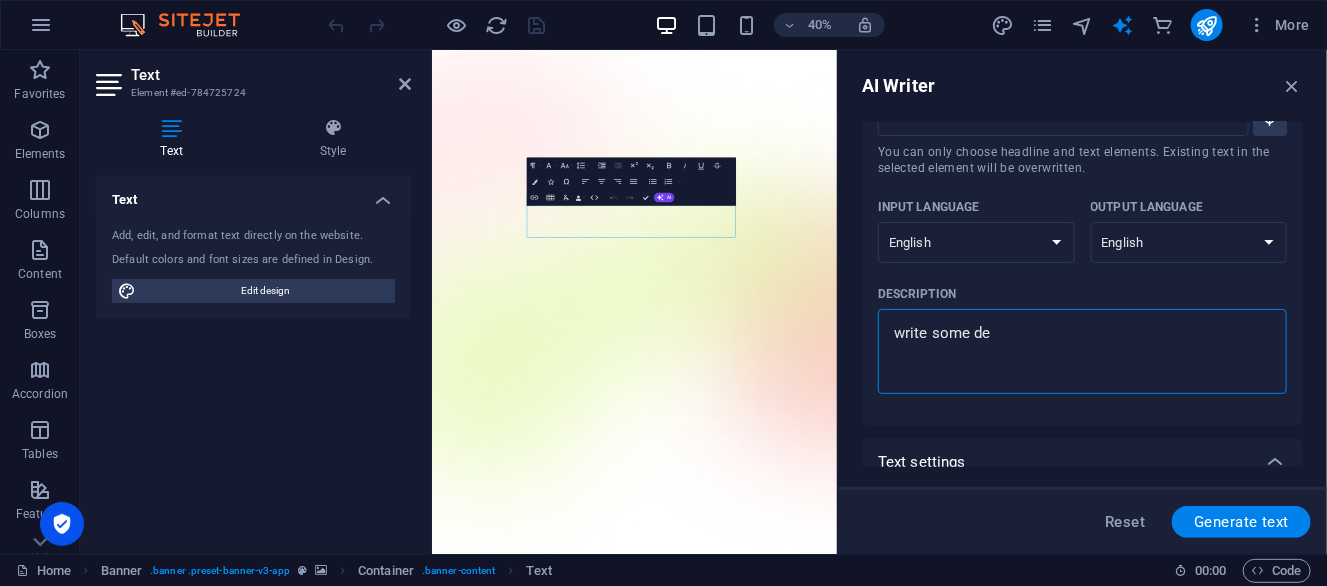 type on "write some des" 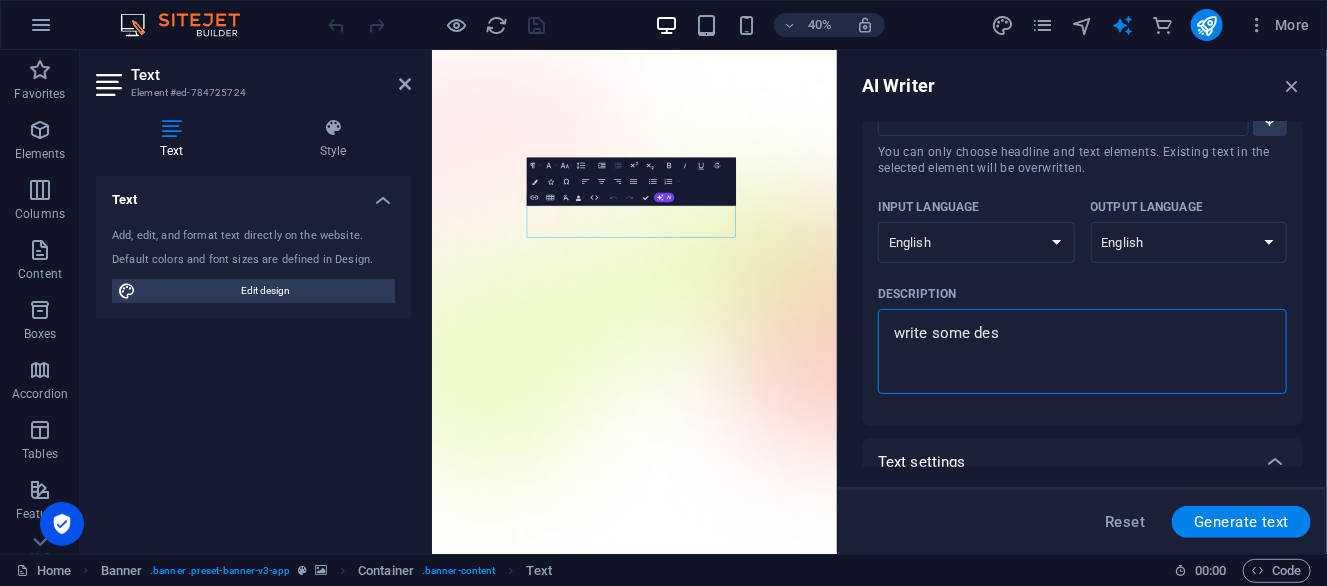 type on "write some desc" 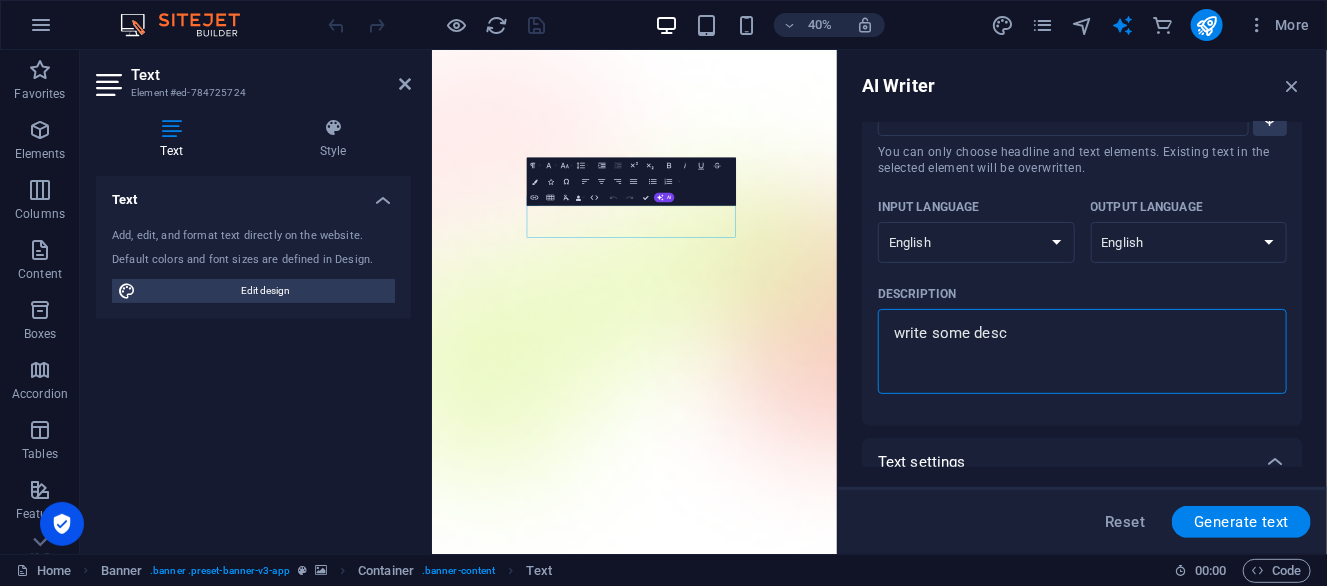 type on "write some descr" 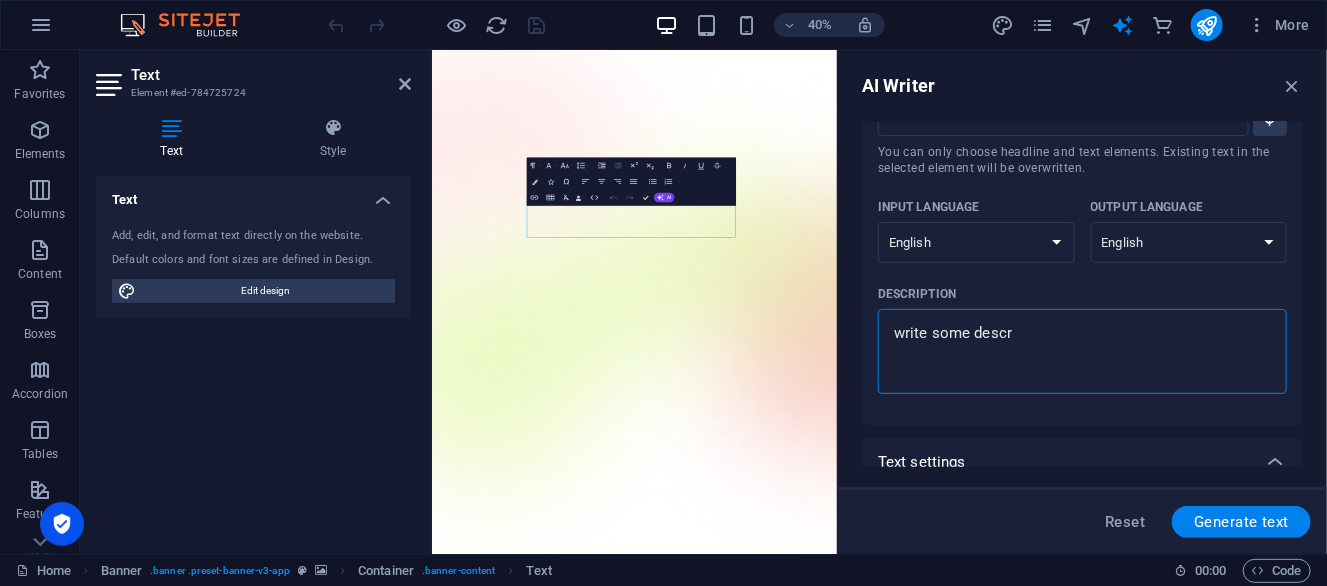 type on "write some descri" 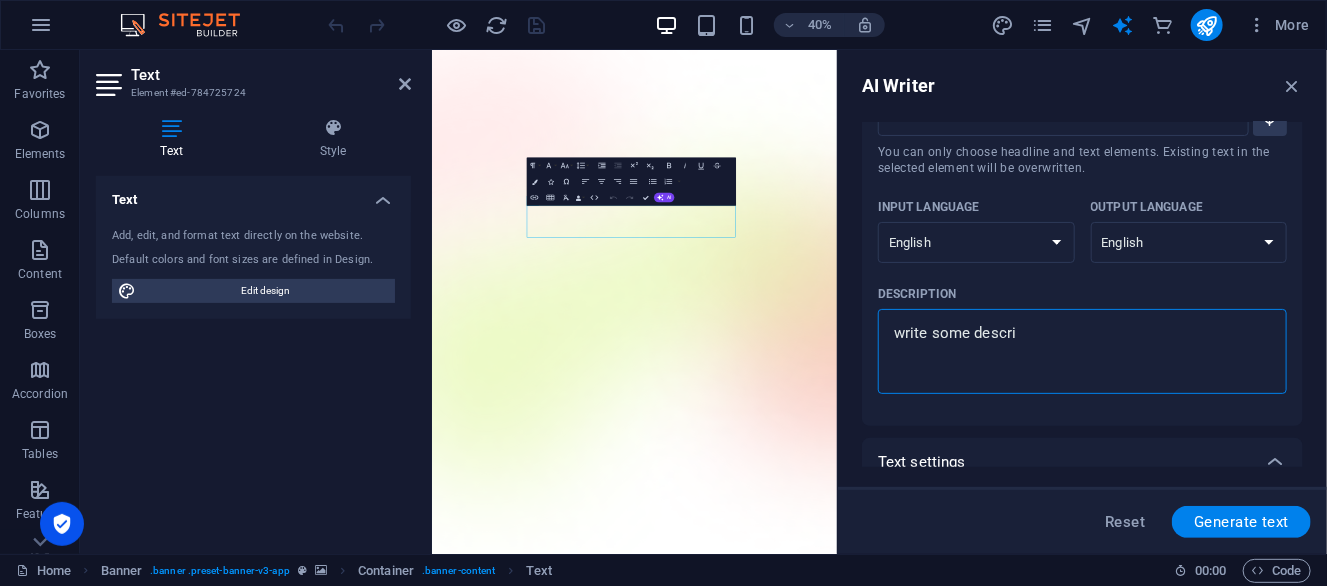 type on "write some descrip" 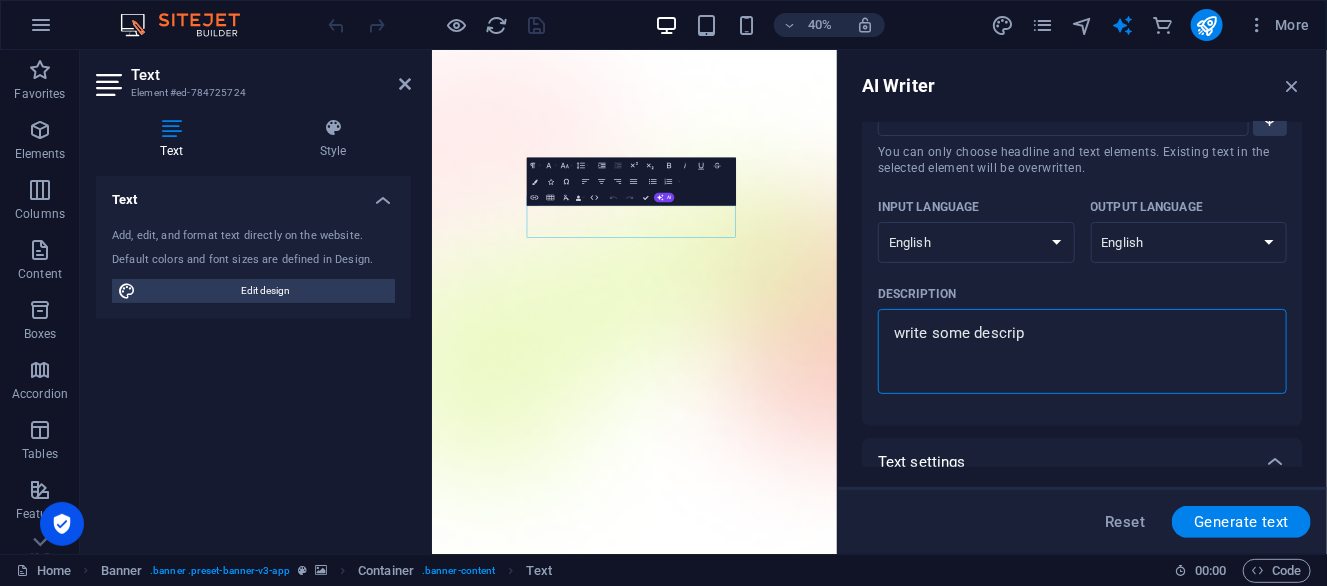 type on "write some descript" 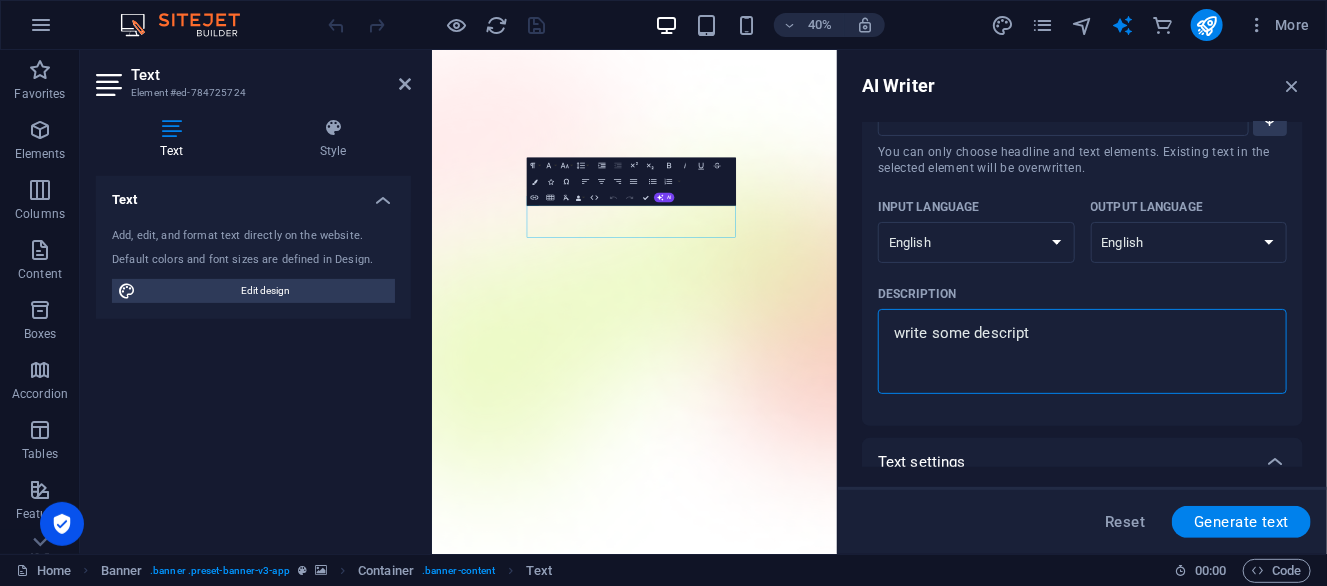type on "x" 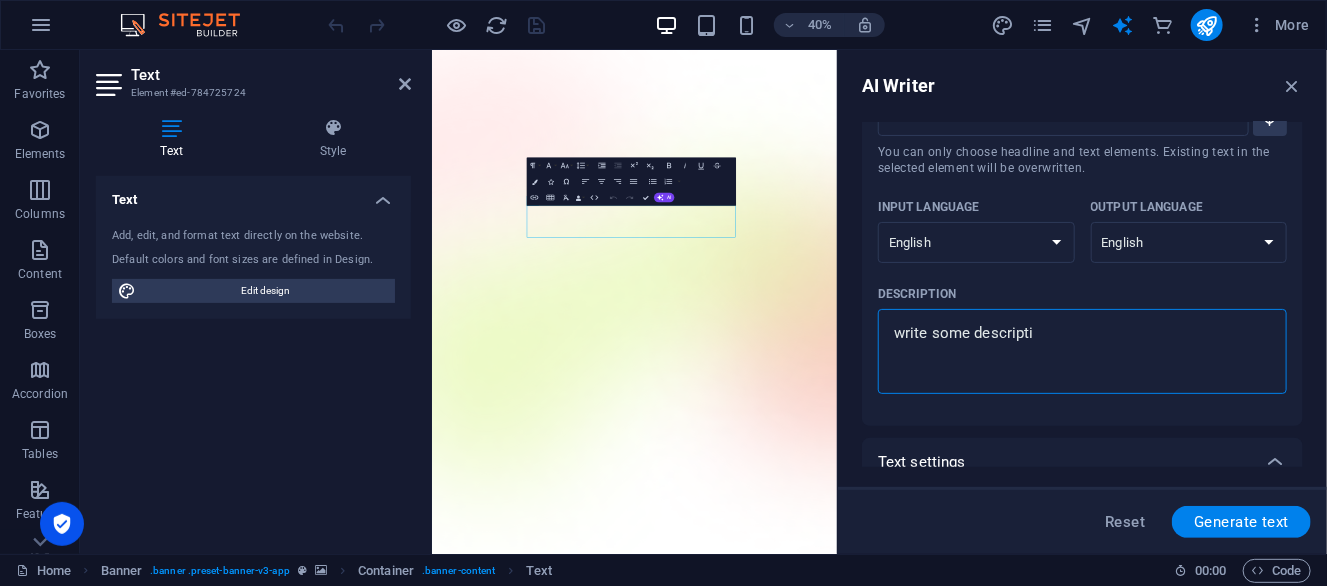 type on "write some descriptio" 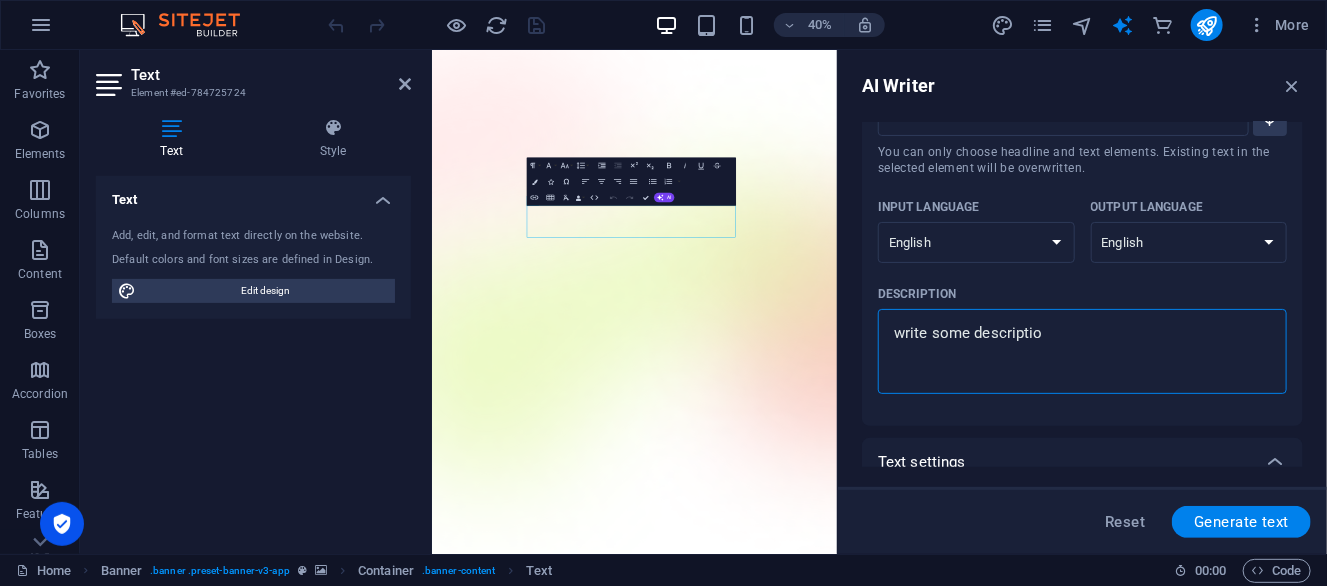 type on "write some description" 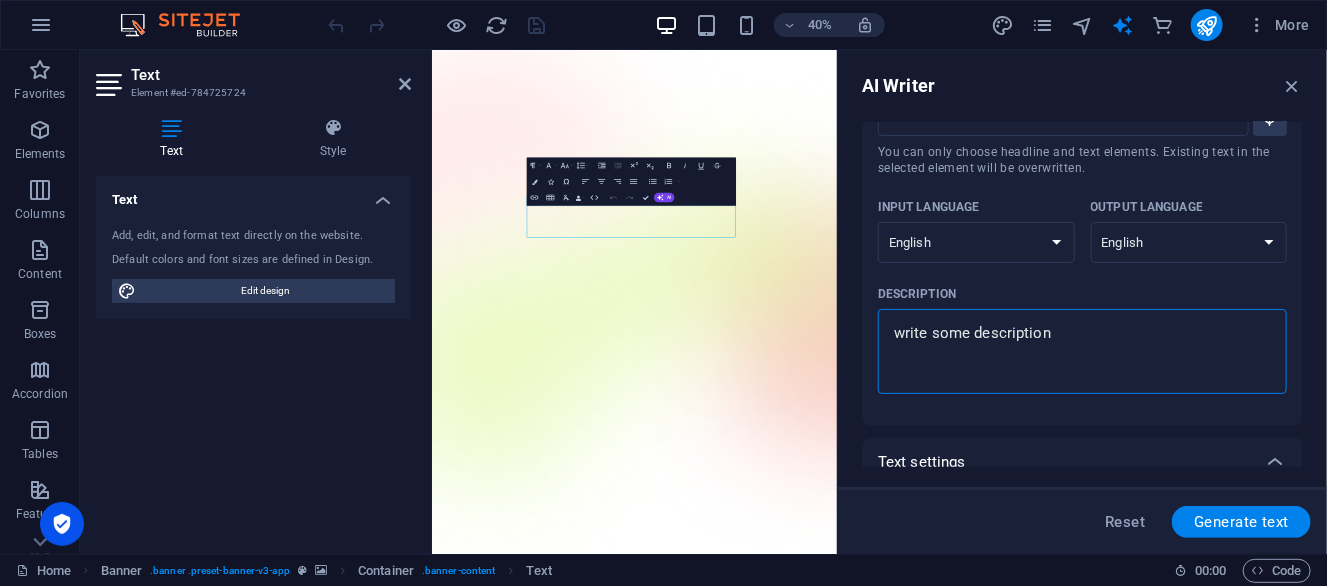 type on "x" 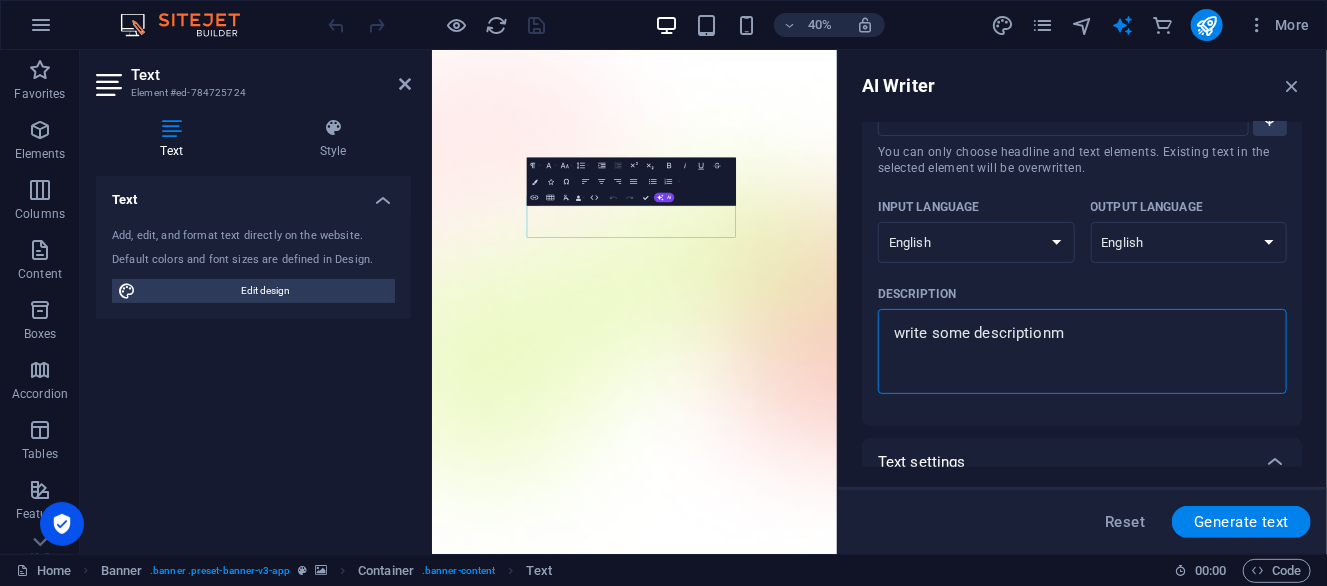 type on "x" 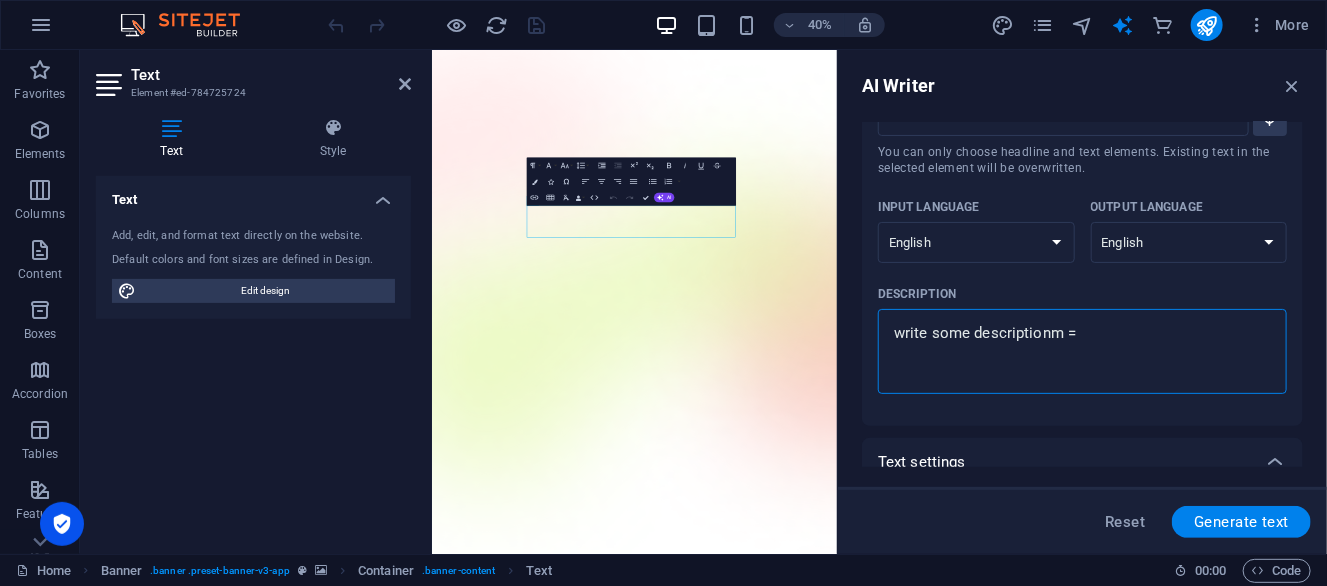 type on "write some descriptionm" 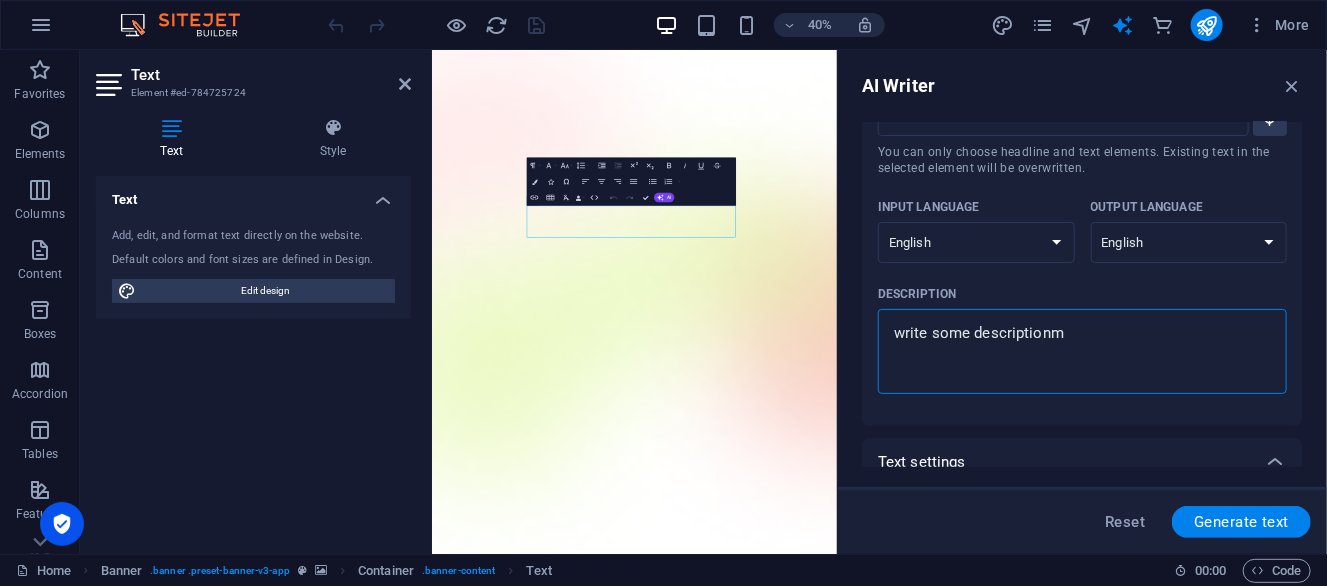 type on "write some descriptionm" 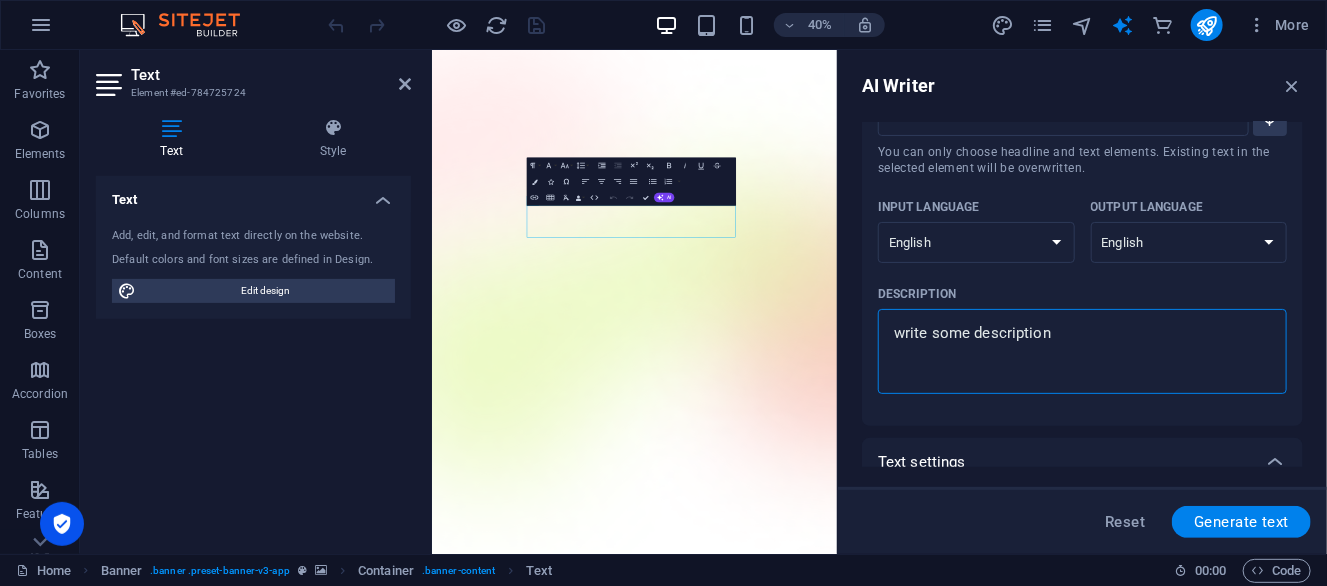 type on "write some description" 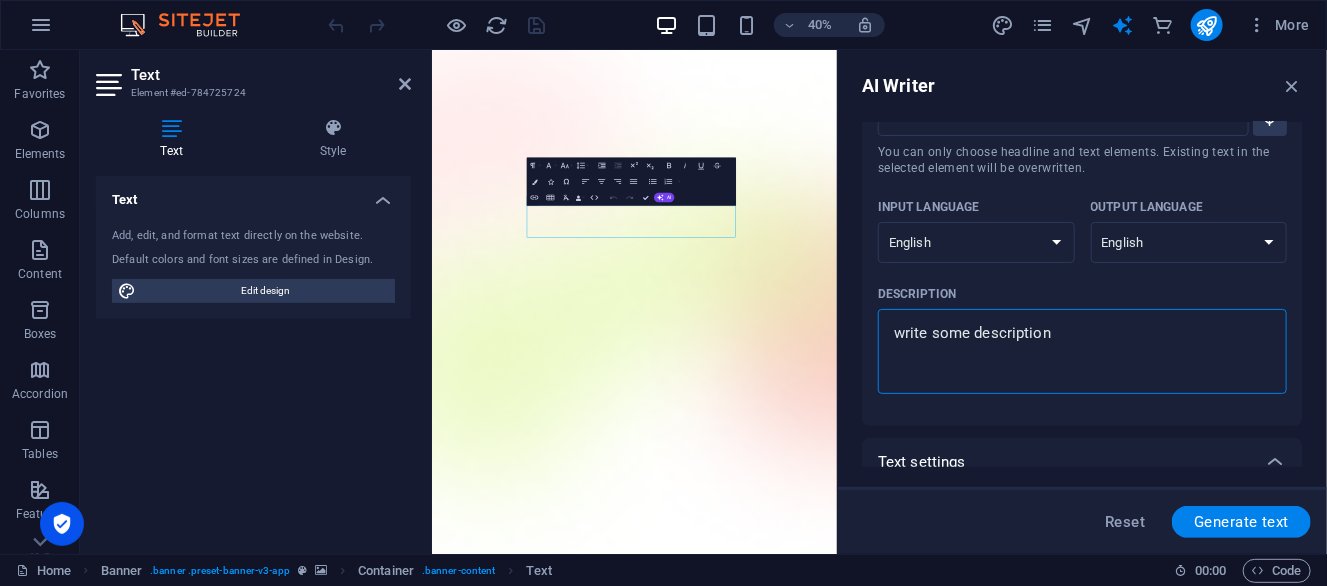 type on "write some description a" 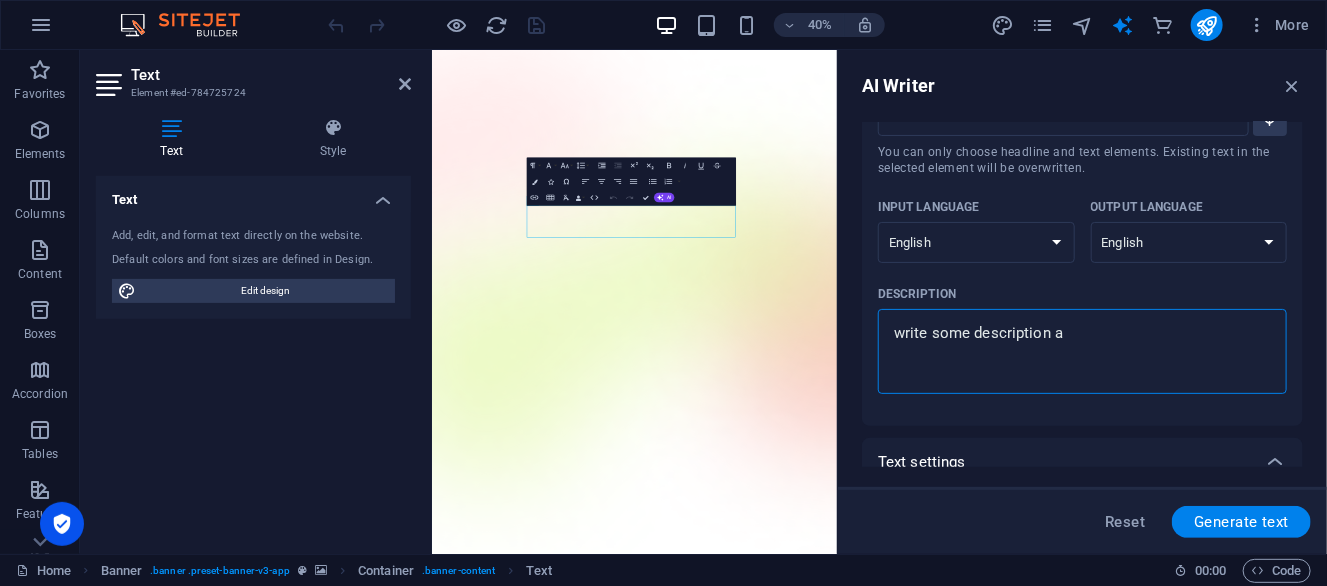 type on "write some description ab" 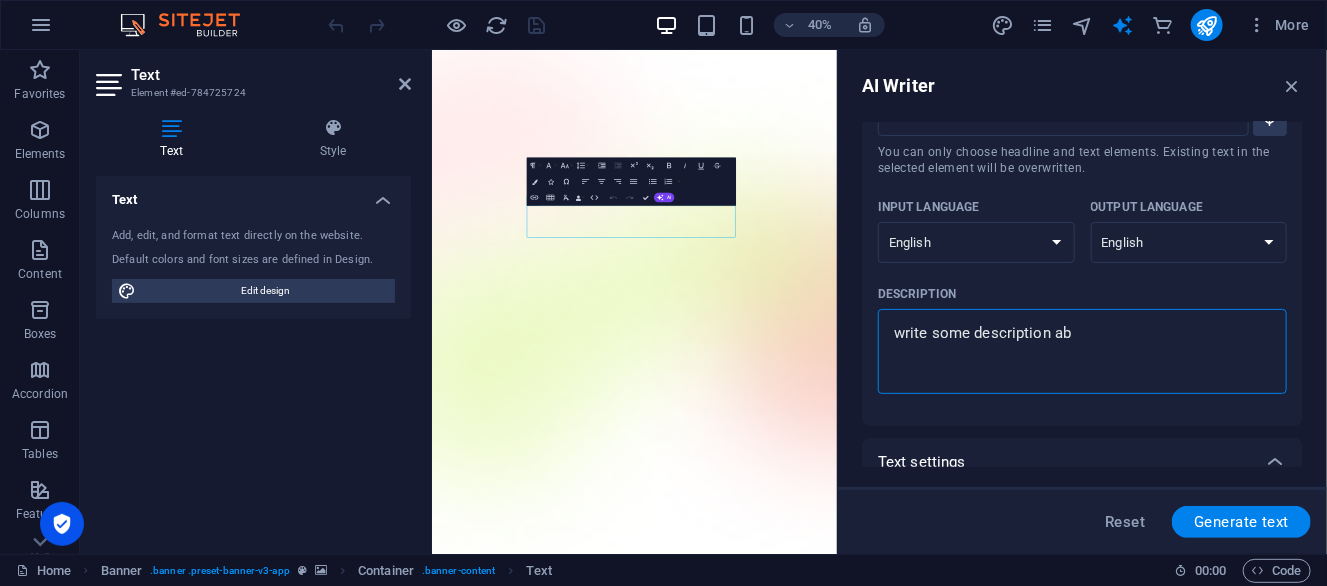 type on "write some description abo" 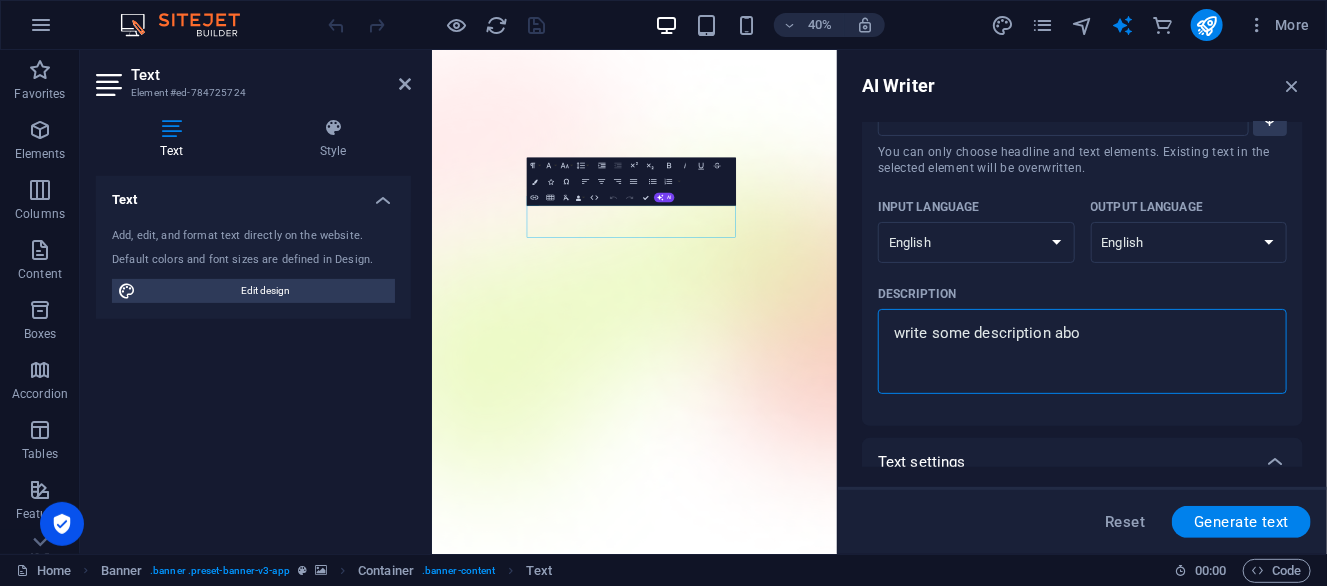 type on "write some description abou" 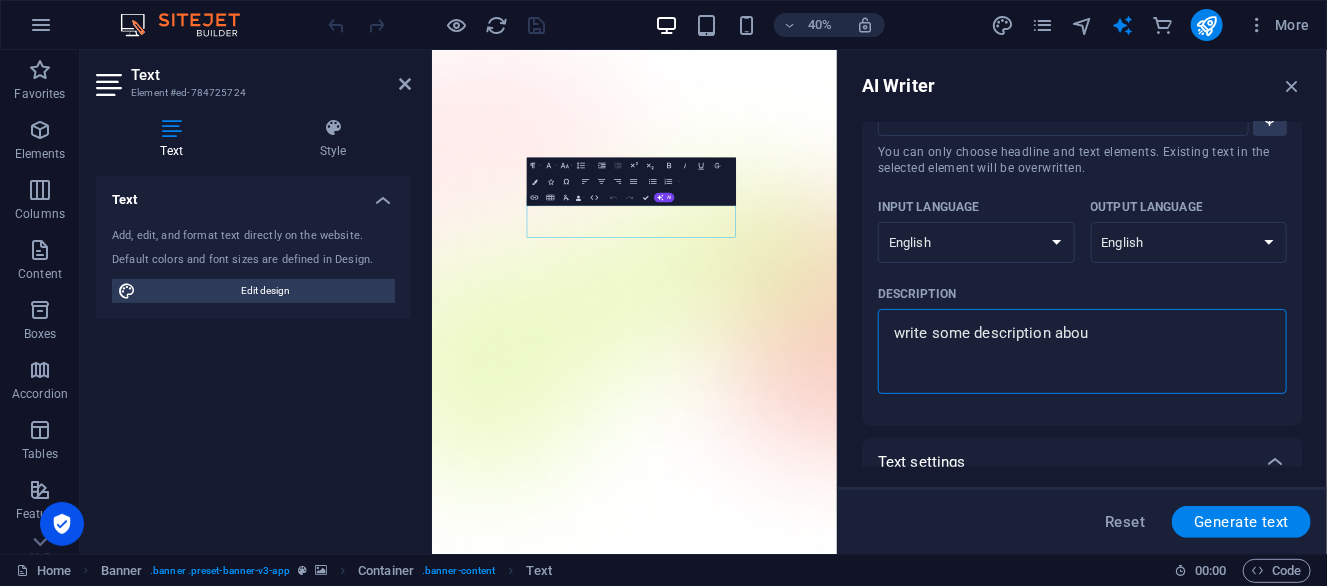 type on "x" 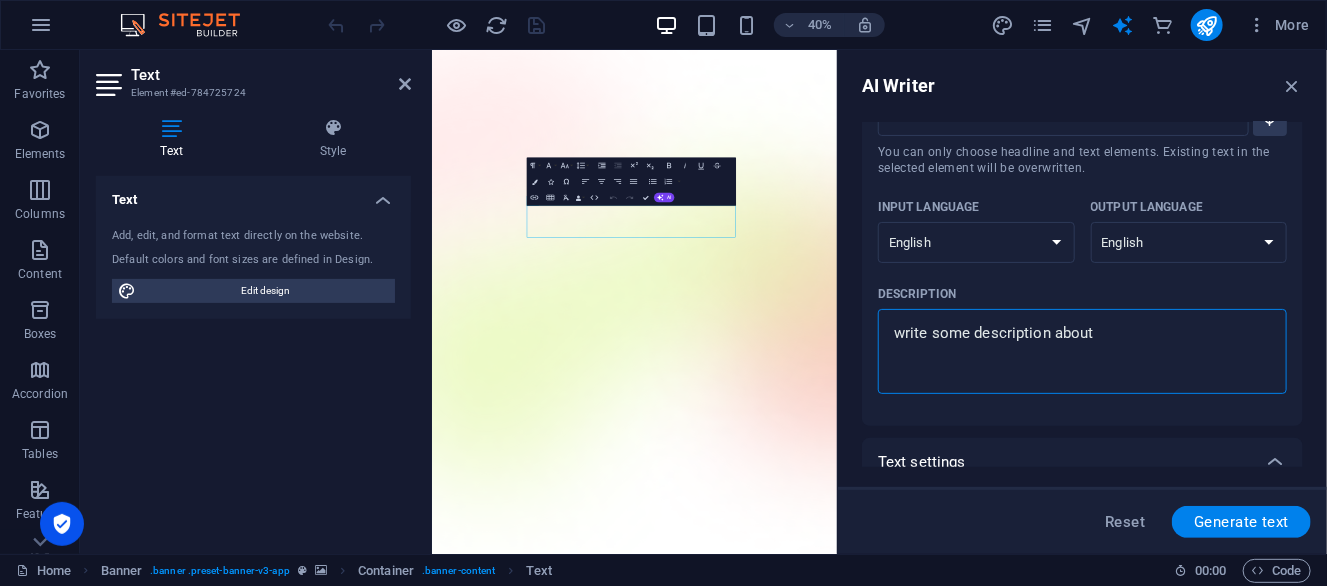 type on "write some description about" 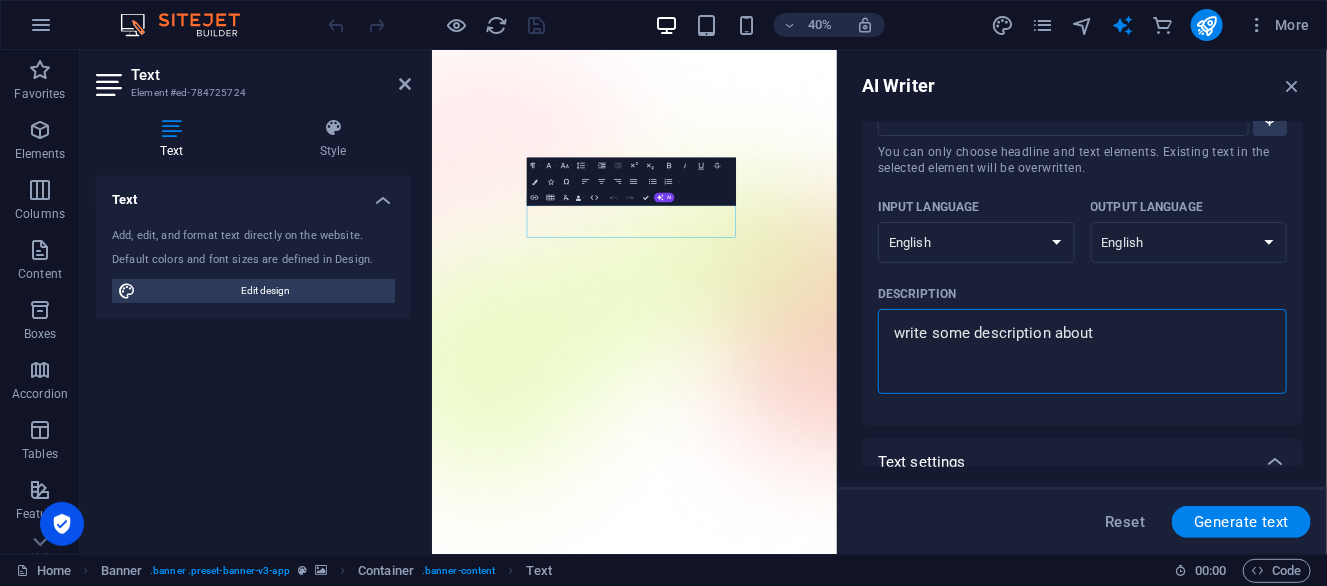 type on "write some description about a" 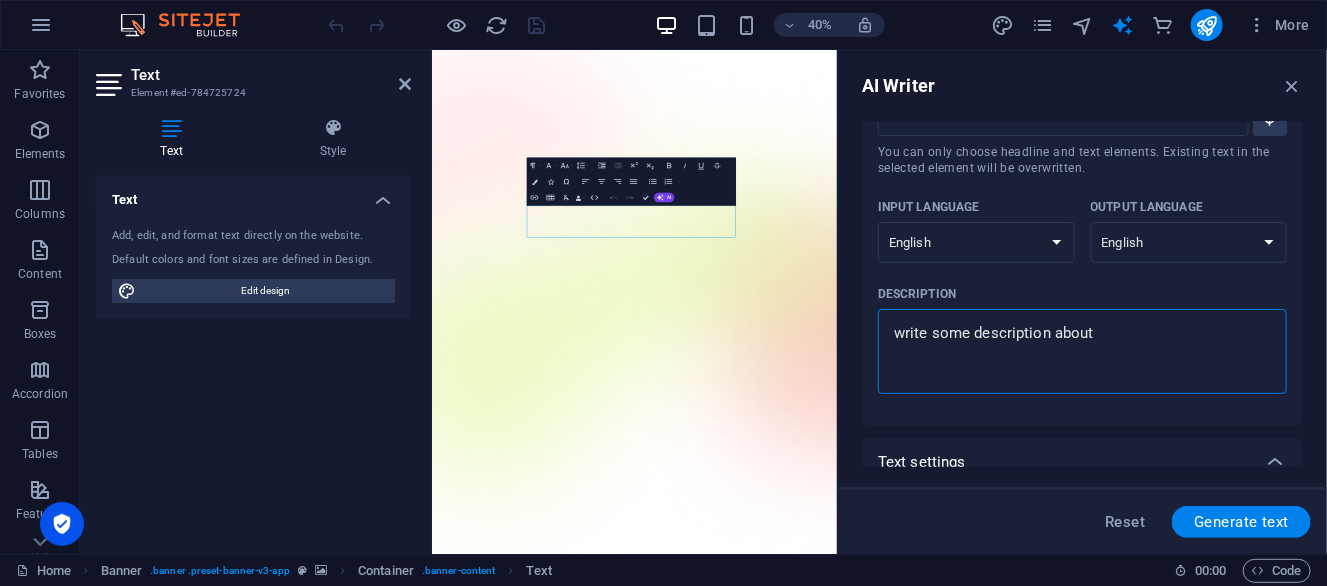 type on "x" 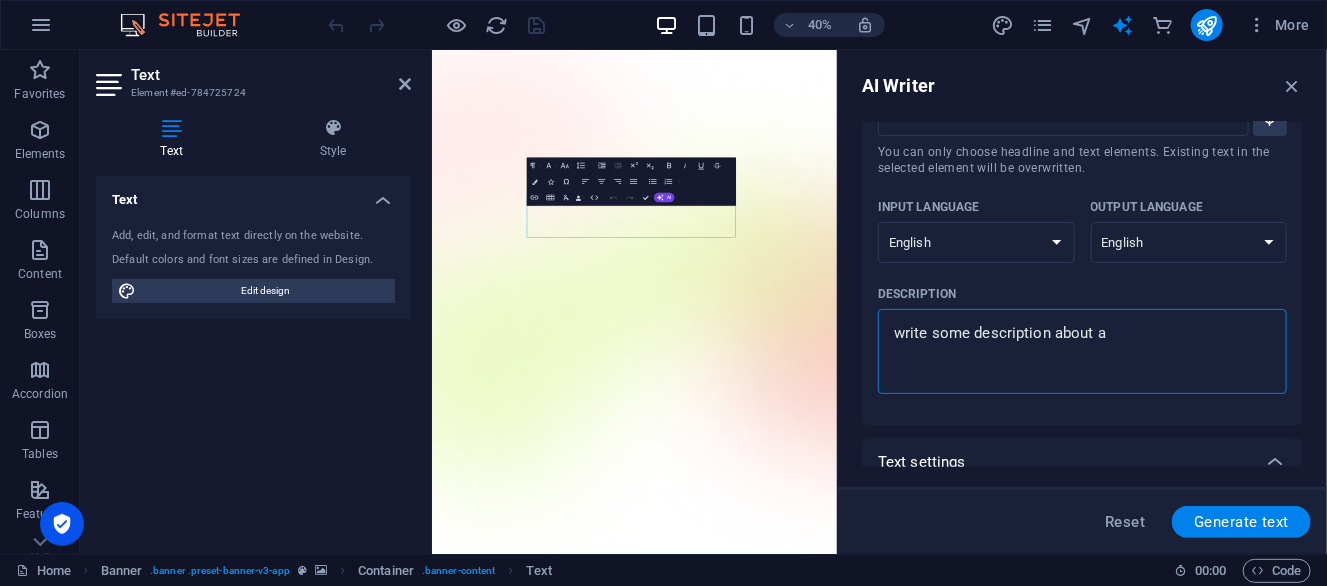 type on "write some description about ai" 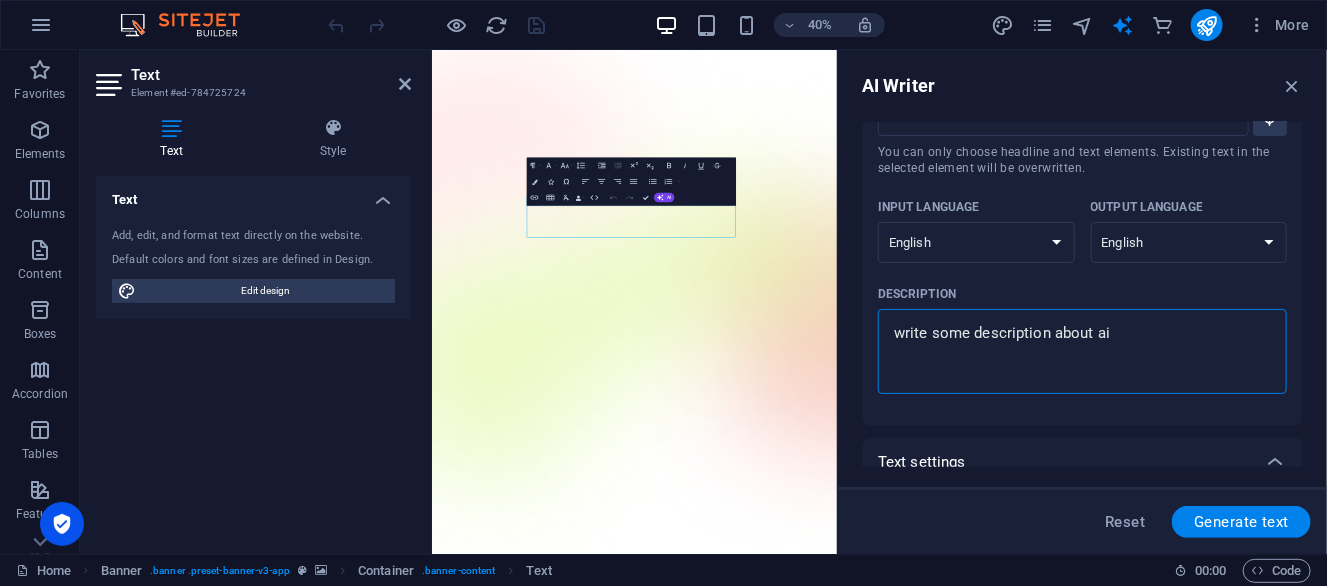 type on "x" 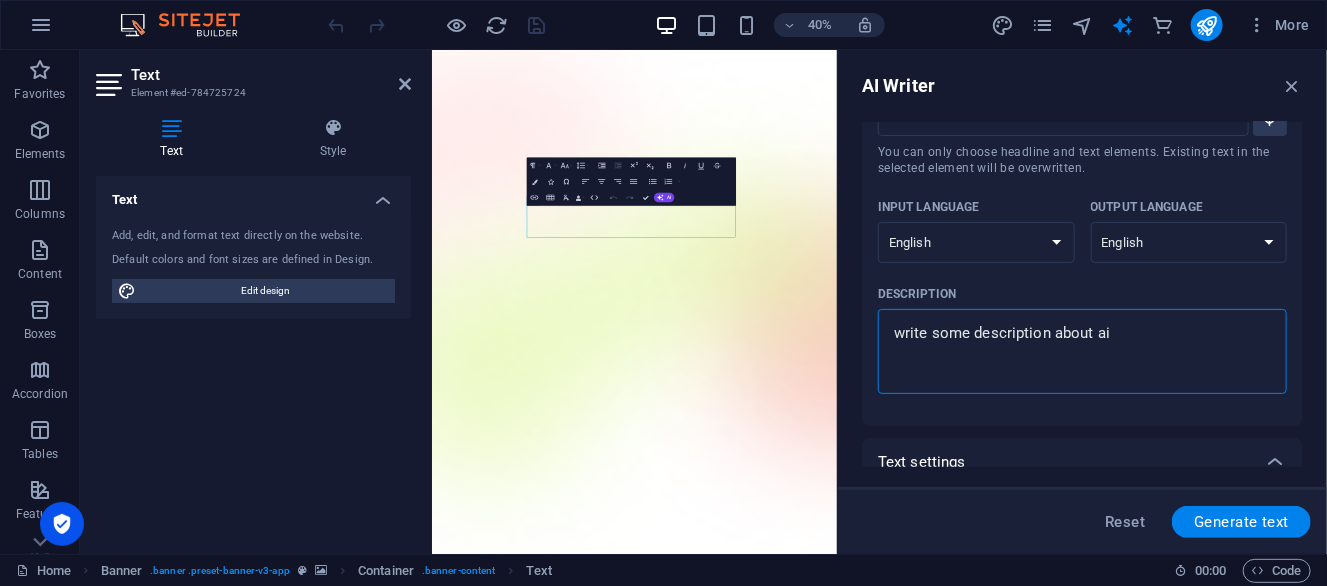 type on "write some description about ai" 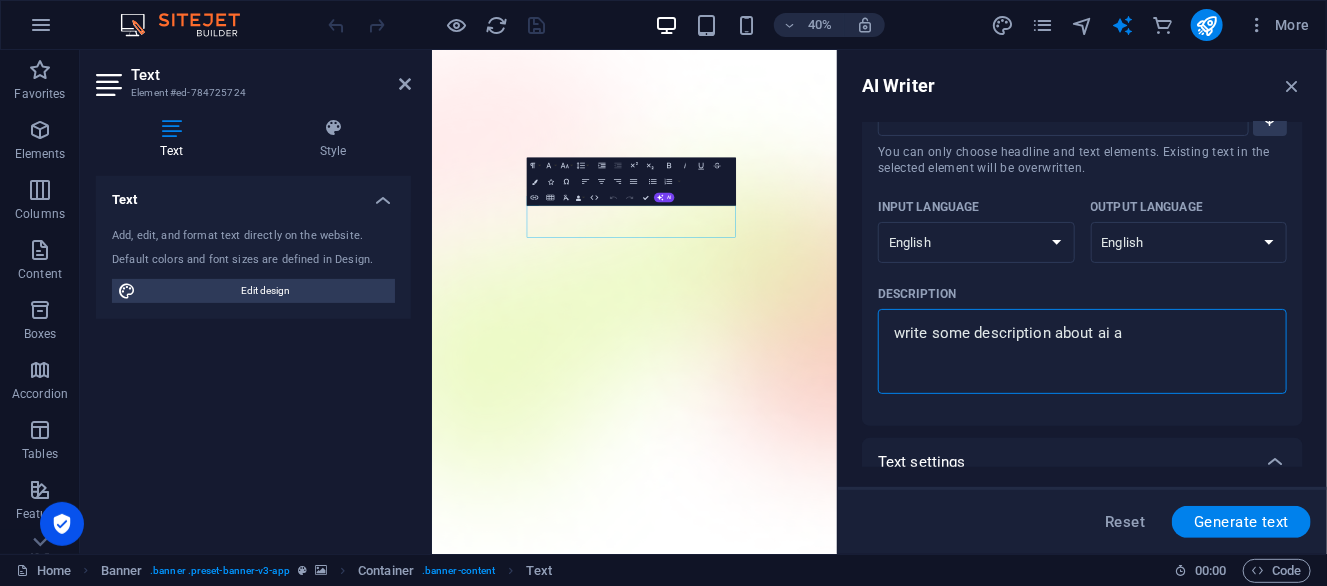 type on "write some description about ai ap" 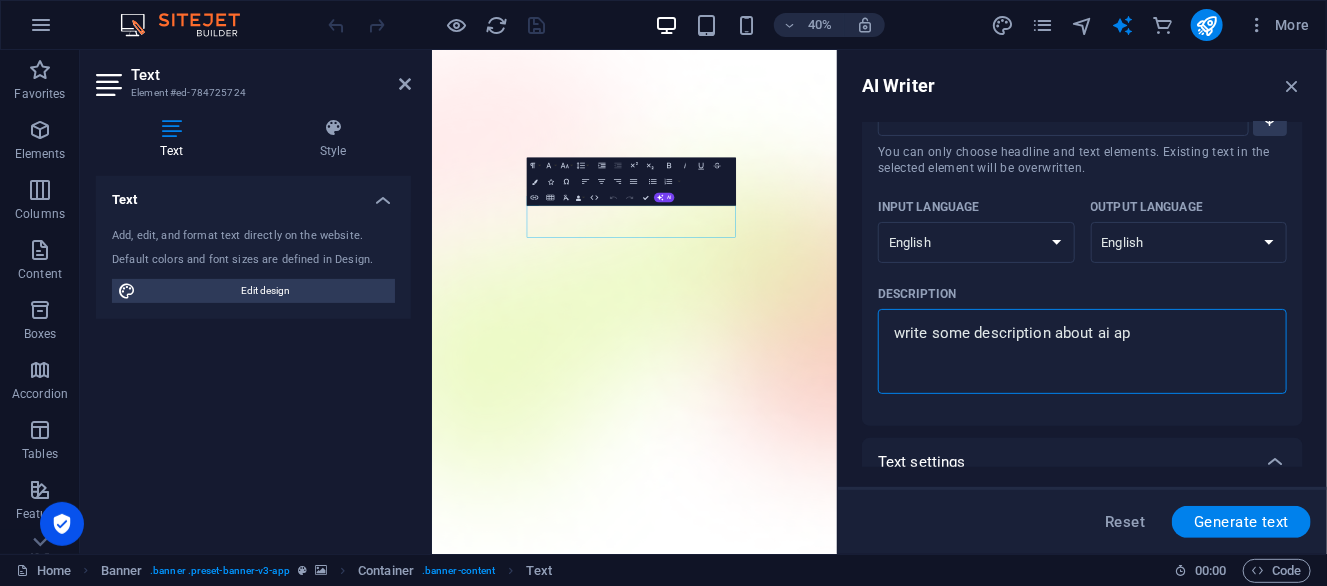 type on "x" 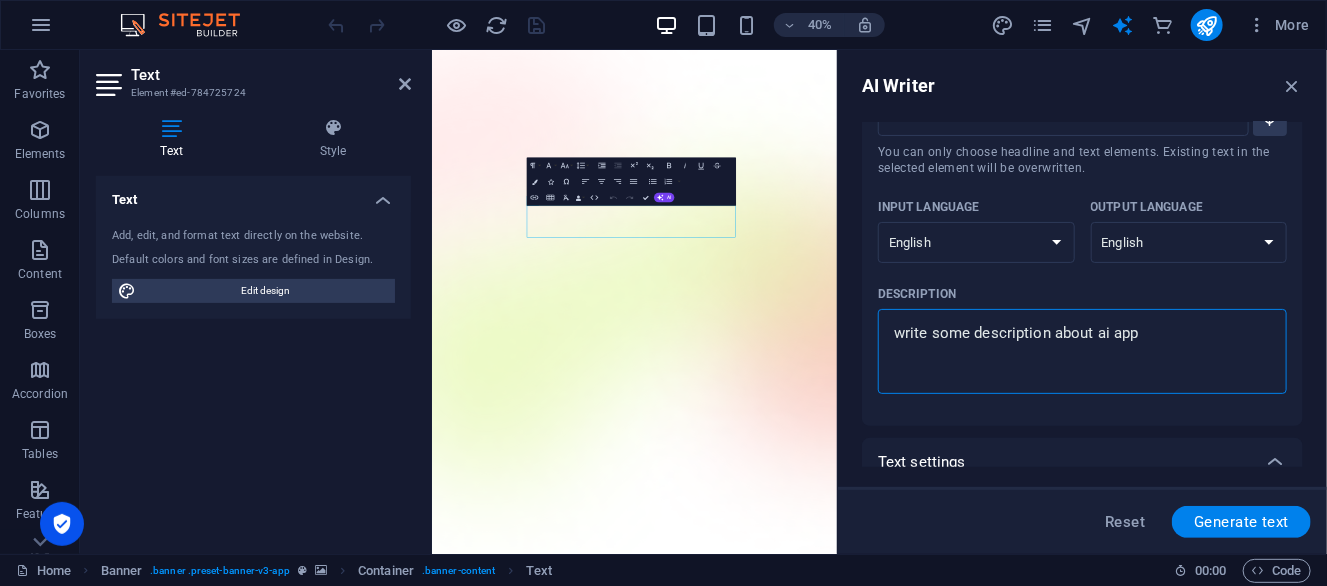 type on "write some description about ai app" 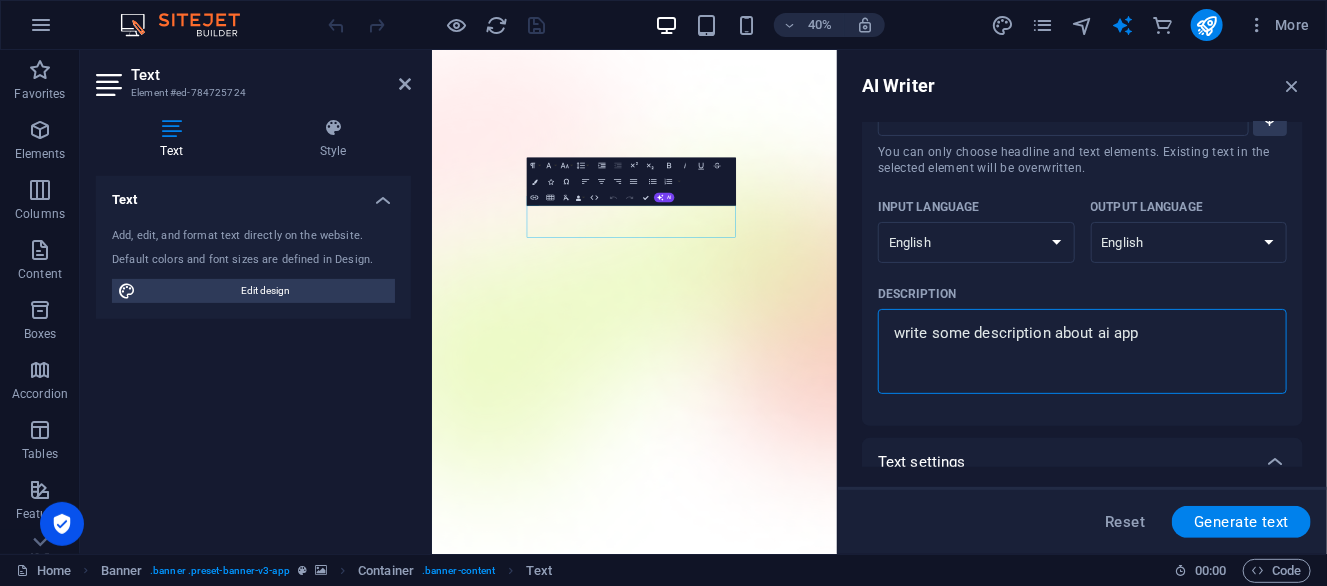 type on "x" 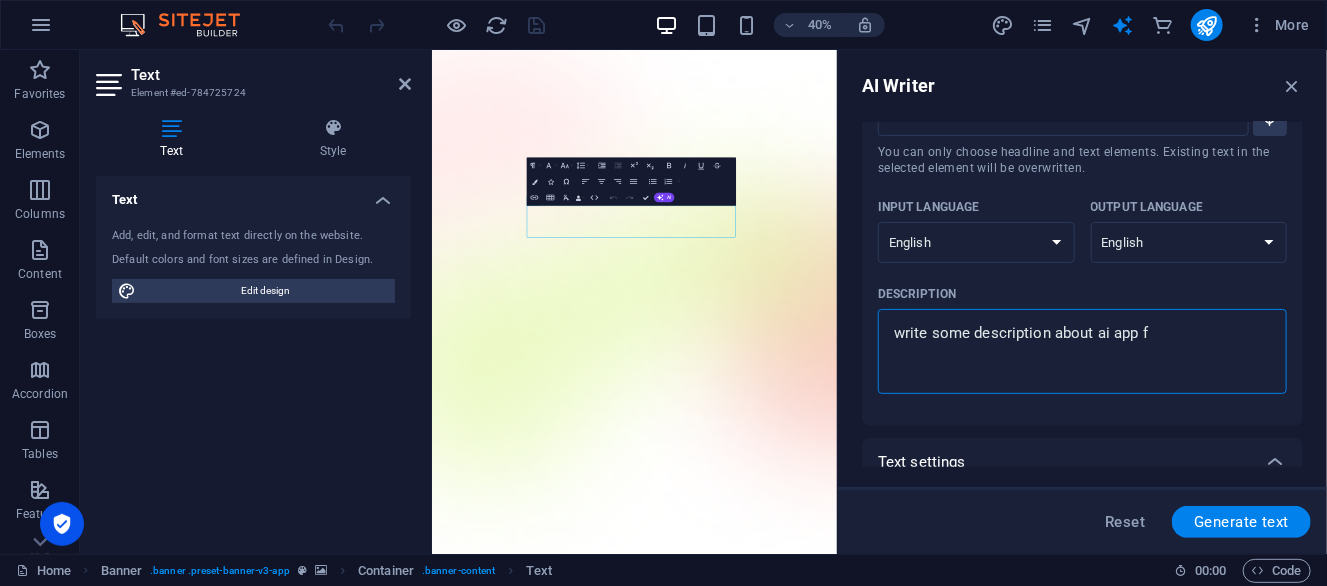 type on "write some description about ai app fo" 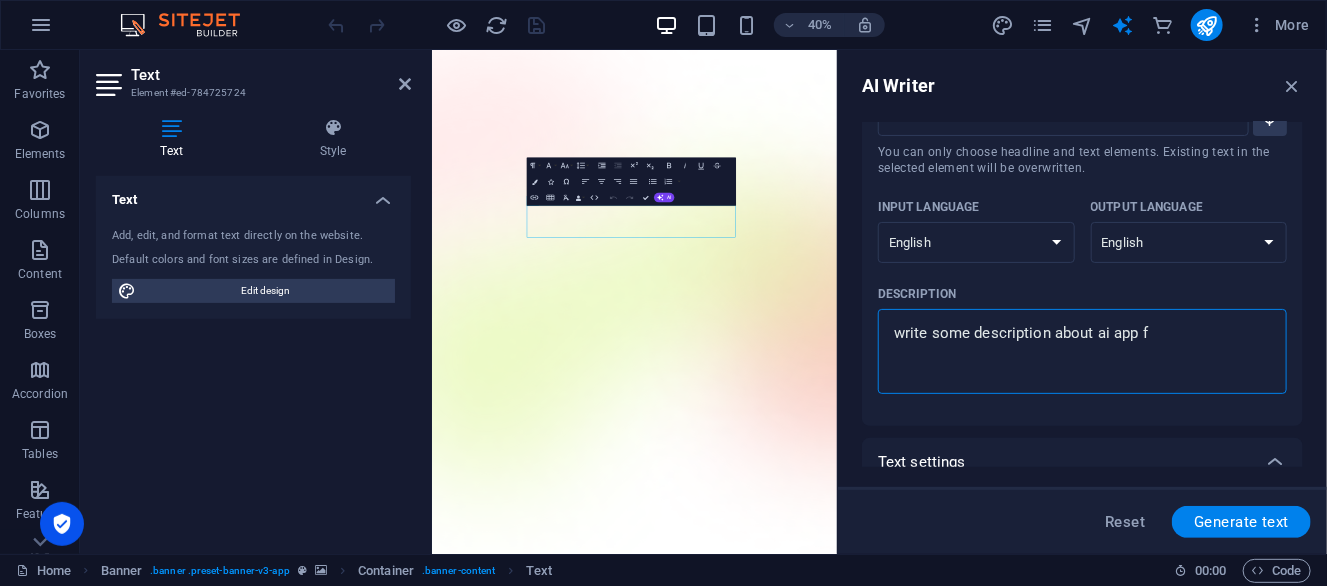 type on "x" 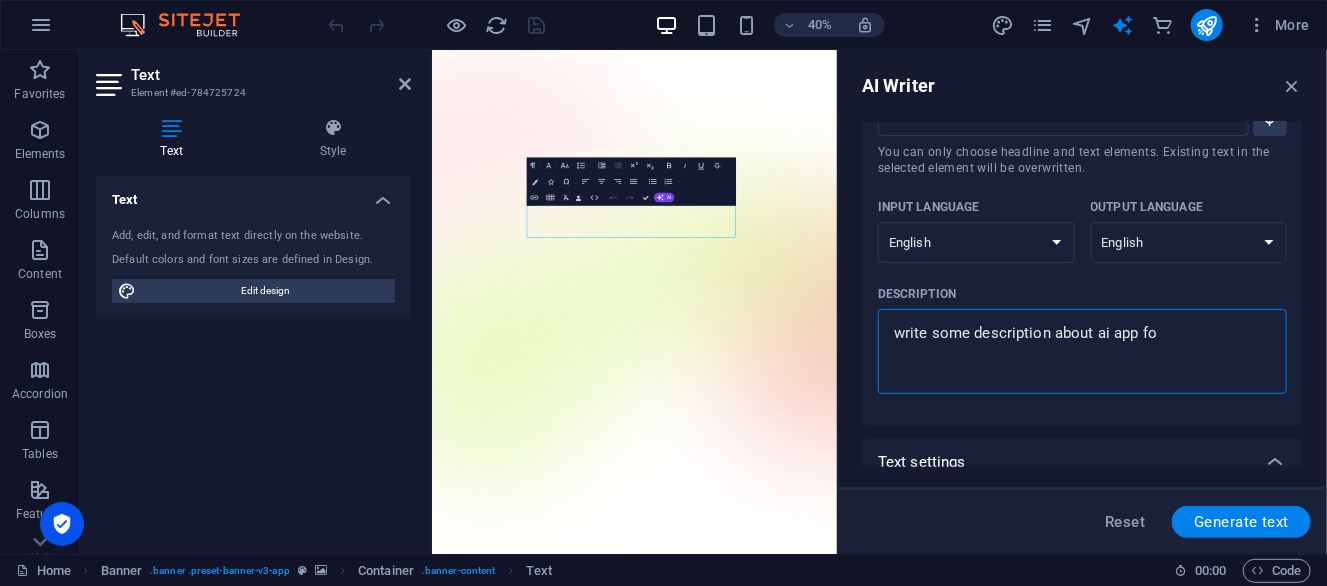 type on "write some description about ai app for" 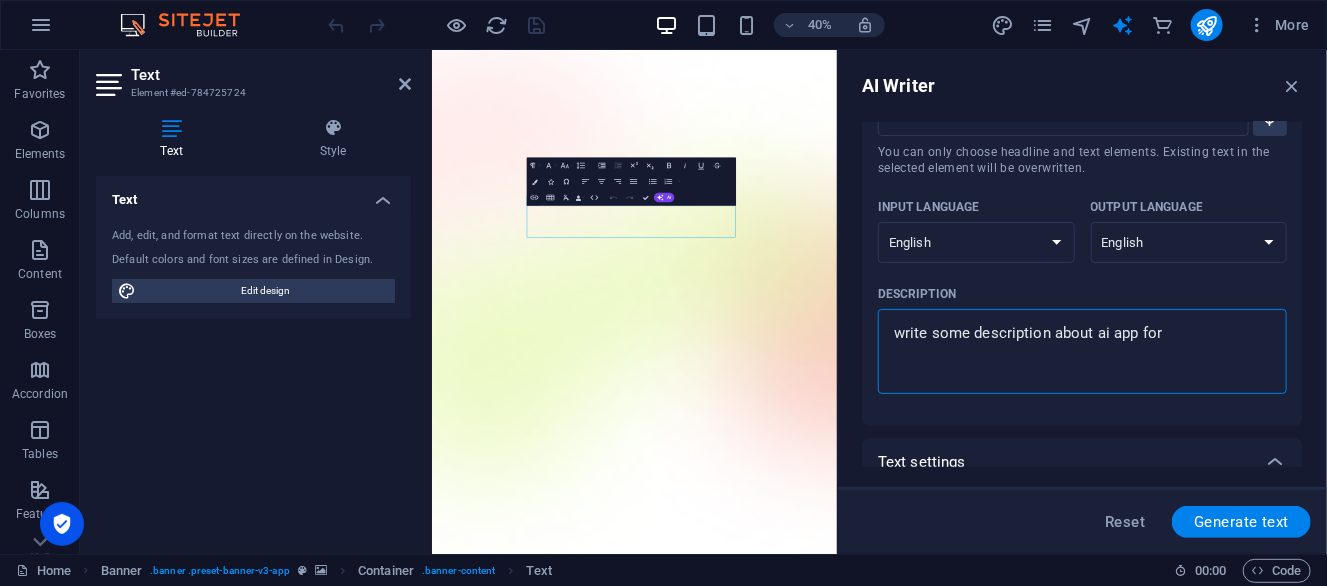 type on "write some description about ai app for" 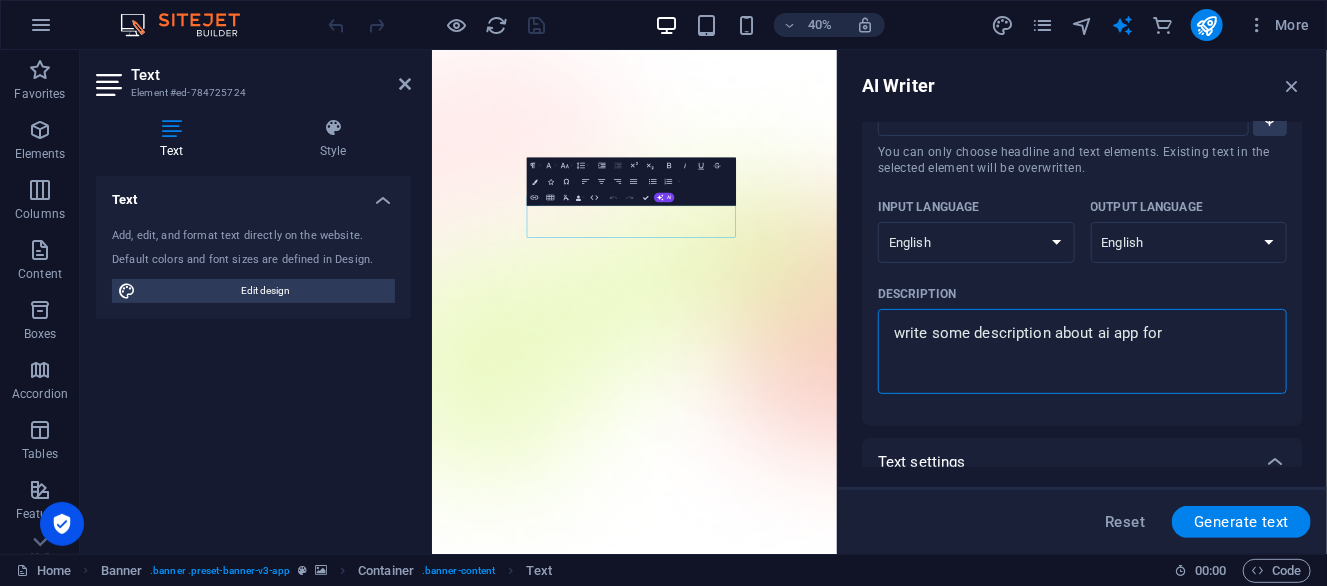 type on "x" 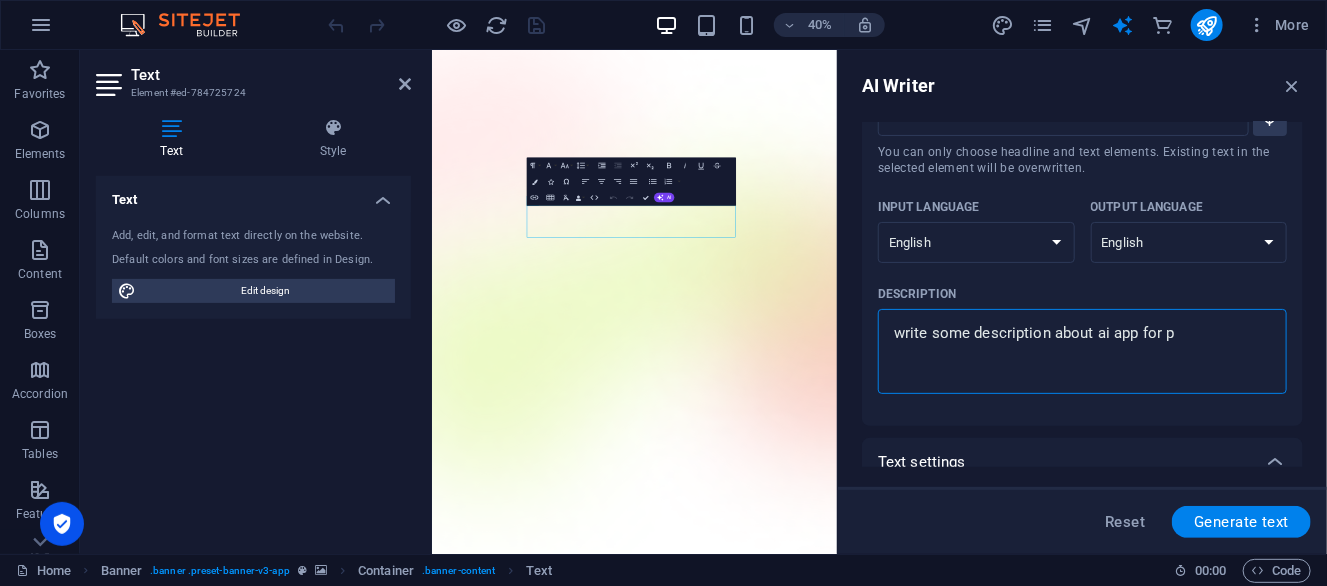 type on "write some description about ai app for pr" 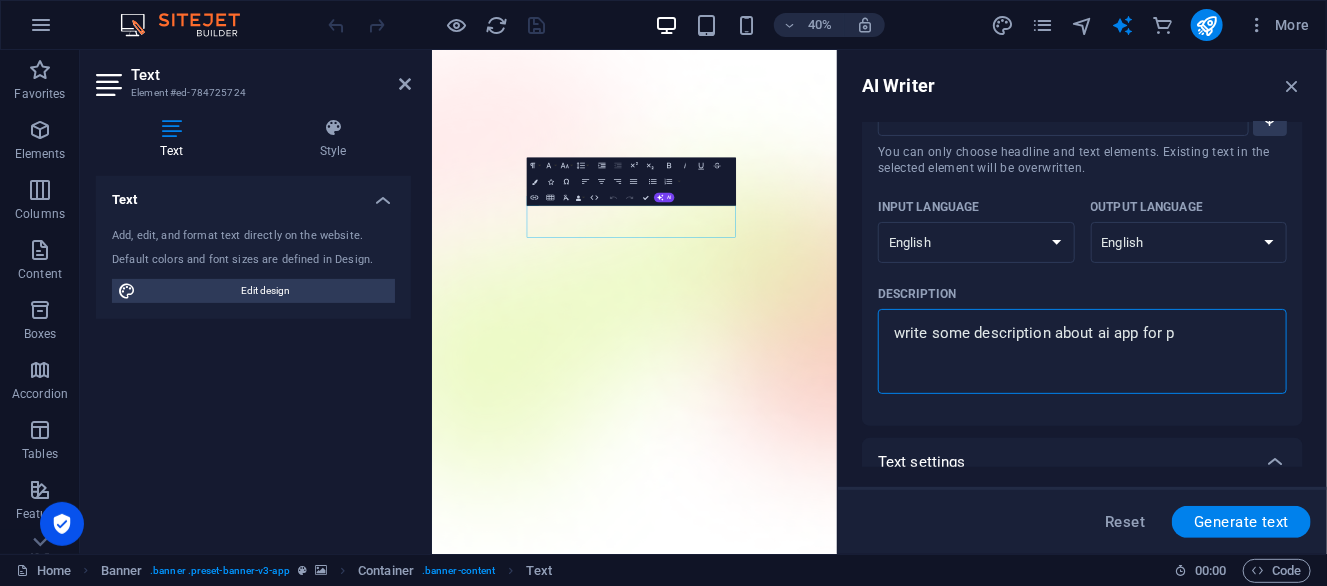 type on "x" 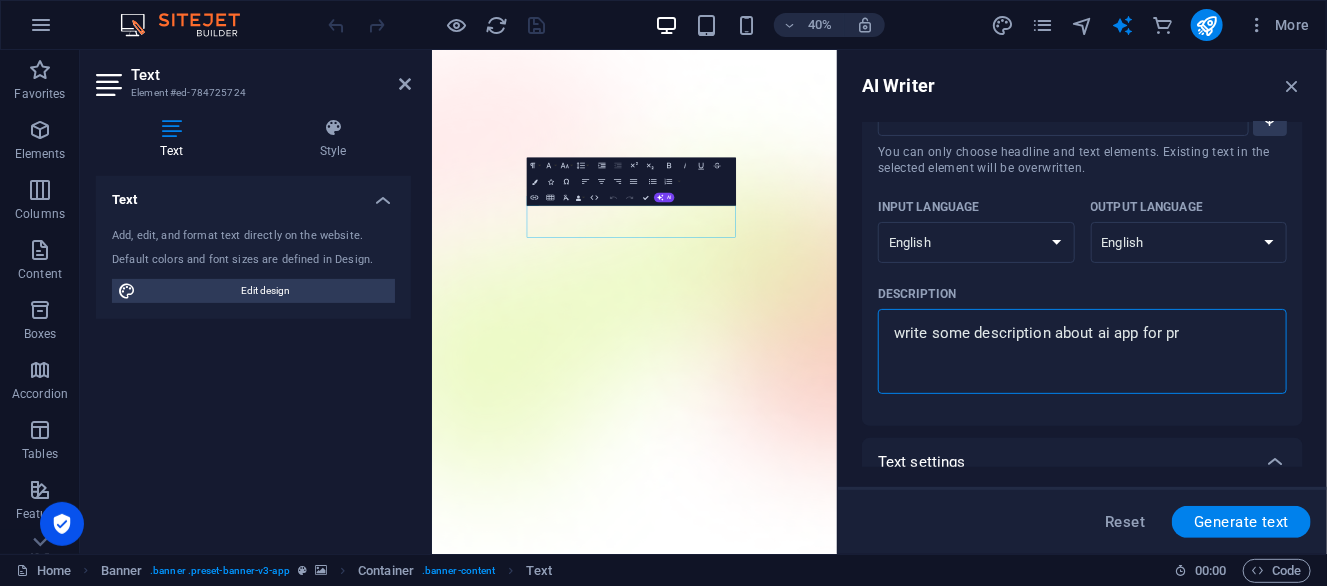 type on "write some description about ai app for pro" 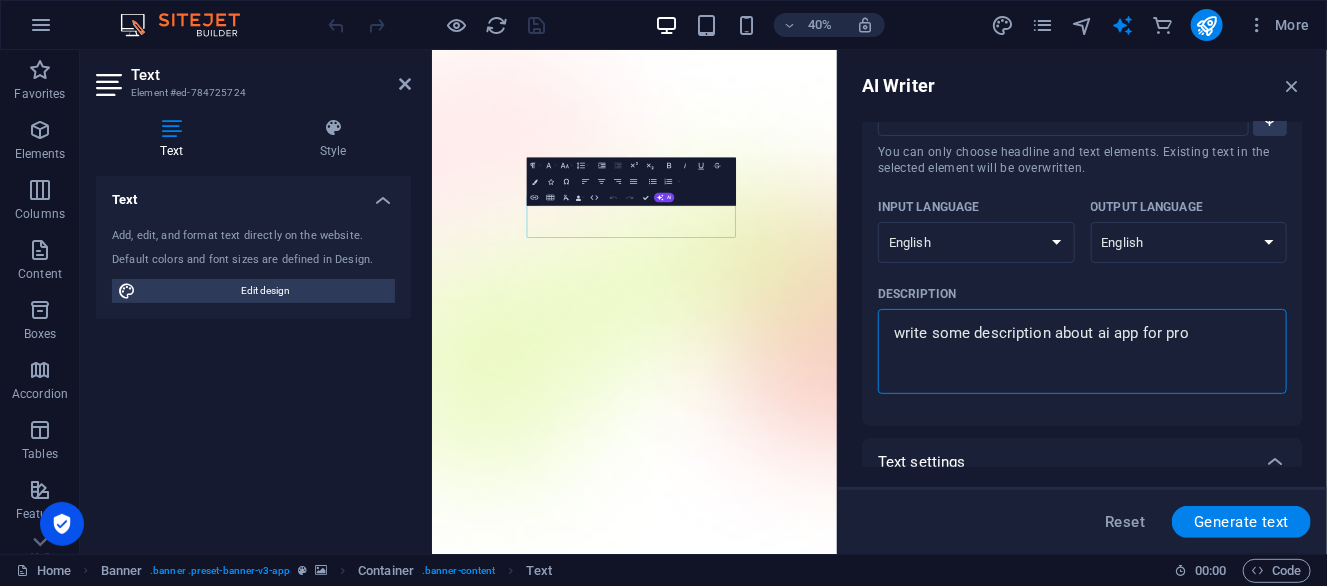 type on "x" 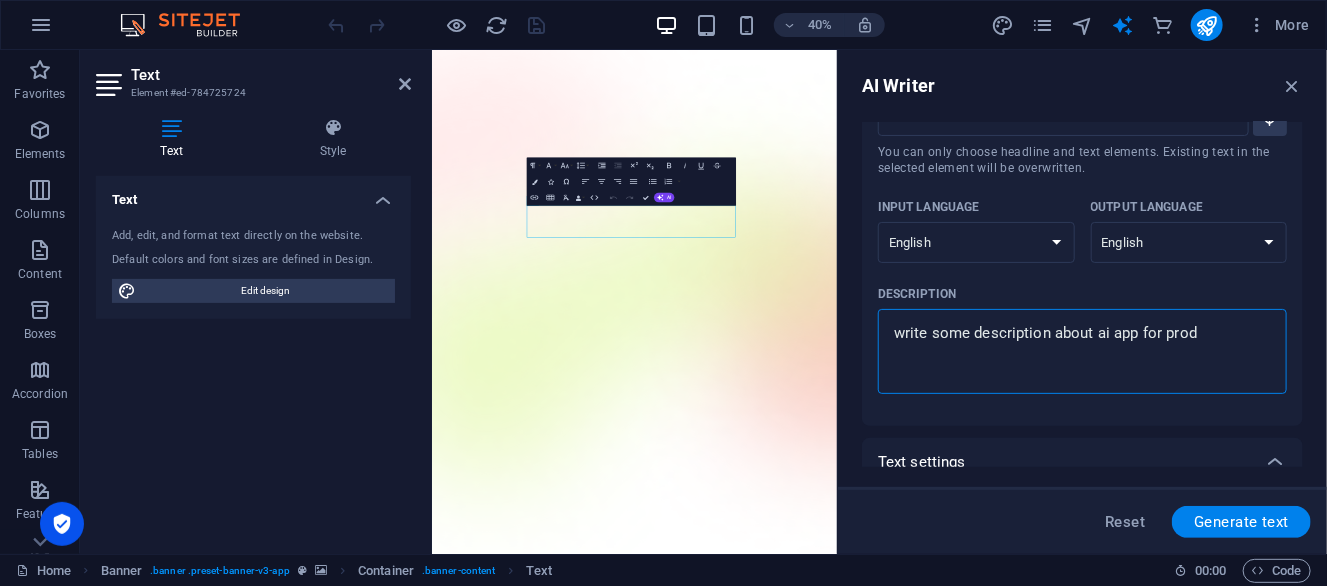 type on "write some description about ai app for produ" 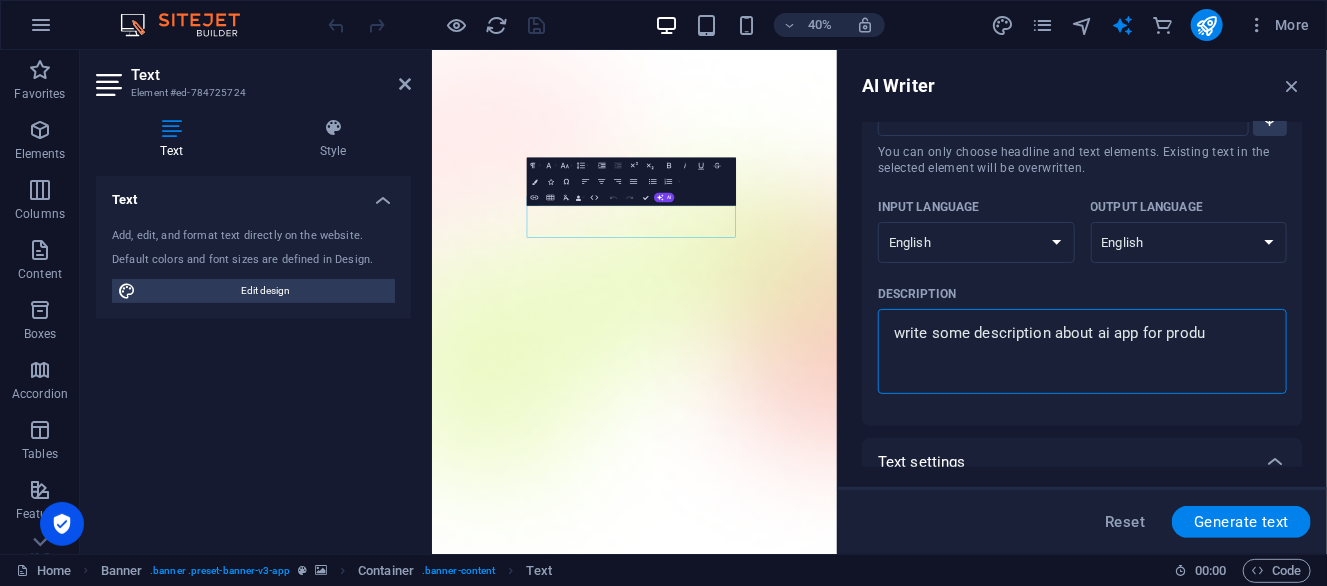 type on "write some description about ai app for produc" 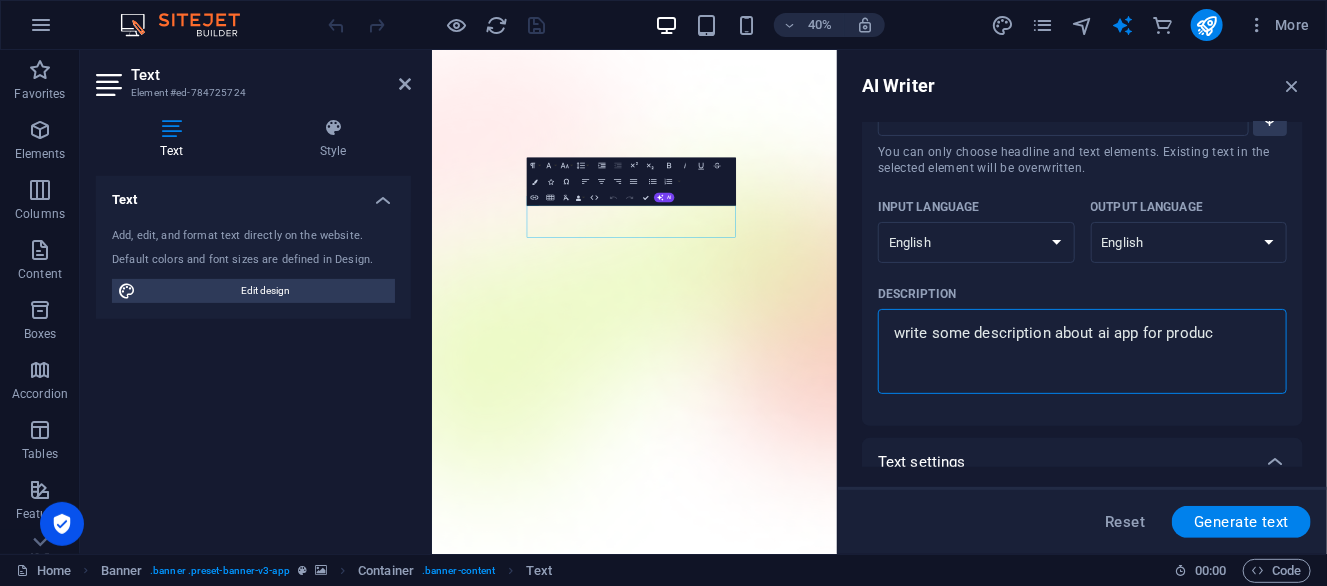 type on "write some description about ai app for product" 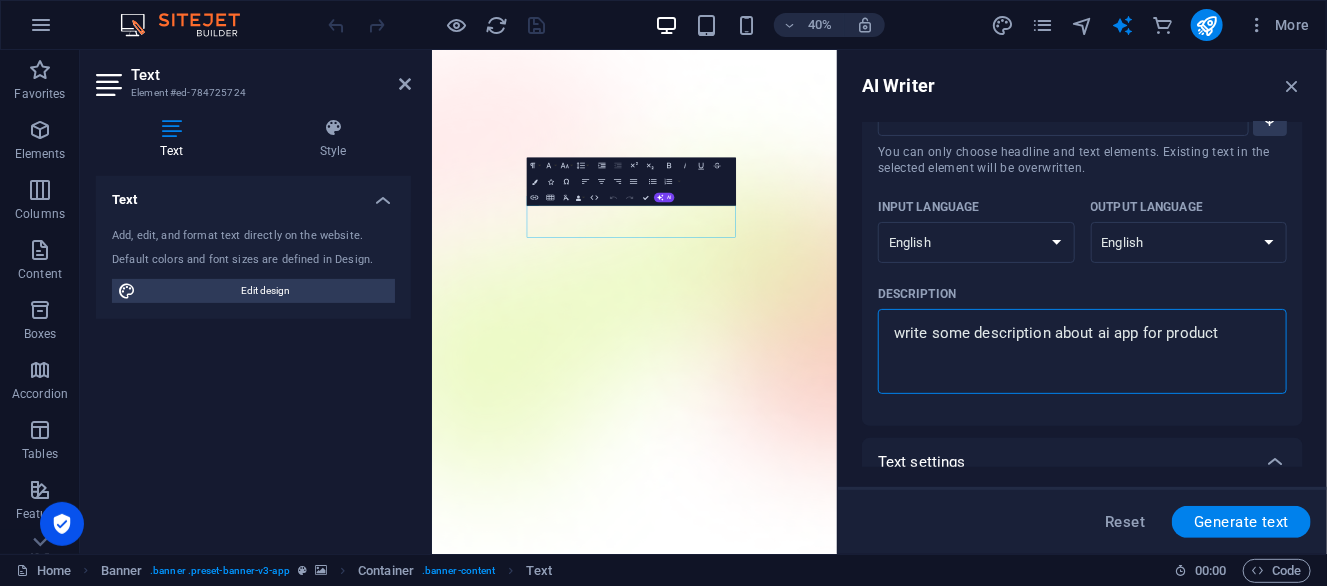 type on "x" 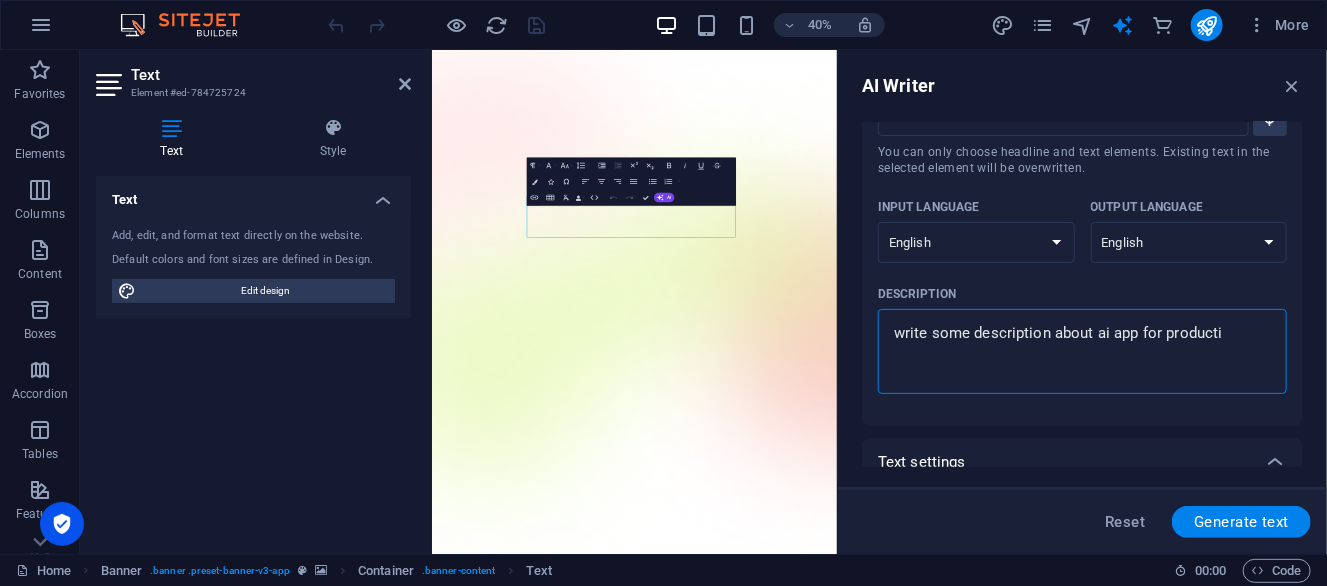 type on "write some description about ai app for productiv" 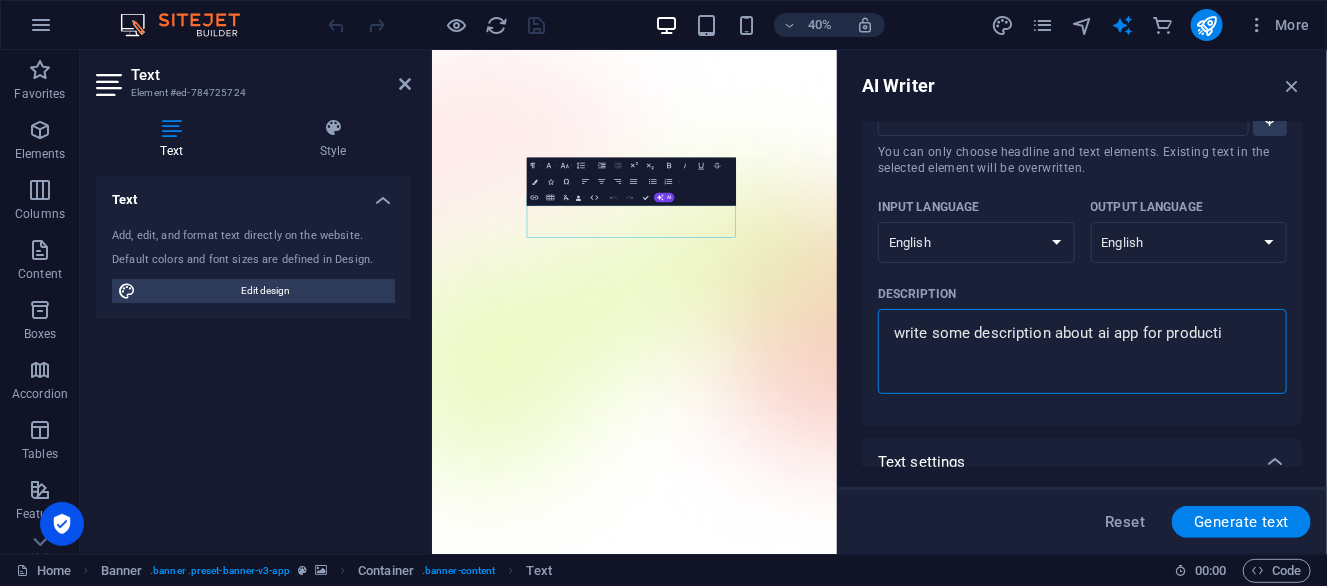 type on "x" 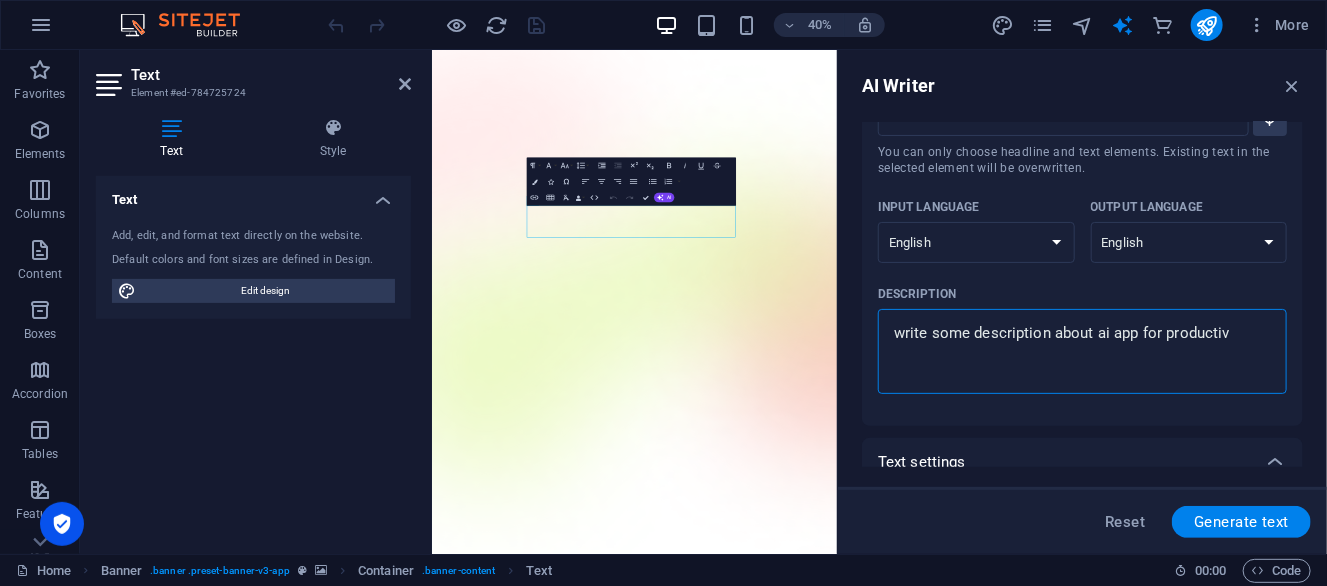 type on "write some description about ai app for productivi" 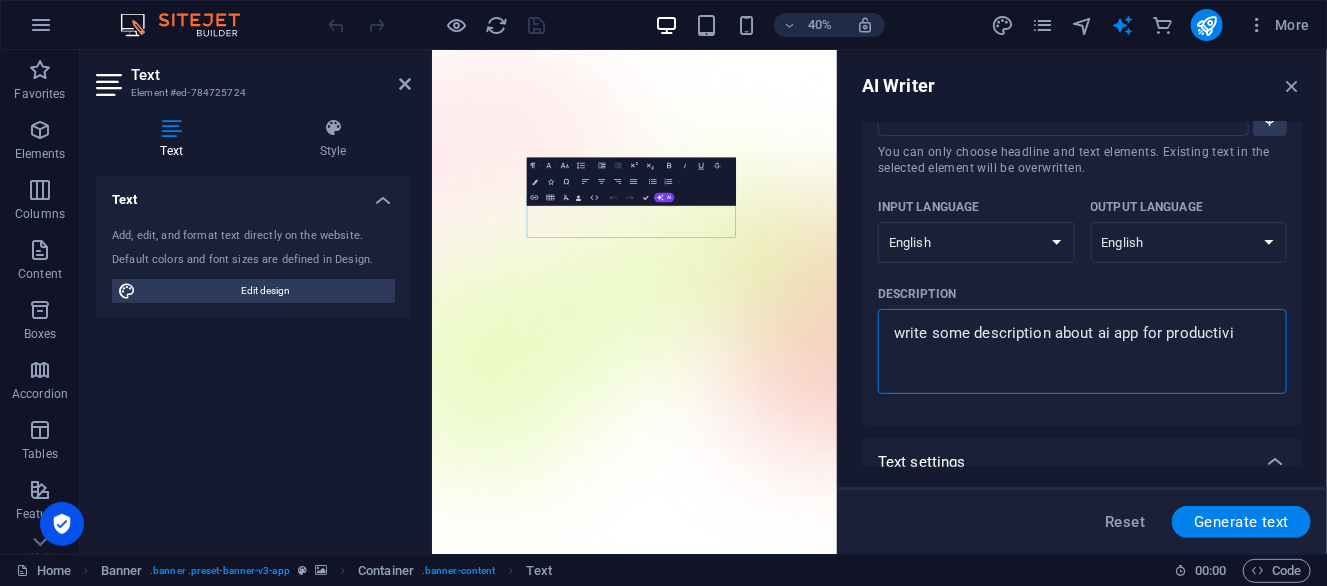 type on "x" 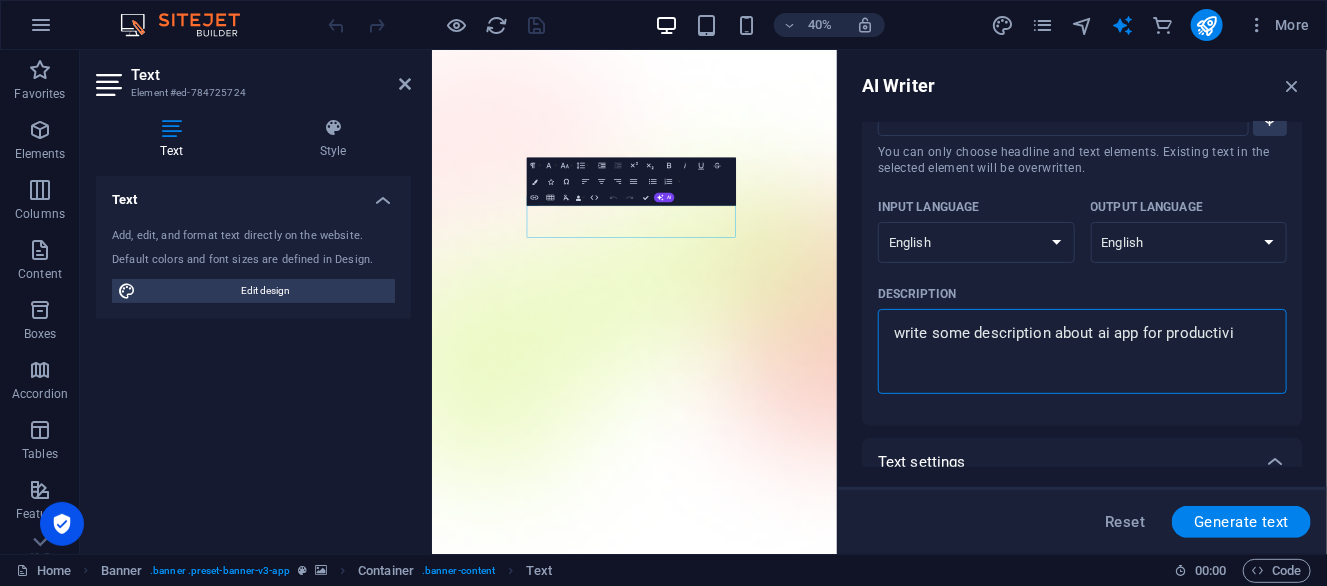type on "write some description about ai app for productivit" 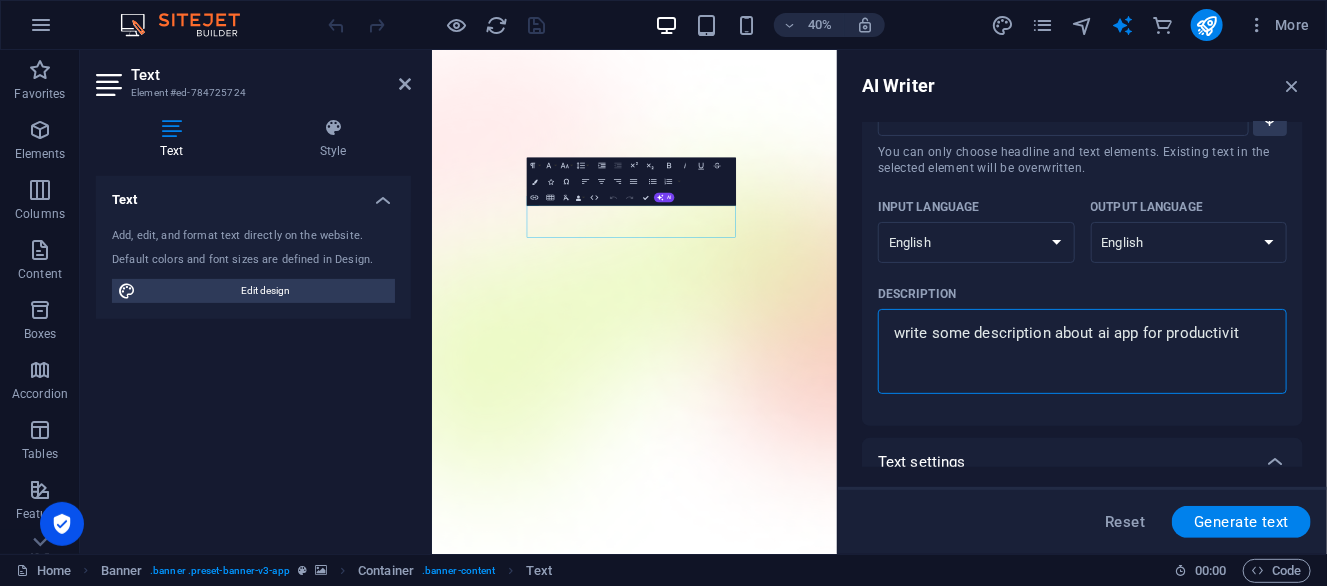 type on "write some description about ai app for productivity" 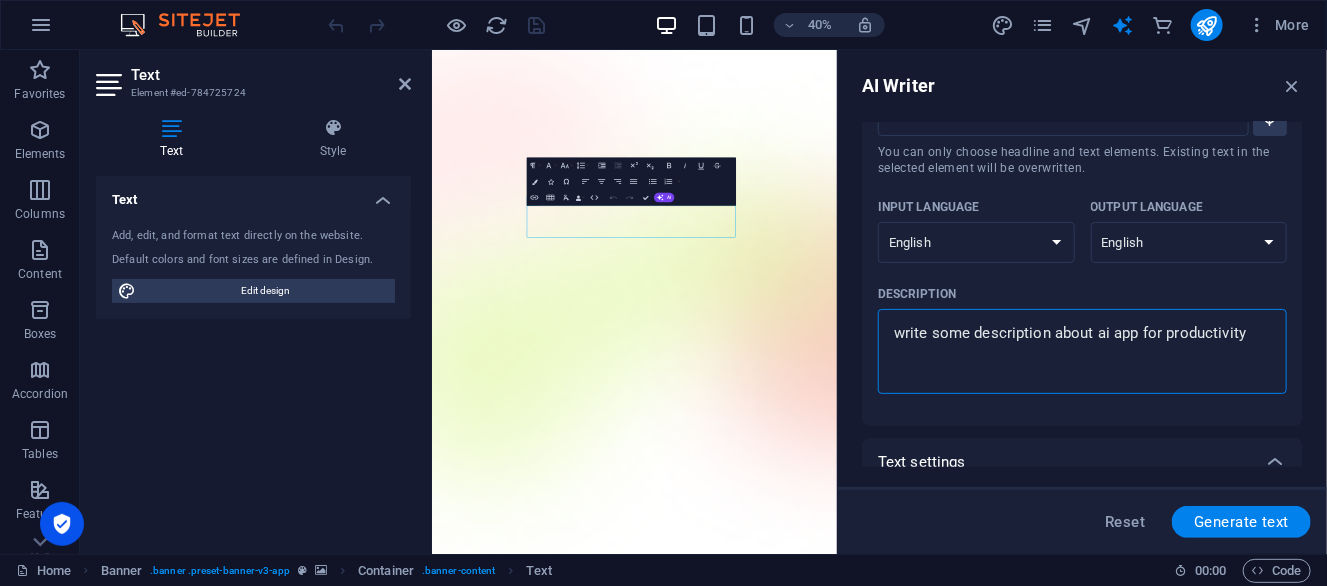 type on "x" 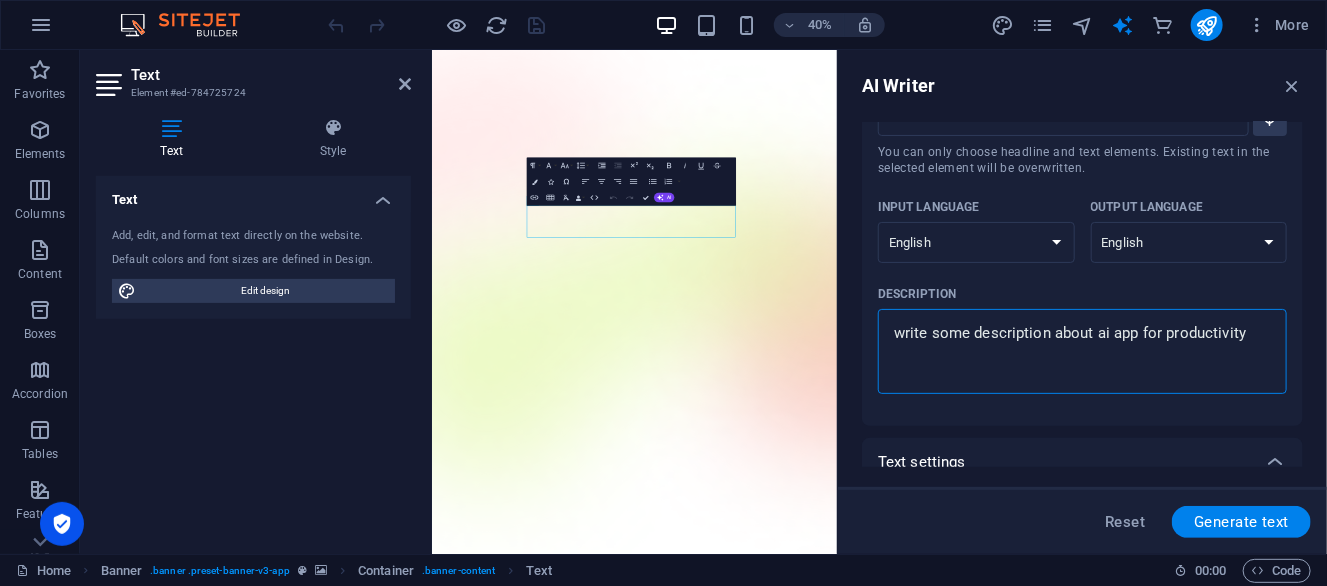 type on "x" 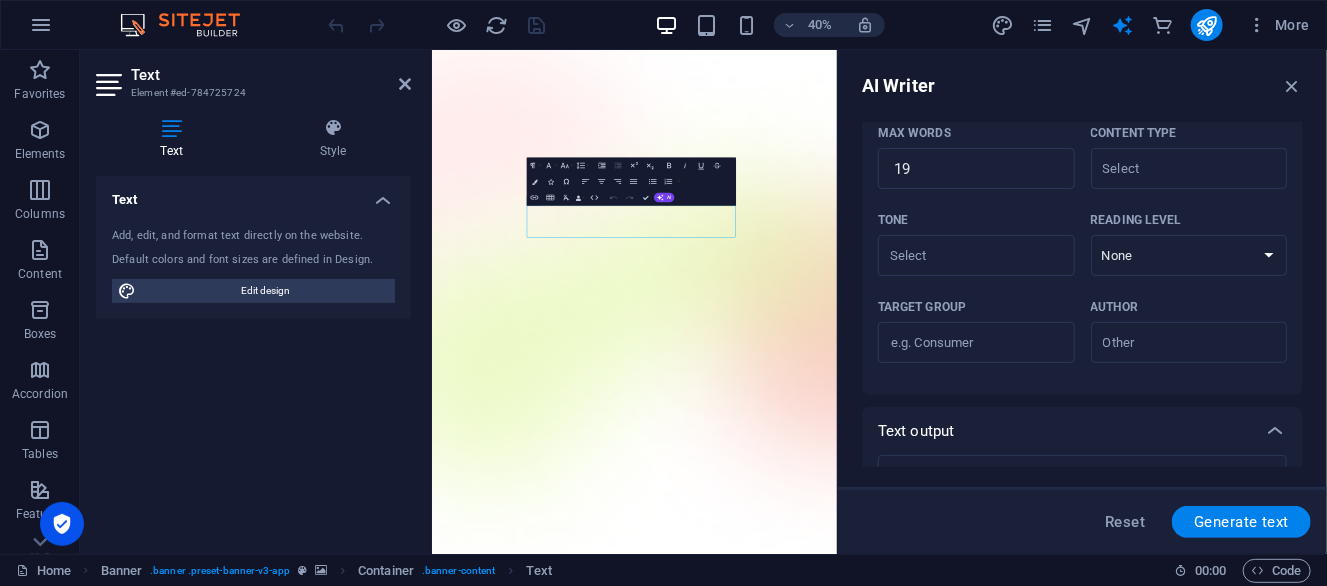 scroll, scrollTop: 500, scrollLeft: 0, axis: vertical 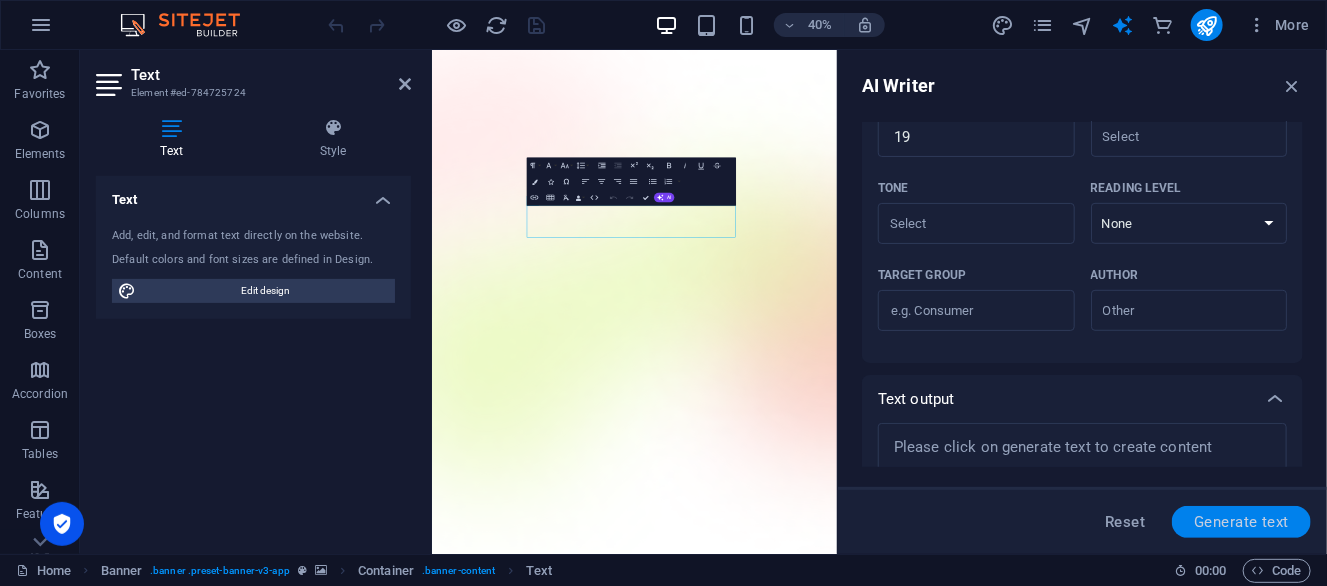 type on "write some description about ai app for productivity" 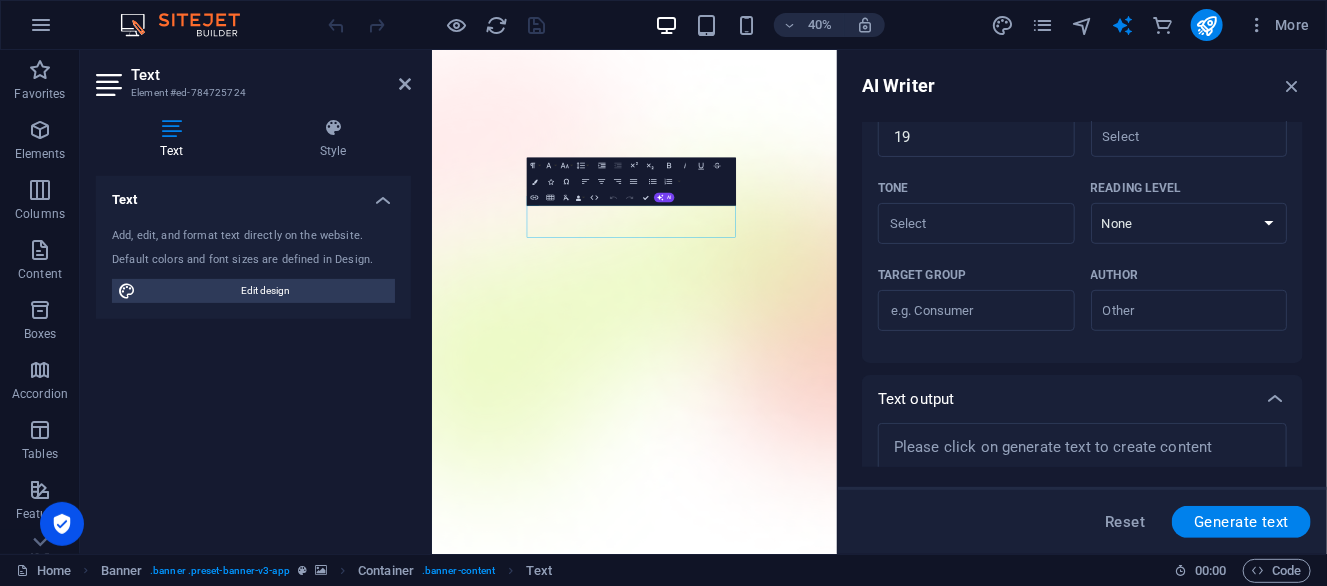 click on "Generate text" at bounding box center [1241, 522] 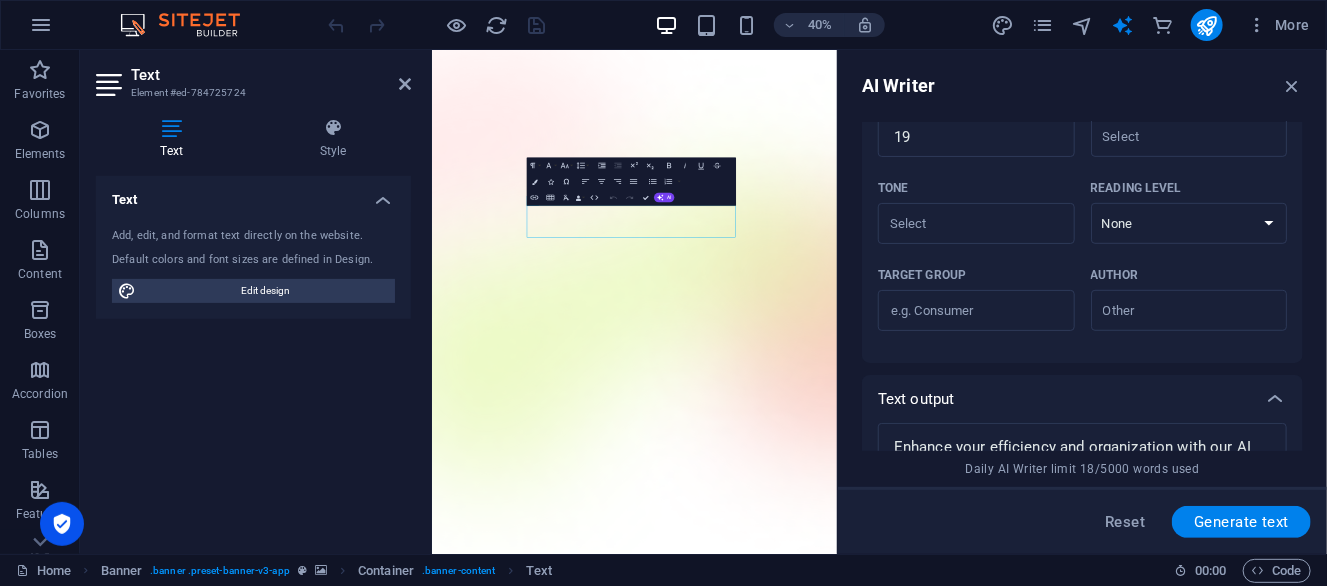 type 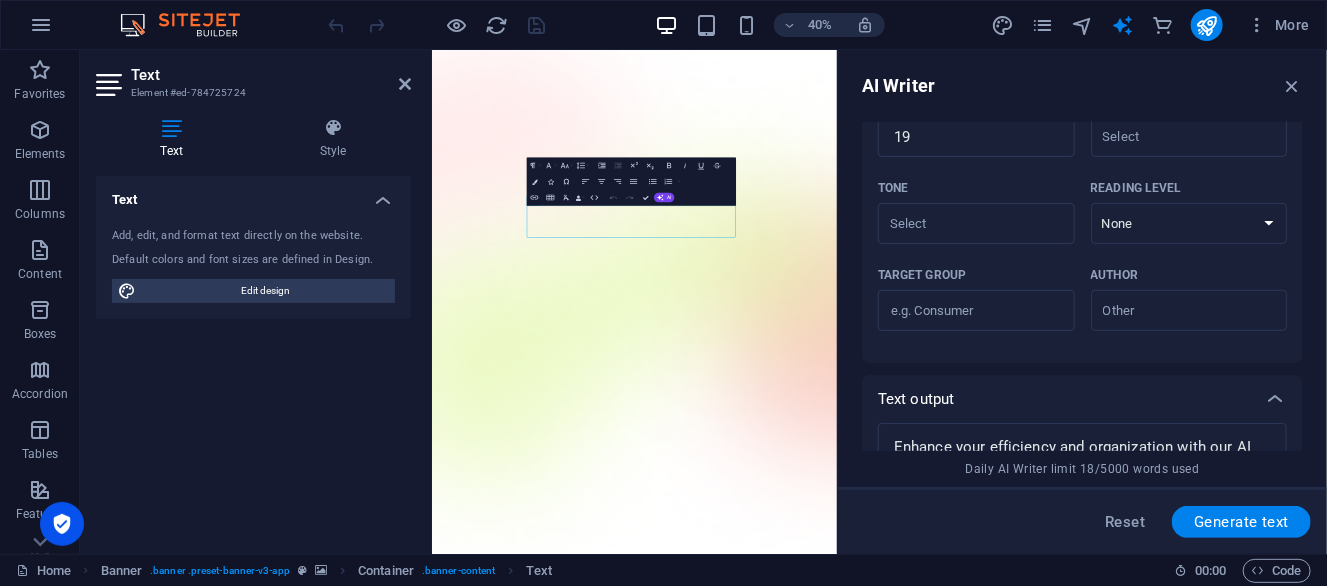 type on "x" 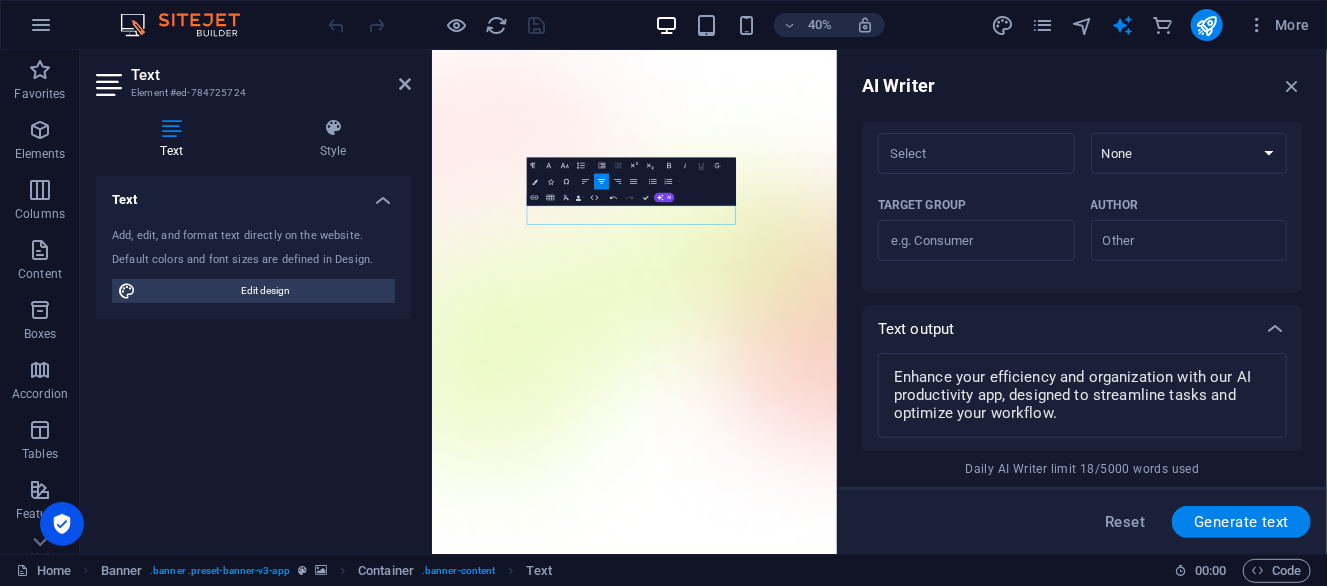 scroll, scrollTop: 709, scrollLeft: 0, axis: vertical 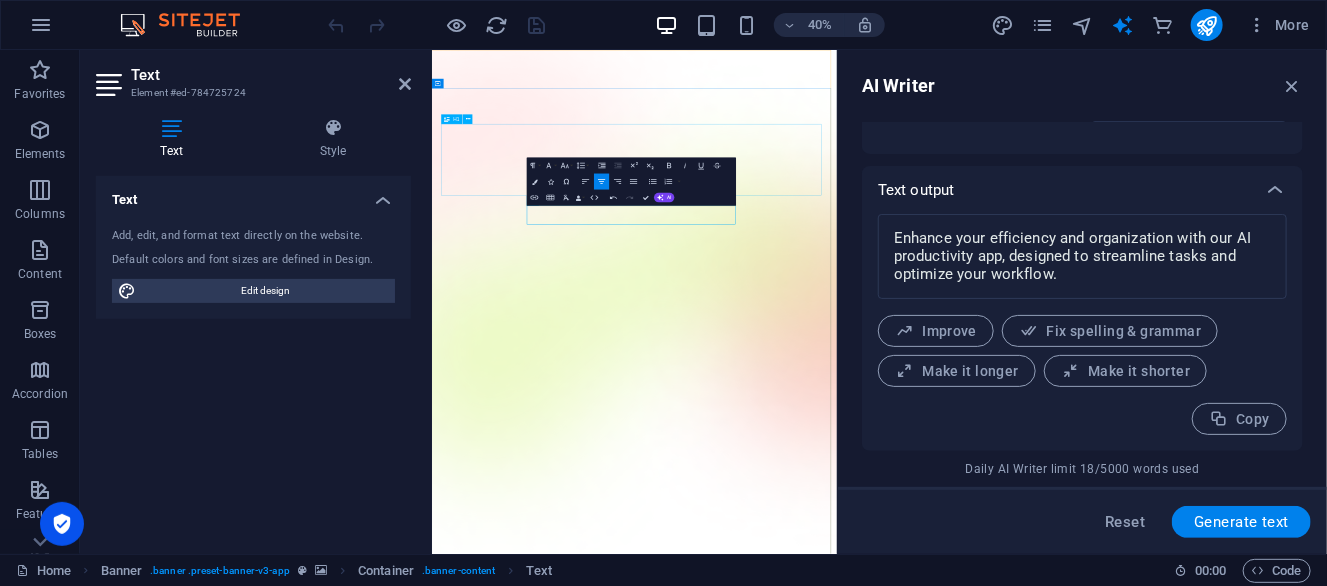 click on "AI app for productivity" at bounding box center [937, 1731] 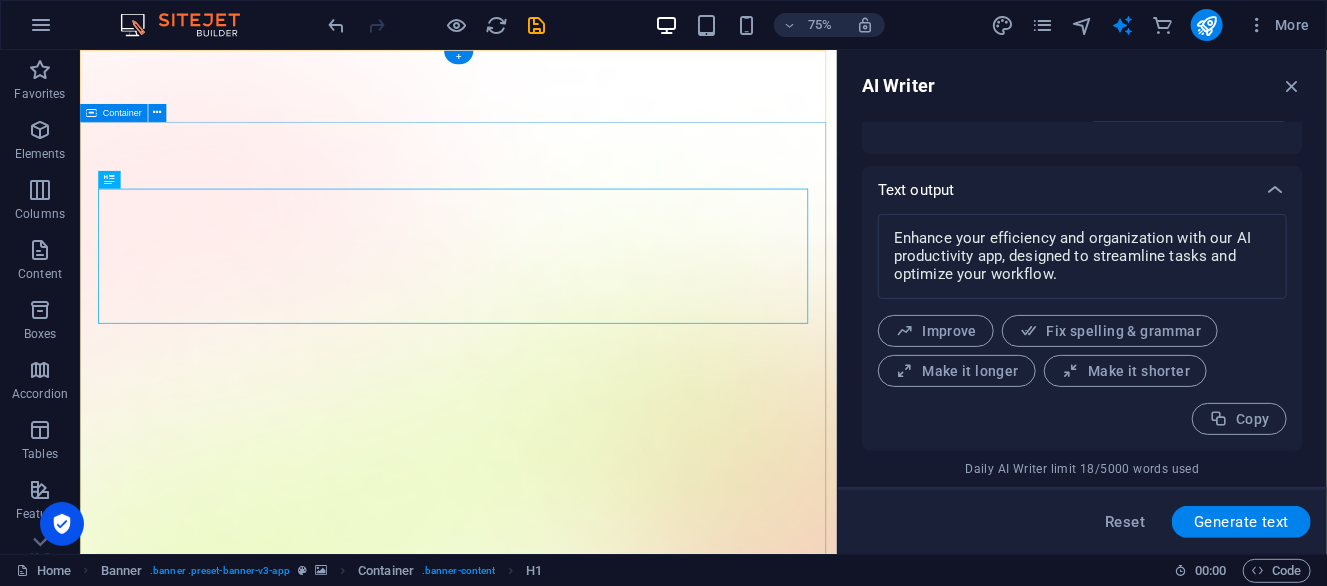 click on "Version 2.0 is here AI app for productivity Enhance your efficiency and organization with our AI productivity app, designed to streamline tasks and optimize your workflow. Download App" at bounding box center (583, 2170) 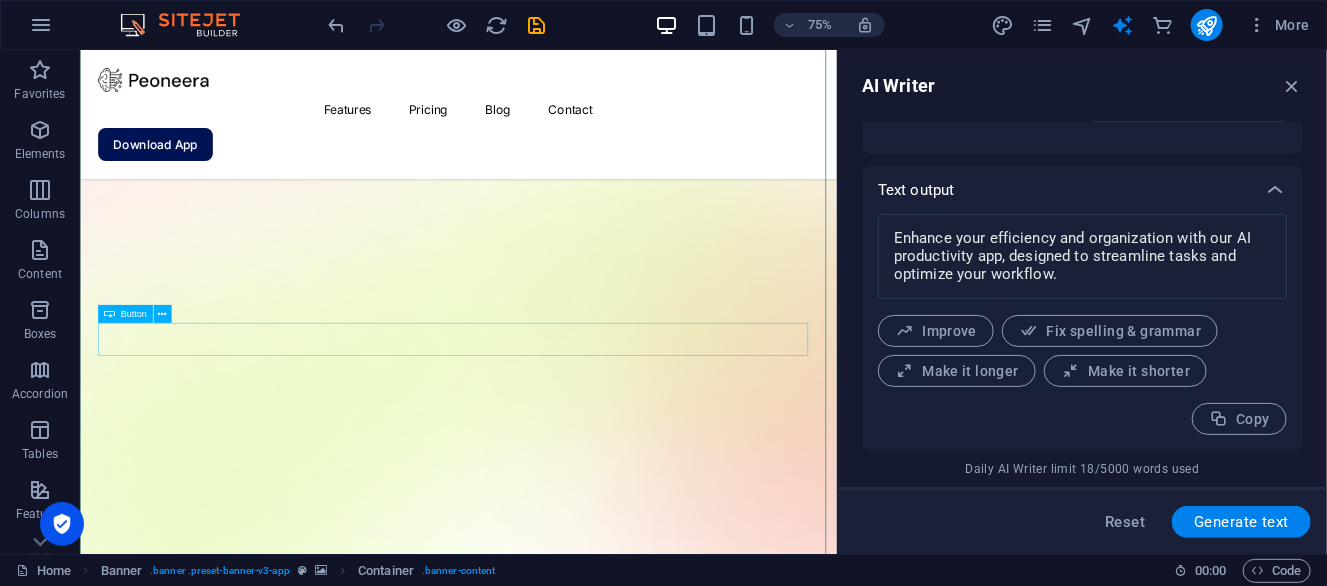 scroll, scrollTop: 200, scrollLeft: 0, axis: vertical 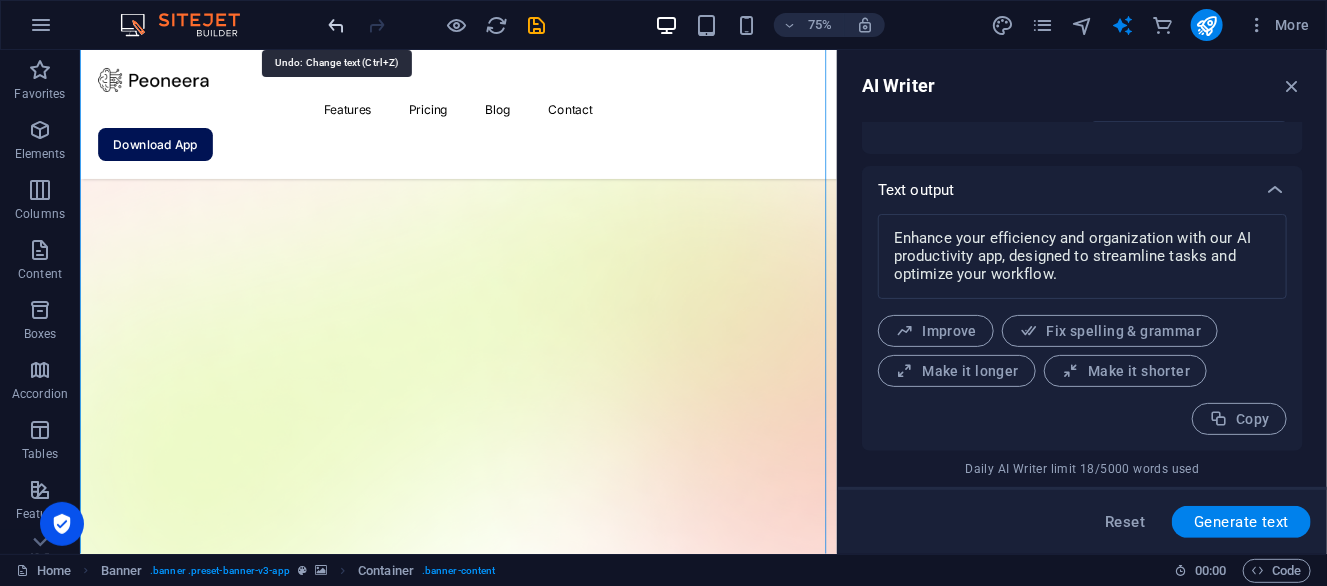 click at bounding box center [337, 25] 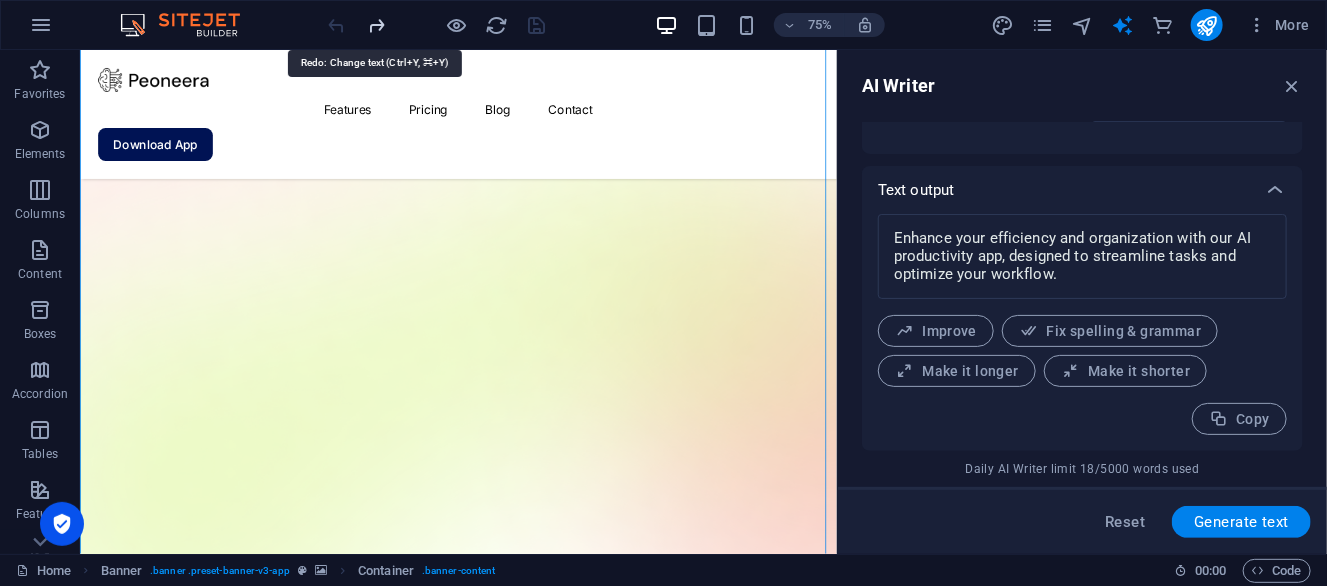 click at bounding box center [377, 25] 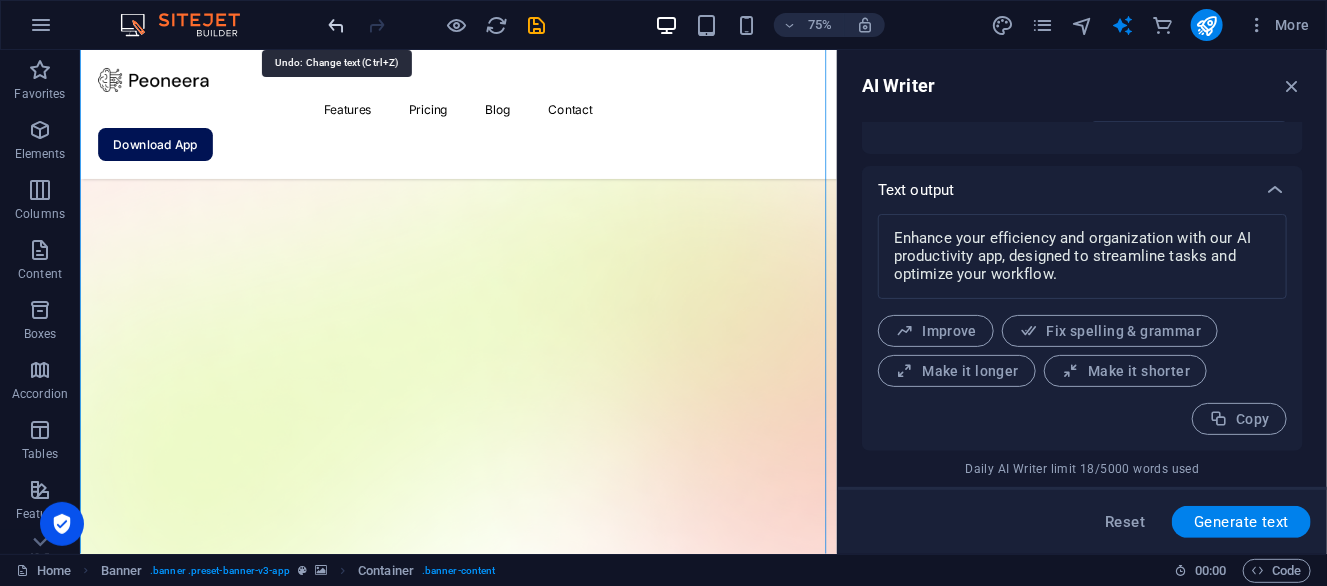 click at bounding box center (337, 25) 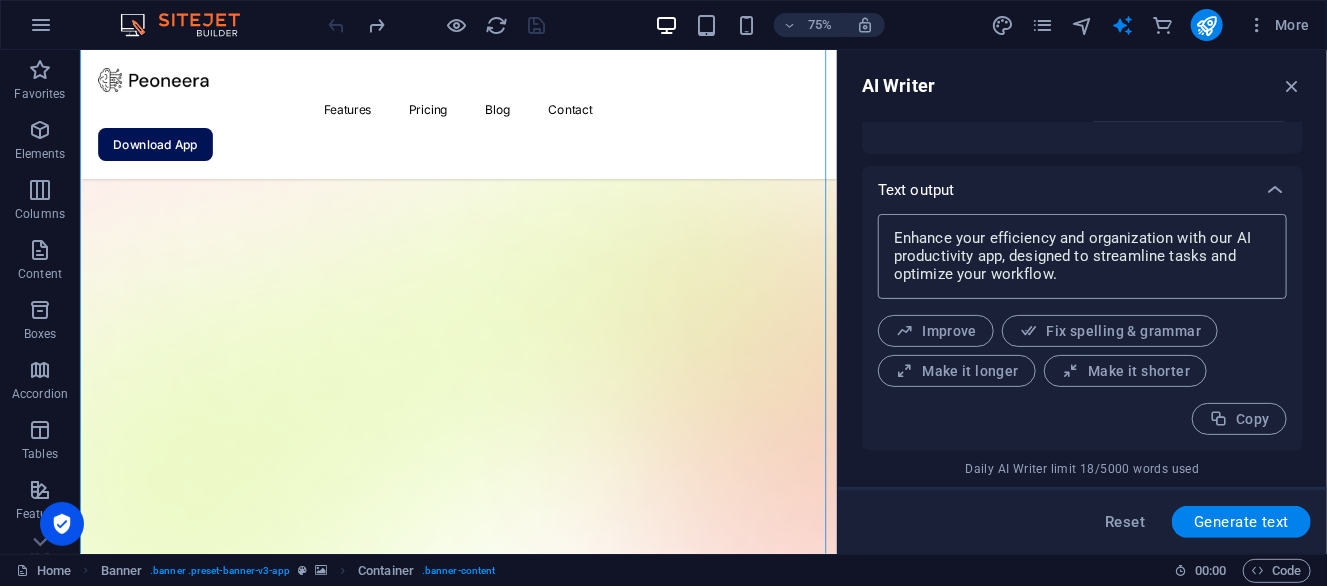 type on "x" 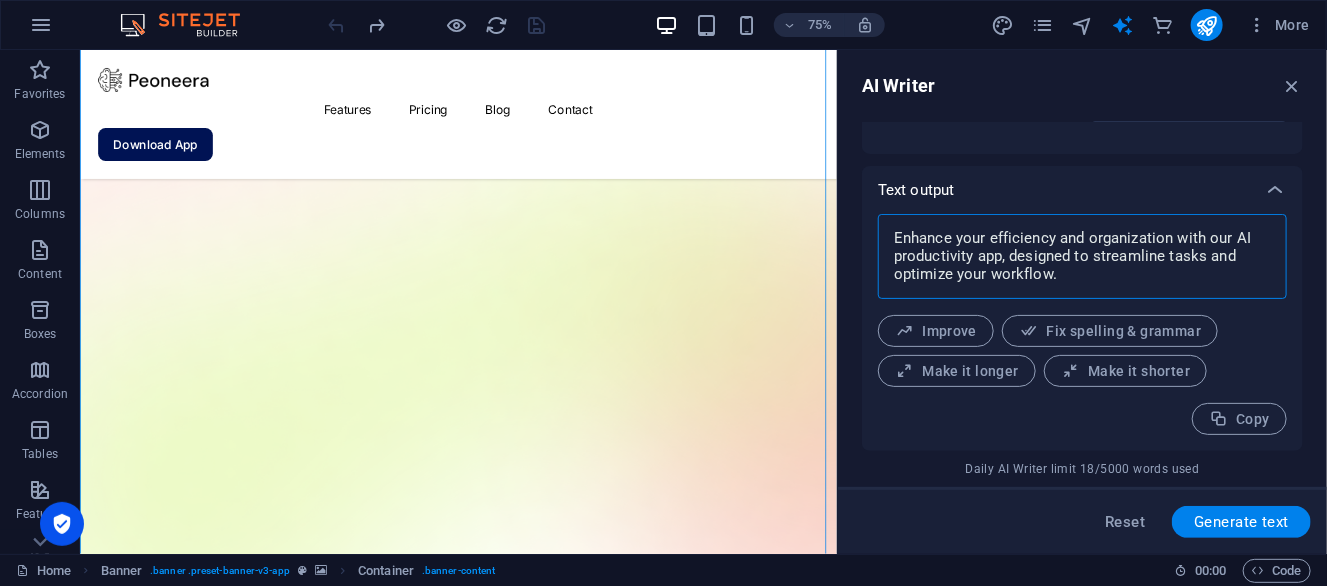 type on "." 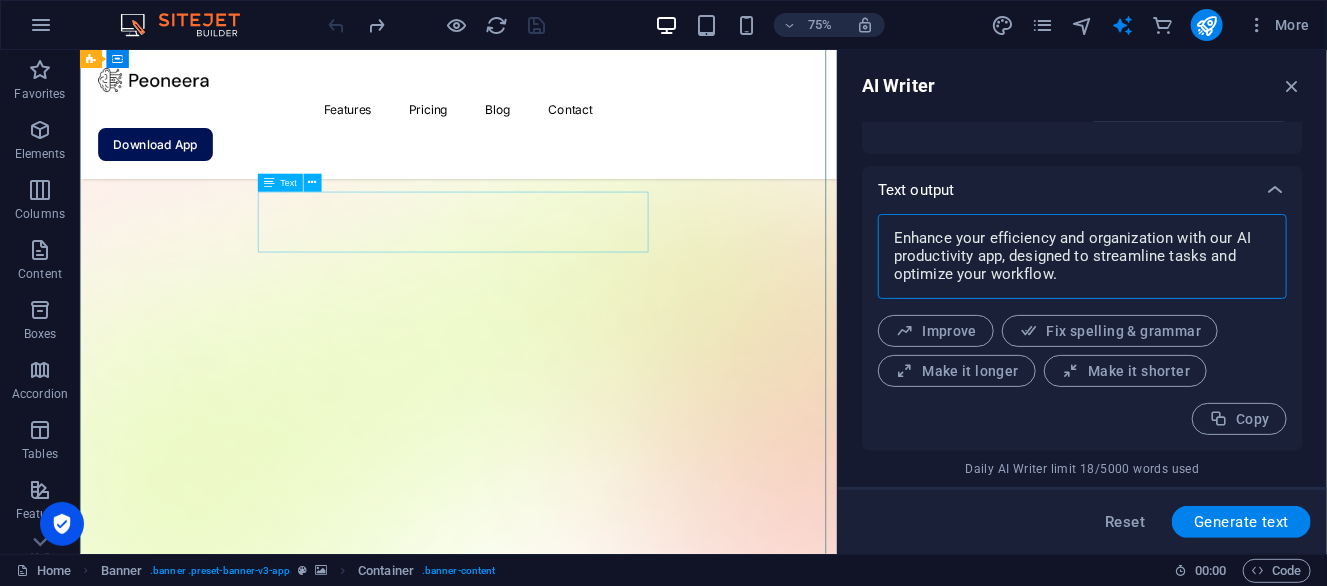 type on "x" 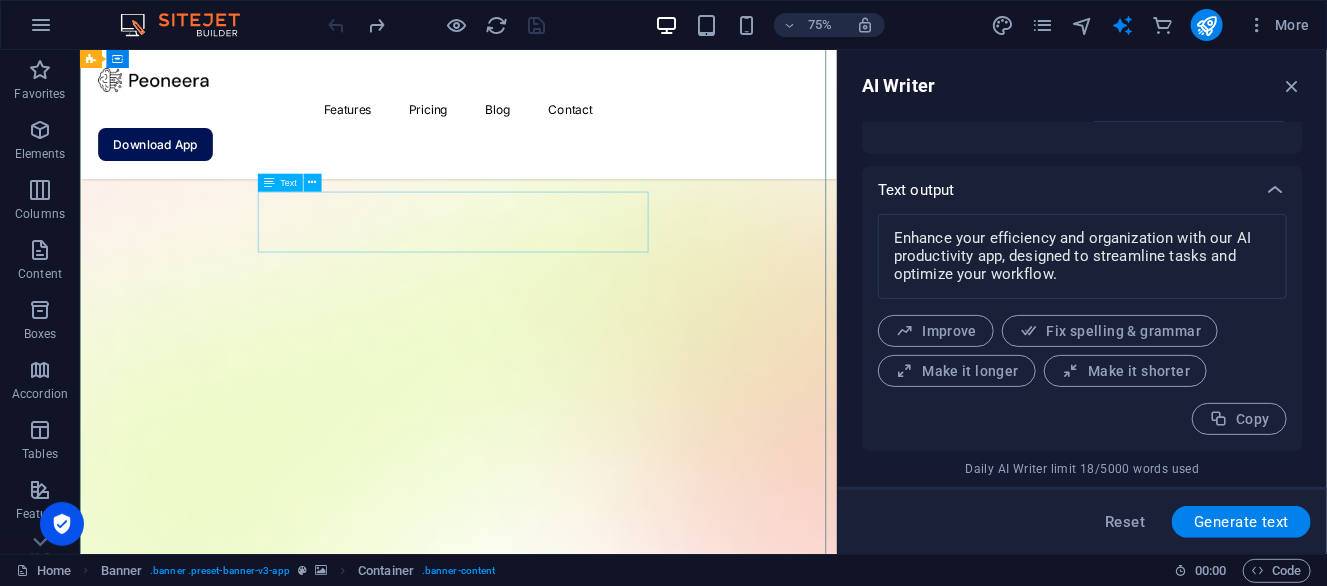 click on "Lorem ipsum dolor sit amet, consectetur adipiscing elit, sed do eiusmod tempor incididunt ut labore et dolore magna aliqua." at bounding box center [583, 1627] 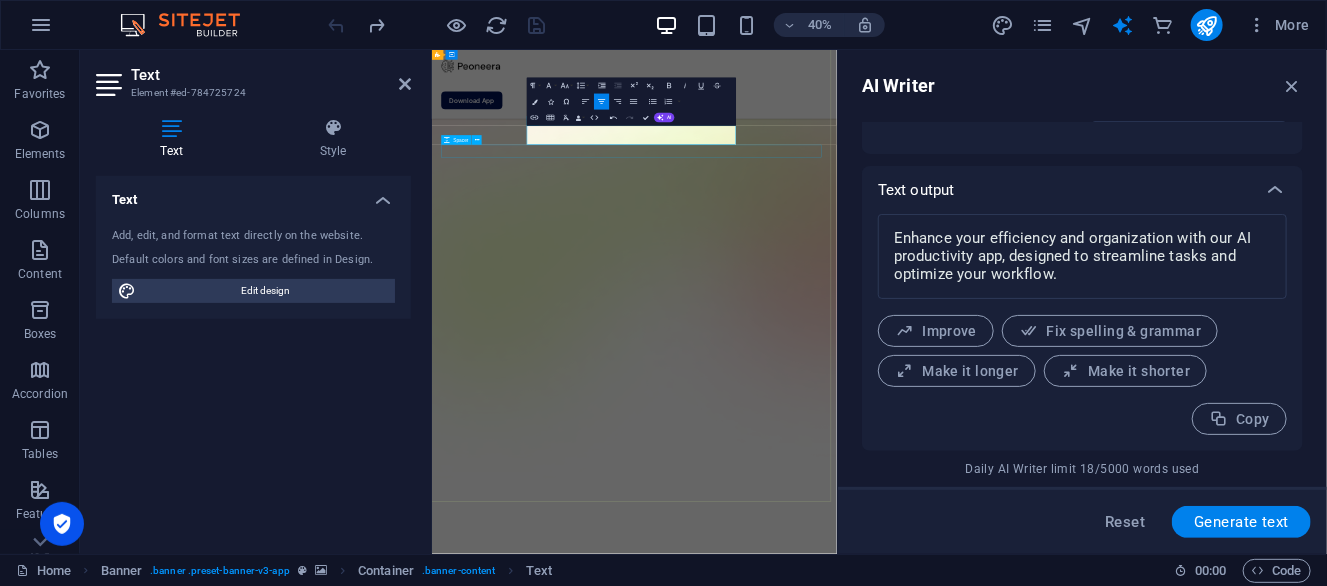 scroll, scrollTop: 1203, scrollLeft: 3, axis: both 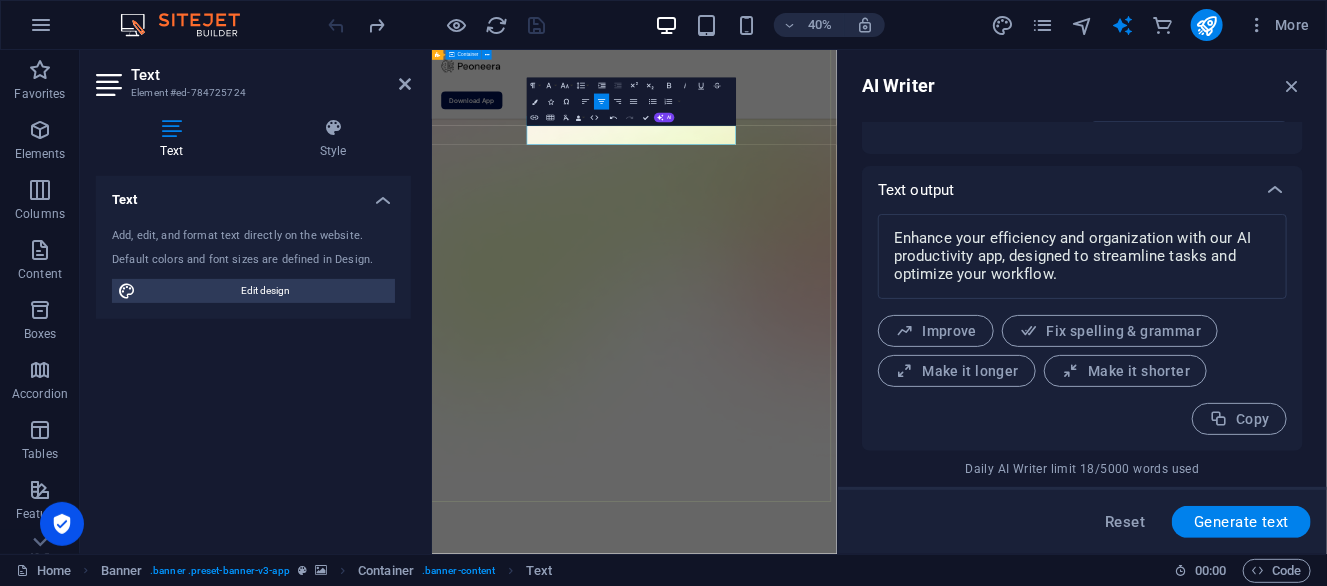 click on "Version 2.0 is here AI app for productivity Enhance your efficiency and organization with our AI productivity app, designed to streamline tasks and optimize your workflow. Enhance your efficiency and organization with our AI productivity app, designed to streamline tasks and optimize your workflow. Download App" at bounding box center (937, 1849) 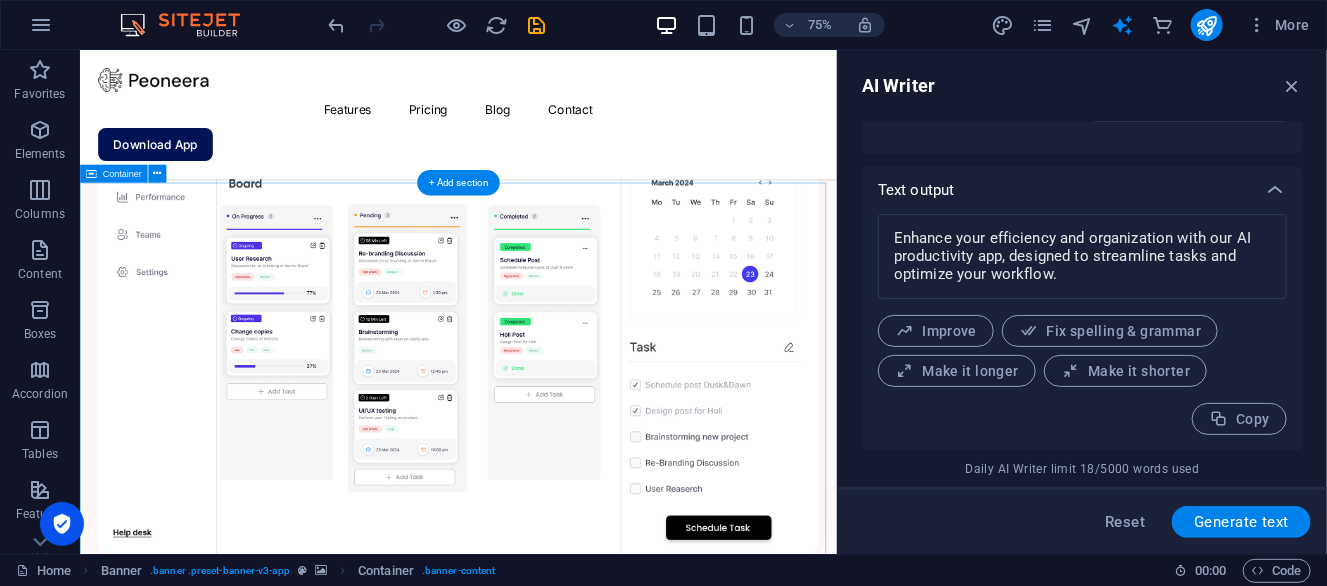 scroll, scrollTop: 2000, scrollLeft: 0, axis: vertical 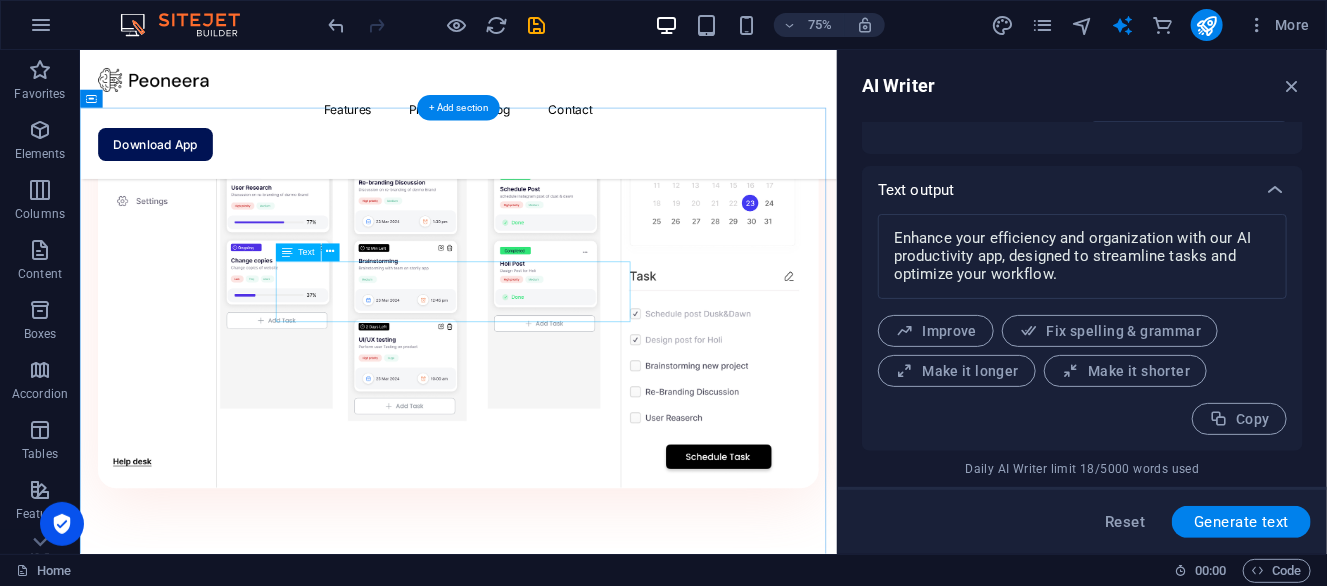 click on "Lorem ipsum dolor sit amet, consectetur adipiscing elit, sed do eiusmod tempor incididunt ut labore et dolore magna aliqua." at bounding box center (583, 2388) 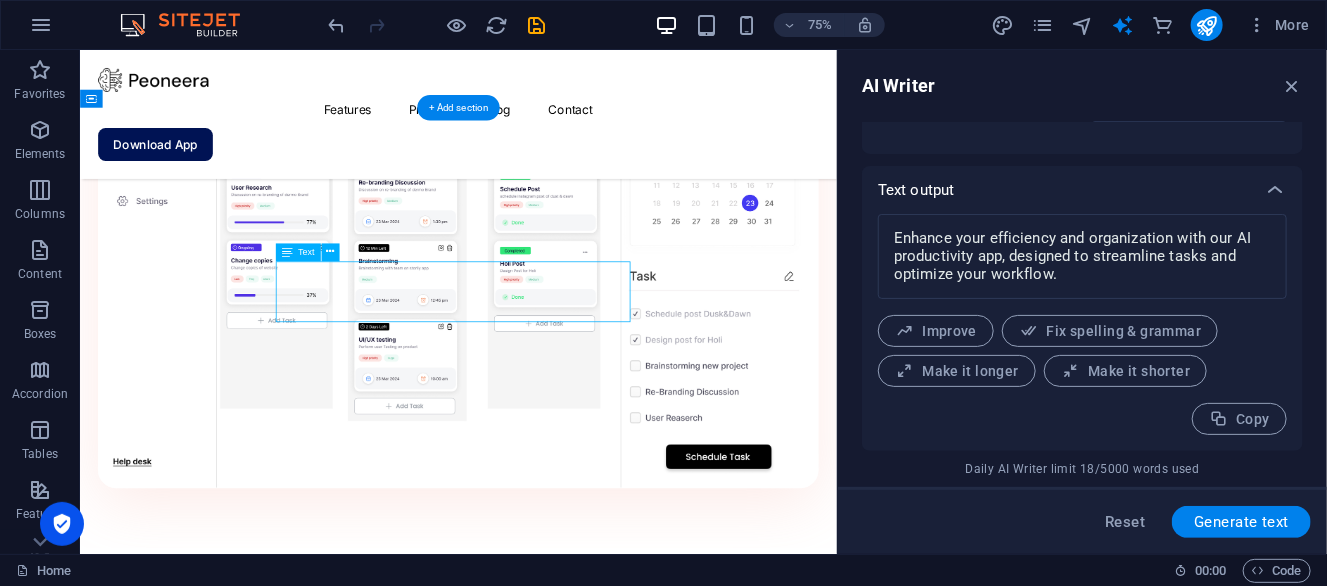 click on "Lorem ipsum dolor sit amet, consectetur adipiscing elit, sed do eiusmod tempor incididunt ut labore et dolore magna aliqua." at bounding box center [583, 2388] 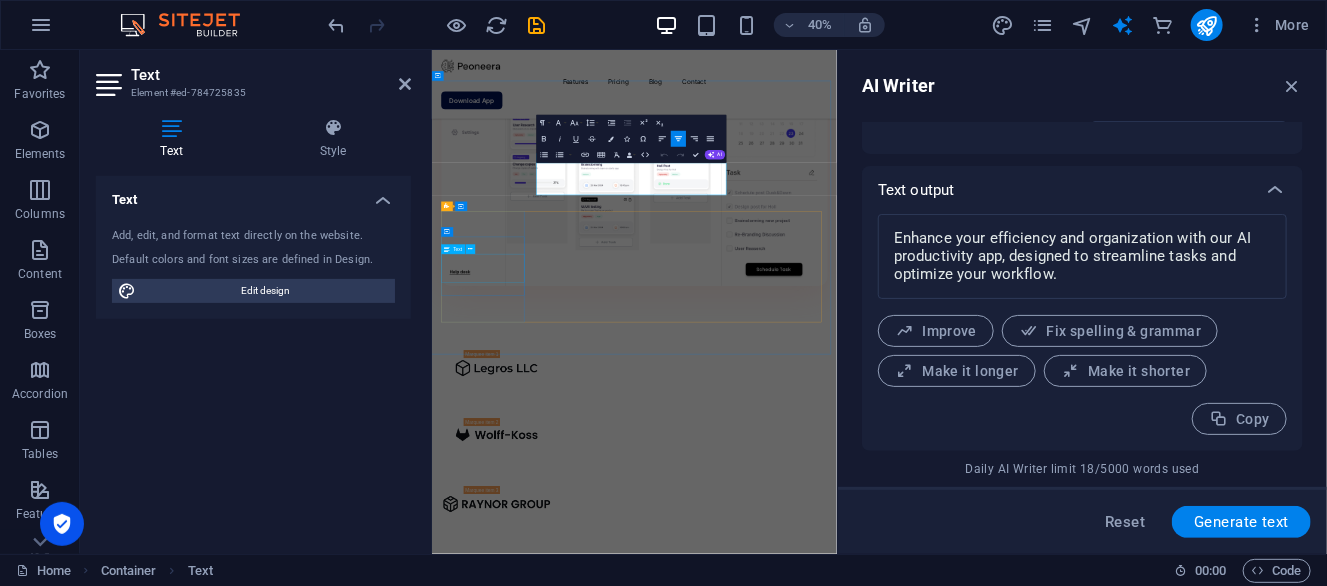 scroll, scrollTop: 2002, scrollLeft: 0, axis: vertical 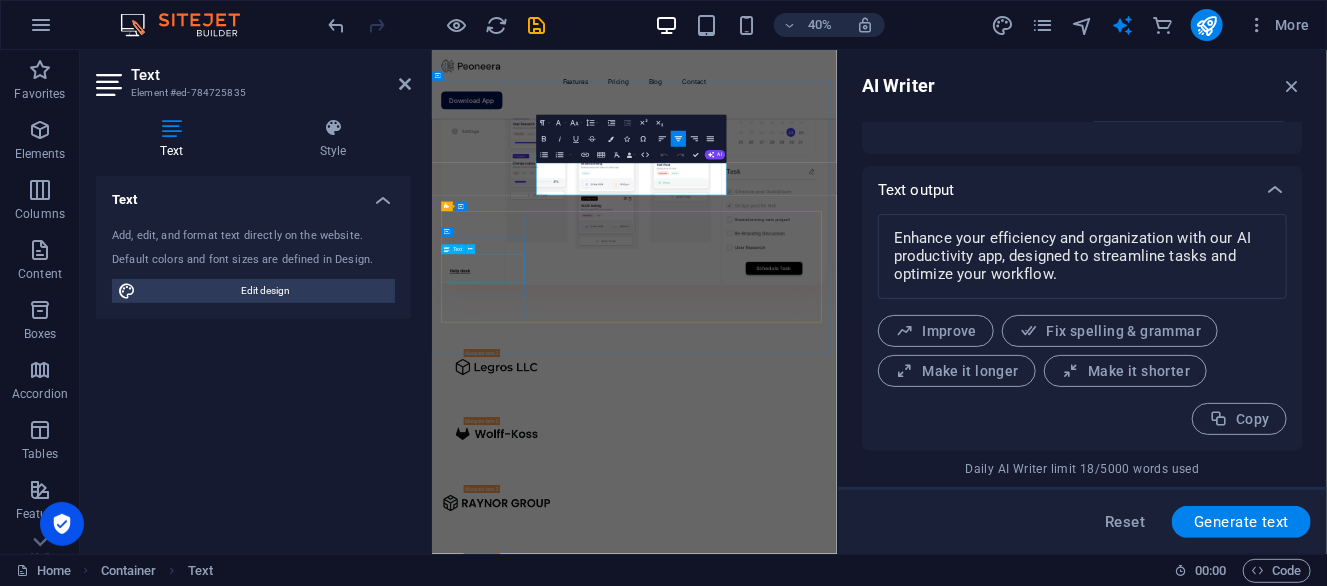 type on "#ed-784725835" 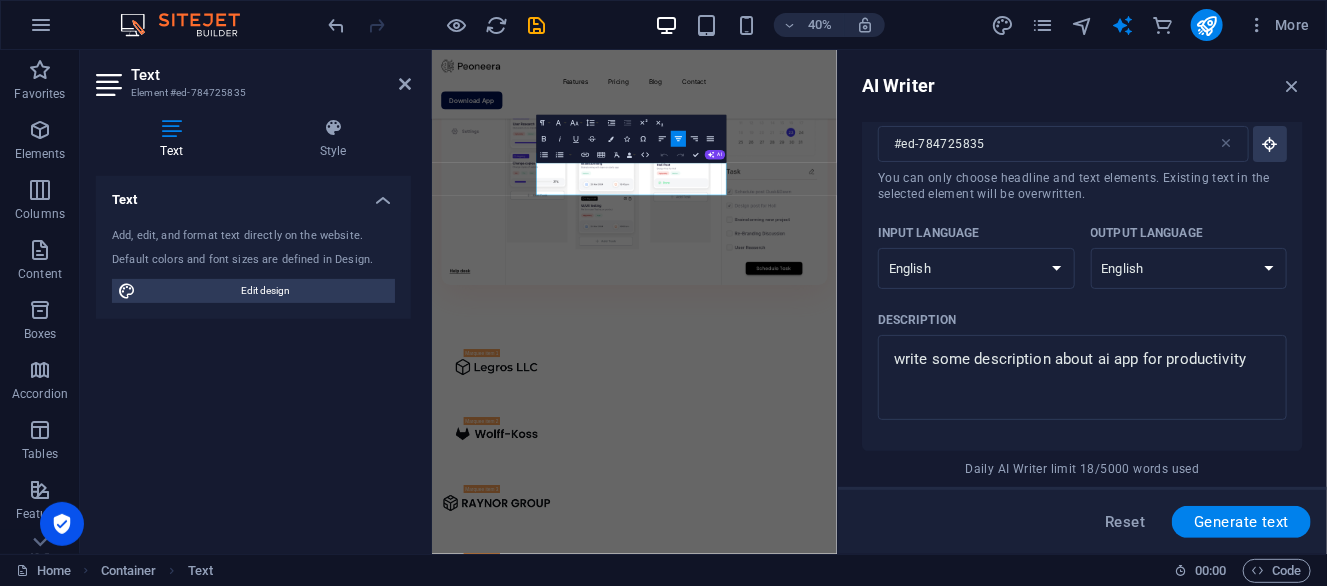scroll, scrollTop: 0, scrollLeft: 0, axis: both 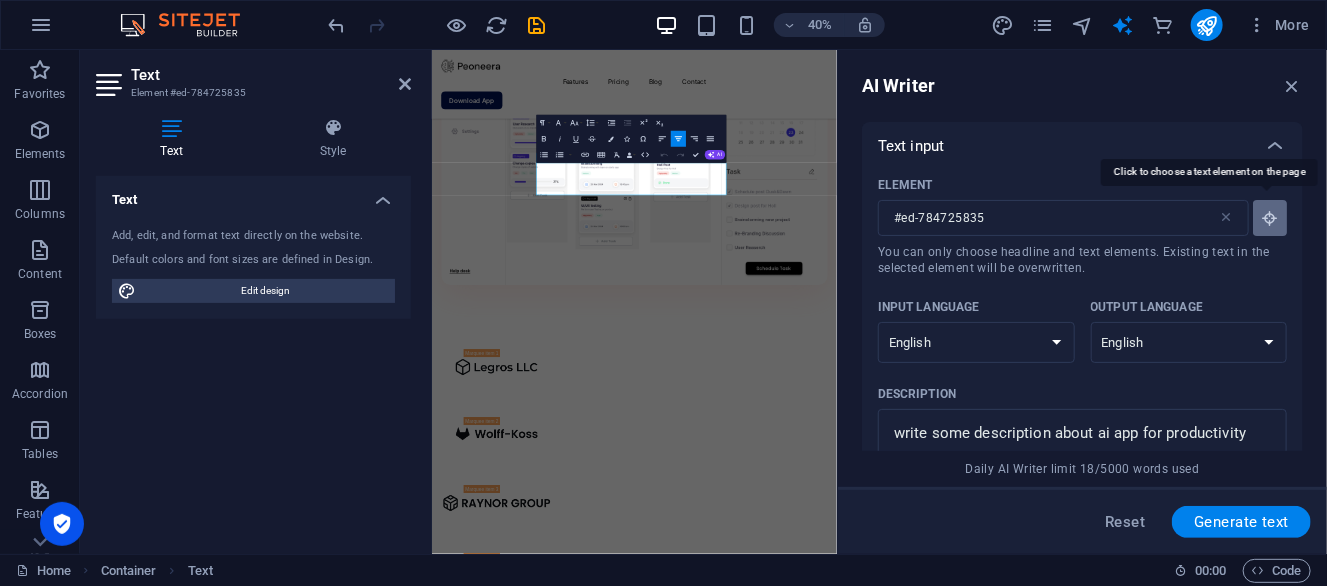 click at bounding box center [1270, 218] 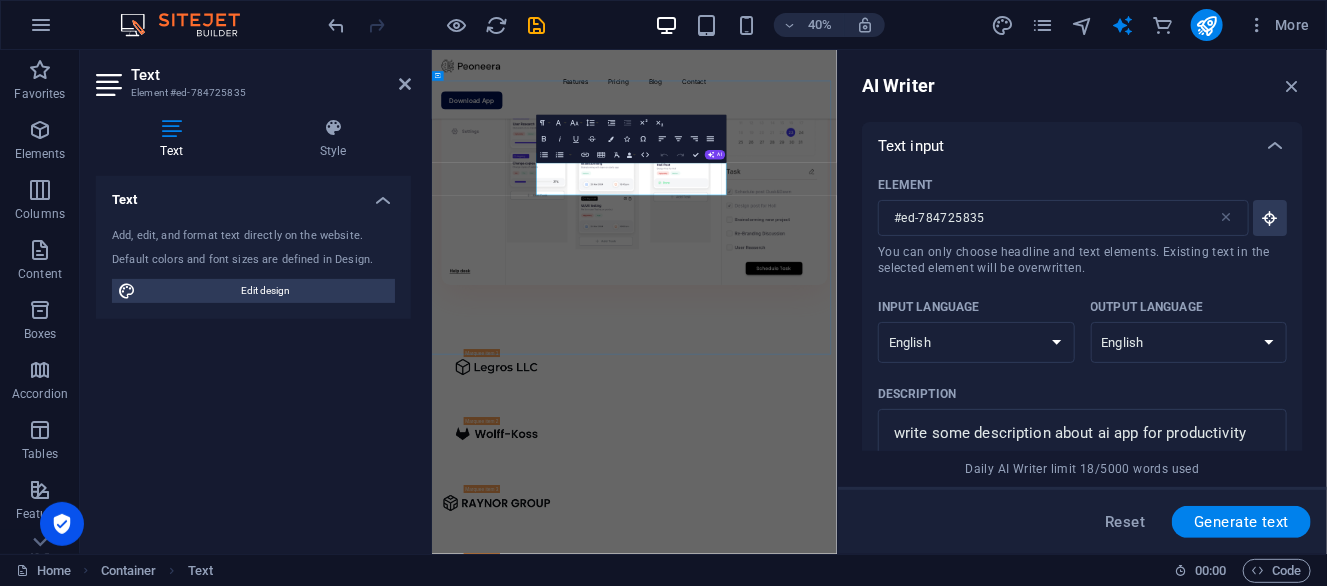 click on "Lorem ipsum dolor sit amet, consectetur adipiscing elit, sed do eiusmod tempor incididunt ut labore et dolore magna aliqua." at bounding box center [937, 2391] 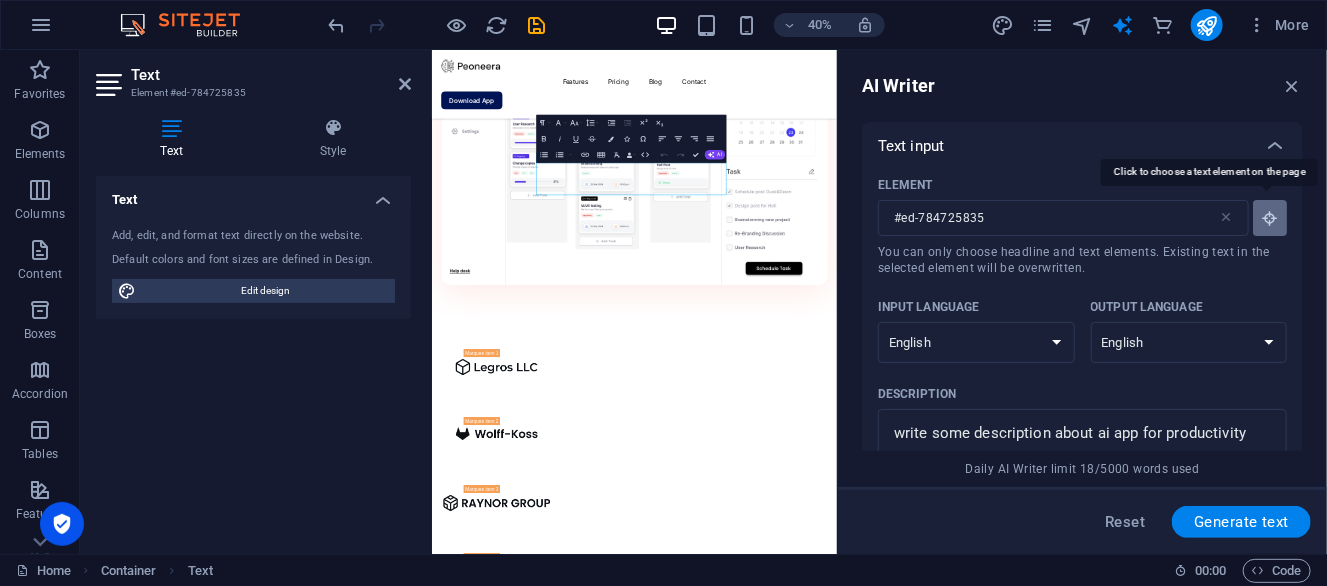 click at bounding box center [1270, 218] 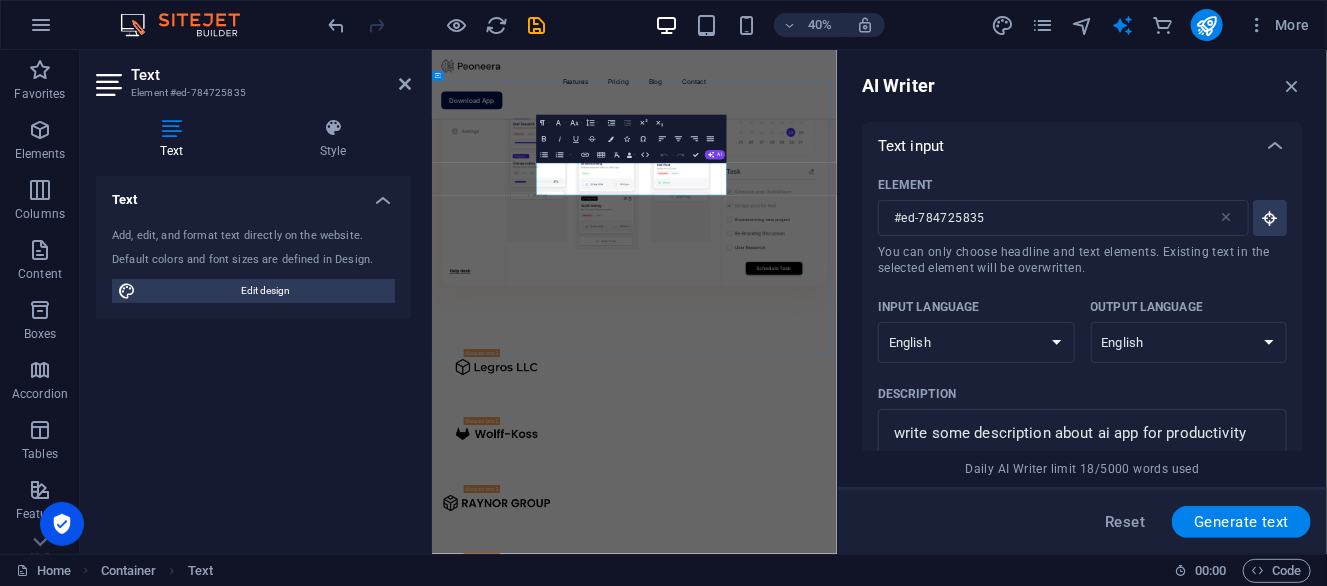 click on "Lorem ipsum dolor sit amet, consectetur adipiscing elit, sed do eiusmod tempor incididunt ut labore et dolore magna aliqua." at bounding box center [937, 2391] 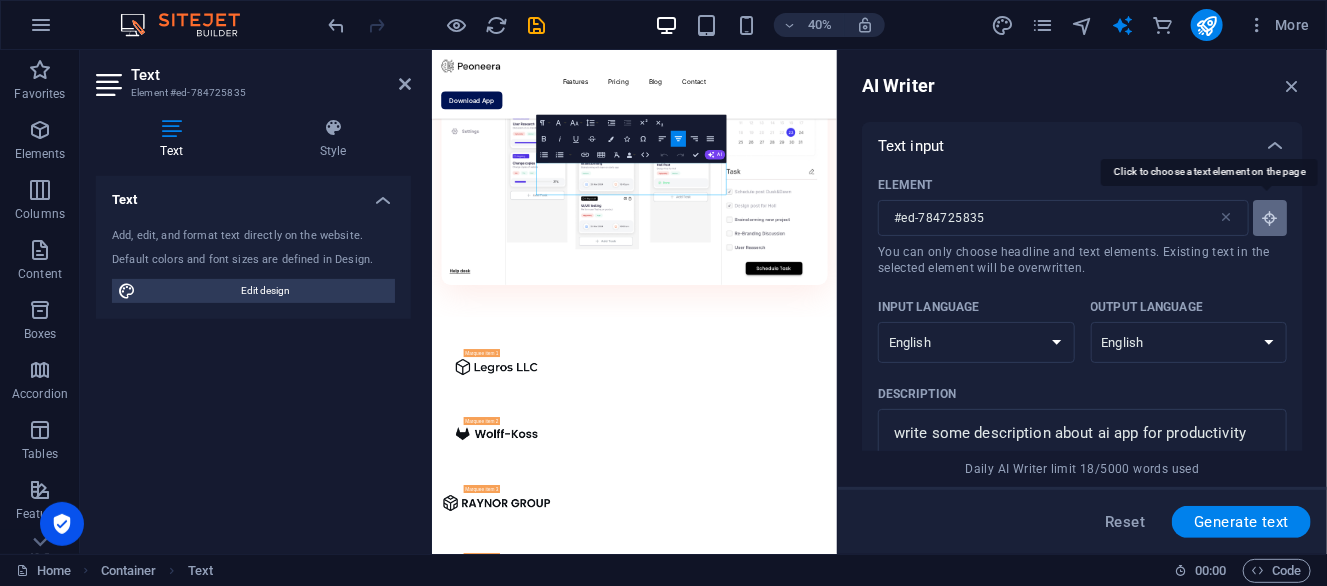 click at bounding box center (1270, 218) 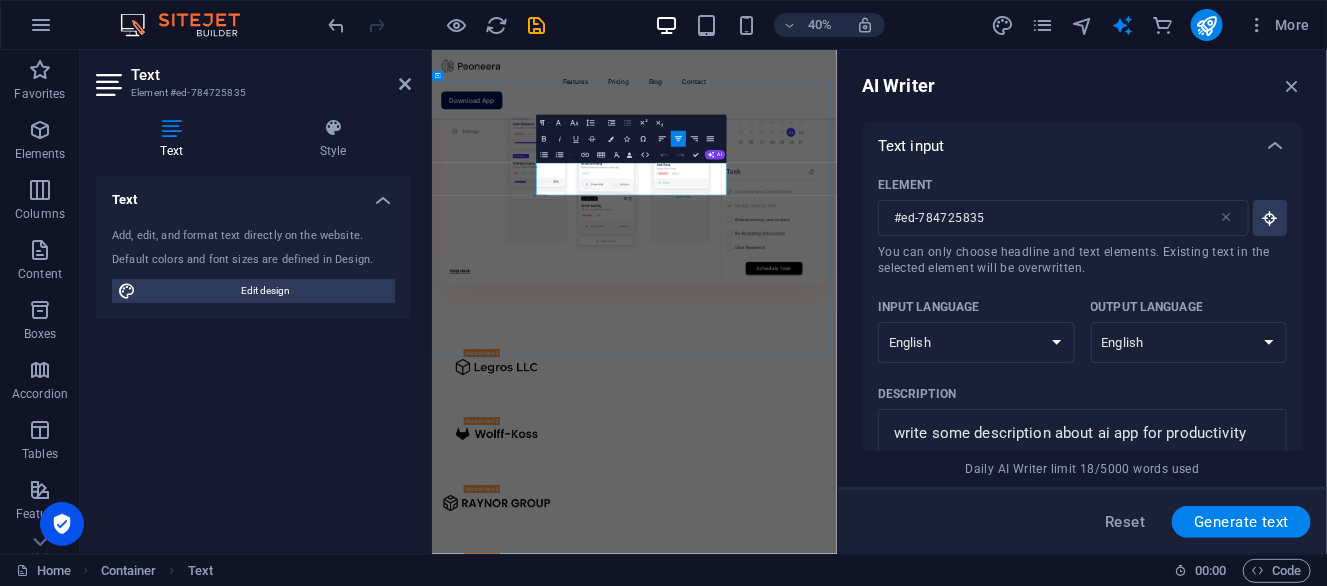 click on "Lorem ipsum dolor sit amet, consectetur adipiscing elit, sed do eiusmod tempor incididunt ut labore et dolore magna aliqua." at bounding box center (937, 2391) 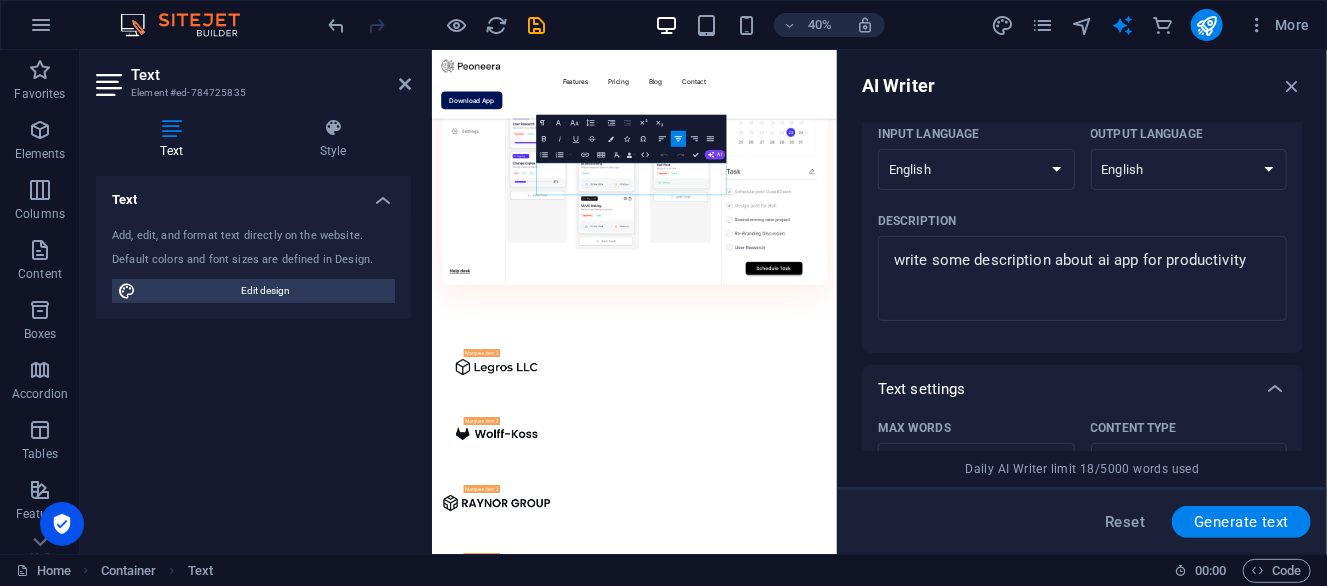 scroll, scrollTop: 100, scrollLeft: 0, axis: vertical 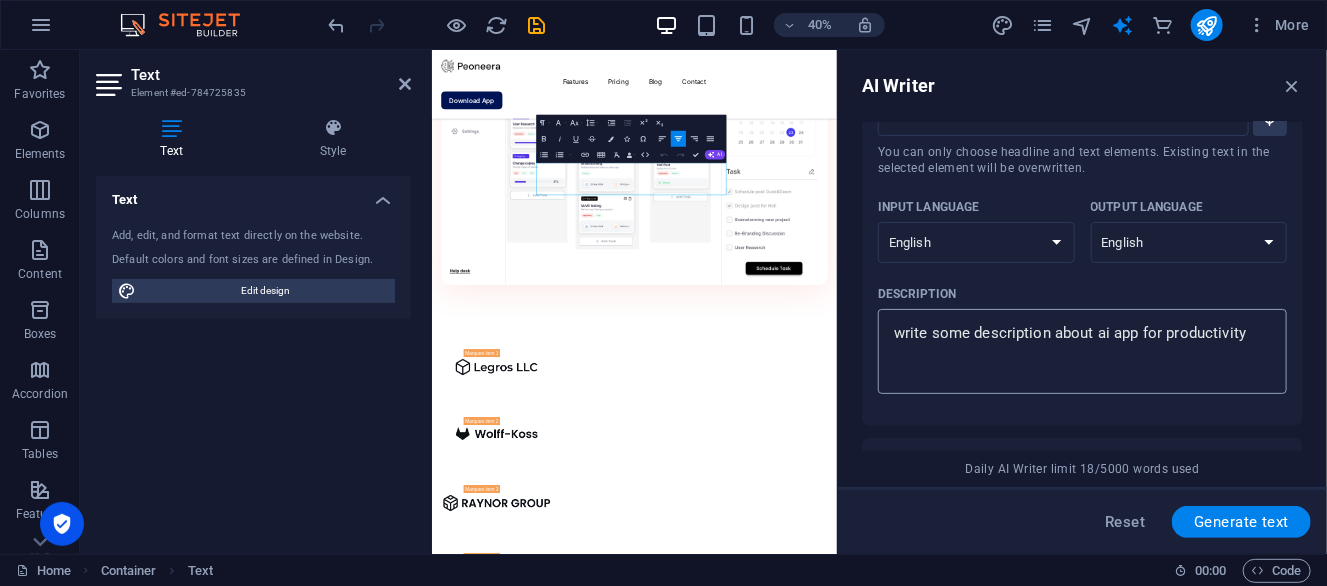 type on "x" 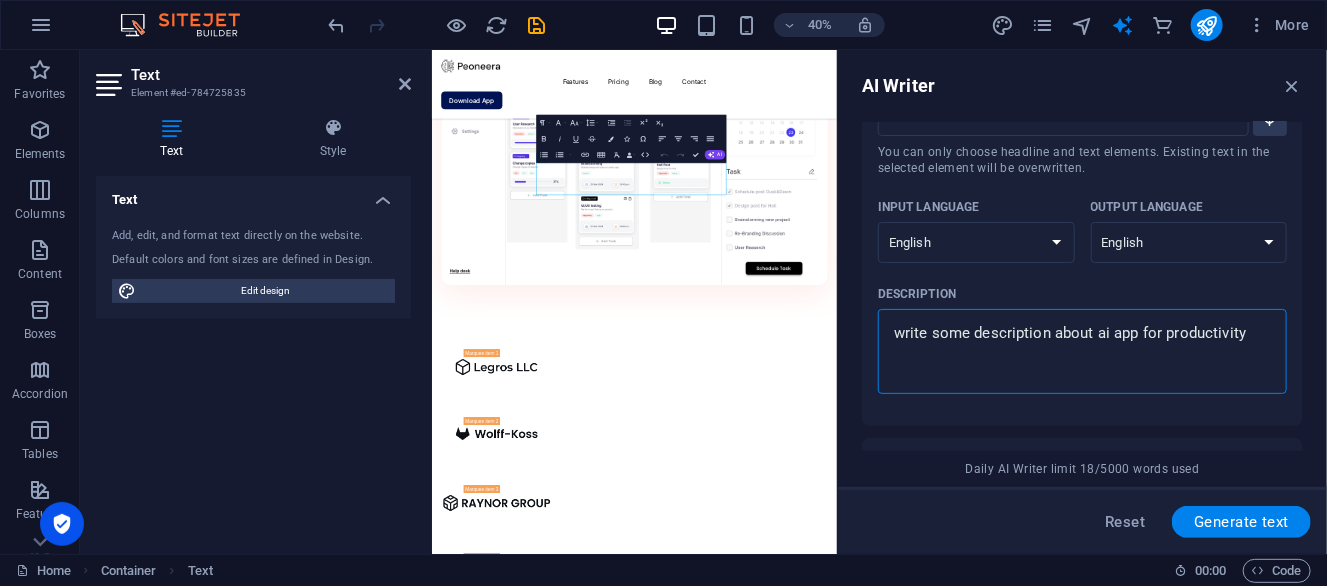drag, startPoint x: 1246, startPoint y: 332, endPoint x: 888, endPoint y: 329, distance: 358.01257 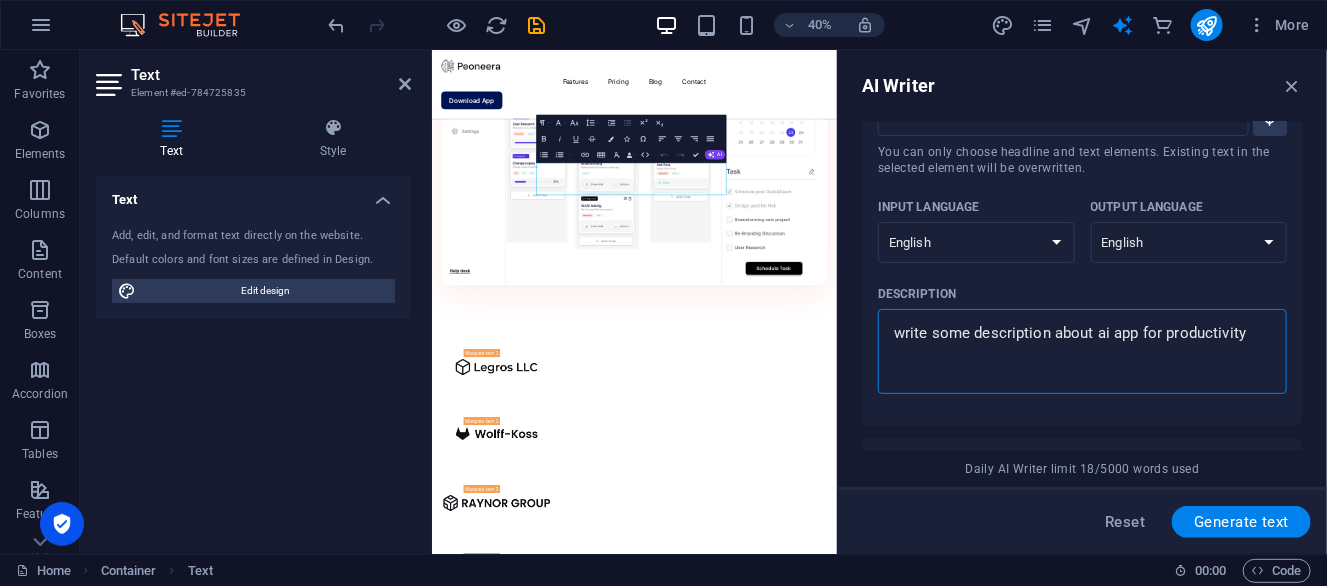 click on "write some description about ai app for productivity" at bounding box center (1082, 351) 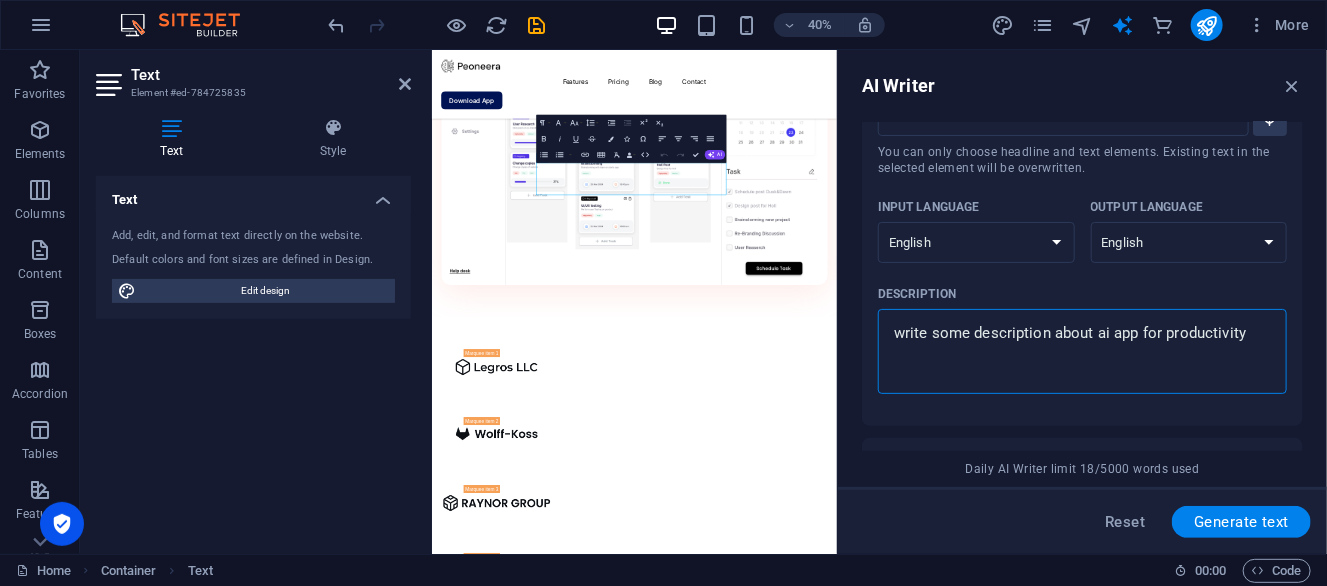 type on "h" 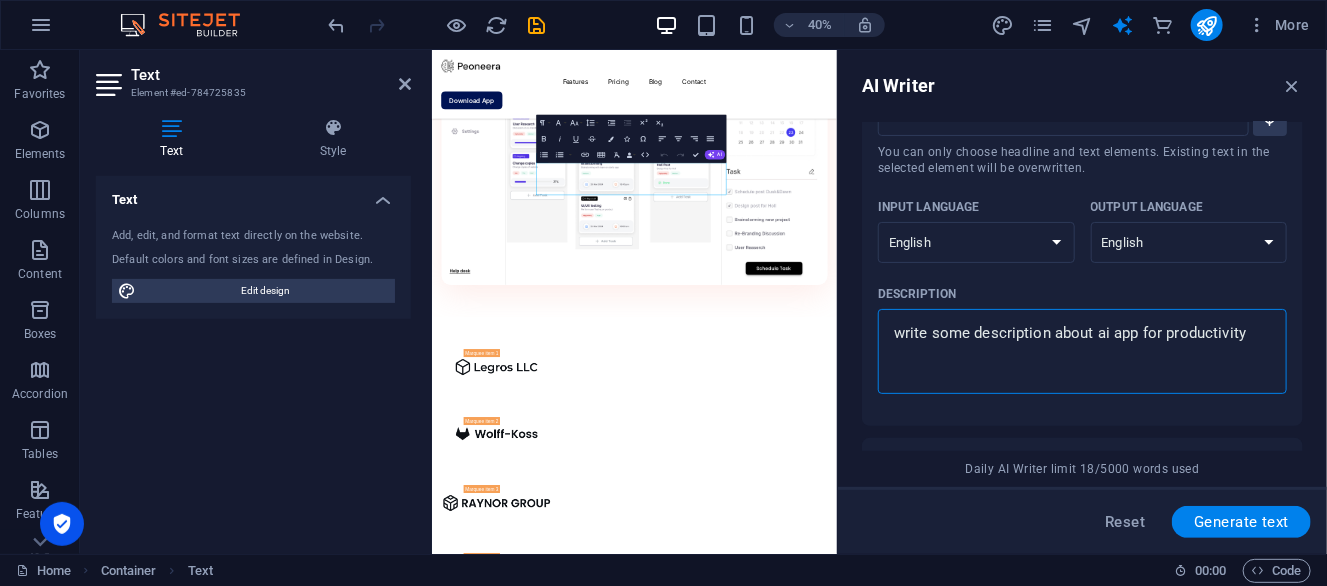 type on "x" 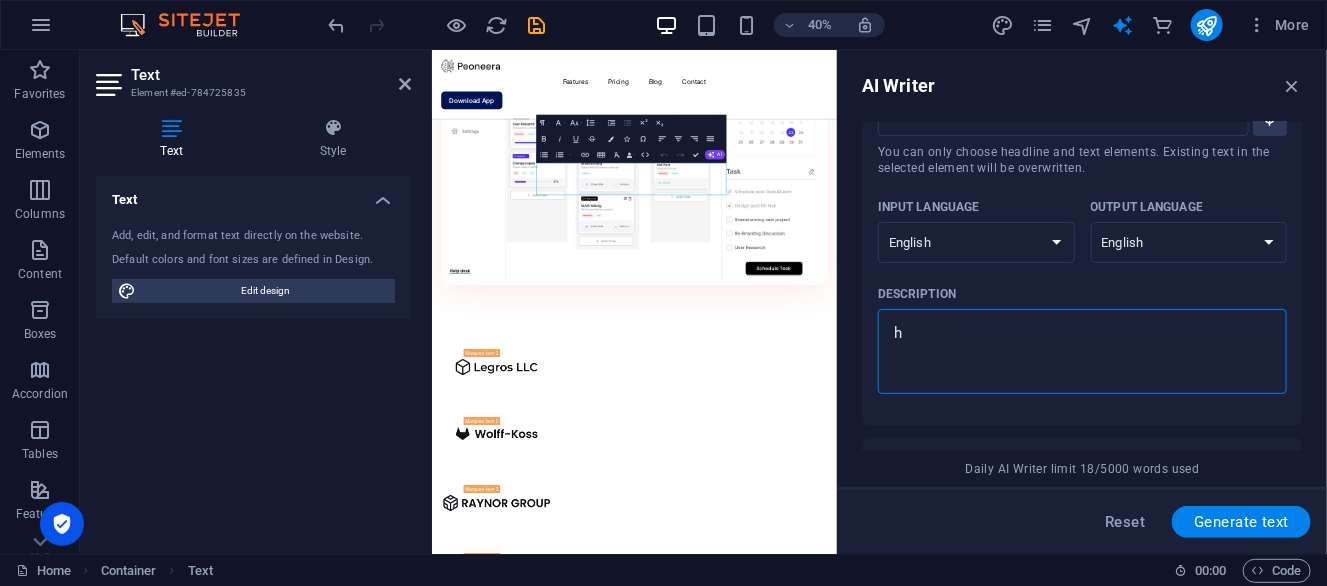 type on "he" 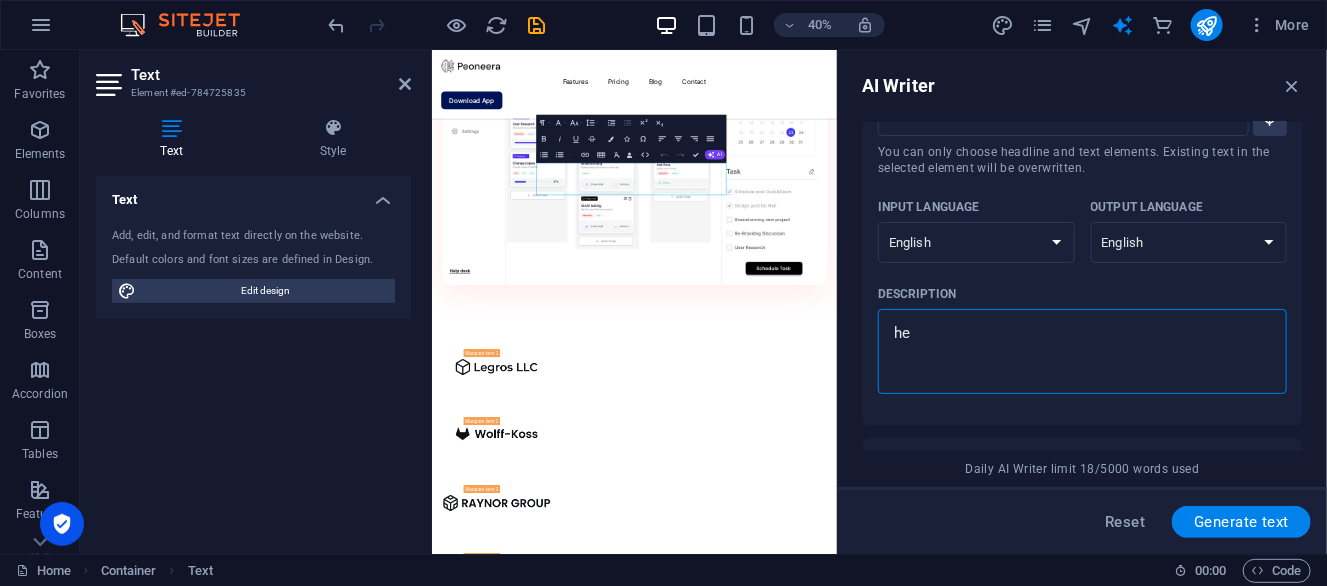 type on "hea" 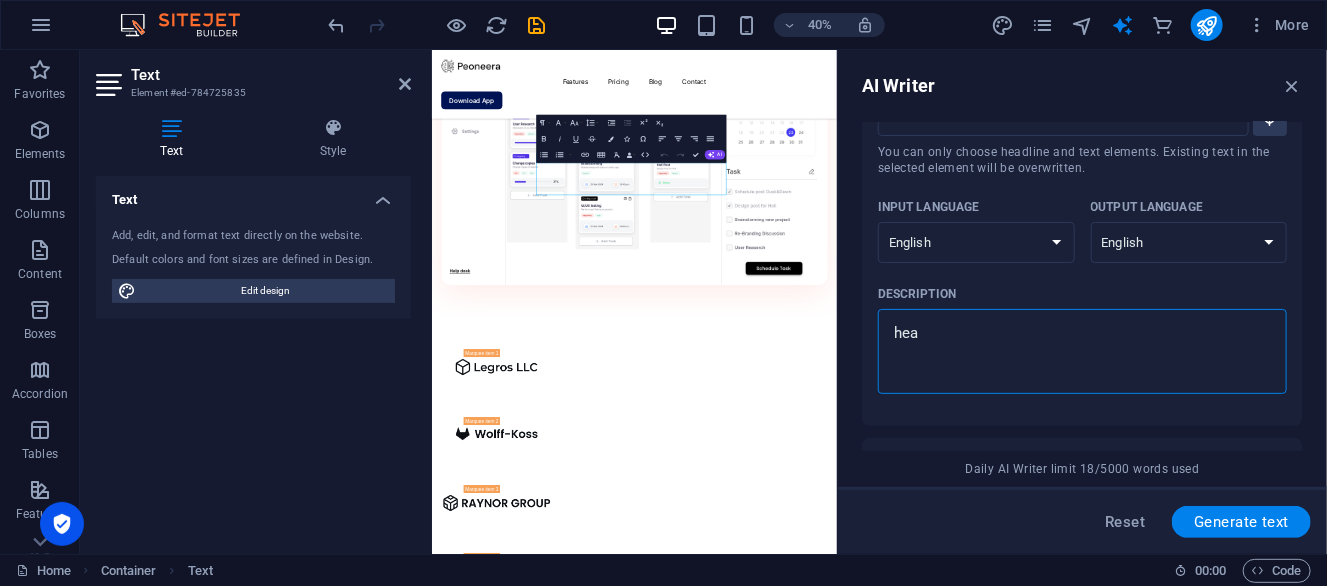 type on "head" 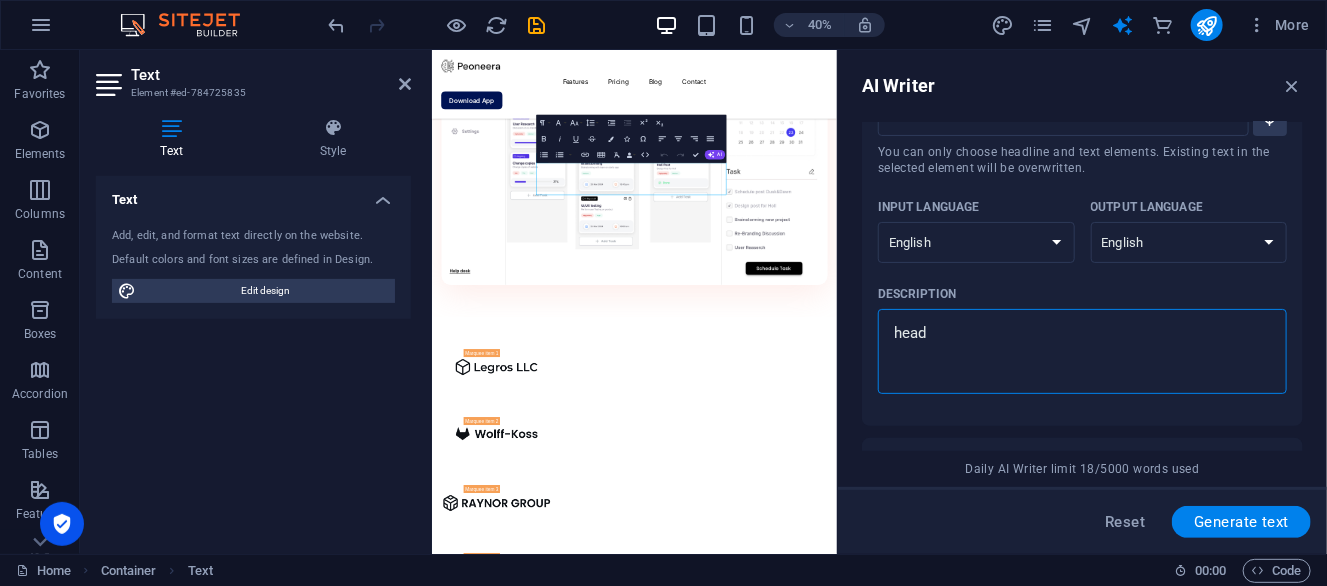 type on "headi" 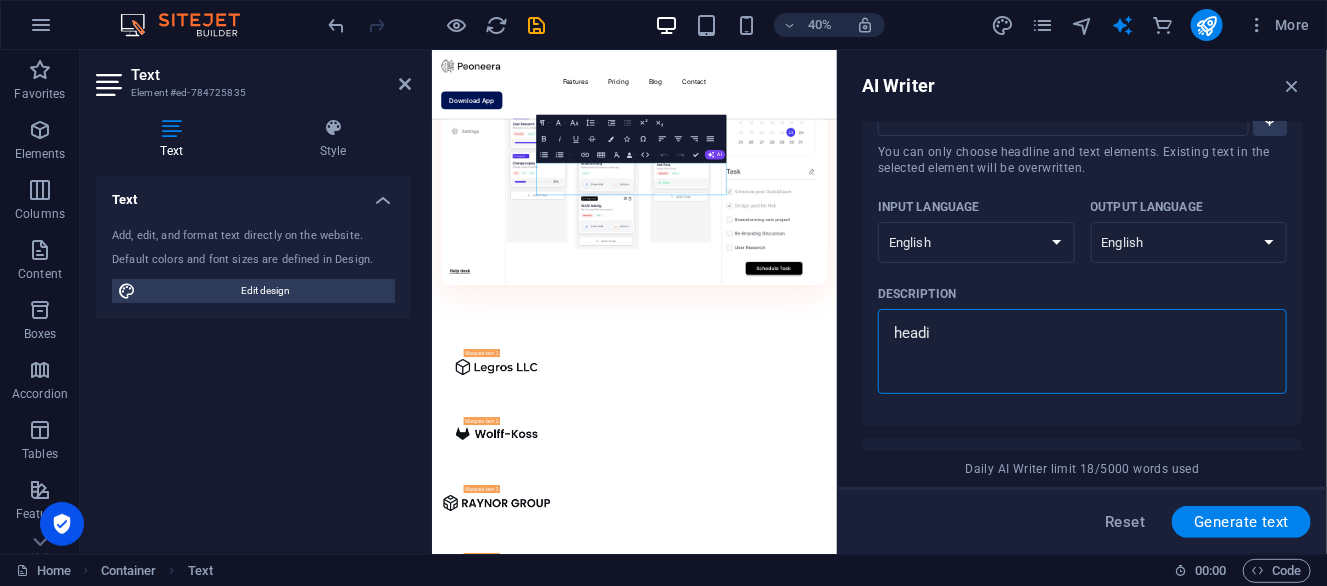 type on "headin" 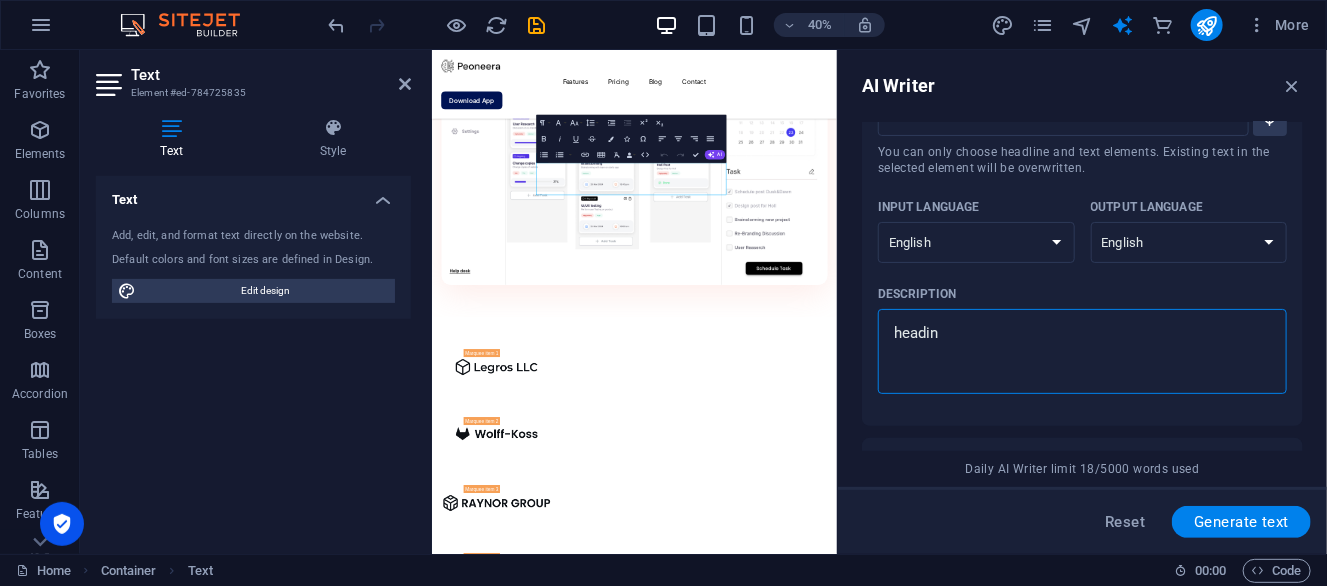 type on "heading" 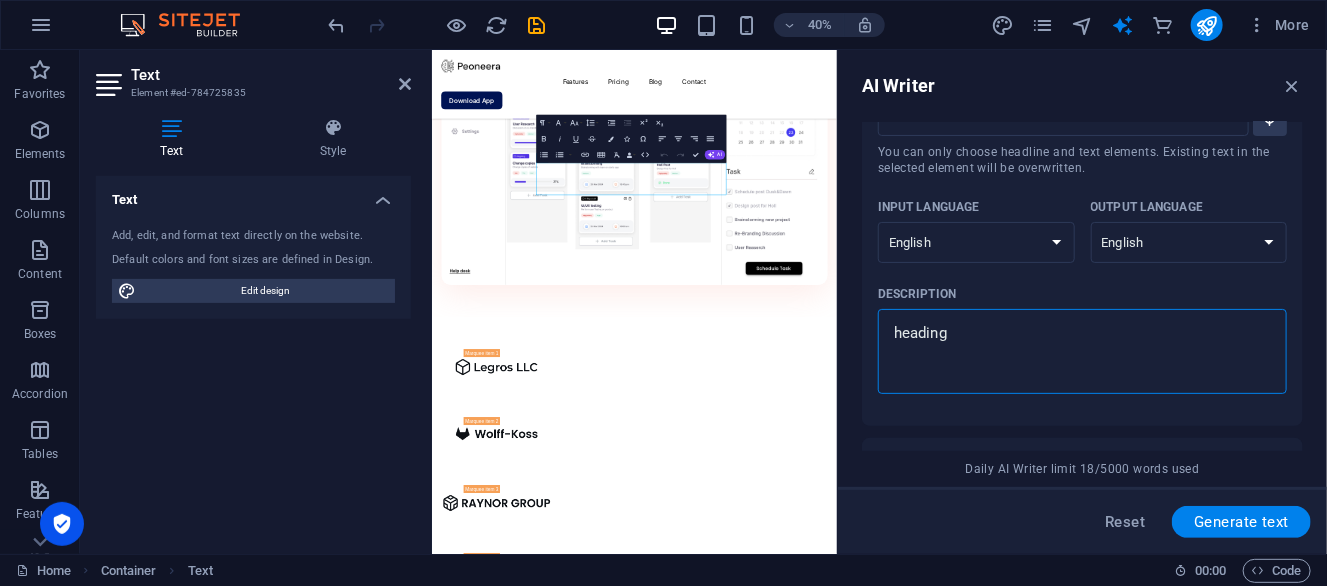type on "heading" 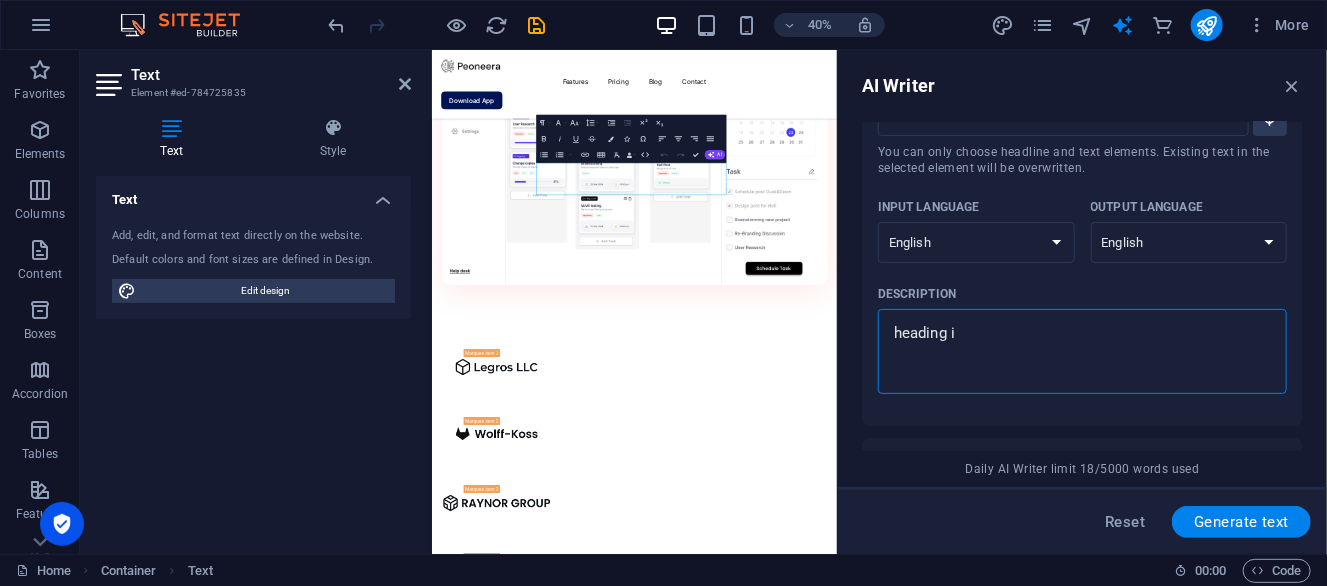 type on "heading is" 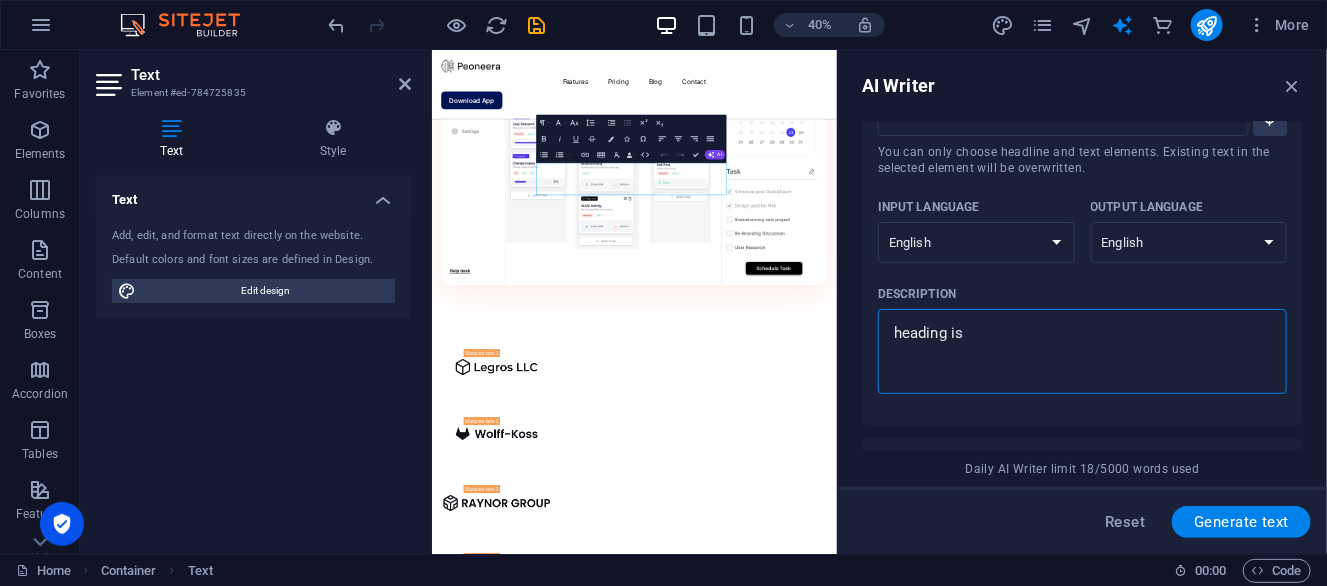 type on "heading is" 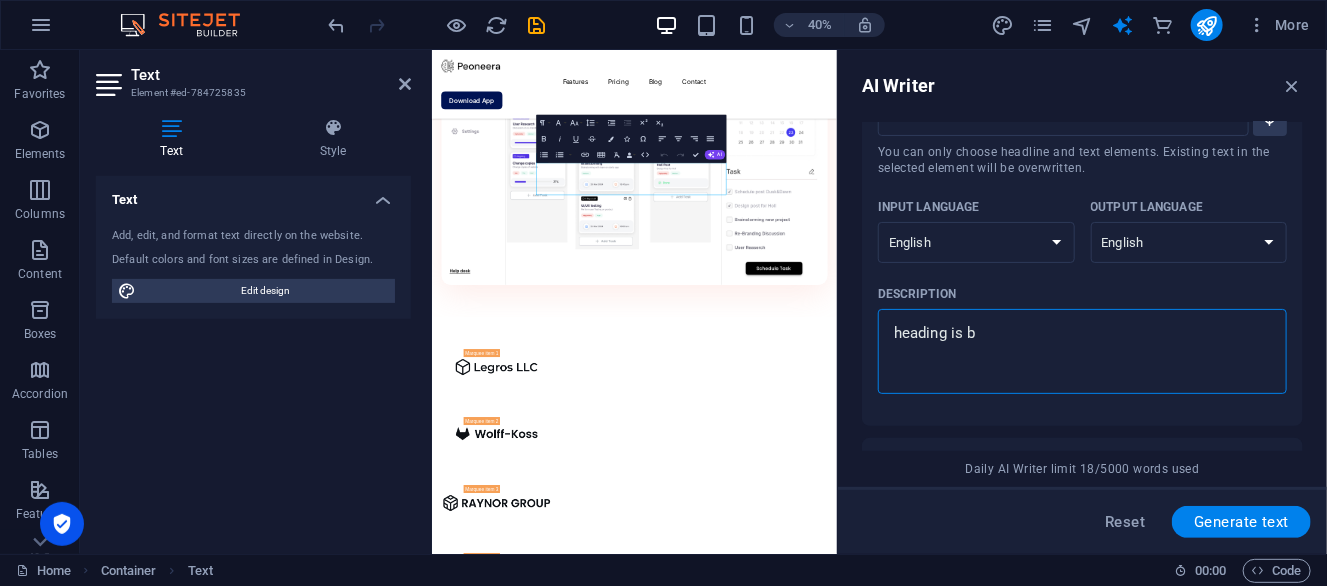 type on "heading is bo" 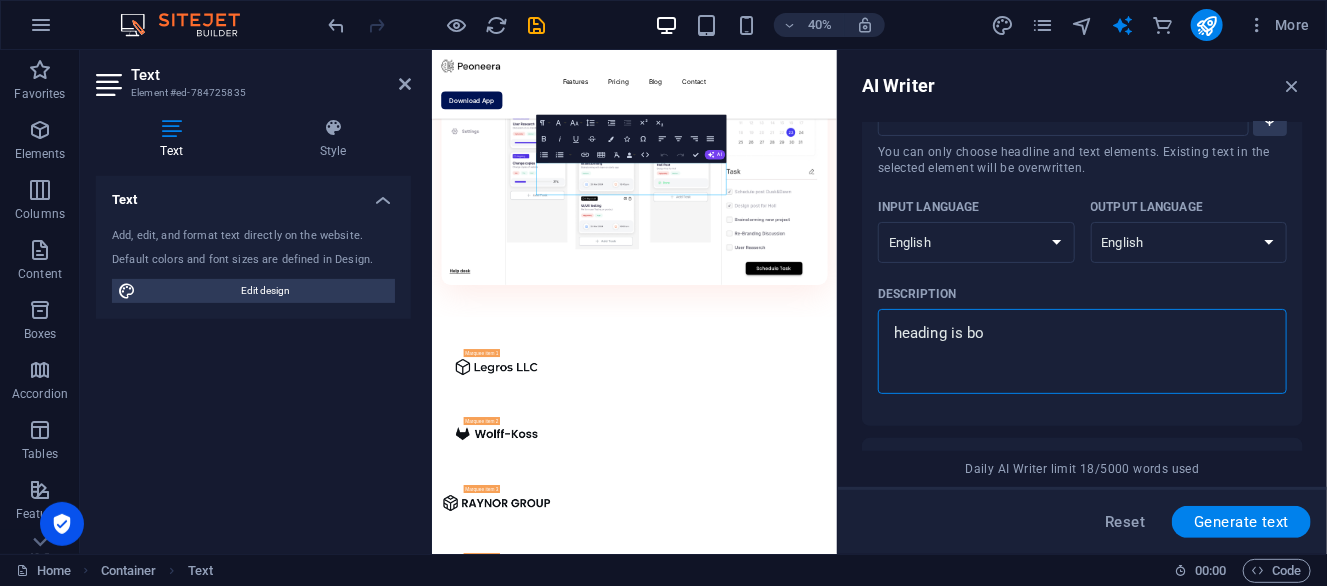 type on "x" 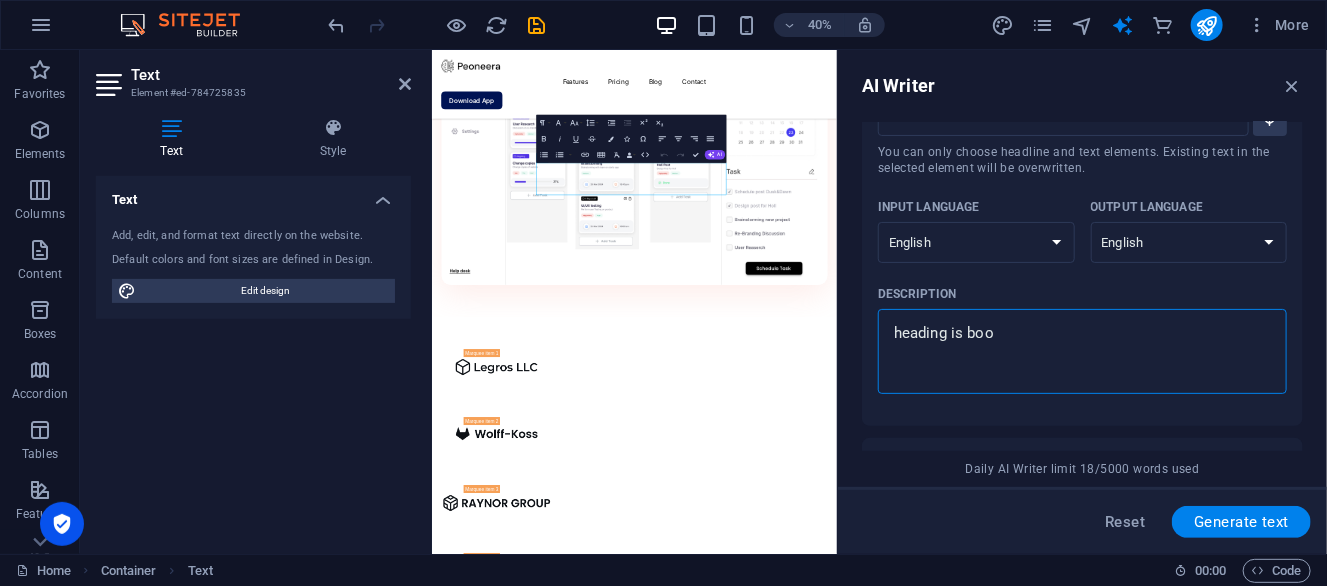 type on "x" 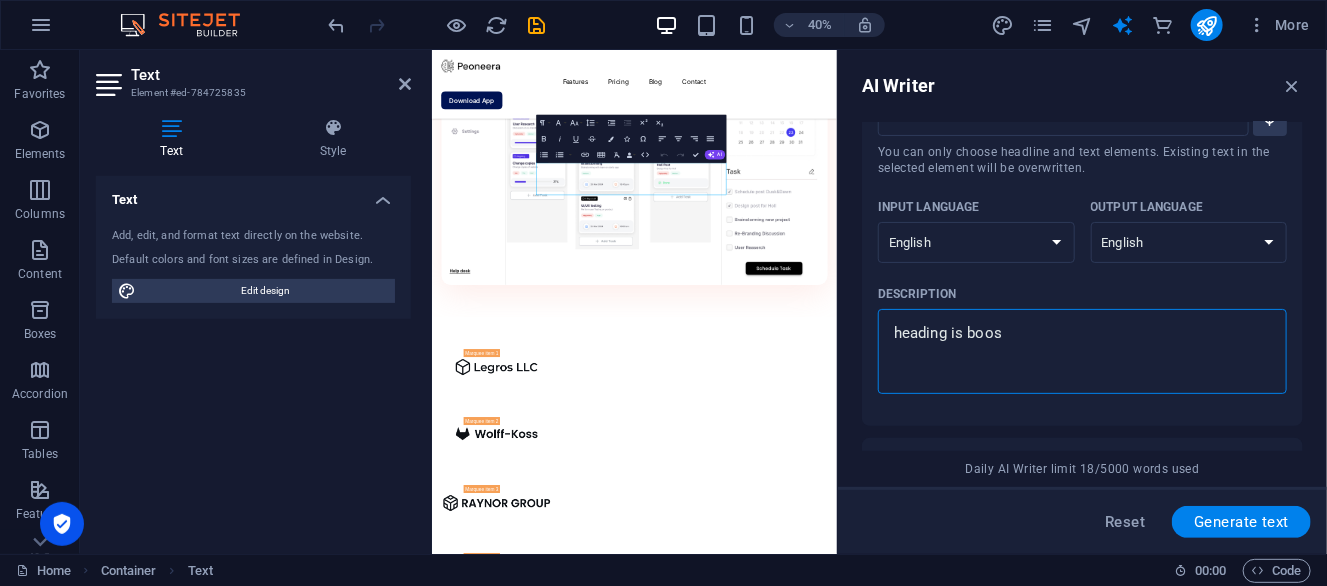 type on "heading is boost" 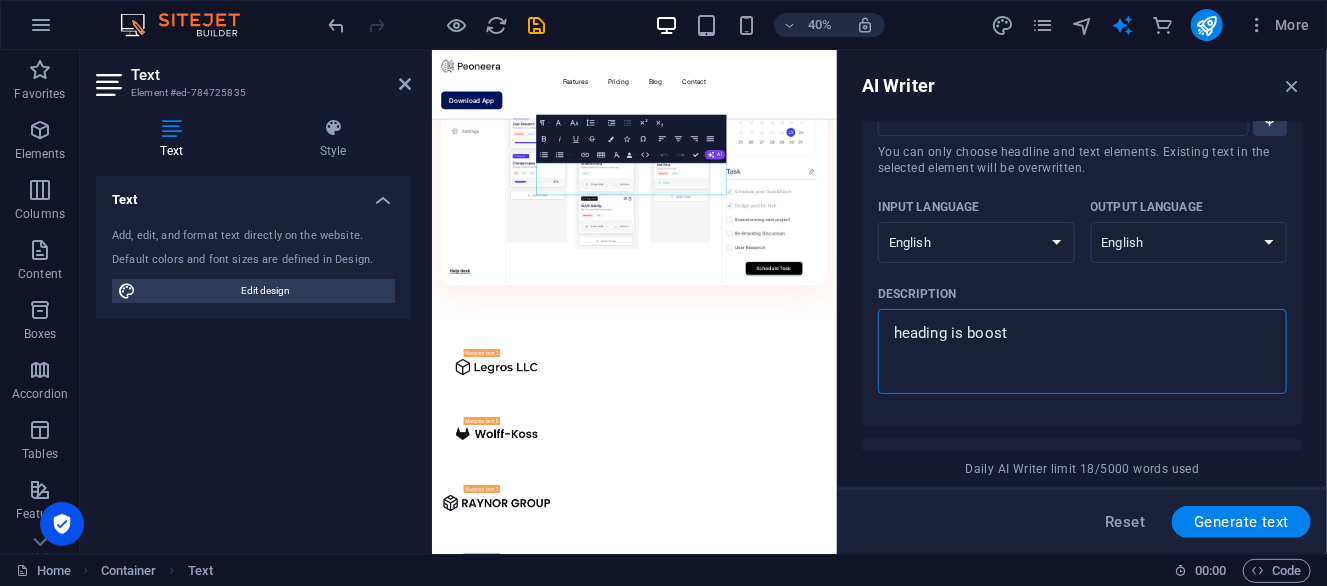 type on "heading is boost" 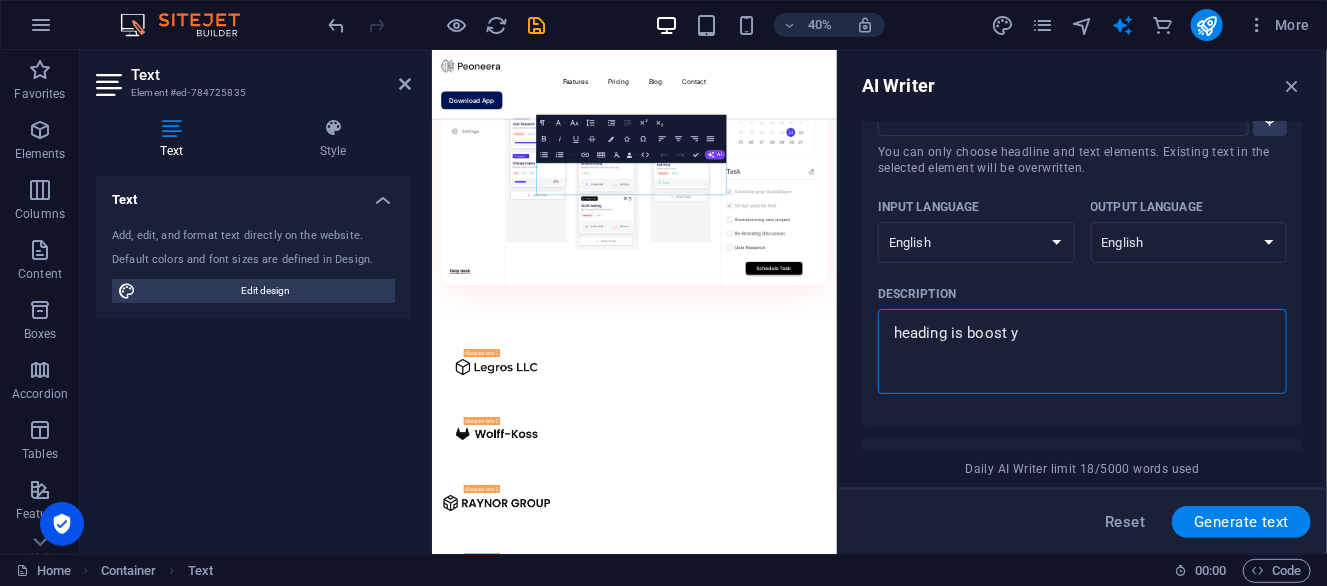 type on "heading is boost yo" 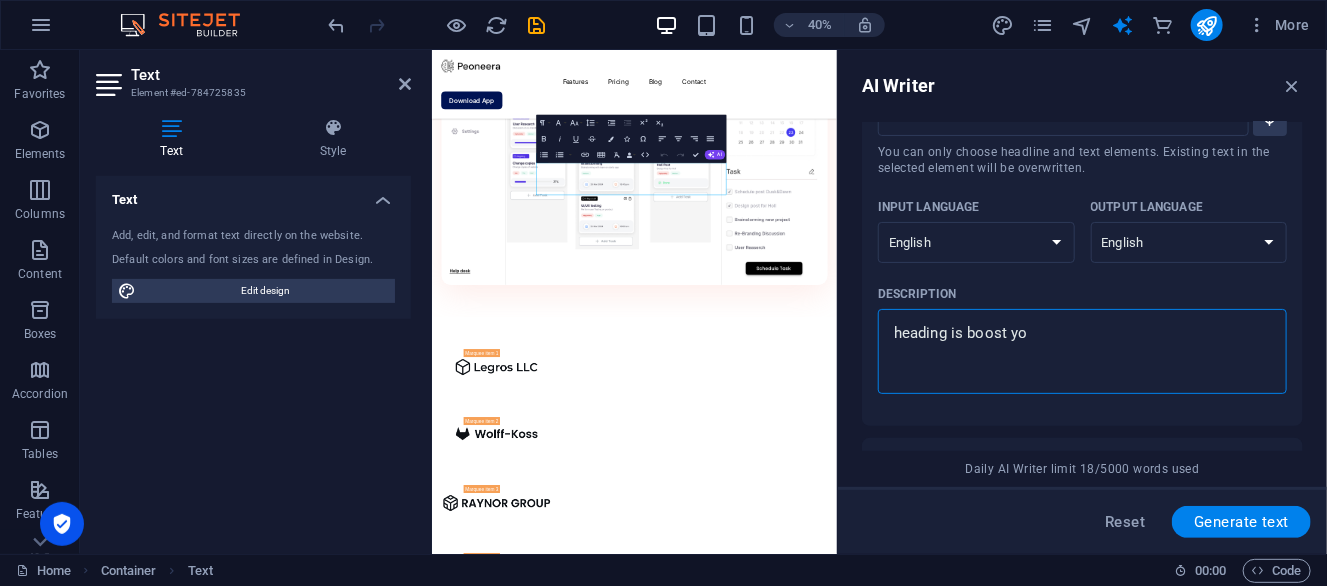 type on "x" 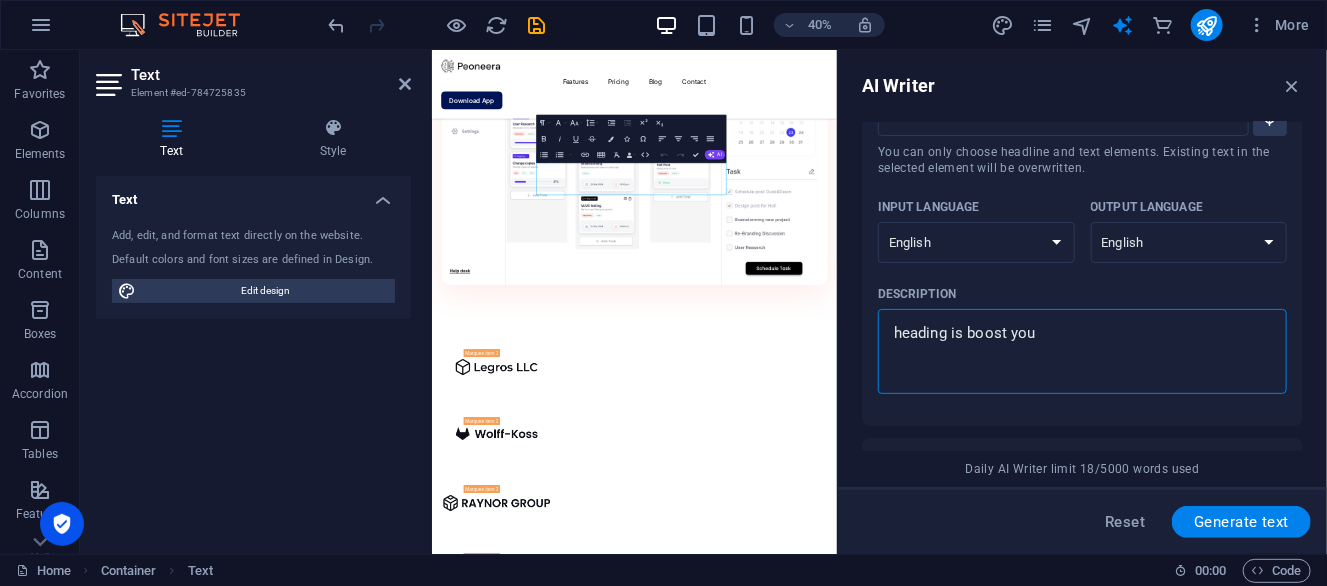 type 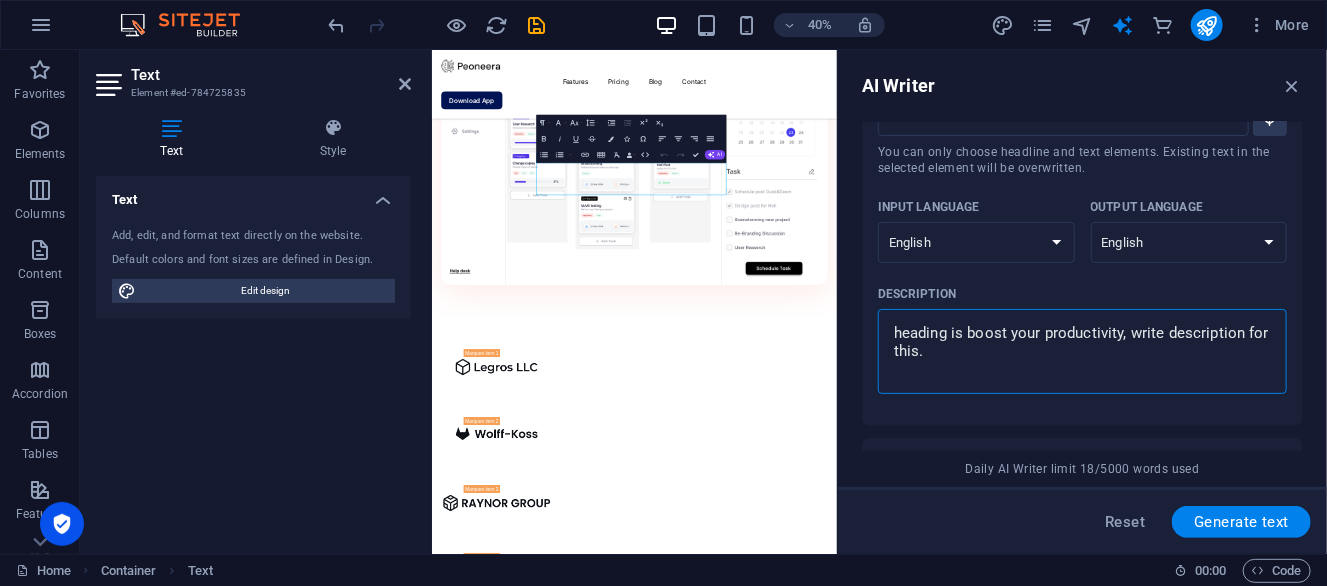 scroll, scrollTop: 17, scrollLeft: 0, axis: vertical 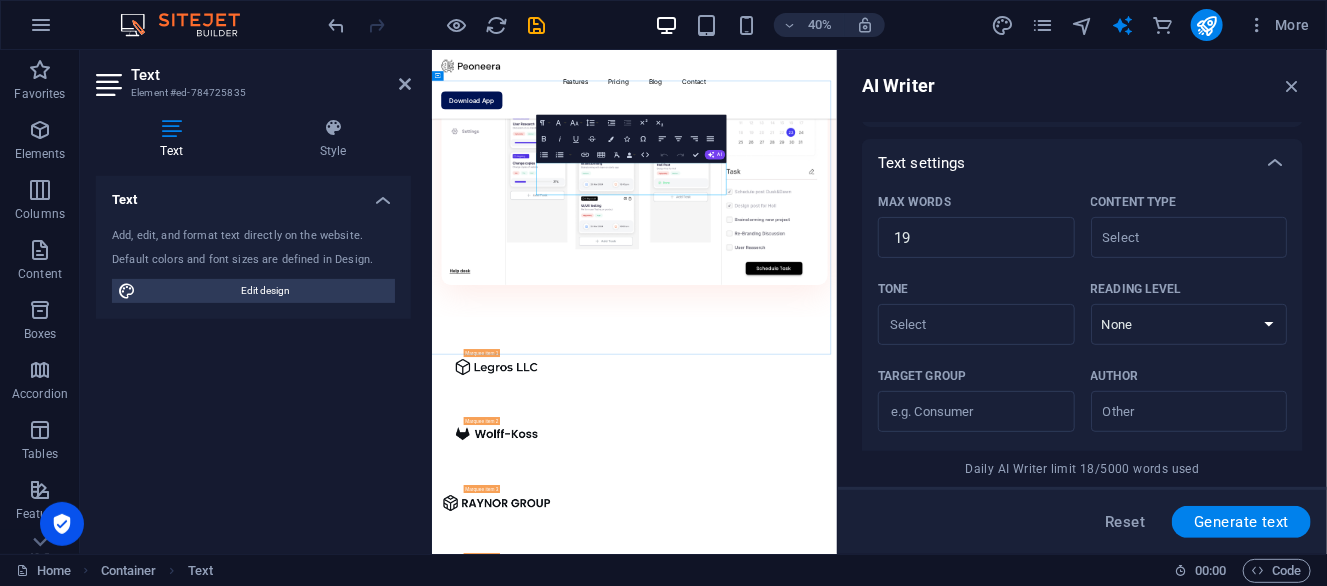 click on "Lorem ipsum dolor sit amet, consectetur adipiscing elit, sed do eiusmod tempor incididunt ut labore et dolore magna aliqua." at bounding box center (937, 2391) 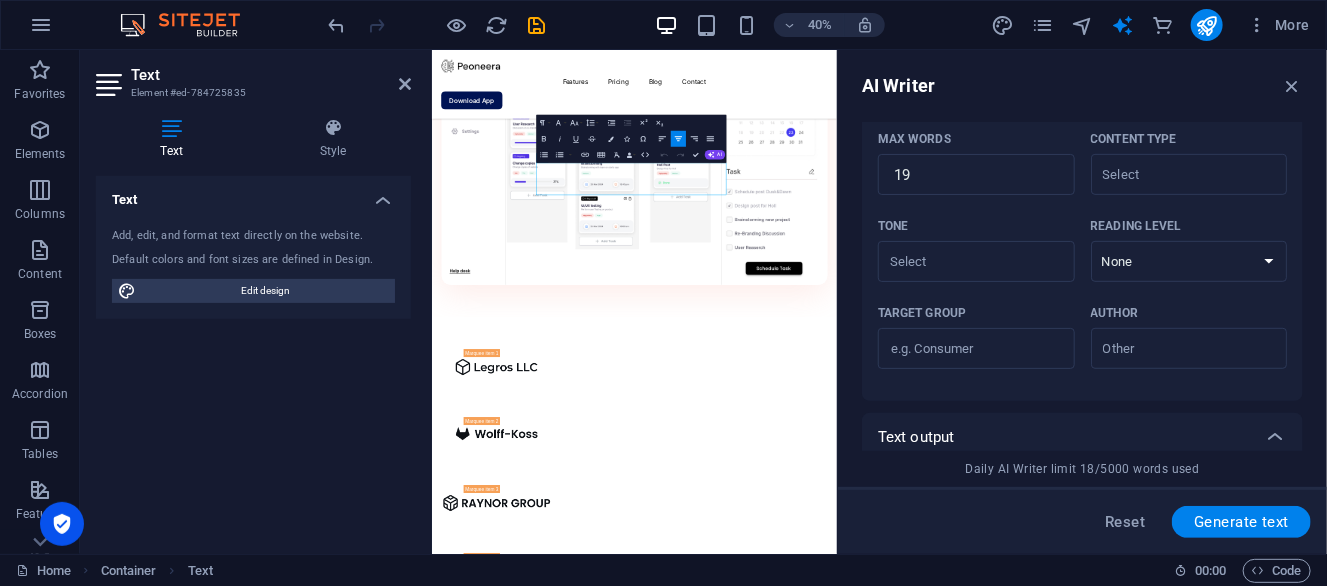 scroll, scrollTop: 709, scrollLeft: 0, axis: vertical 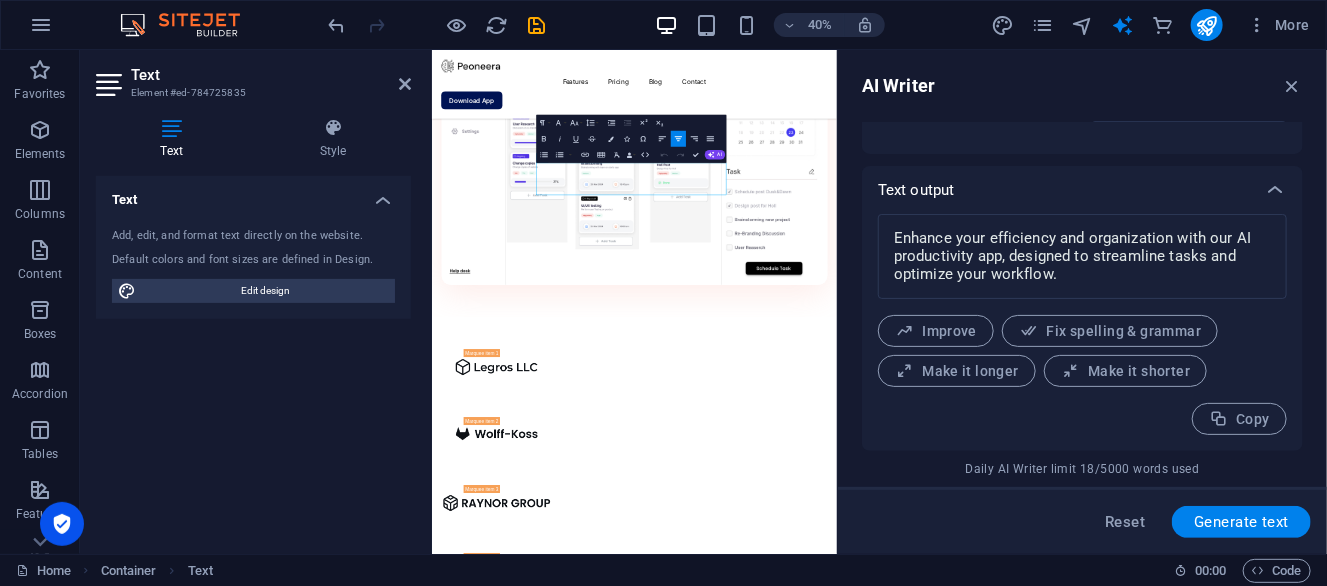 drag, startPoint x: 1248, startPoint y: 519, endPoint x: 1259, endPoint y: 519, distance: 11 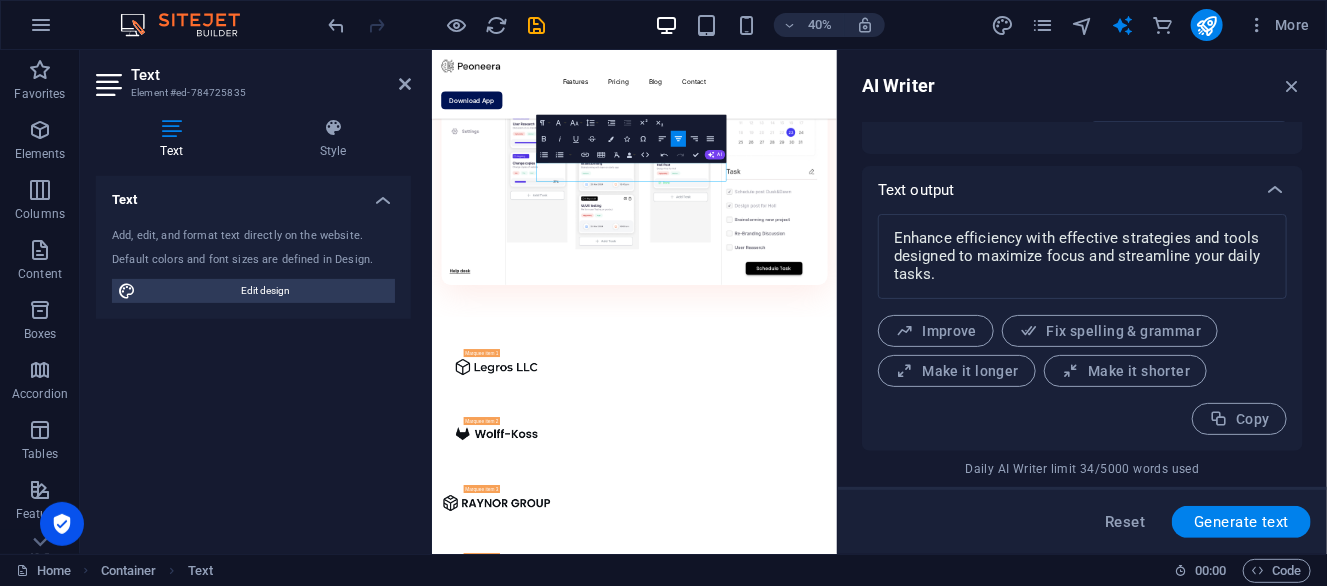 click on "Make it longer" at bounding box center (957, 371) 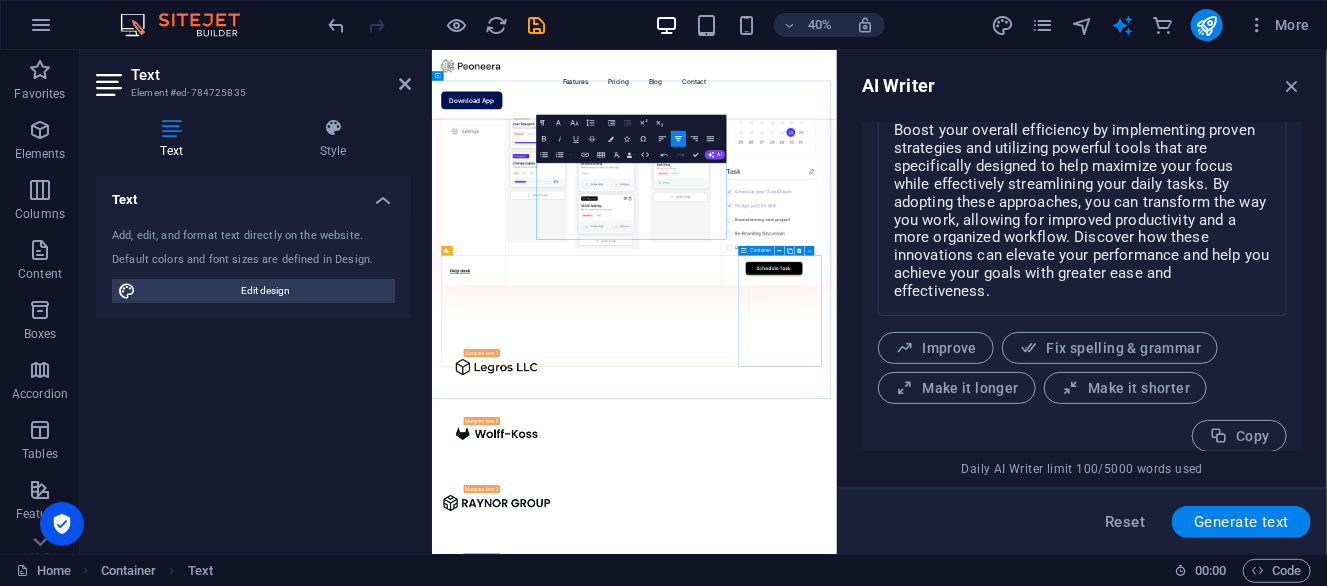 scroll, scrollTop: 834, scrollLeft: 0, axis: vertical 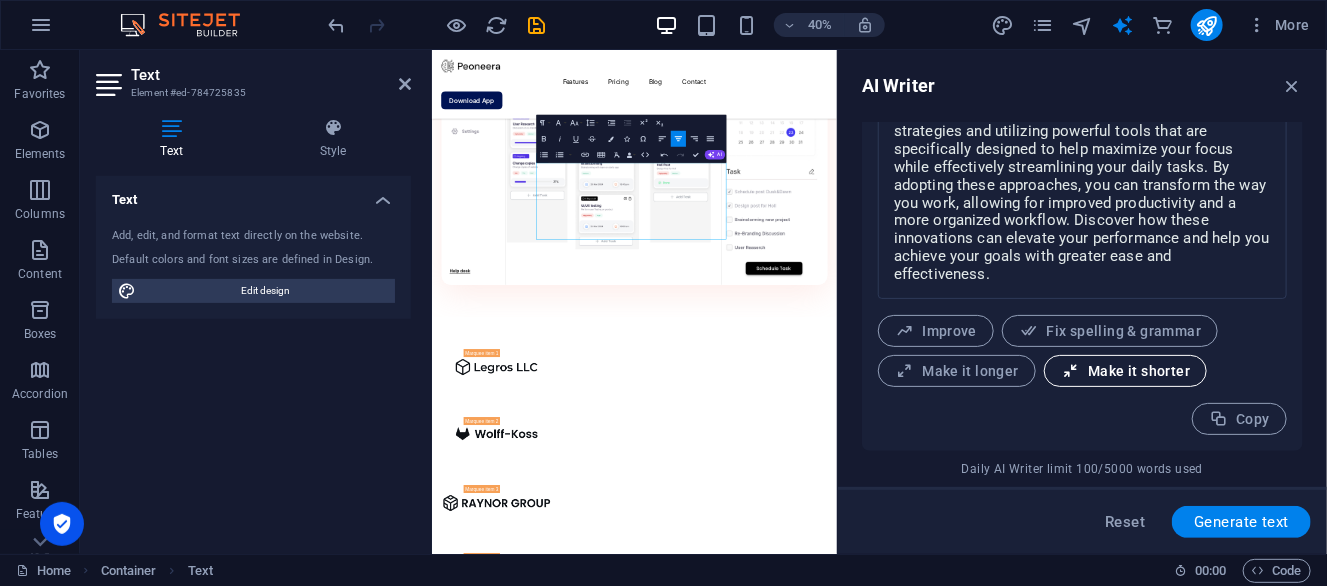 click on "Make it shorter" at bounding box center (1125, 371) 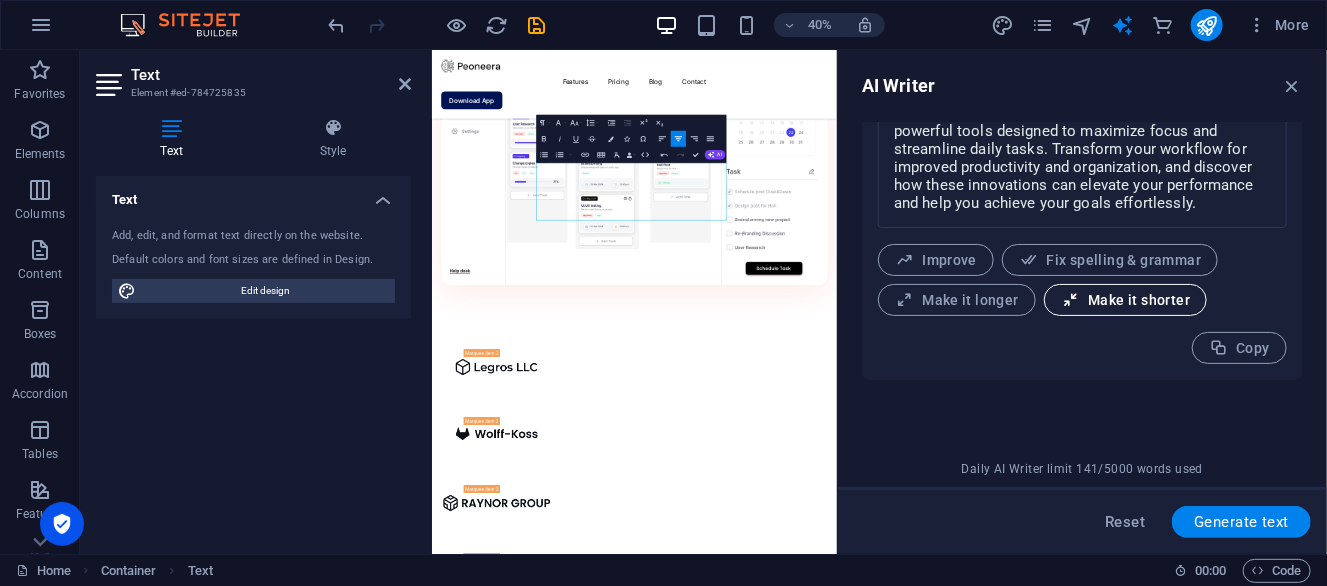 click on "Make it shorter" at bounding box center (1125, 300) 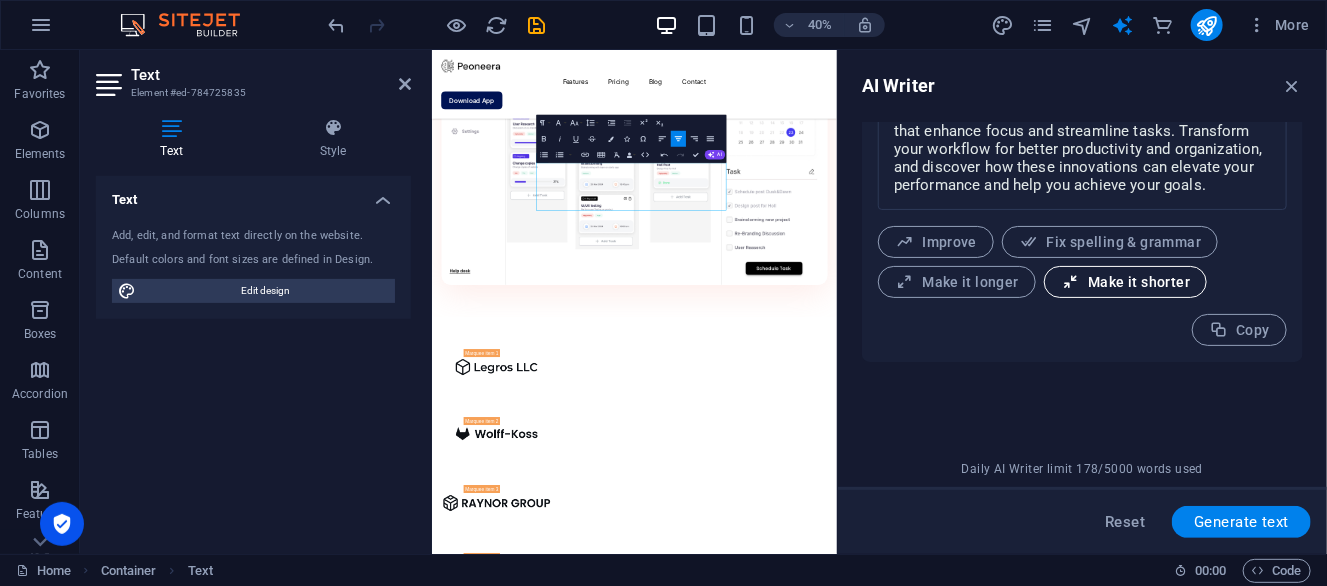 click on "Make it shorter" at bounding box center [1125, 282] 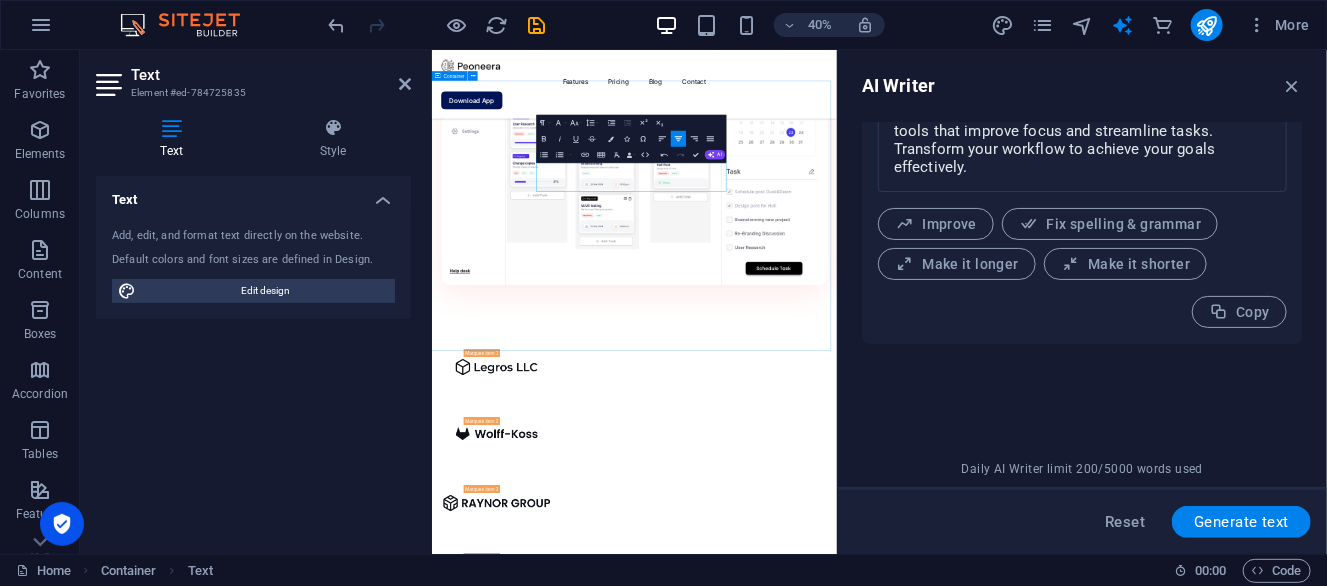 click on "Our features Boost your productivity Enhance your productivity with proven strategies and tools that improve focus and streamline tasks. Transform your workflow to achieve your goals effectively. Integration ecosystem Track your progress and motivate your efforts everyday.
Learn more      Goal setting and tracking Set and track goals with manageable task breakdowns. Learn more      Secure data encryption Ensure your data’s safety with top-tier encryption. Learn more      Customizable notifications Get alerts on tasks and deadlines that matter most. Learn more" at bounding box center (937, 3423) 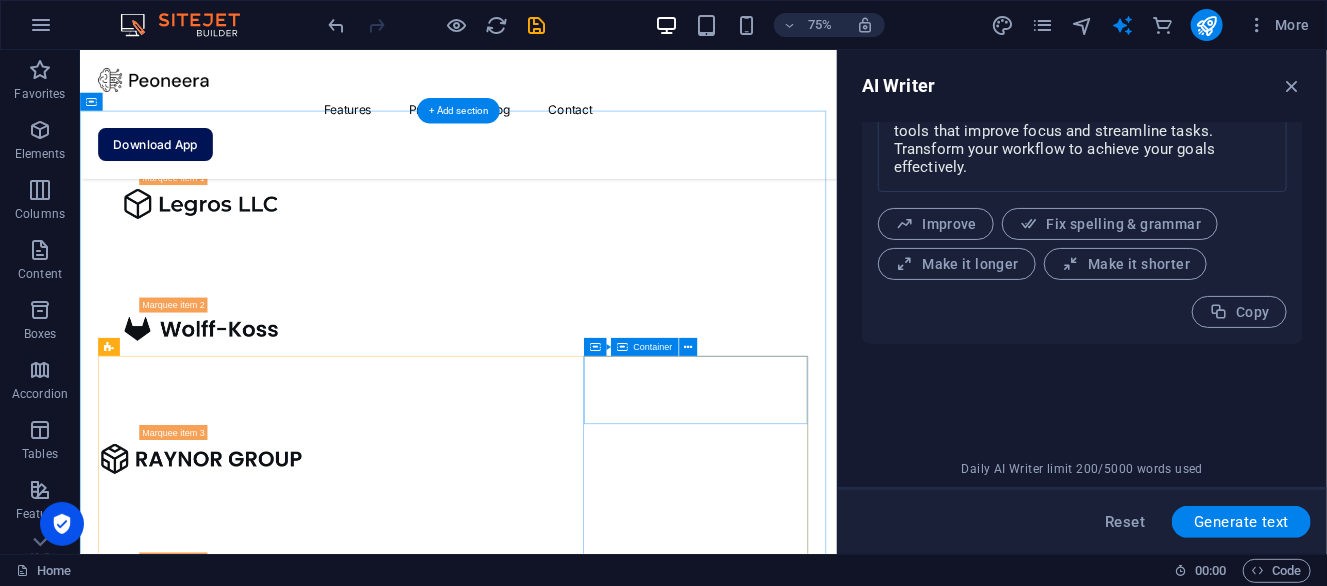 scroll, scrollTop: 2699, scrollLeft: 0, axis: vertical 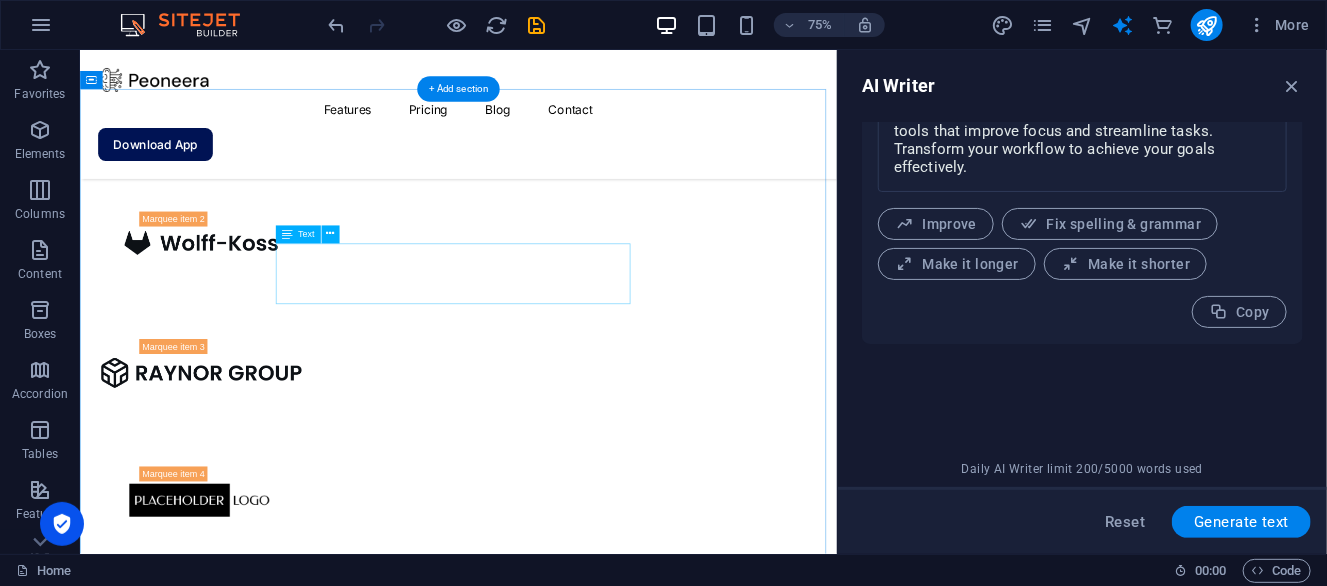 click on "Lorem ipsum dolor sit amet, consectetur adipiscing elit, sed do eiusmod tempor incididunt ut labore et dolore magna aliqua." at bounding box center (583, 4214) 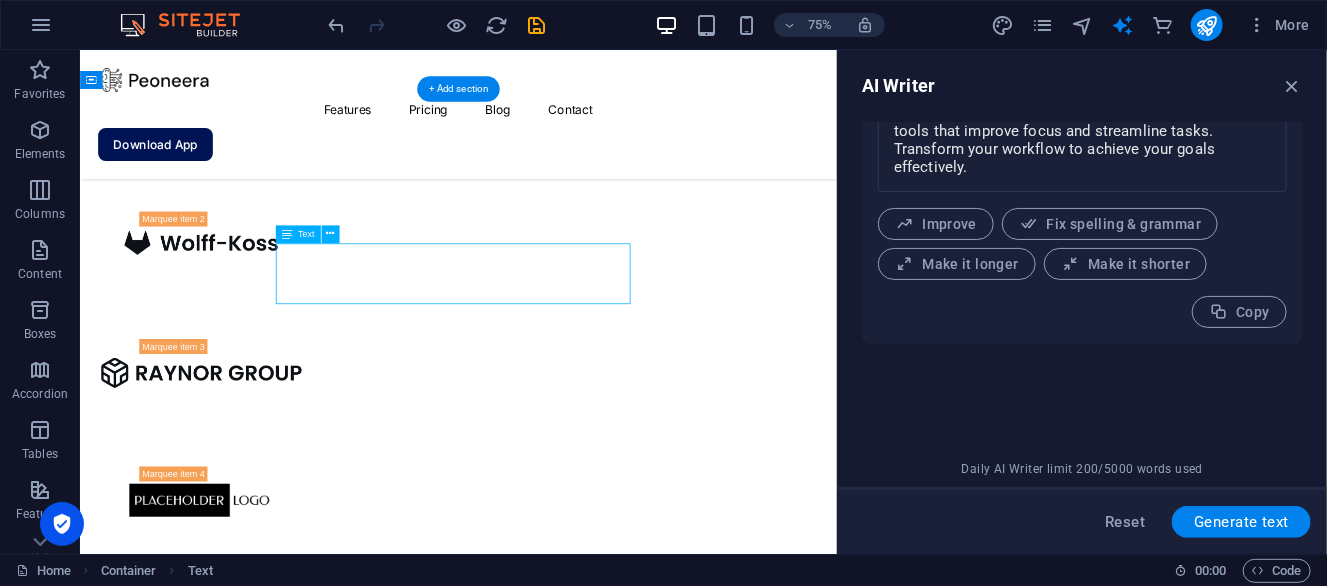 click on "Lorem ipsum dolor sit amet, consectetur adipiscing elit, sed do eiusmod tempor incididunt ut labore et dolore magna aliqua." at bounding box center (583, 4214) 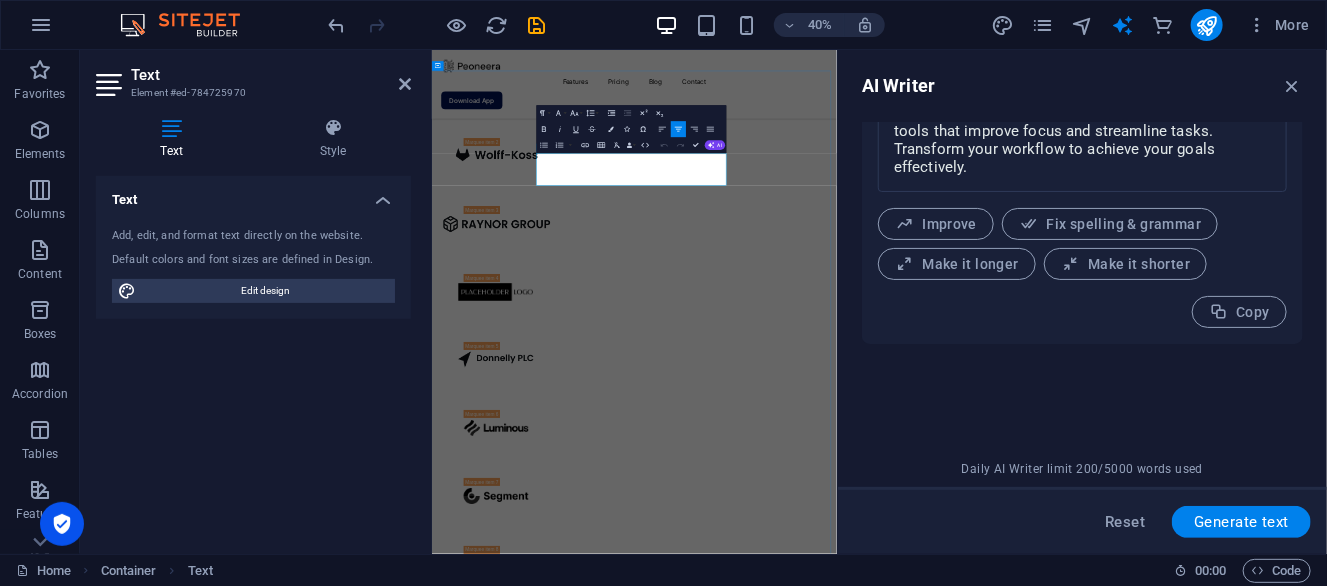 click on "Lorem ipsum dolor sit amet, consectetur adipiscing elit, sed do eiusmod tempor incididunt ut labore et dolore magna aliqua." at bounding box center (937, 4220) 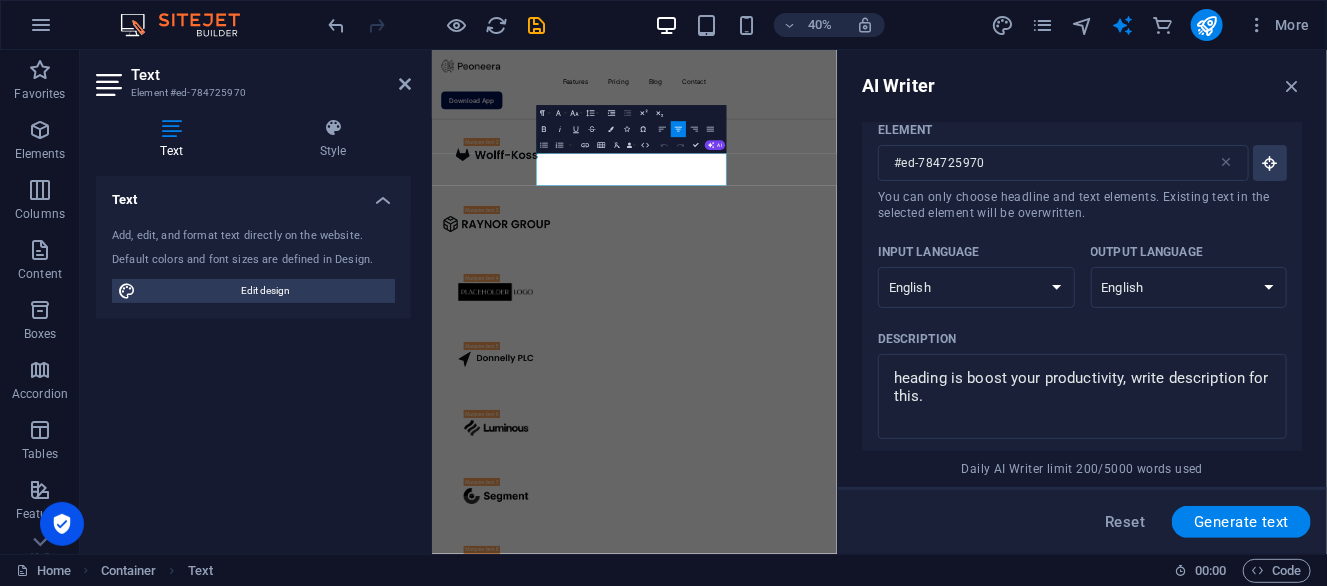 scroll, scrollTop: 0, scrollLeft: 0, axis: both 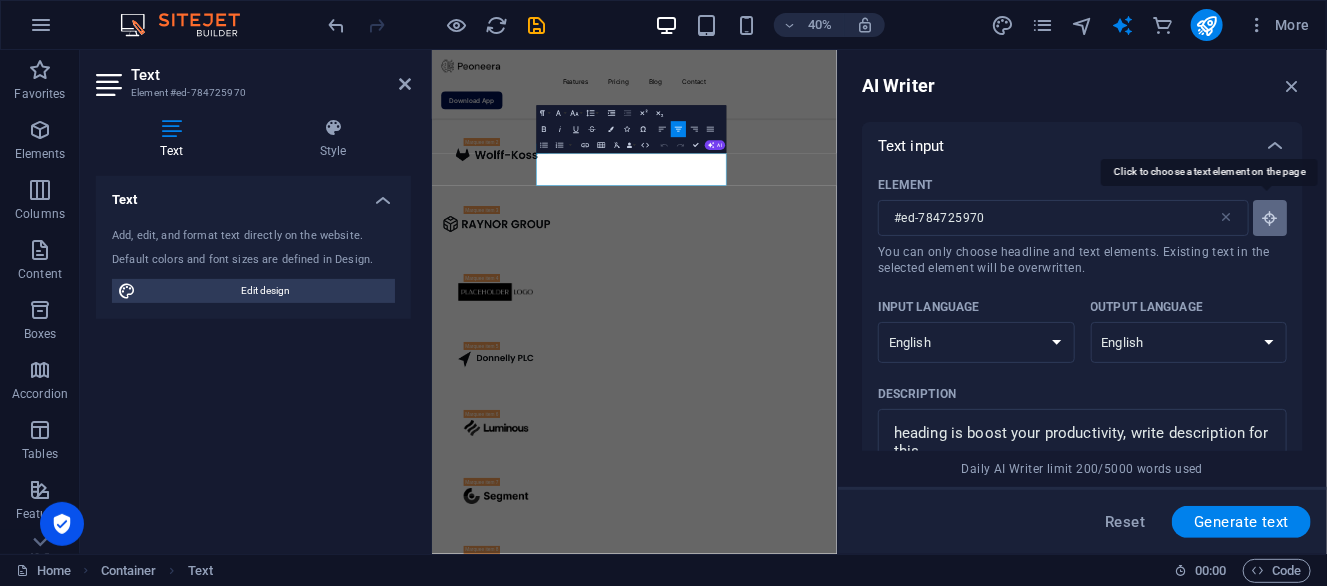 click at bounding box center [1270, 218] 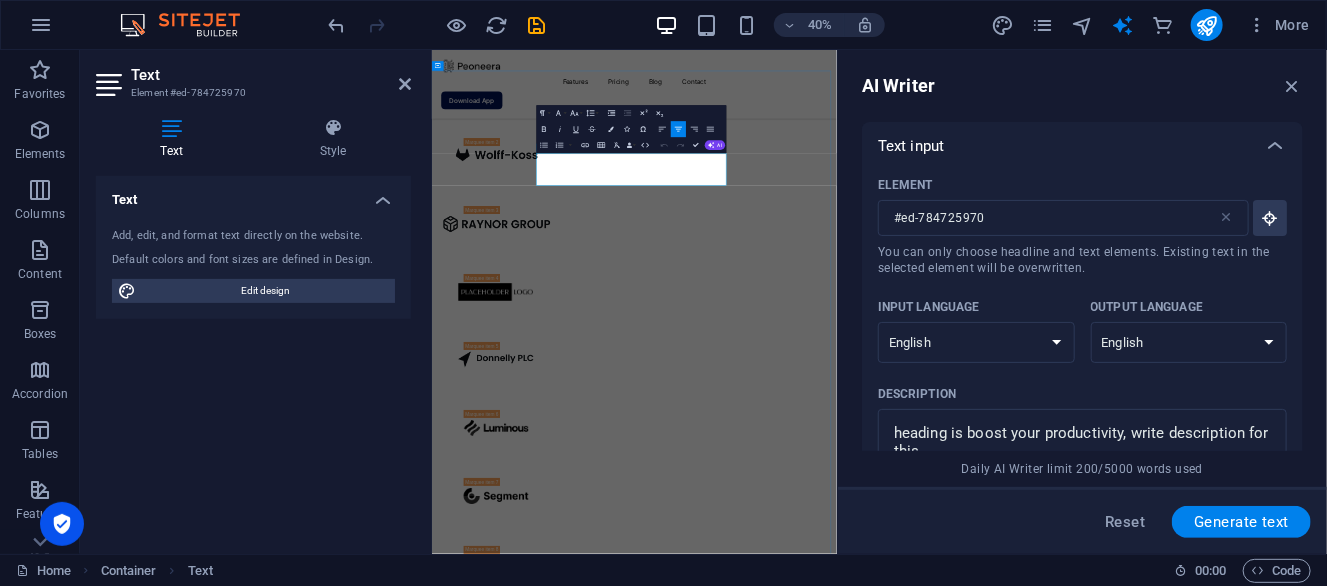click on "Lorem ipsum dolor sit amet, consectetur adipiscing elit, sed do eiusmod tempor incididunt ut labore et dolore magna aliqua." at bounding box center [937, 4220] 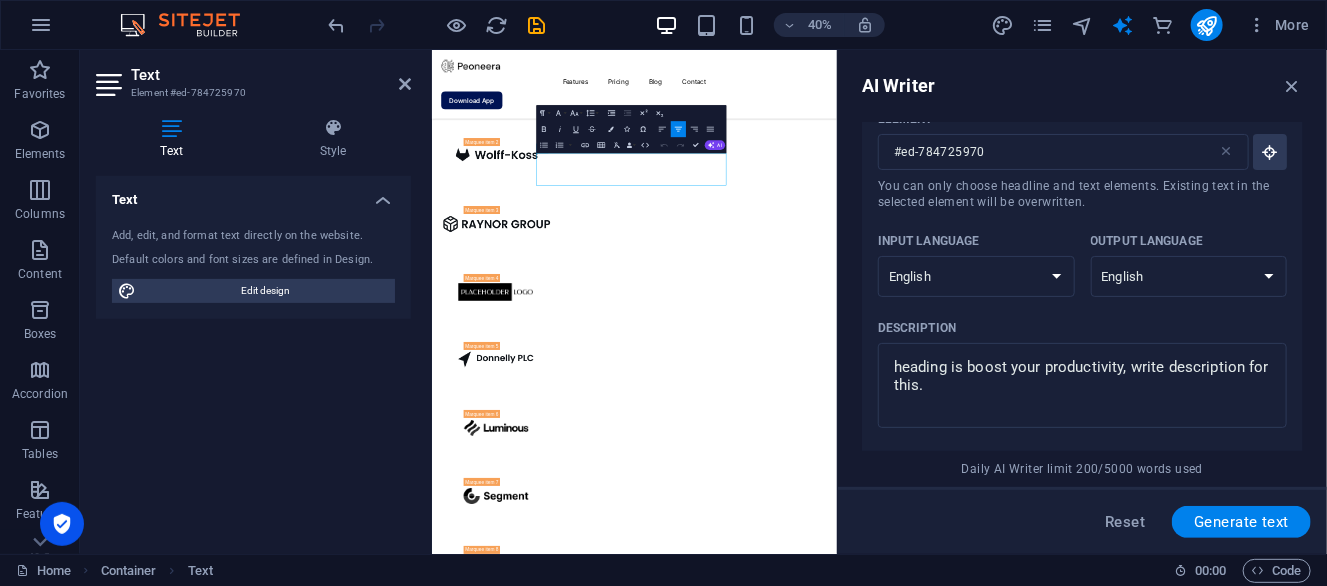 scroll, scrollTop: 200, scrollLeft: 0, axis: vertical 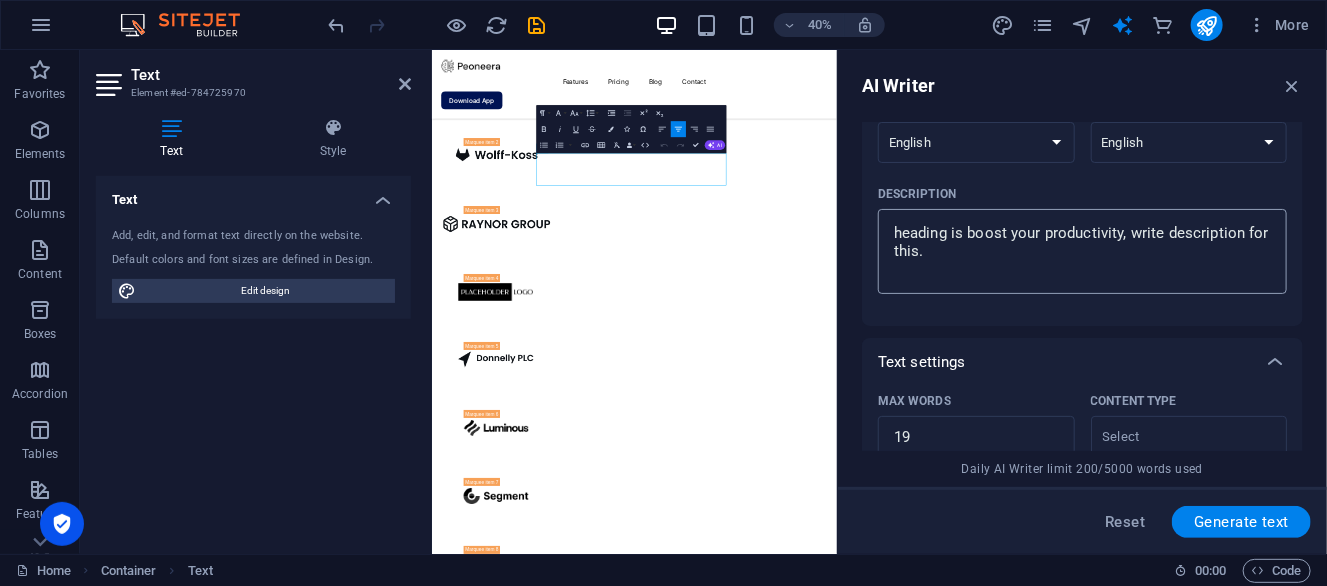 click on "heading is boost your productivity, write description for this." at bounding box center (1082, 251) 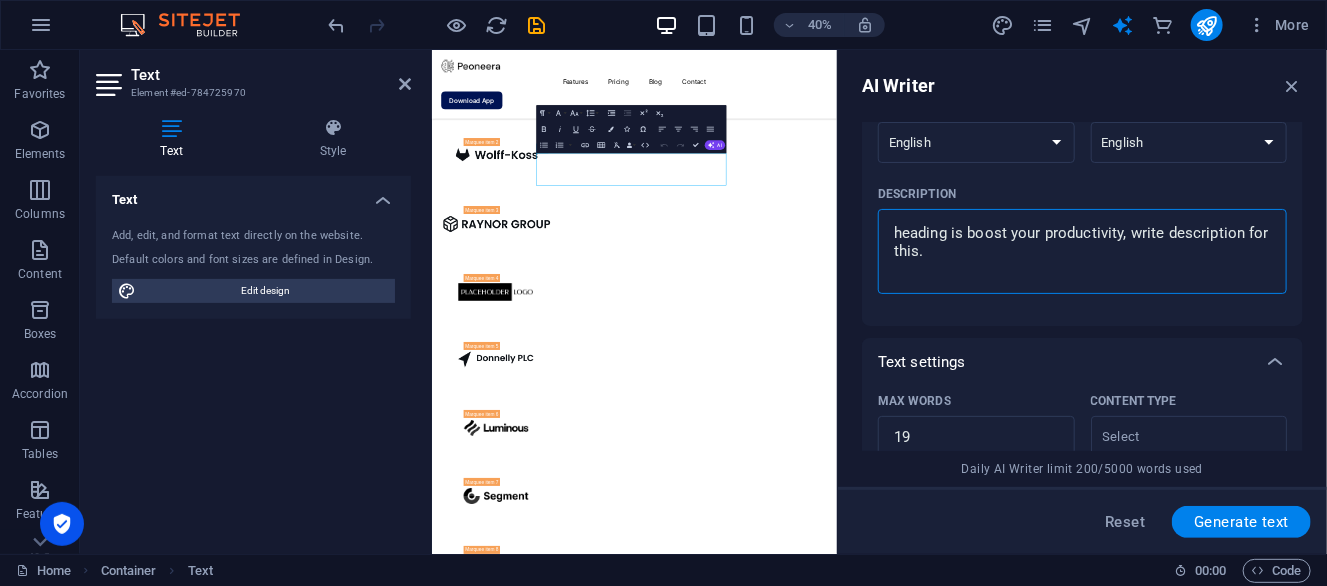 scroll, scrollTop: 0, scrollLeft: 0, axis: both 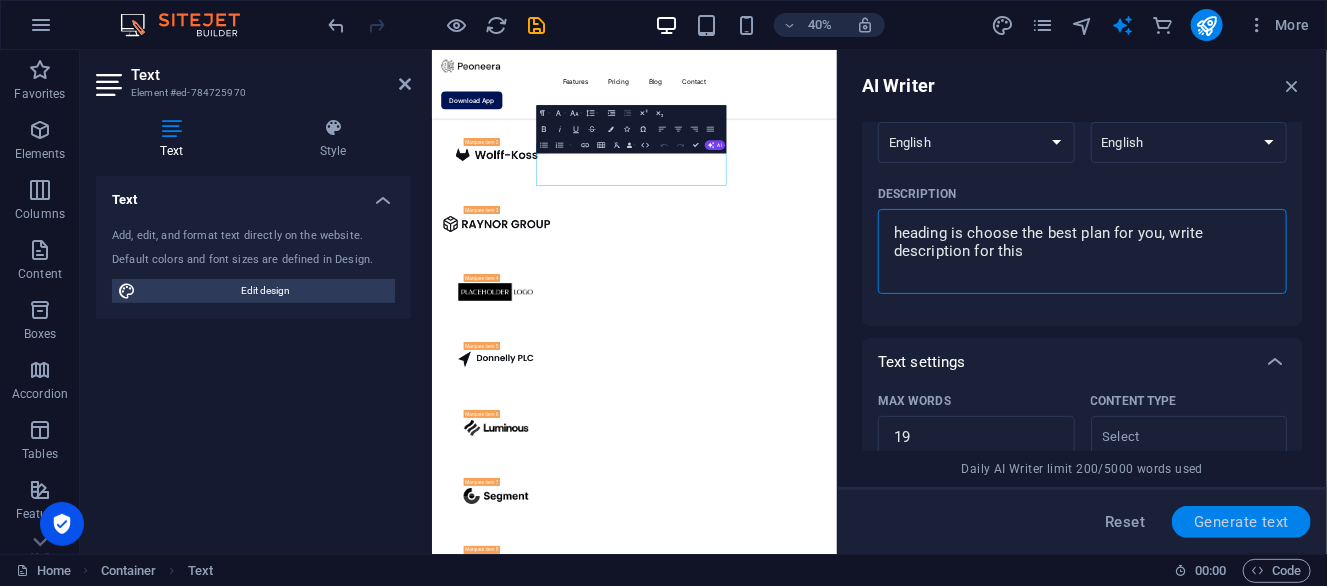 click on "Generate text" at bounding box center [1241, 522] 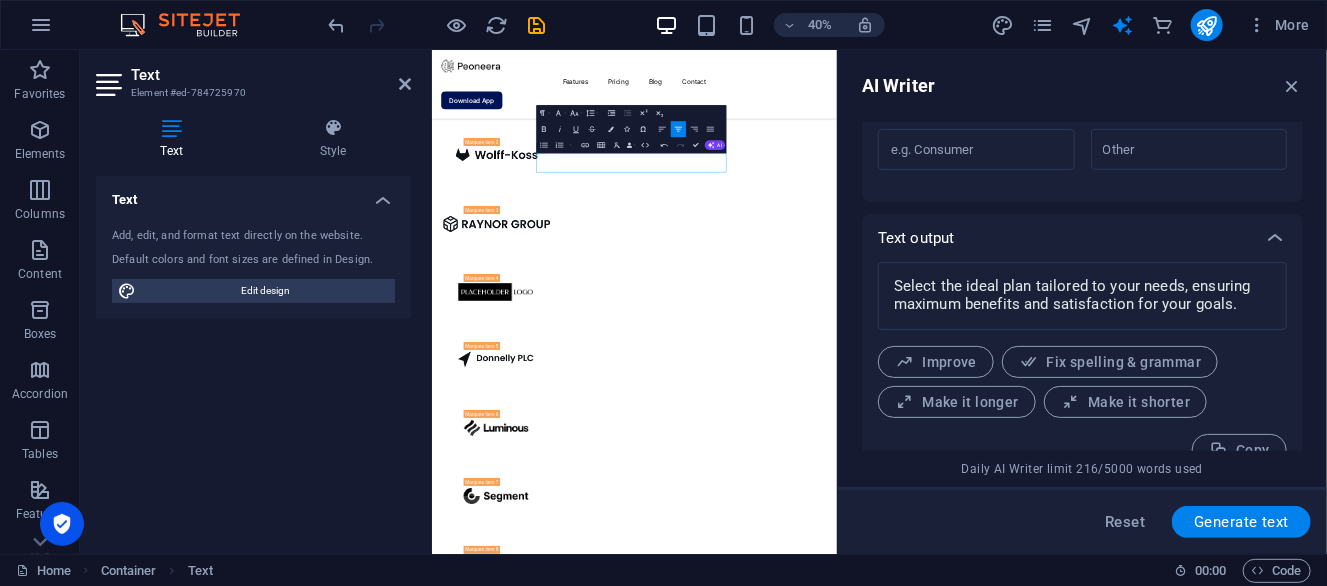 scroll, scrollTop: 692, scrollLeft: 0, axis: vertical 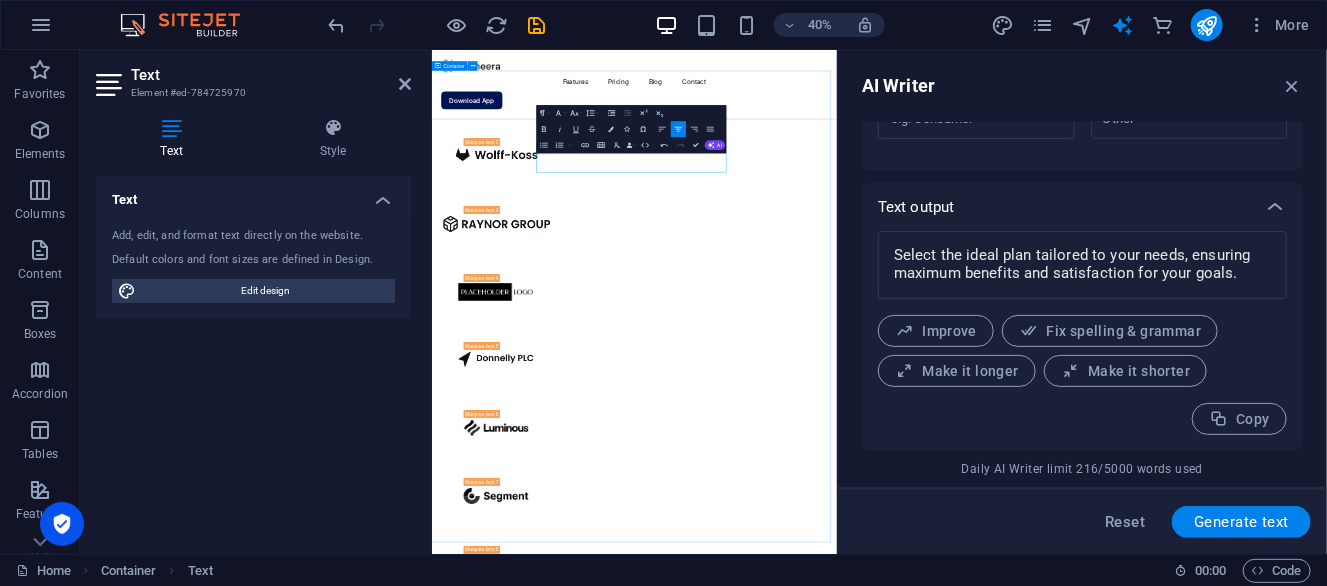click on "Pricing Choose the best plan for you Select the ideal plan tailored to your needs, ensuring maximum benefits and satisfaction for your goals. Free $0 /monthly Get started for free       Up to 5 project members       Unlimited tasks and projects       2GB storage       Integrations       Basic support Pro most popular $9 /monthly Sign up now       Up to 50 project members       Unlimited tasks and projects       50GB storage       Integrations       Priority support       Advanced support       Expert support Business $19 /monthly Sign up now       Up to 100 project members       Unlimited tasks and projects       200GB storage       Integrations and All support types       Dedicated account manager       Custom fields       Advanced analytics       Export capabilities       API access       Advanced security features" at bounding box center [937, 16554] 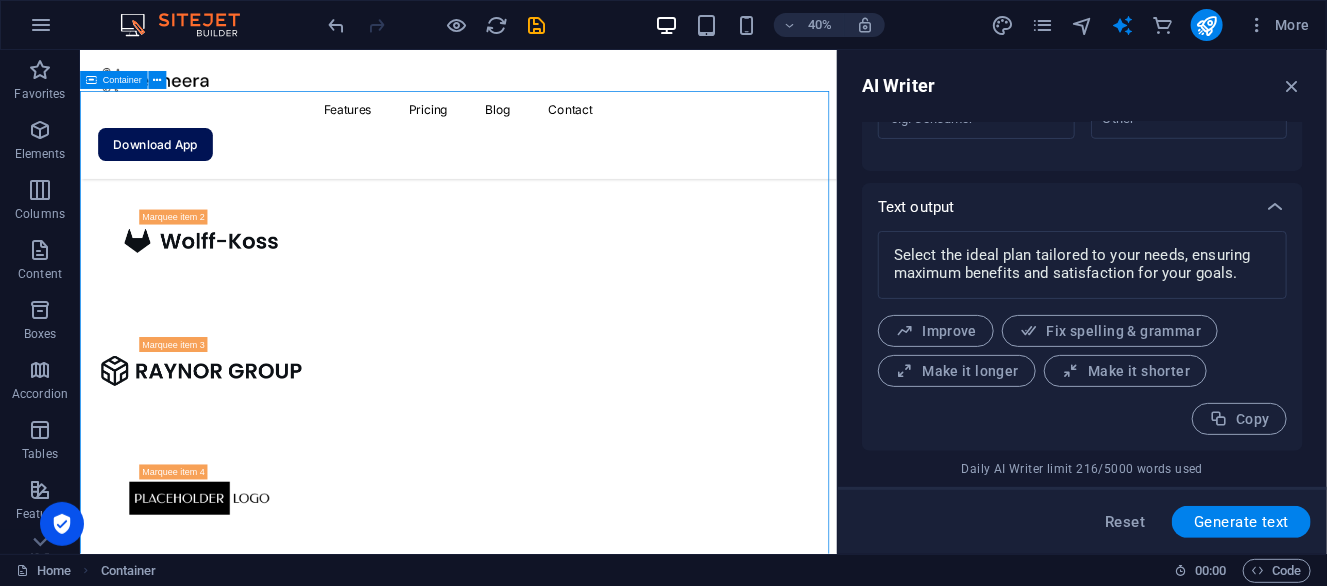 scroll, scrollTop: 2699, scrollLeft: 0, axis: vertical 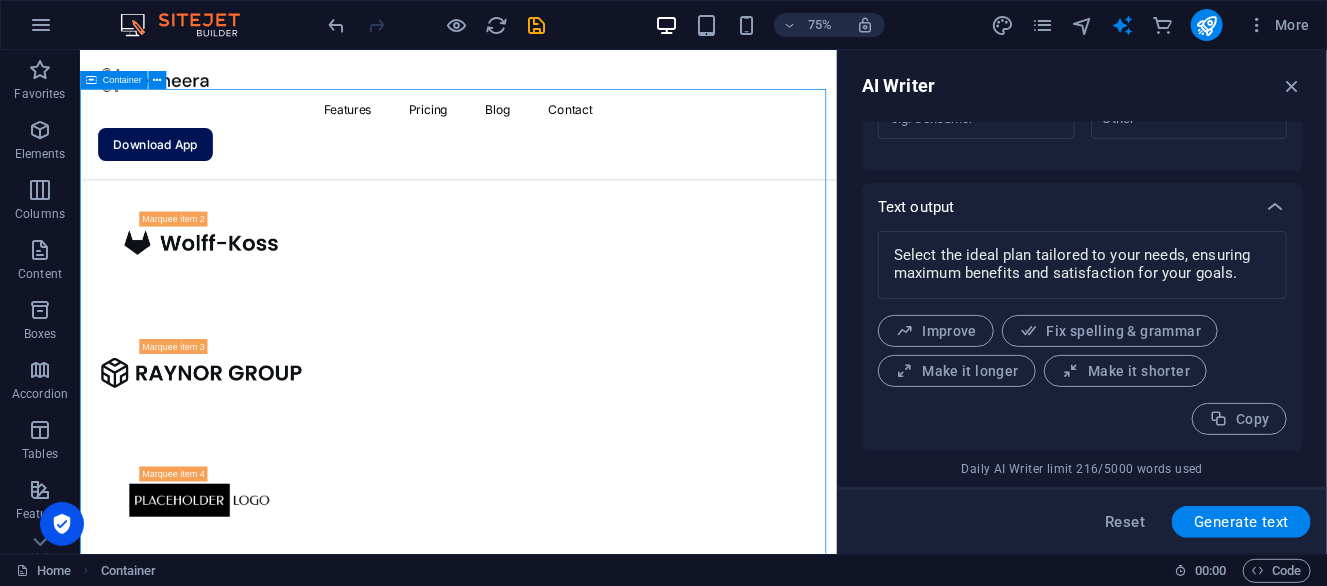 click on "Pricing Choose the best plan for you Select the ideal plan tailored to your needs, ensuring maximum benefits and satisfaction for your goals. Free $0 /monthly Get started for free       Up to 5 project members       Unlimited tasks and projects       2GB storage       Integrations       Basic support Pro most popular $9 /monthly Sign up now       Up to 50 project members       Unlimited tasks and projects       50GB storage       Integrations       Priority support       Advanced support       Expert support Business $19 /monthly Sign up now       Up to 100 project members       Unlimited tasks and projects       200GB storage       Integrations and All support types       Dedicated account manager       Custom fields       Advanced analytics       Export capabilities       API access       Advanced security features" at bounding box center [583, 16497] 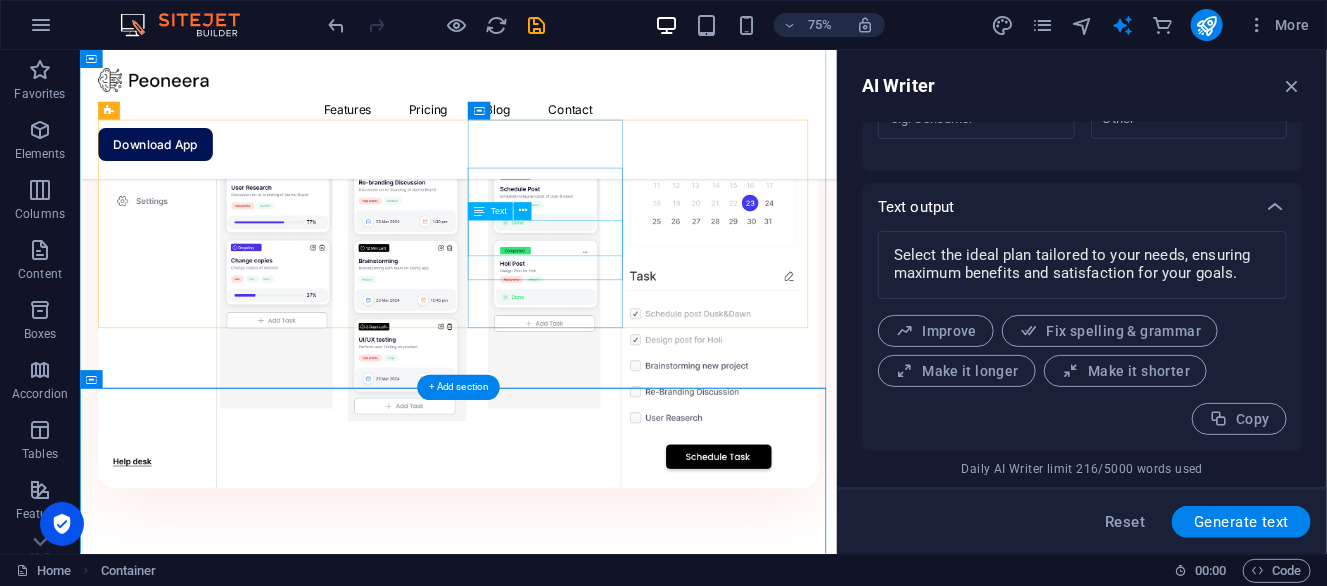 scroll, scrollTop: 2400, scrollLeft: 0, axis: vertical 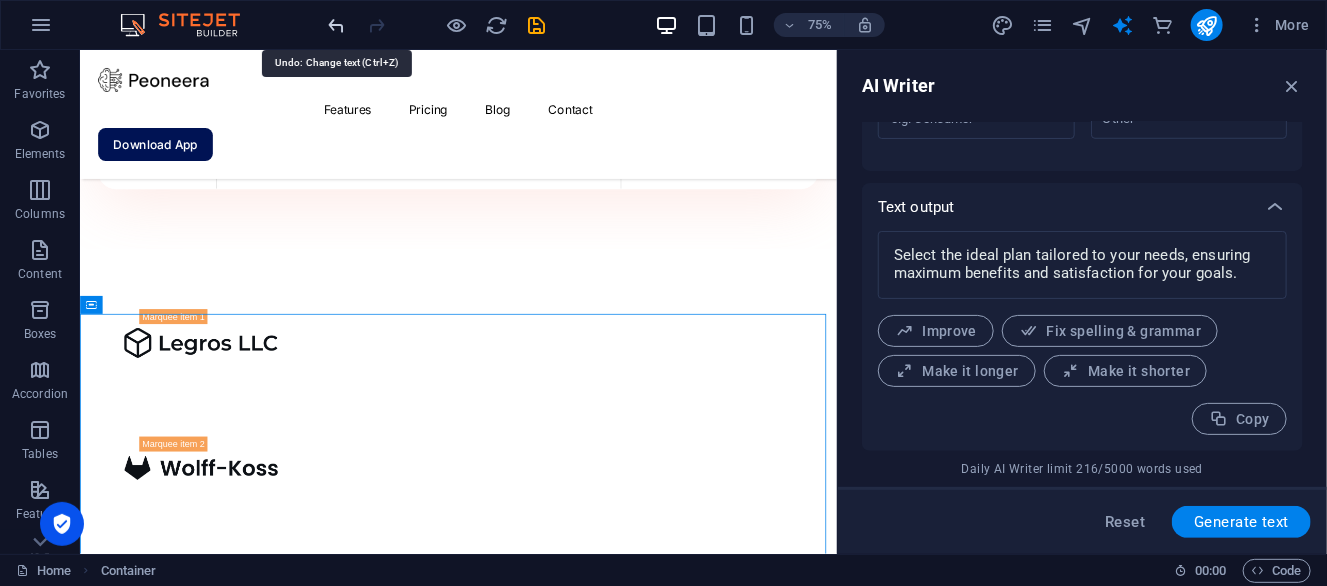 click at bounding box center [337, 25] 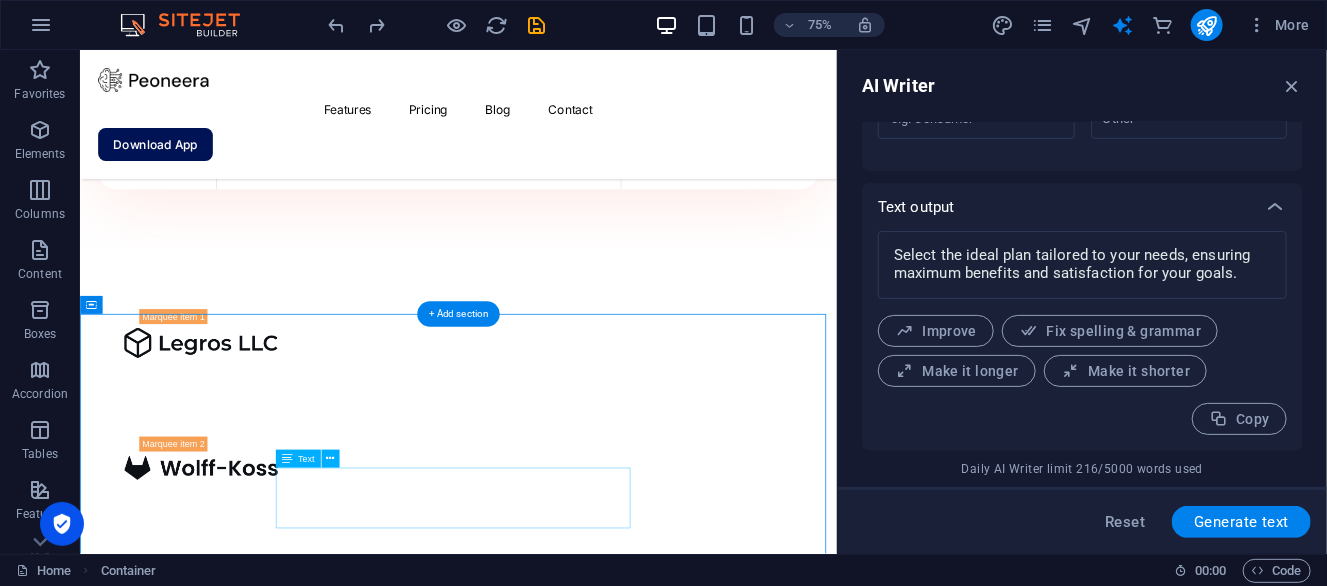 click on "Lorem ipsum dolor sit amet, consectetur adipiscing elit, sed do eiusmod tempor incididunt ut labore et dolore magna aliqua." at bounding box center (583, 4513) 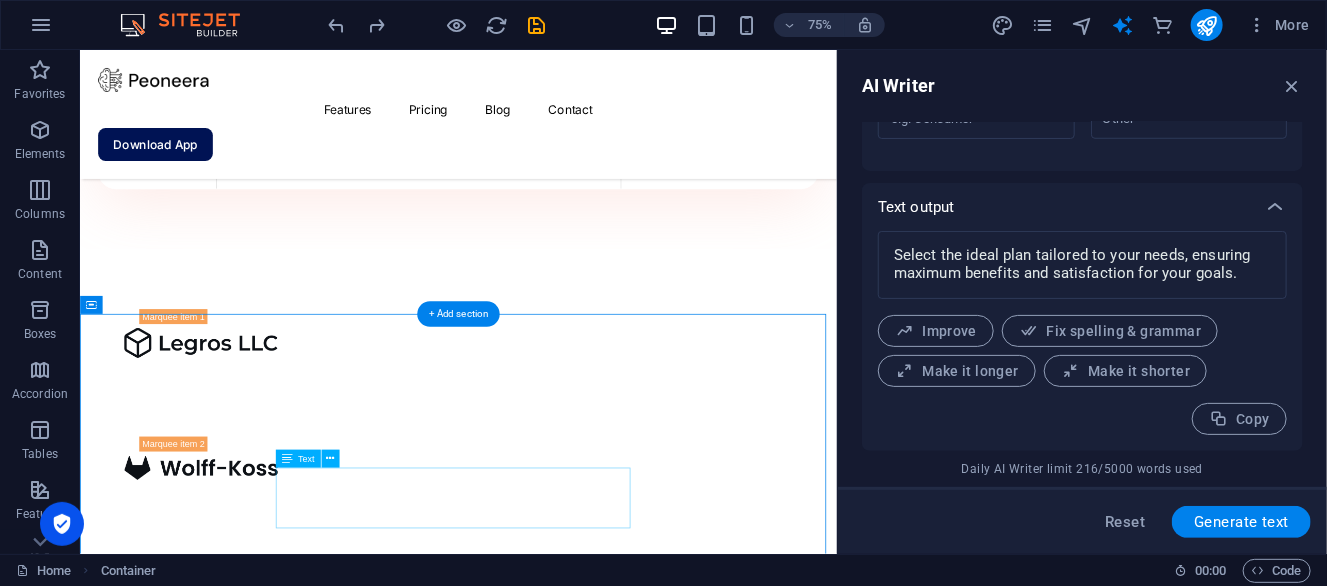 click on "Lorem ipsum dolor sit amet, consectetur adipiscing elit, sed do eiusmod tempor incididunt ut labore et dolore magna aliqua." at bounding box center (583, 4513) 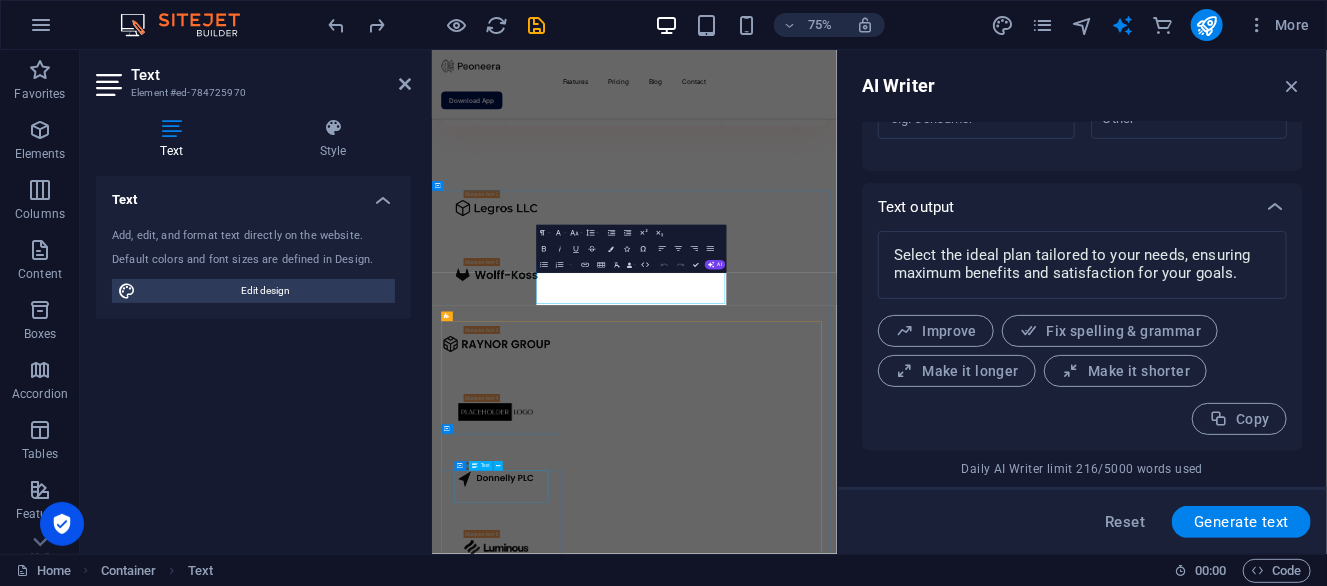 scroll, scrollTop: 2403, scrollLeft: 0, axis: vertical 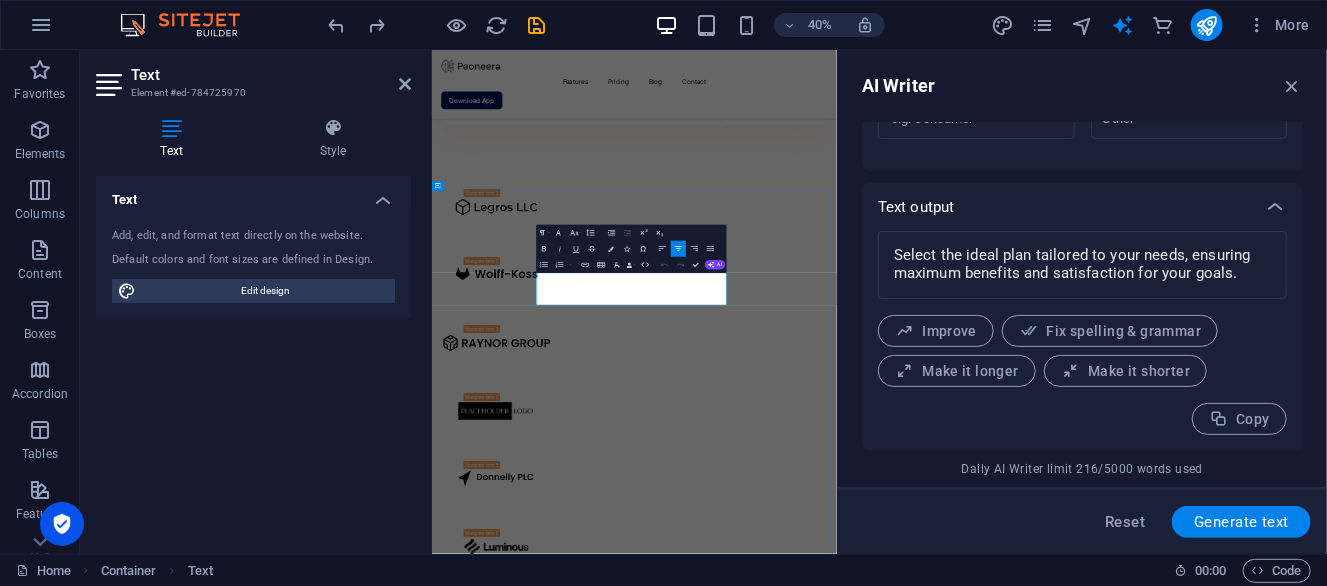click on "Lorem ipsum dolor sit amet, consectetur adipiscing elit, sed do eiusmod tempor incididunt ut labore et dolore magna aliqua." at bounding box center (937, 4519) 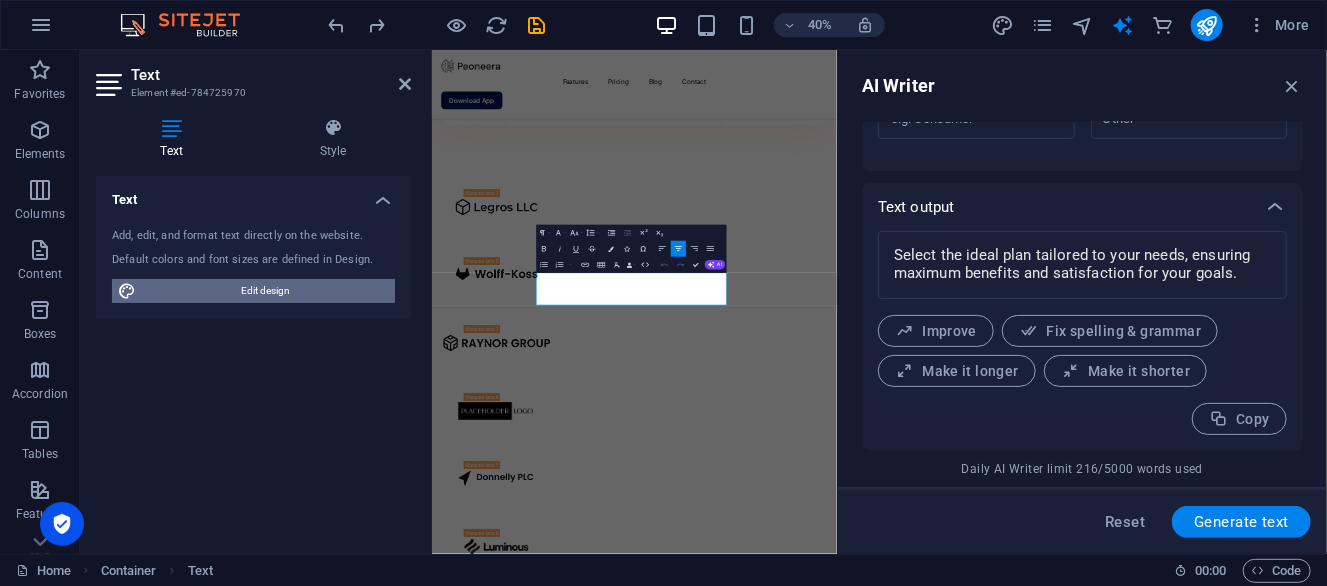 click on "Edit design" at bounding box center (265, 291) 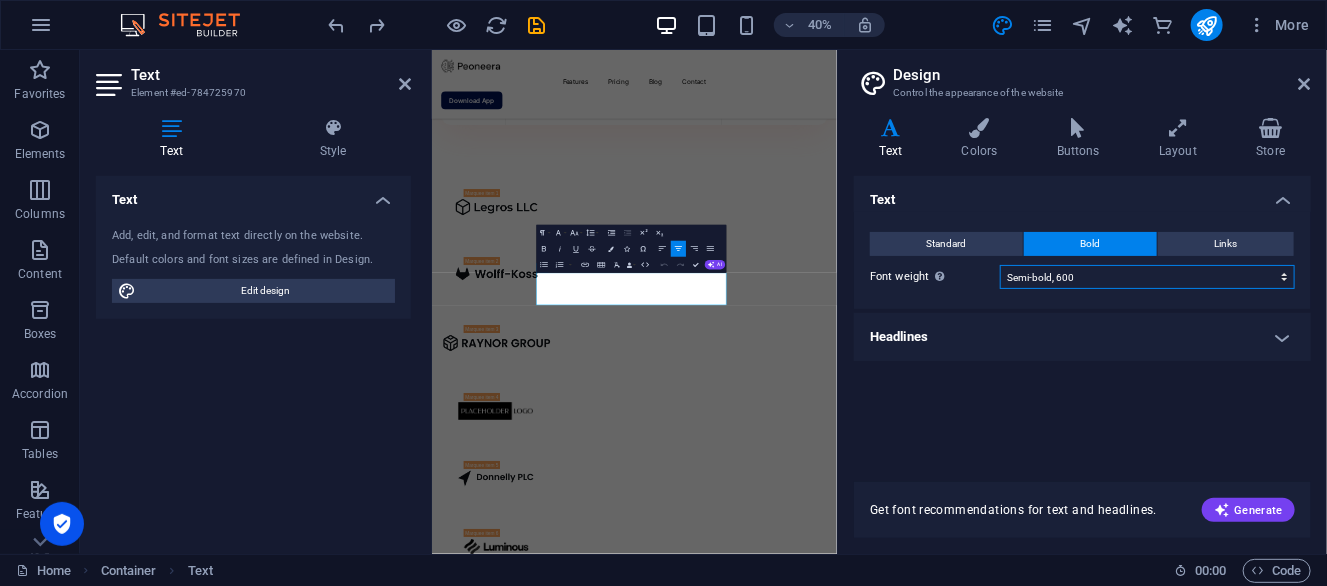click on "Thin, 100 Extra-light, 200 Light, 300 Regular, 400 Medium, 500 Semi-bold, 600 Bold, 700 Extra-bold, 800 Black, 900" at bounding box center [1147, 277] 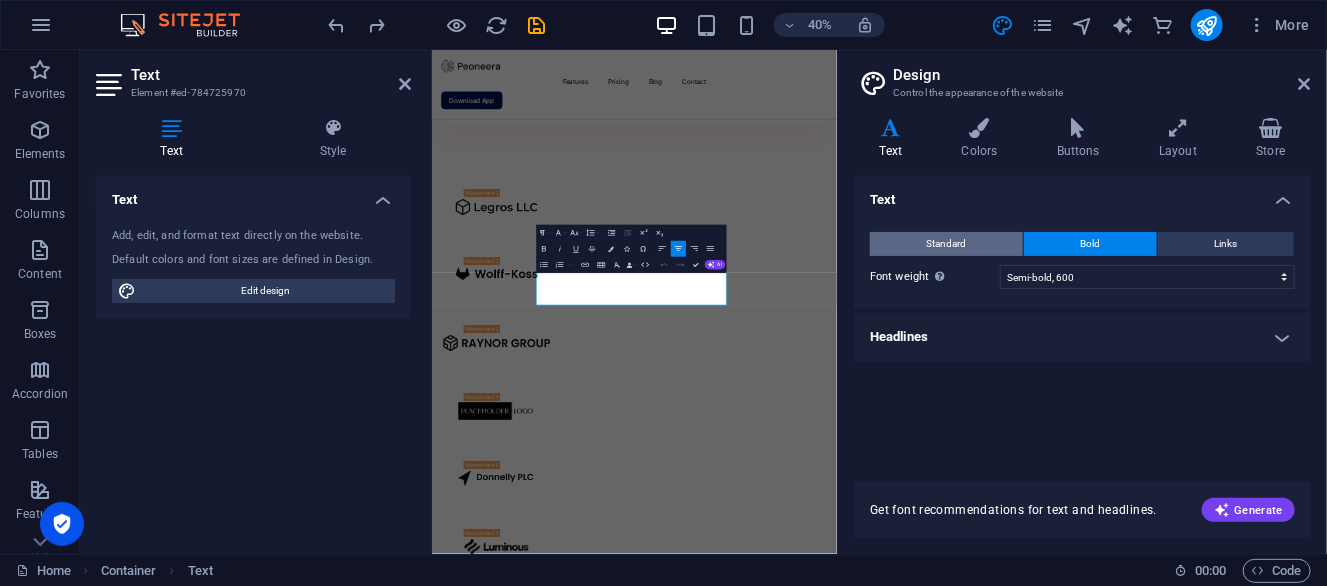 click on "Standard" at bounding box center [947, 244] 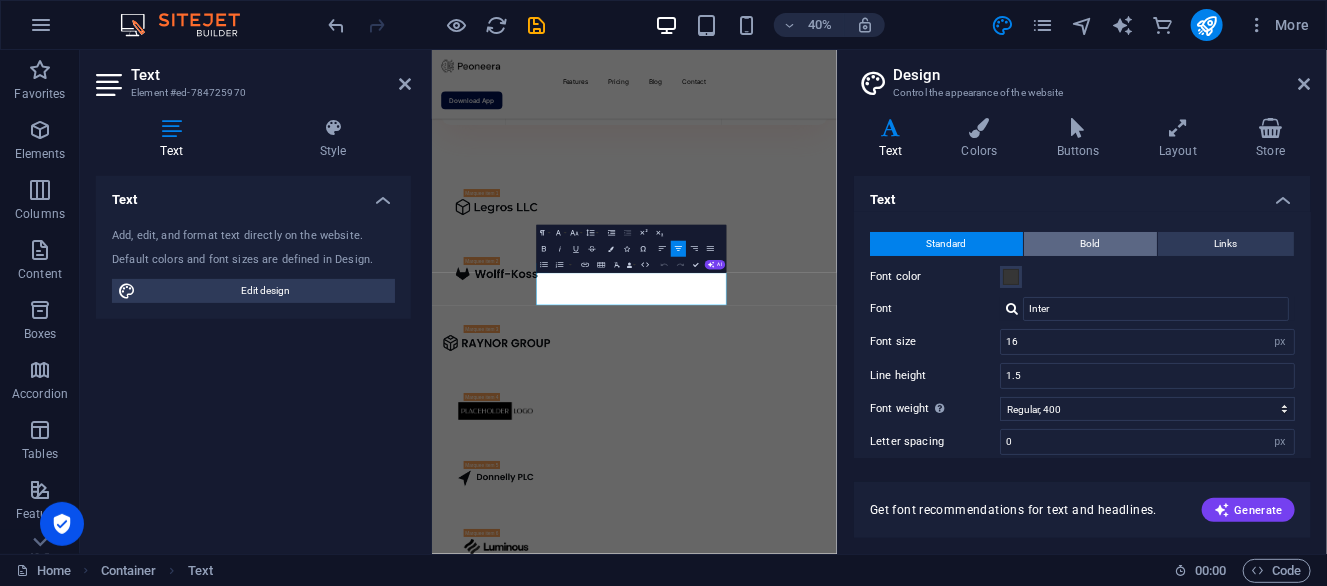 click on "Bold" at bounding box center (1090, 244) 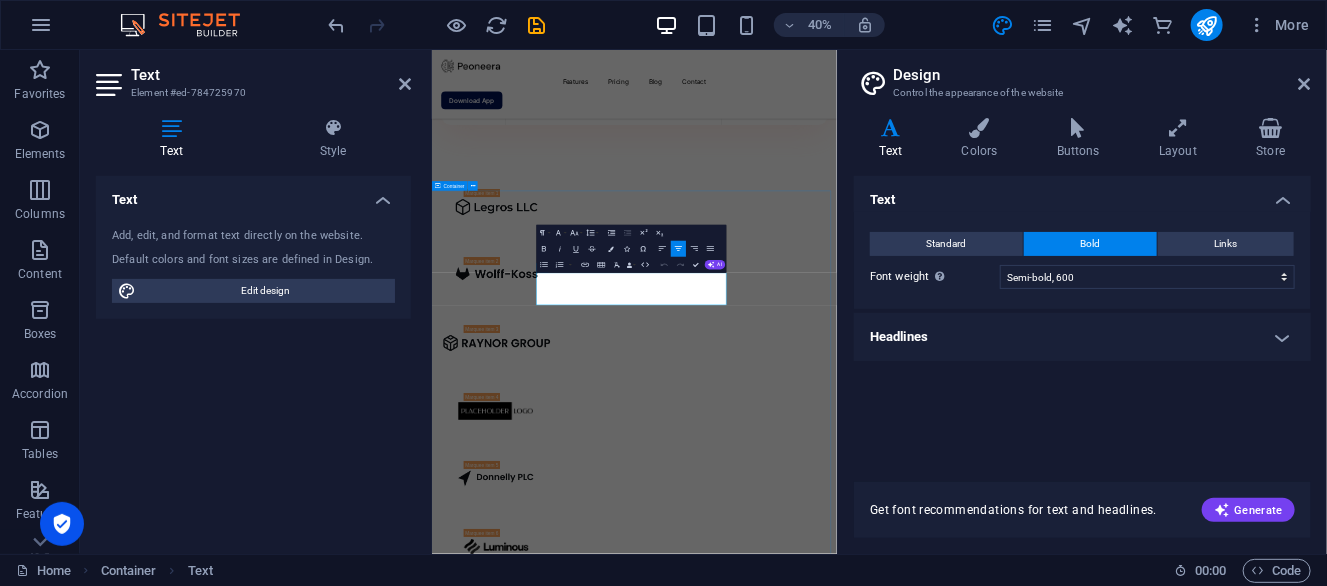 click on "Pricing Choose the best plan for you Lorem ipsum dolor sit amet, consectetur adipiscing elit, sed do eiusmod tempor incididunt ut labore et dolore magna aliqua. Free $0 /monthly Get started for free       Up to 5 project members       Unlimited tasks and projects       2GB storage       Integrations       Basic support Pro most popular $9 /monthly Sign up now       Up to 50 project members       Unlimited tasks and projects       50GB storage       Integrations       Priority support       Advanced support       Expert support Business $19 /monthly Sign up now       Up to 100 project members       Unlimited tasks and projects       200GB storage       Integrations and All support types       Dedicated account manager       Custom fields       Advanced analytics       Export capabilities       API access       Advanced security features" at bounding box center [937, 16868] 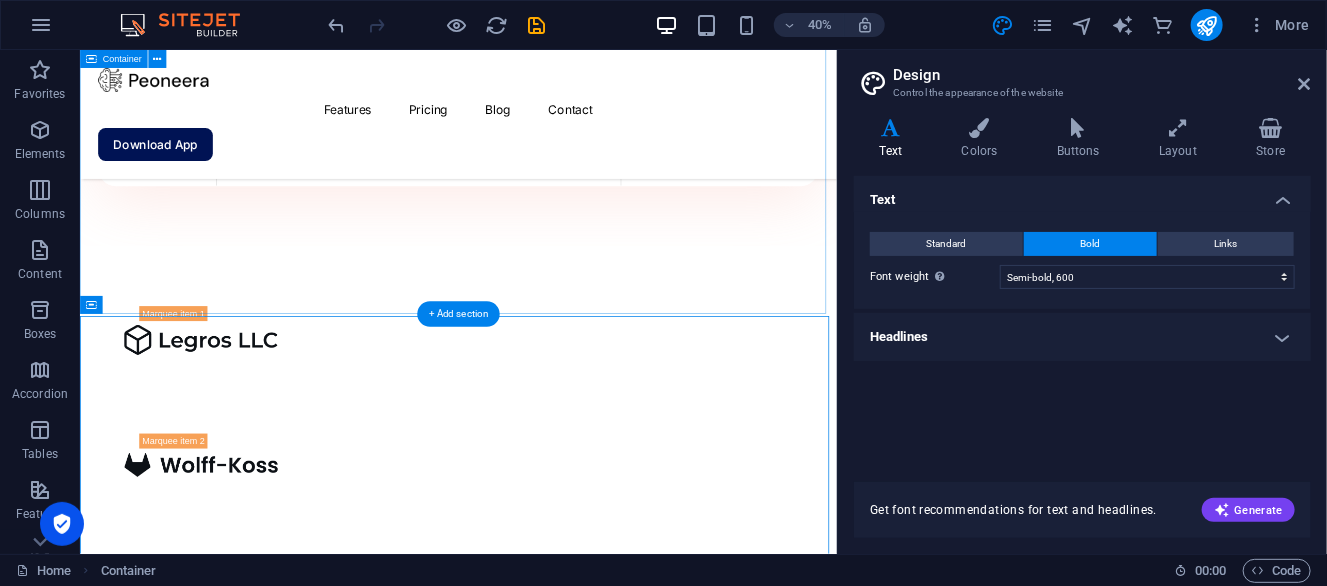 scroll, scrollTop: 2400, scrollLeft: 0, axis: vertical 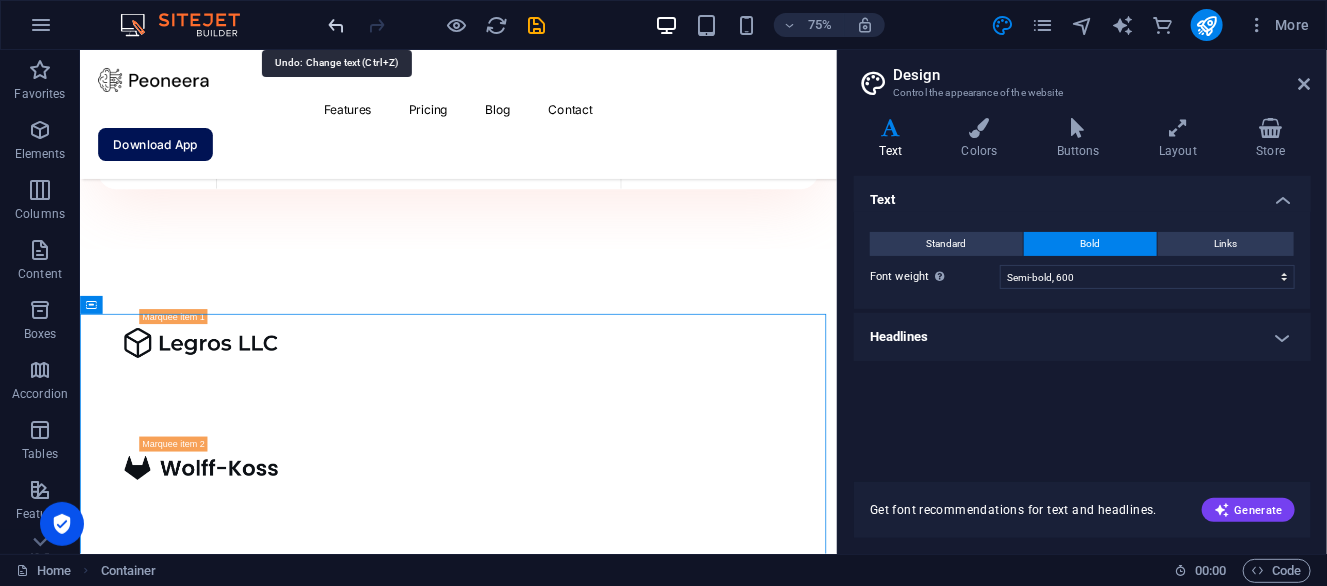 click at bounding box center (337, 25) 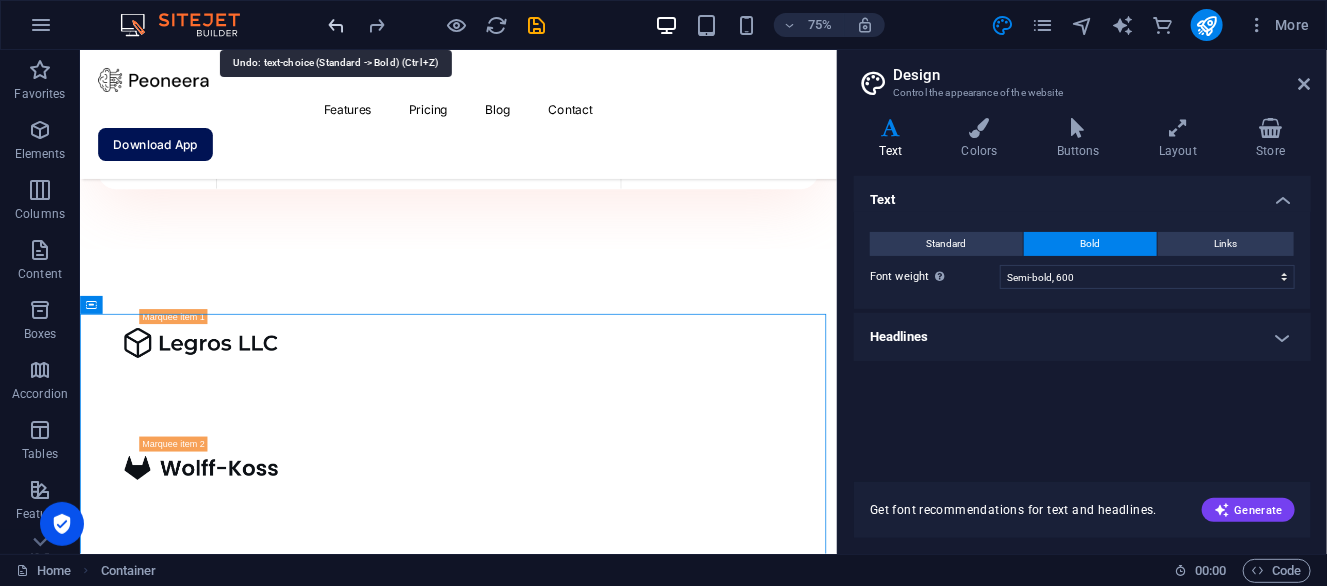 click at bounding box center (337, 25) 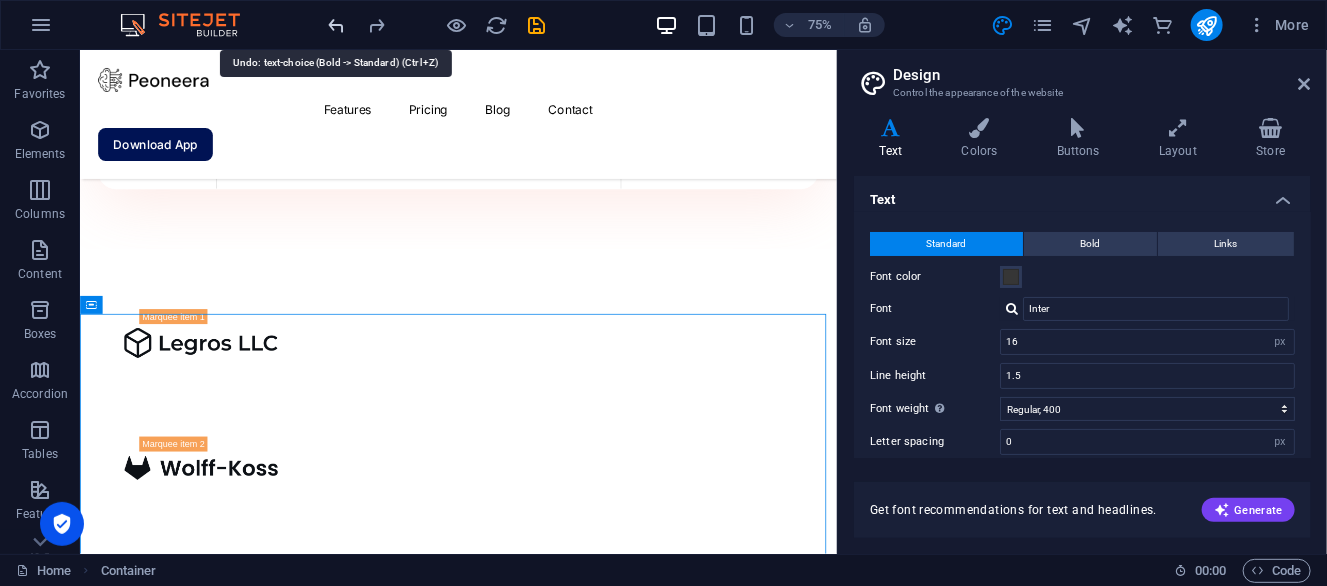 click at bounding box center [337, 25] 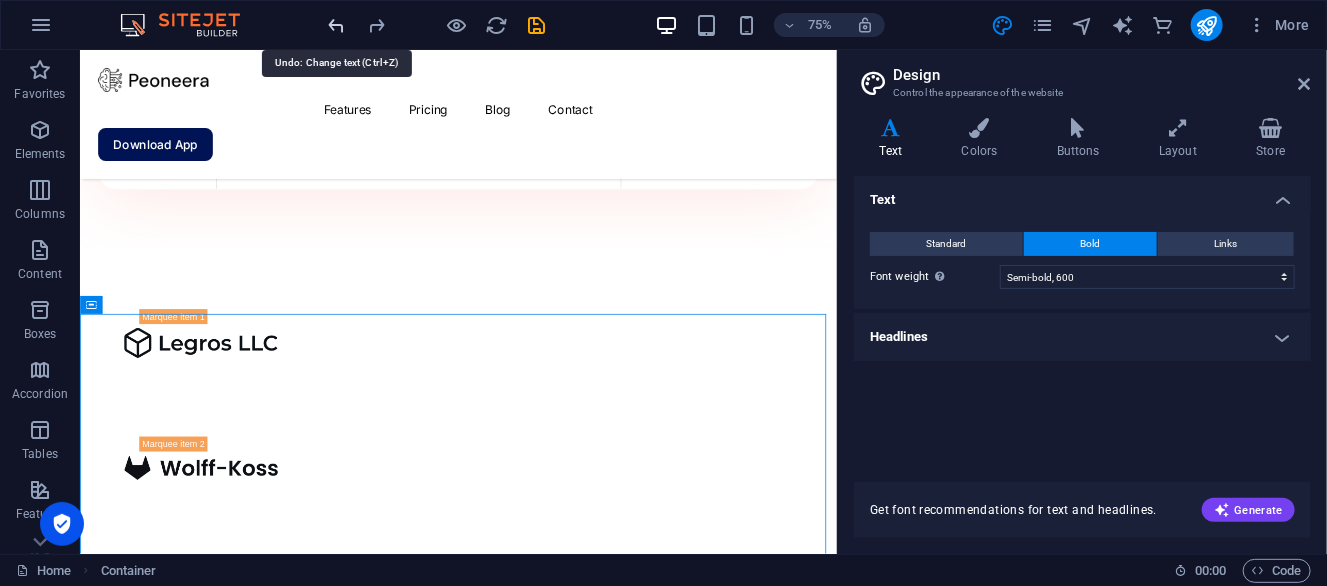 click at bounding box center [337, 25] 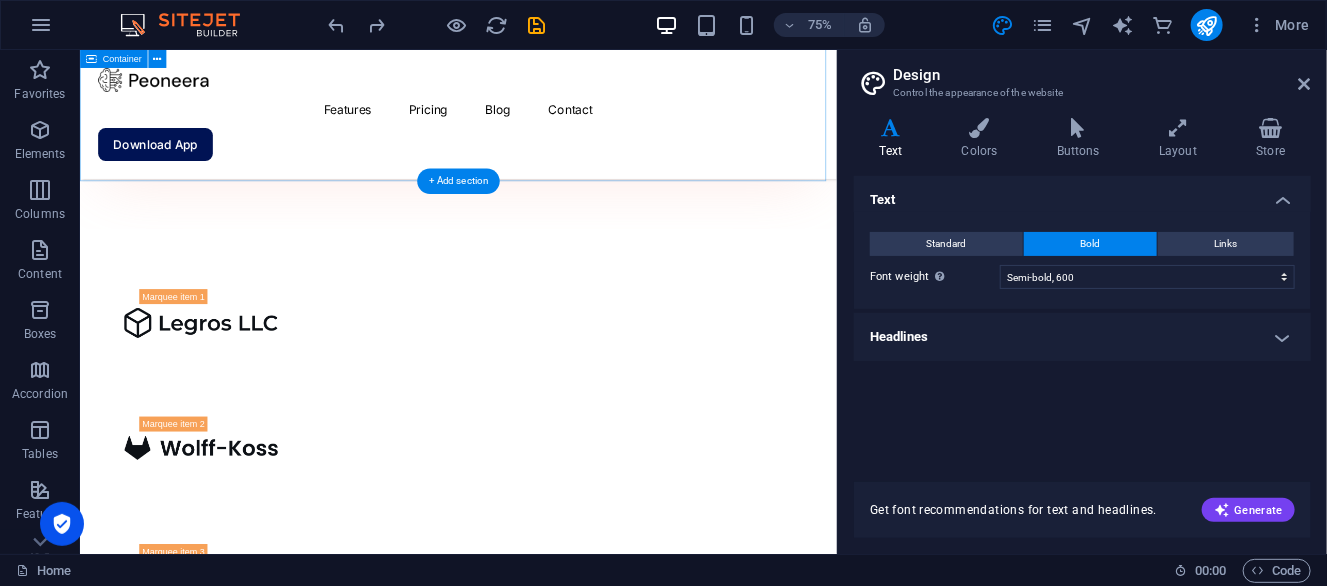 scroll, scrollTop: 2587, scrollLeft: 0, axis: vertical 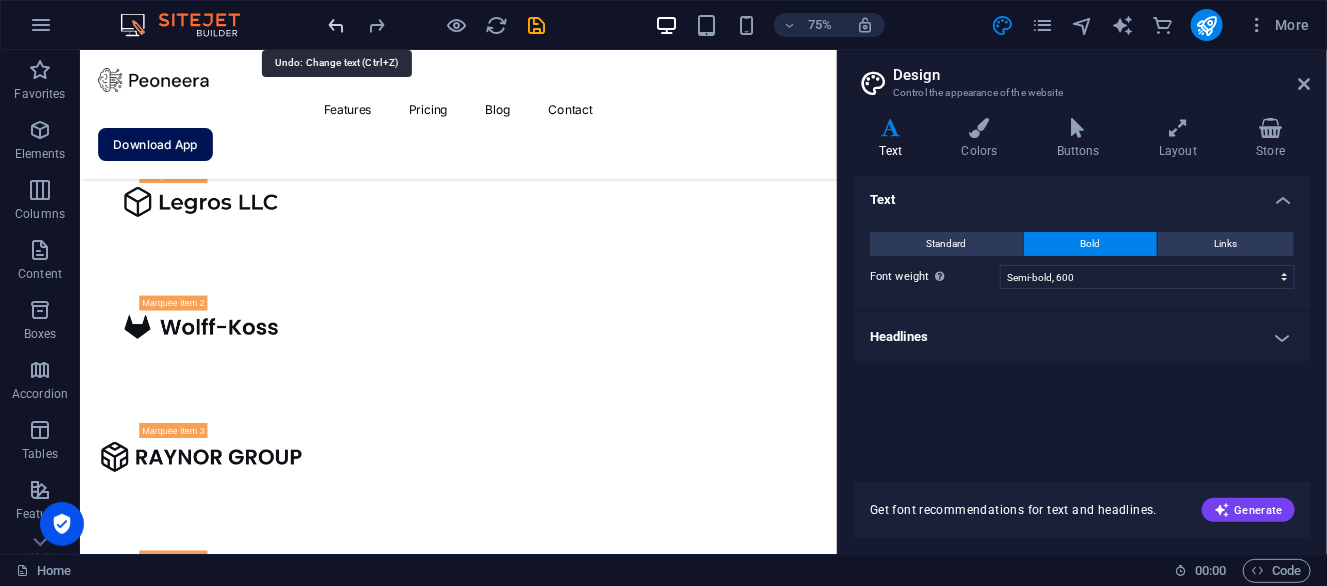 click at bounding box center (337, 25) 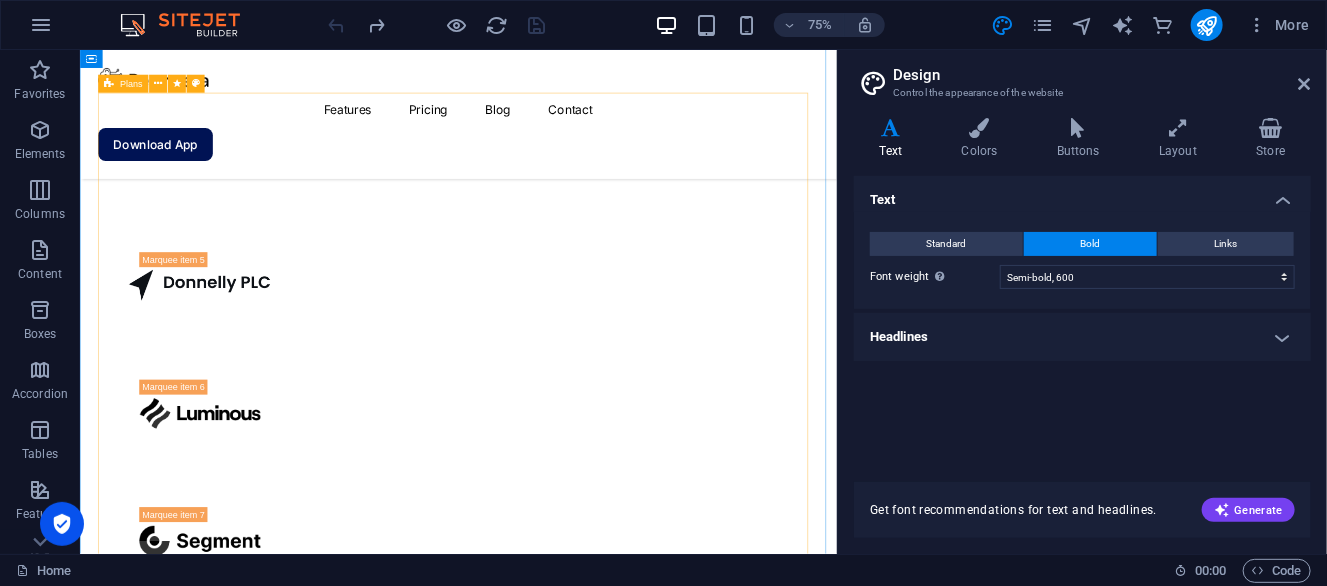 scroll, scrollTop: 2794, scrollLeft: 0, axis: vertical 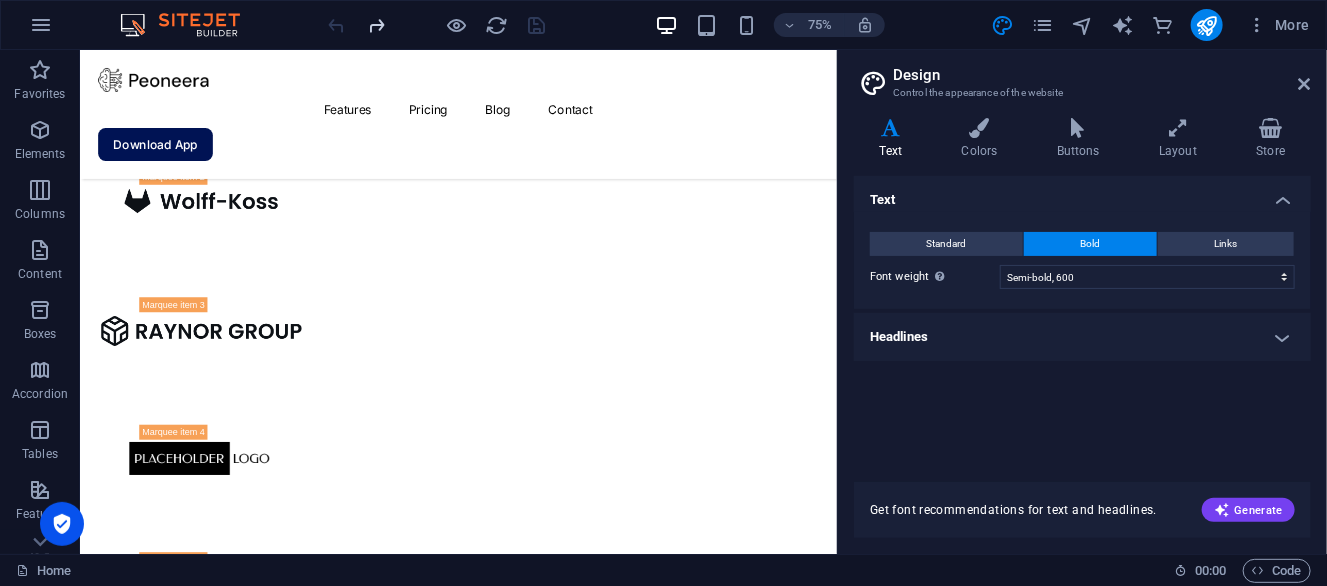 click at bounding box center [377, 25] 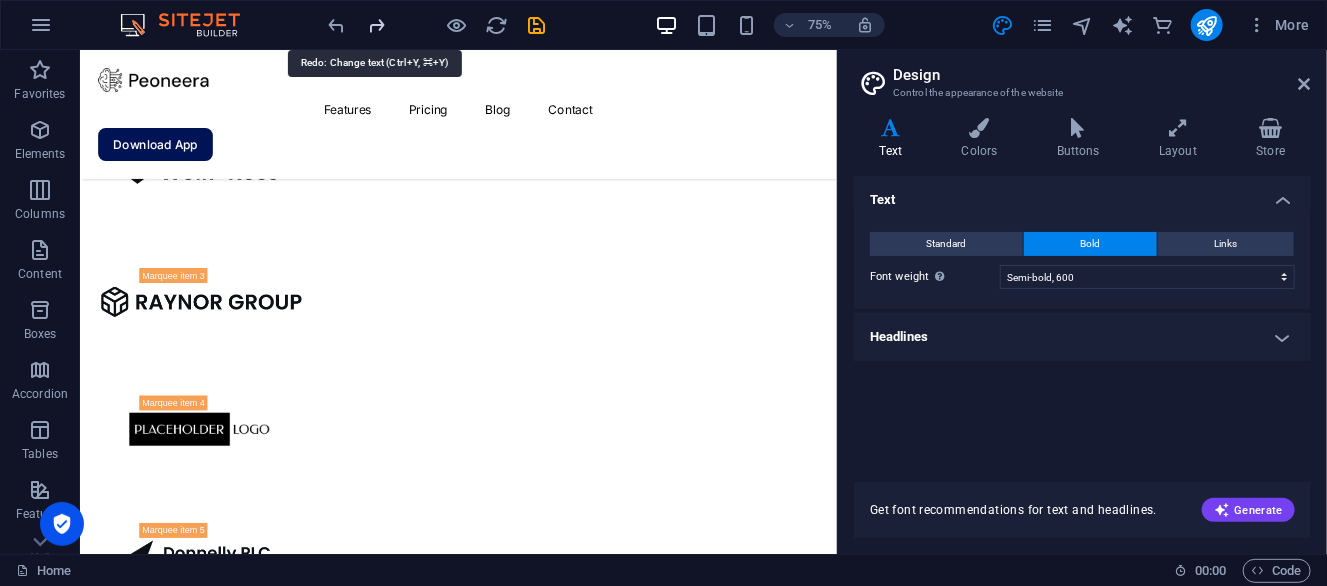 click at bounding box center [377, 25] 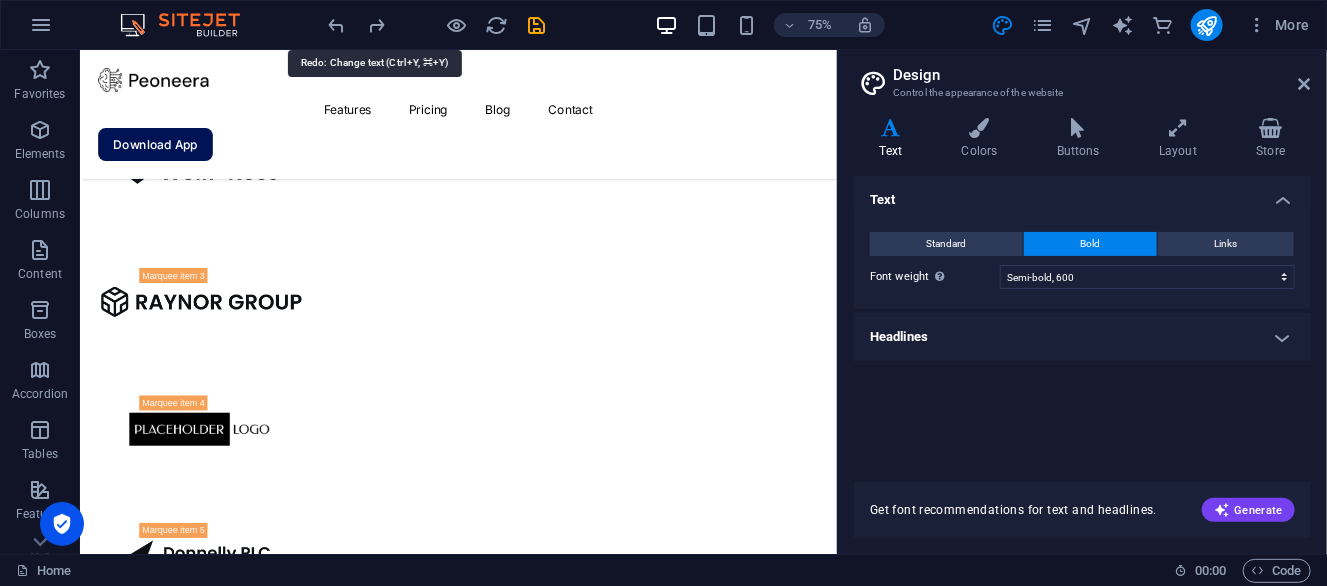 click at bounding box center (377, 25) 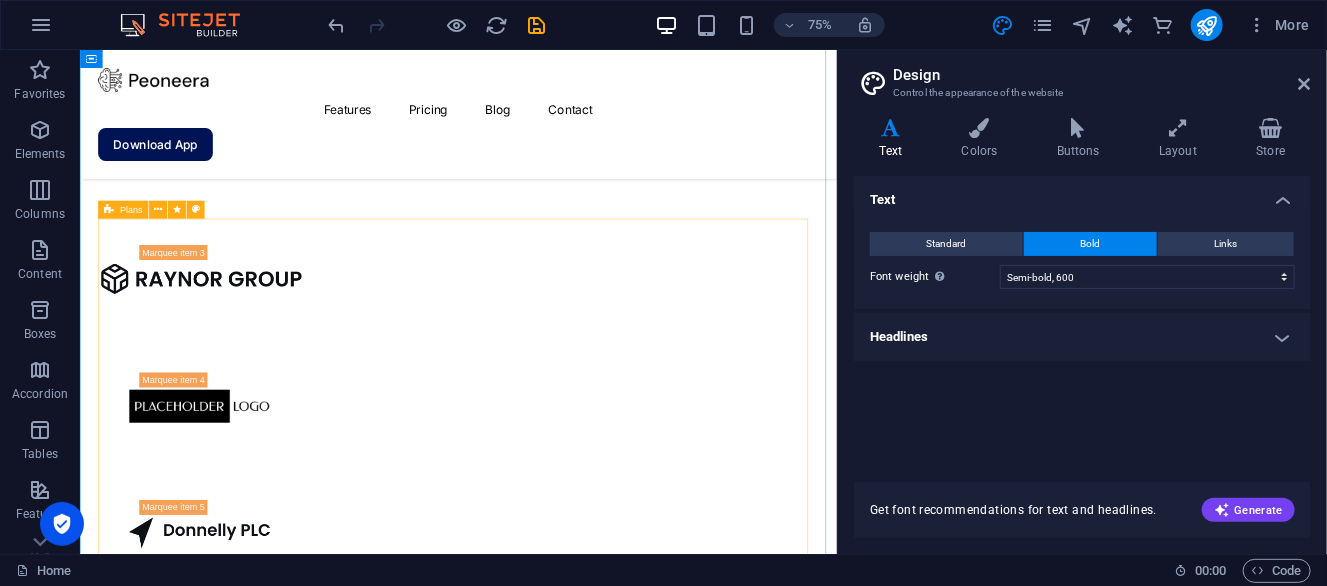 scroll, scrollTop: 2525, scrollLeft: 0, axis: vertical 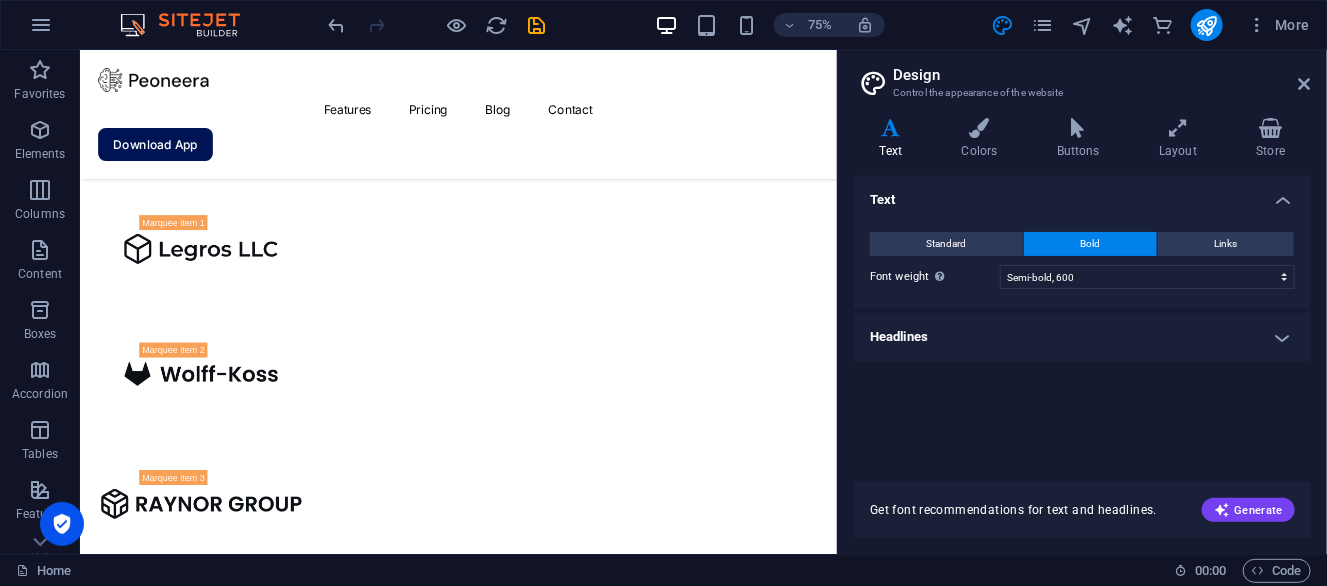 click at bounding box center (437, 25) 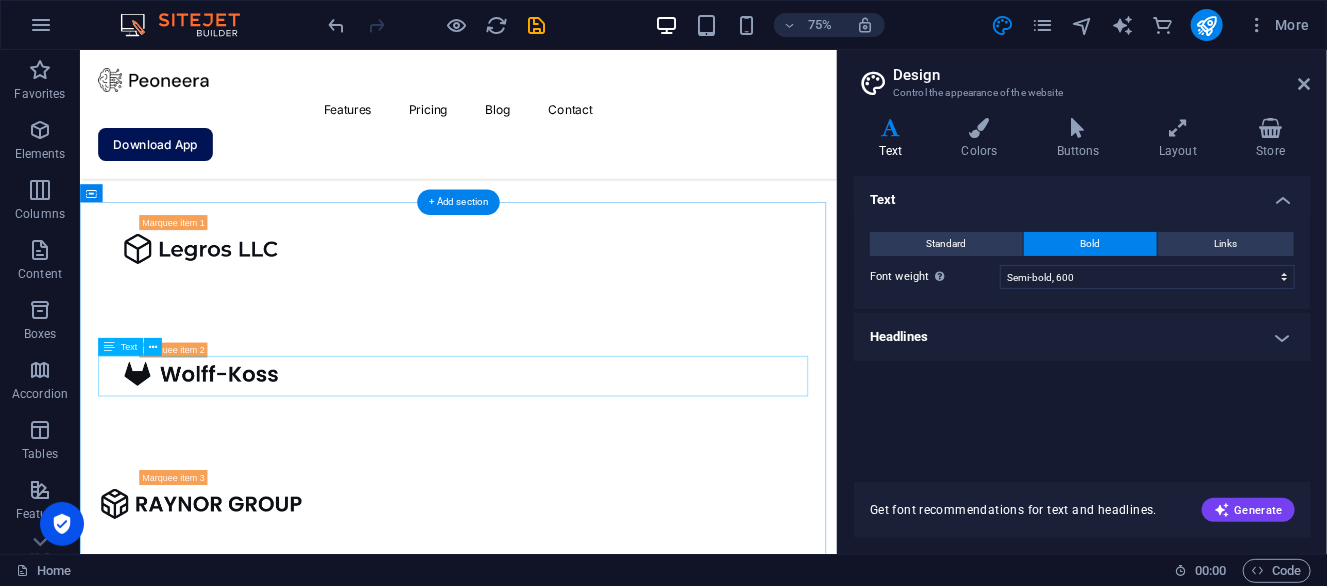 click on "Lorem ipsum dolor sit amet, consectetur adipiscing elit, sed do eiusmod tempor incididunt ut labore et dolore magna aliqua." at bounding box center (583, 4388) 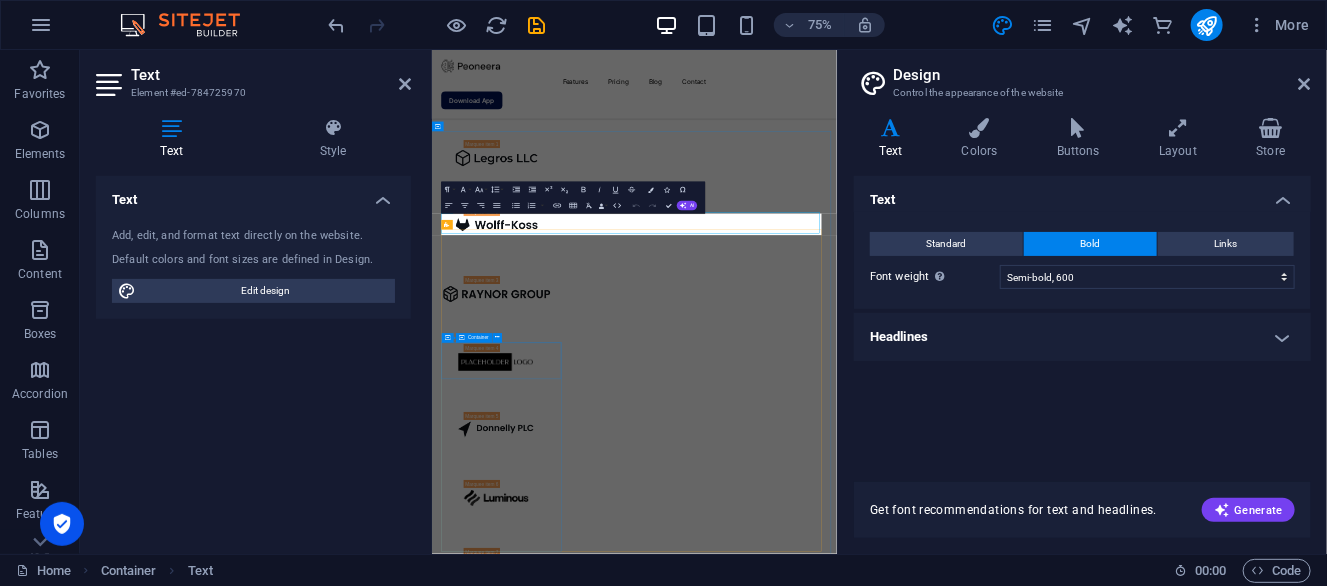 scroll, scrollTop: 2527, scrollLeft: 0, axis: vertical 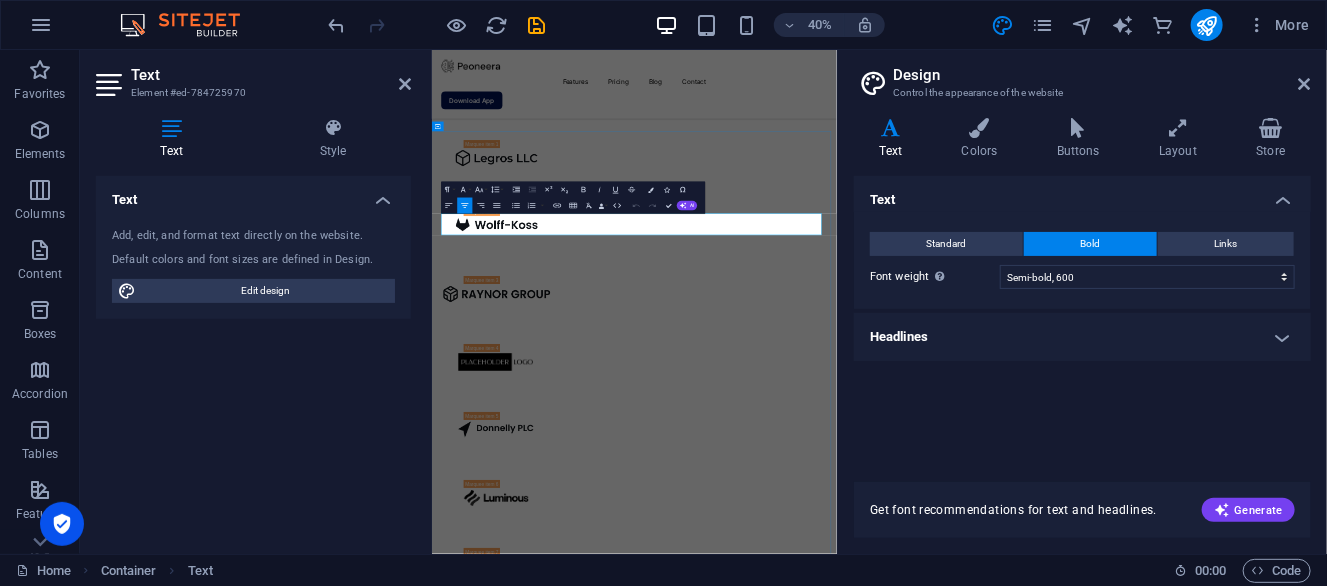 click on "Lorem ipsum dolor sit amet, consectetur adipiscing elit, sed do eiusmod tempor incididunt ut labore et dolore magna aliqua." at bounding box center [937, 4395] 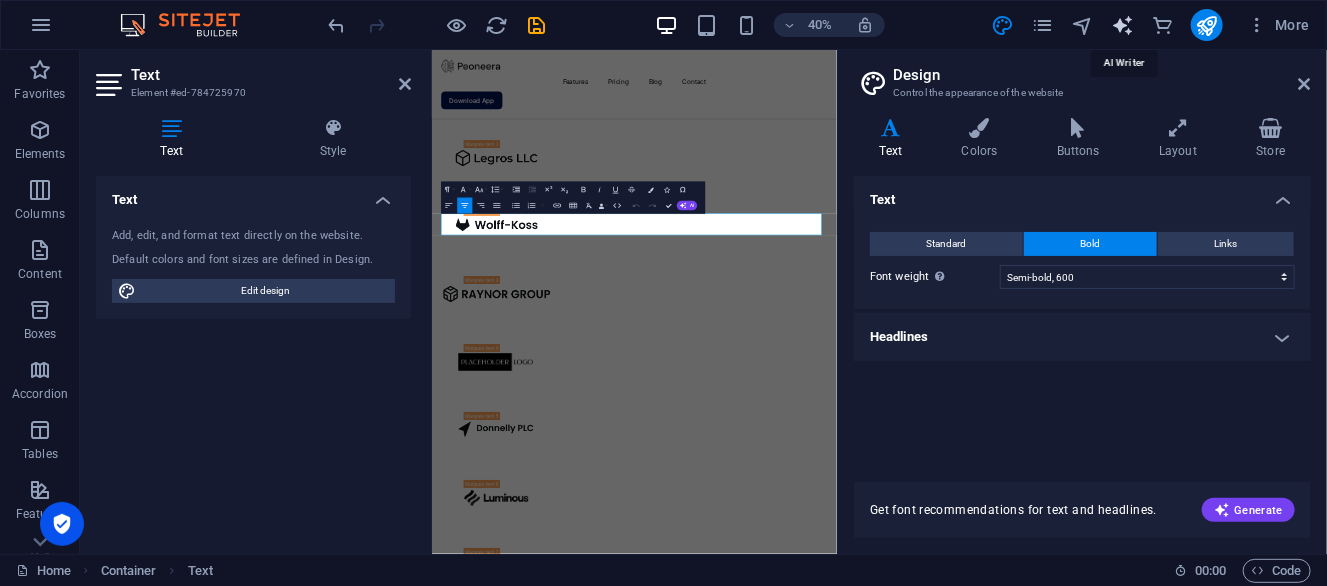 click at bounding box center (1122, 25) 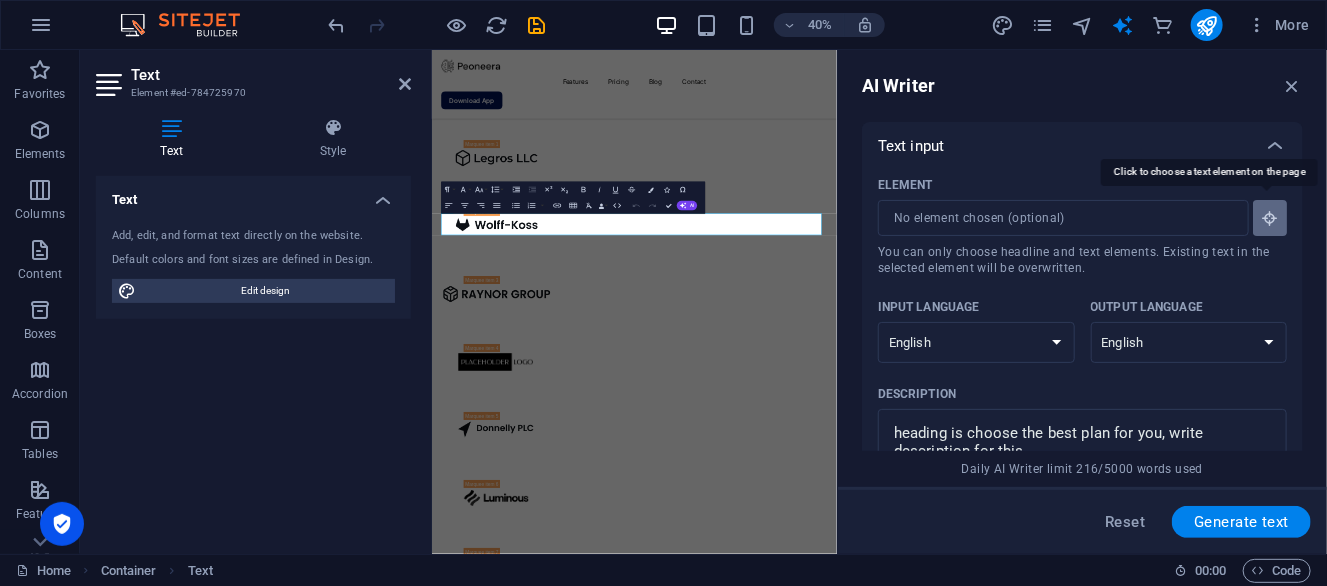 click at bounding box center [1270, 218] 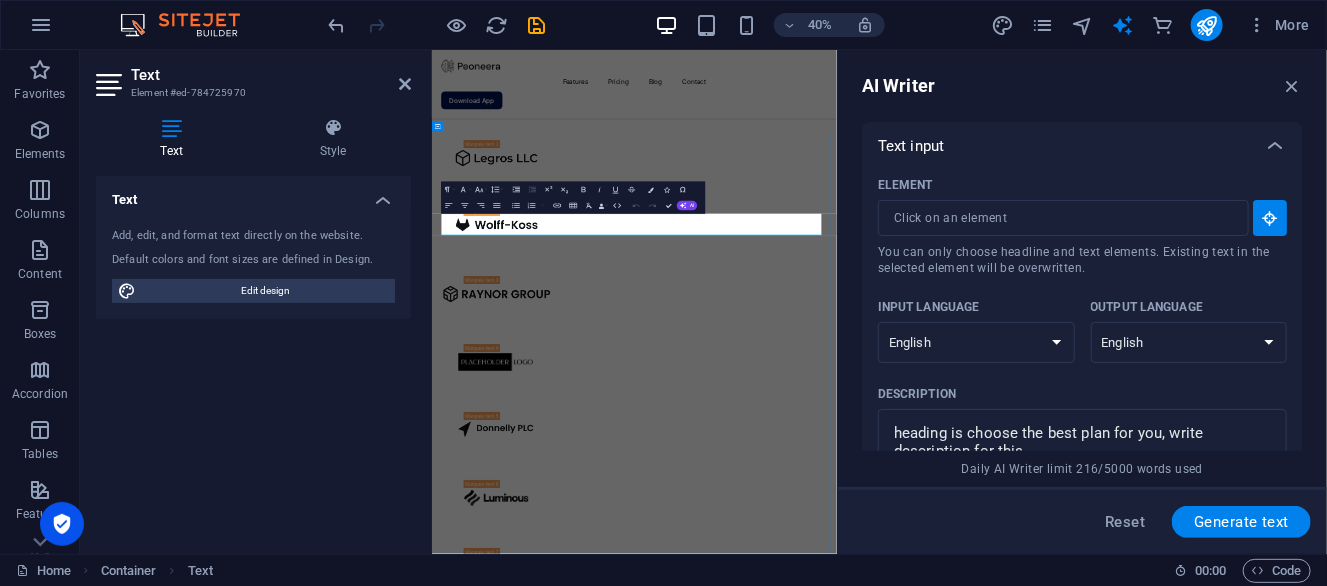 click on "Lorem ipsum dolor sit amet, consectetur adipiscing elit, sed do eiusmod tempor incididunt ut labore et dolore magna aliqua." at bounding box center [937, 4395] 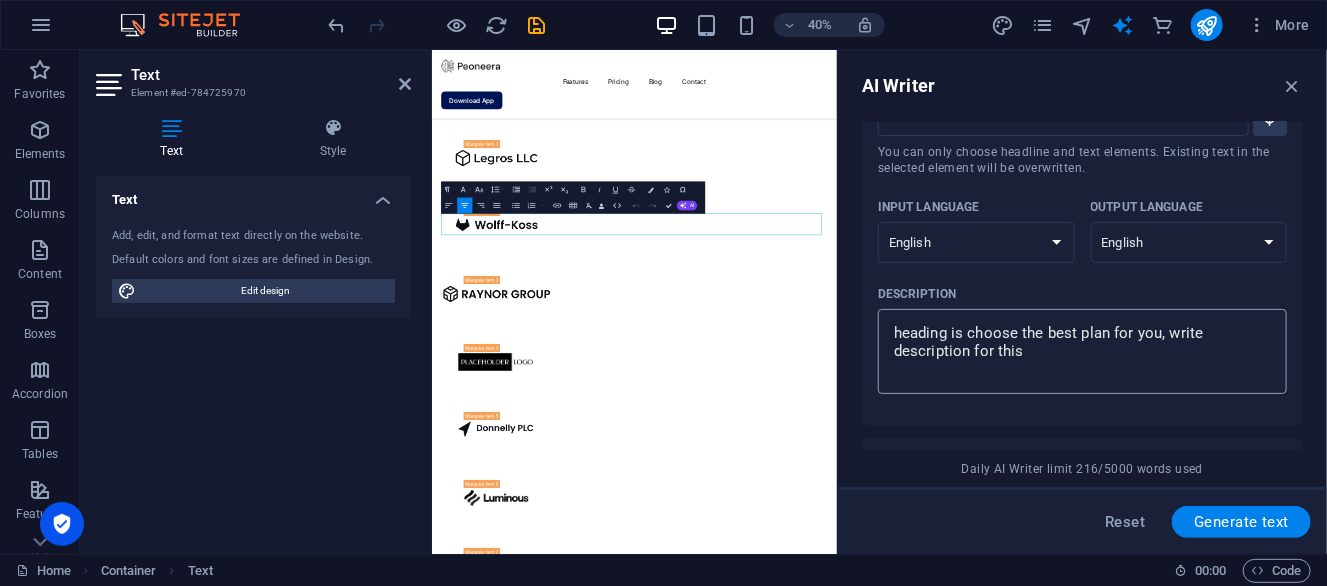 scroll, scrollTop: 299, scrollLeft: 0, axis: vertical 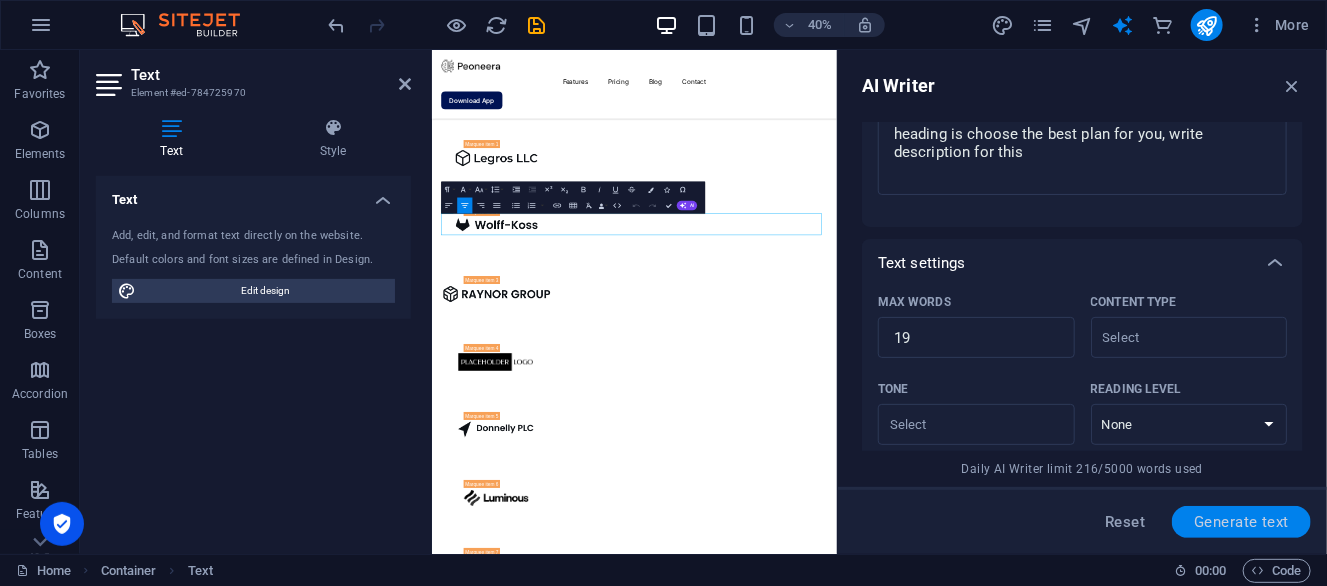 click on "Generate text" at bounding box center [1241, 522] 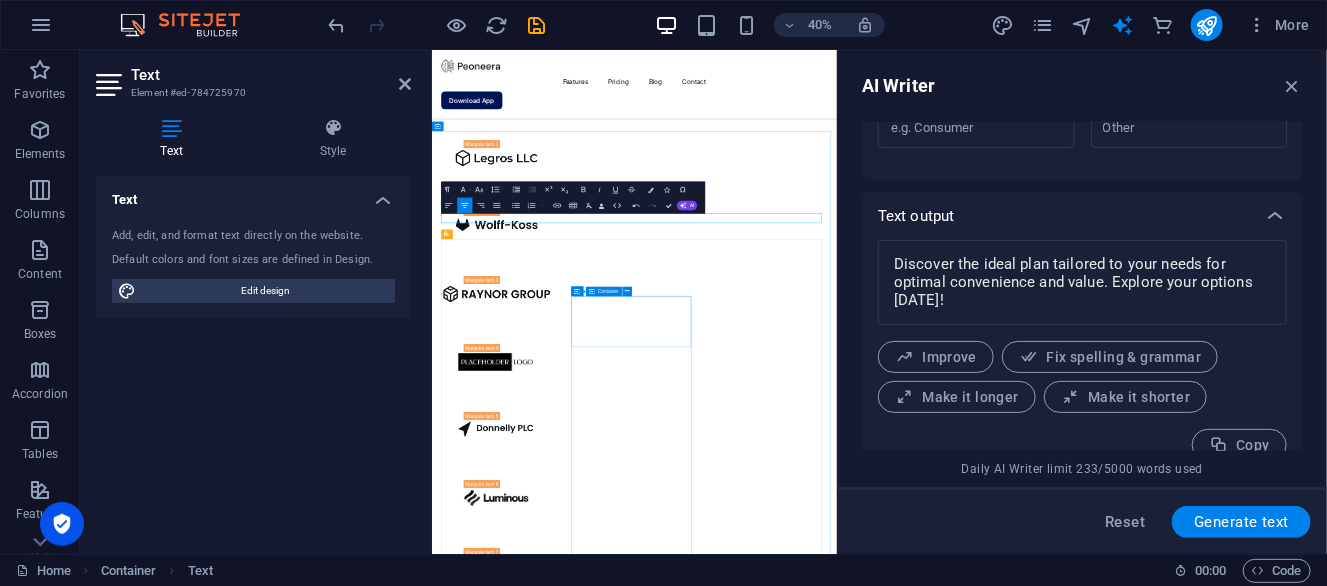 scroll, scrollTop: 709, scrollLeft: 0, axis: vertical 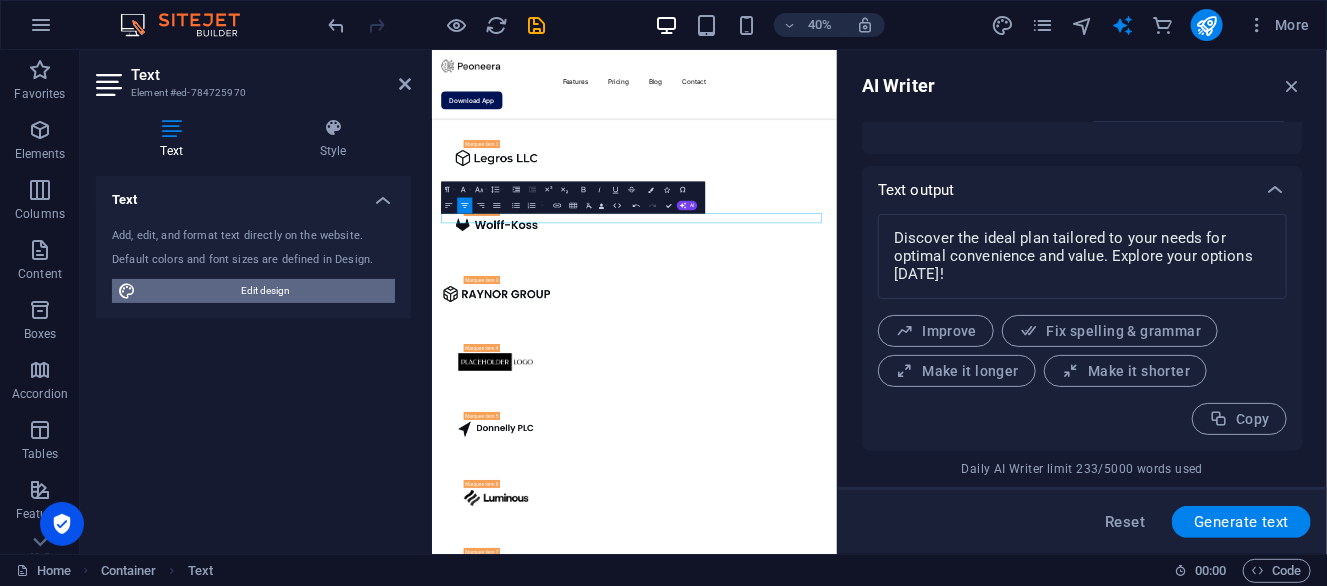 click on "Edit design" at bounding box center [265, 291] 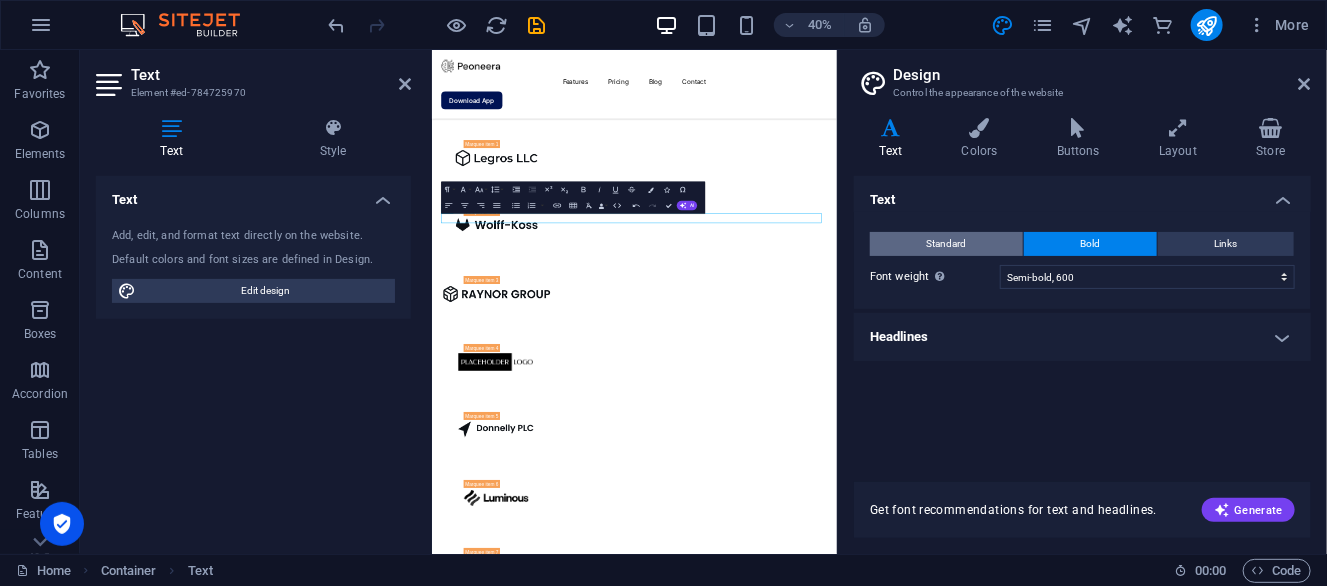 click on "Standard" at bounding box center [946, 244] 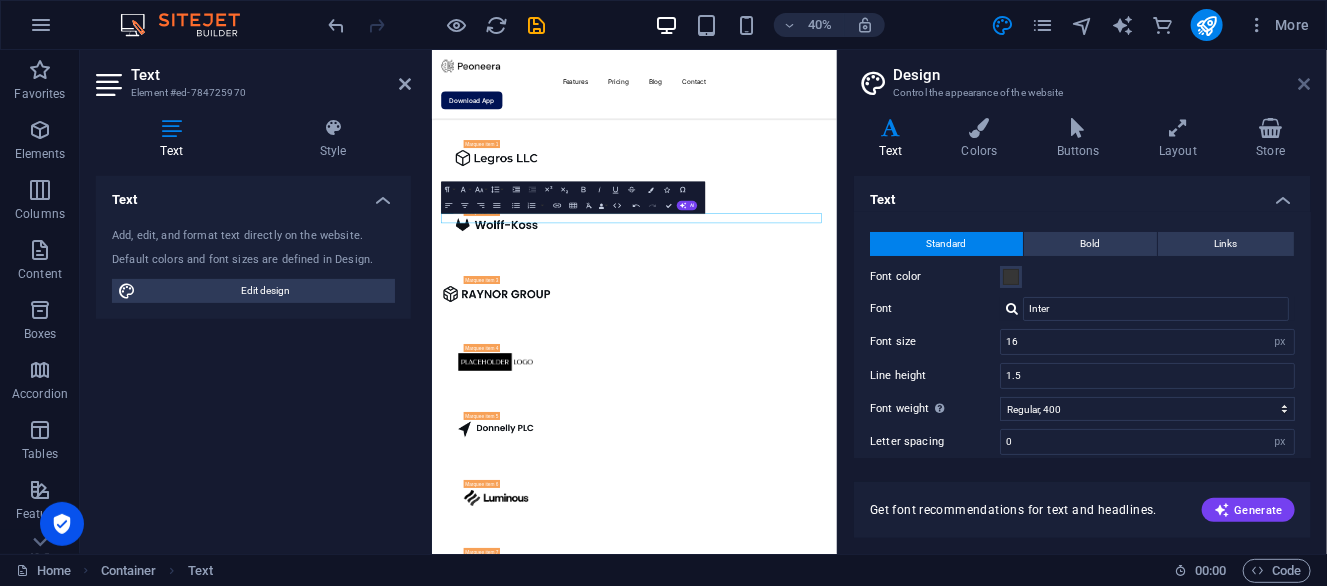 click at bounding box center (1305, 84) 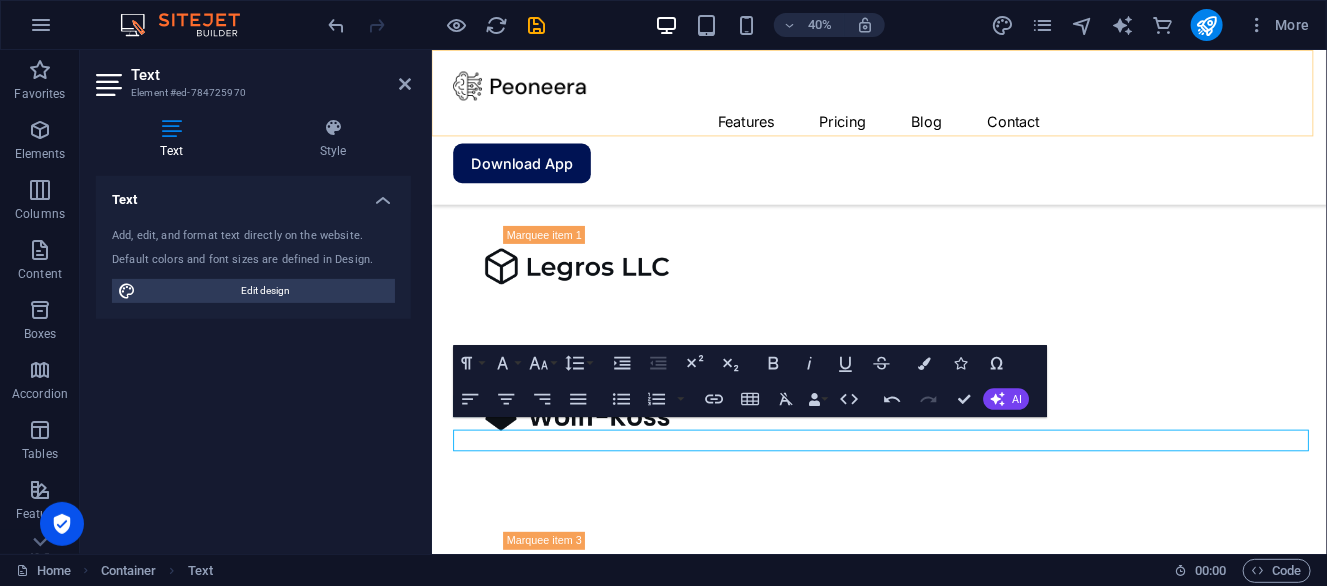 scroll, scrollTop: 2514, scrollLeft: 0, axis: vertical 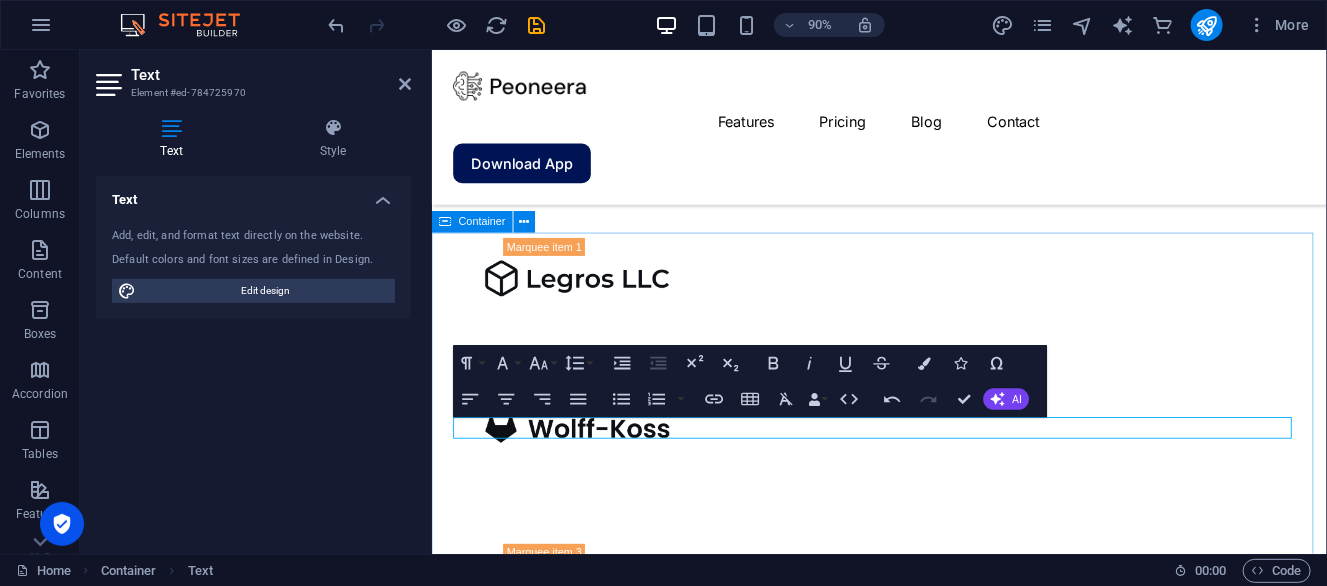 click on "Pricing Choose the best plan for you Discover the ideal plan tailored to your needs for optimal convenience and value. Explore your options [DATE]! Free $0 /monthly Get started for free       Up to 5 project members       Unlimited tasks and projects       2GB storage       Integrations       Basic support Pro most popular $9 /monthly Sign up now       Up to 50 project members       Unlimited tasks and projects       50GB storage       Integrations       Priority support       Advanced support       Expert support Business $19 /monthly Sign up now       Up to 100 project members       Unlimited tasks and projects       200GB storage       Integrations and All support types       Dedicated account manager       Custom fields       Advanced analytics       Export capabilities       API access       Advanced security features" at bounding box center [928, 16482] 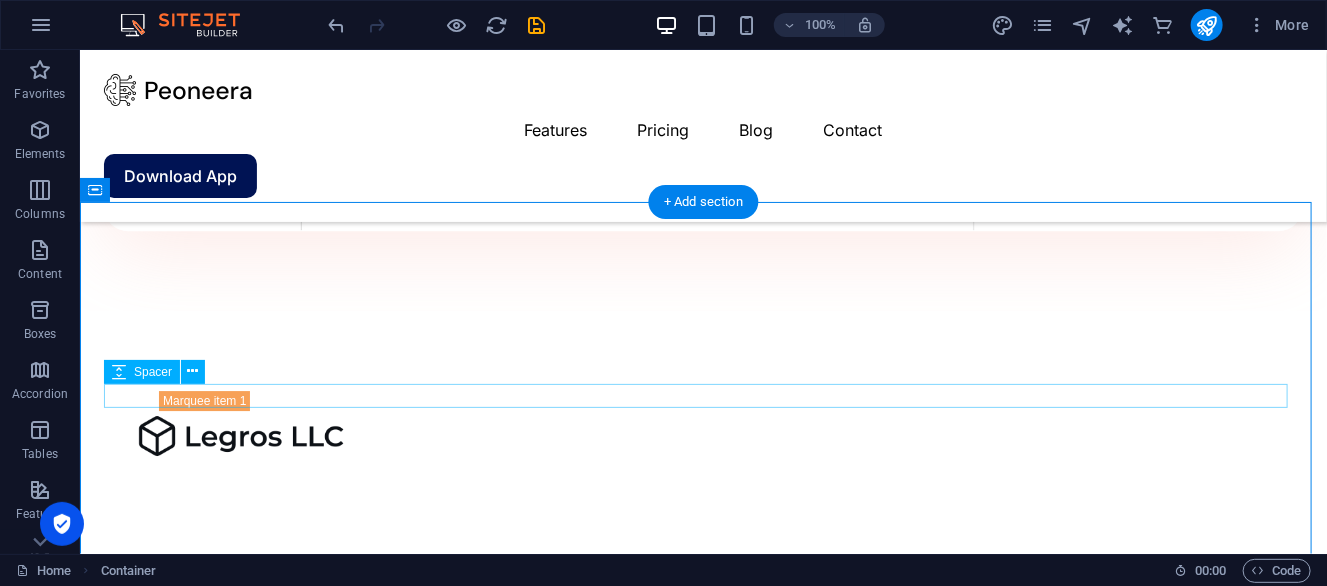 scroll, scrollTop: 2579, scrollLeft: 0, axis: vertical 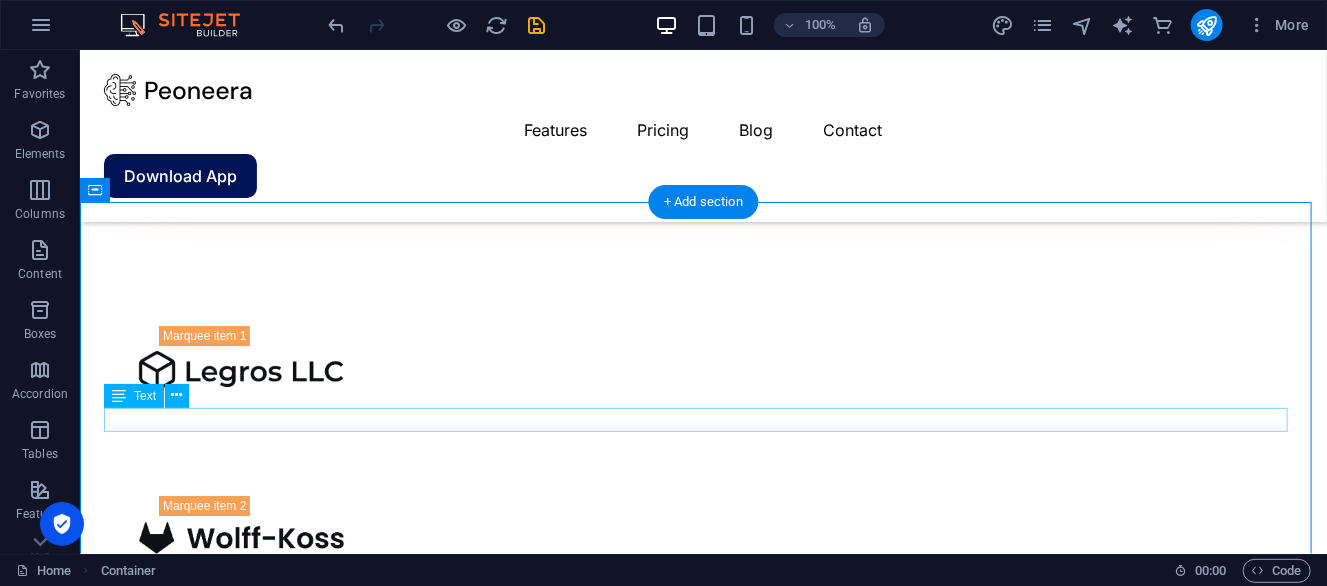 click on "Discover the ideal plan tailored to your needs for optimal convenience and value. Explore your options [DATE]!" at bounding box center (702, 4598) 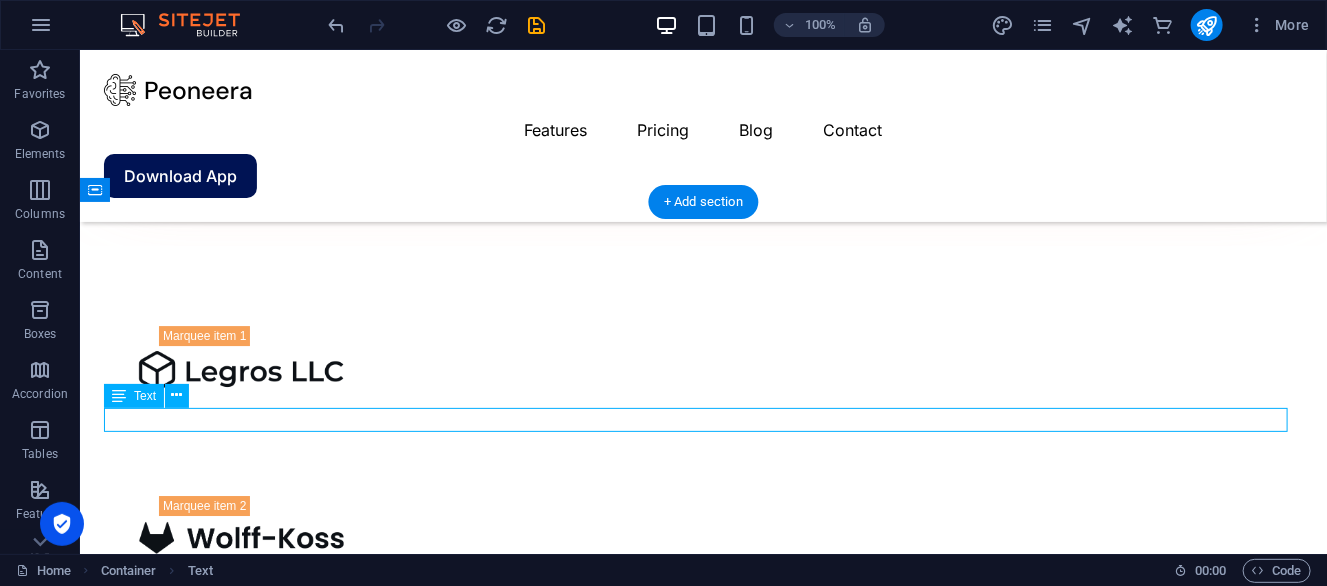 click on "Discover the ideal plan tailored to your needs for optimal convenience and value. Explore your options [DATE]!" at bounding box center [702, 4598] 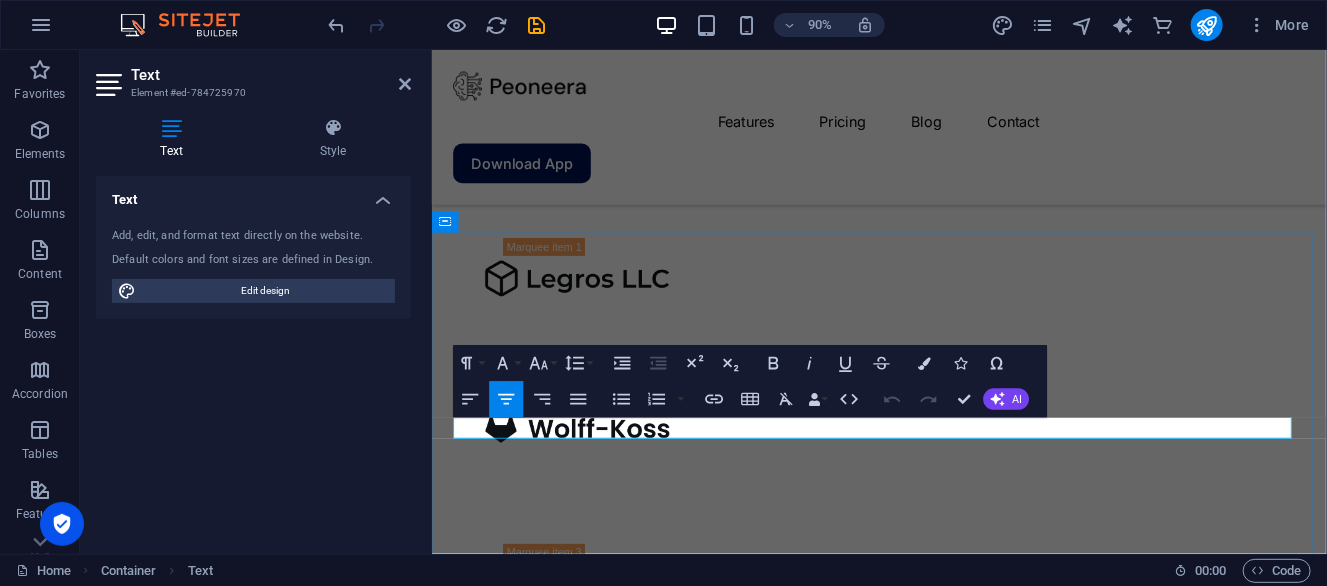 click on "Discover the ideal plan tailored to your needs for optimal convenience and value. Explore your options [DATE]!" at bounding box center (928, 4372) 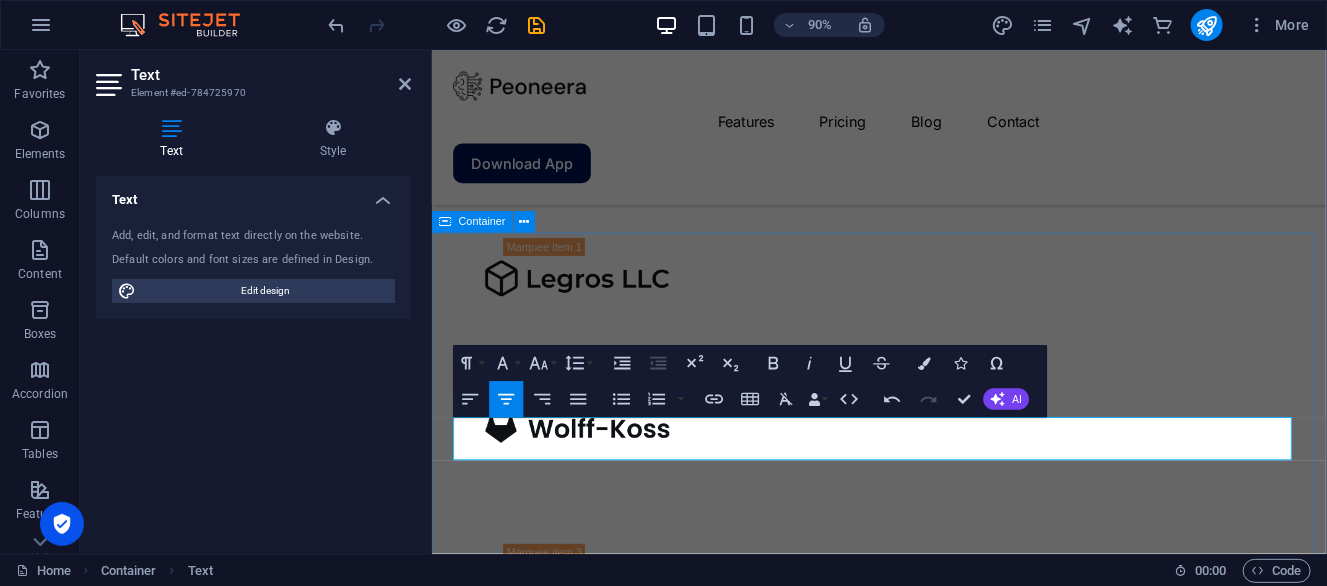 click on "Pricing Choose the best plan for you Discover the ideal plan tailored to your needs for optimal convenience and value.  Explore your options [DATE]! Free $0 /monthly Get started for free       Up to 5 project members       Unlimited tasks and projects       2GB storage       Integrations       Basic support Pro most popular $9 /monthly Sign up now       Up to 50 project members       Unlimited tasks and projects       50GB storage       Integrations       Priority support       Advanced support       Expert support Business $19 /monthly Sign up now       Up to 100 project members       Unlimited tasks and projects       200GB storage       Integrations and All support types       Dedicated account manager       Custom fields       Advanced analytics       Export capabilities       API access       Advanced security features" at bounding box center (928, 16494) 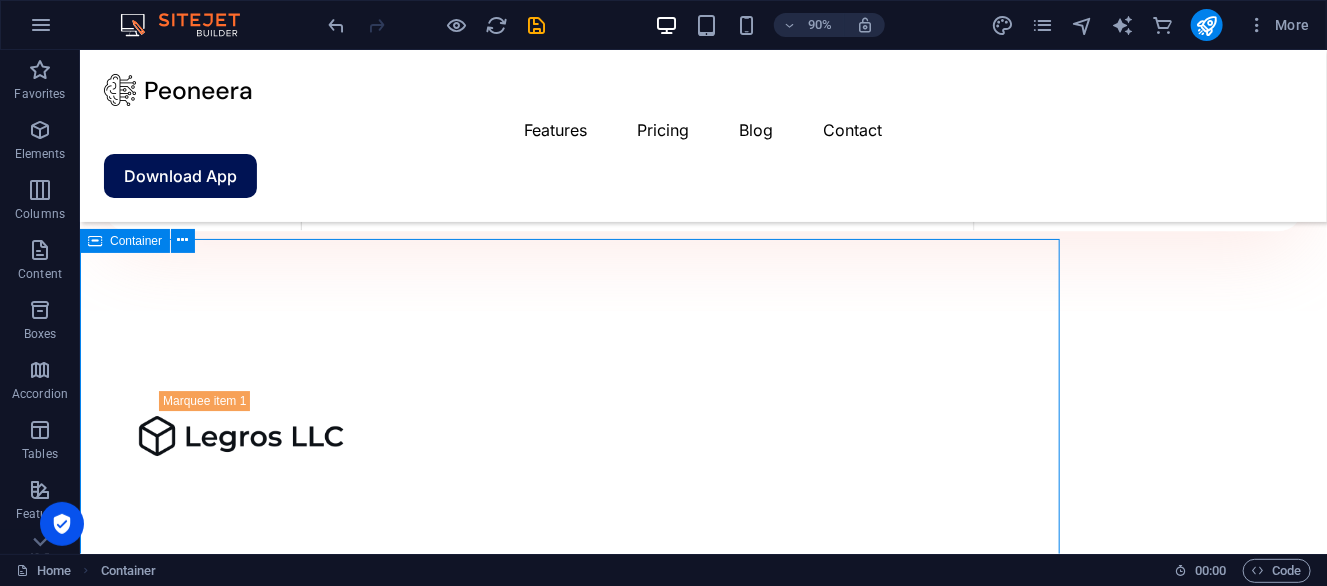 scroll, scrollTop: 2529, scrollLeft: 0, axis: vertical 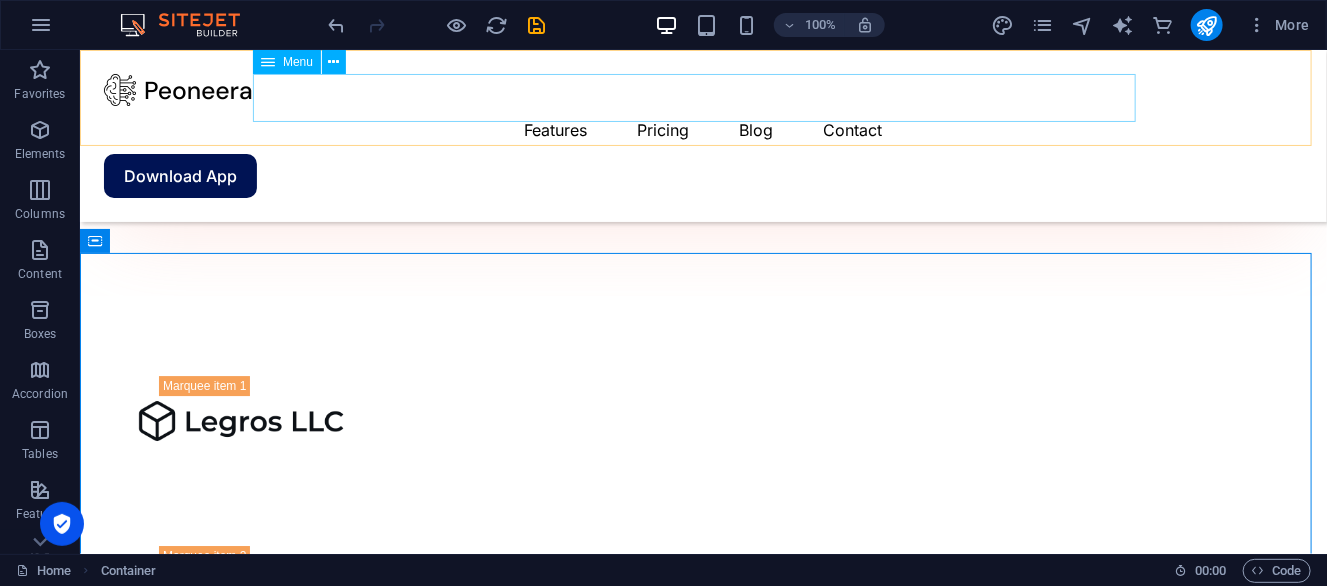 click on "Features Pricing Blog Contact" at bounding box center (702, 129) 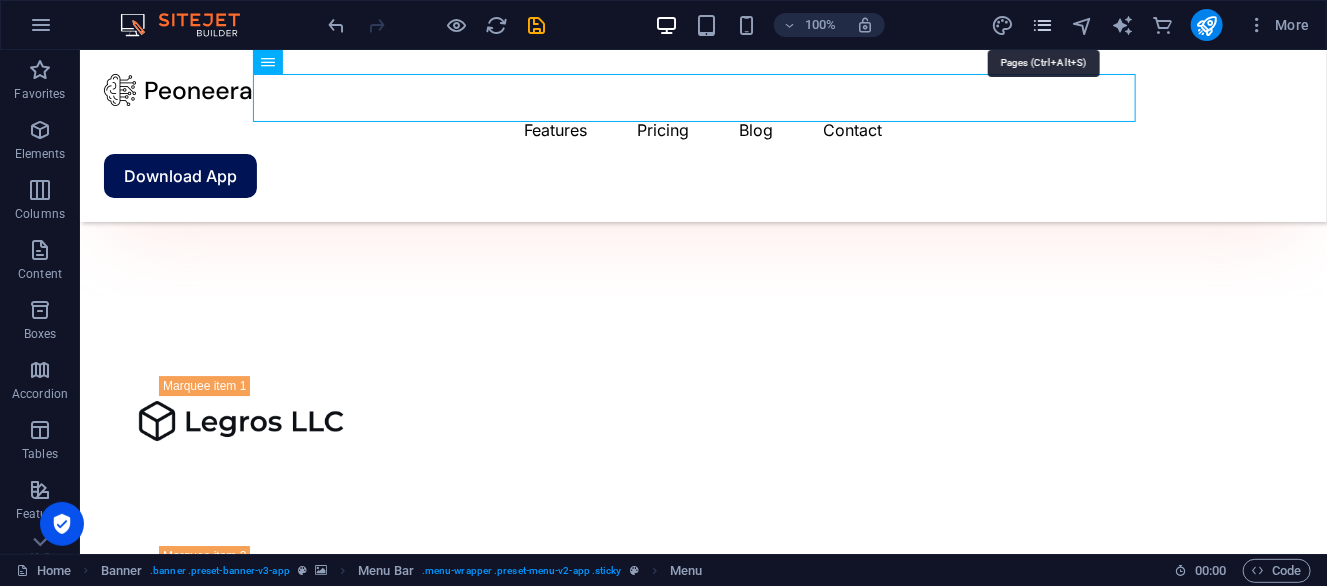 click at bounding box center (1042, 25) 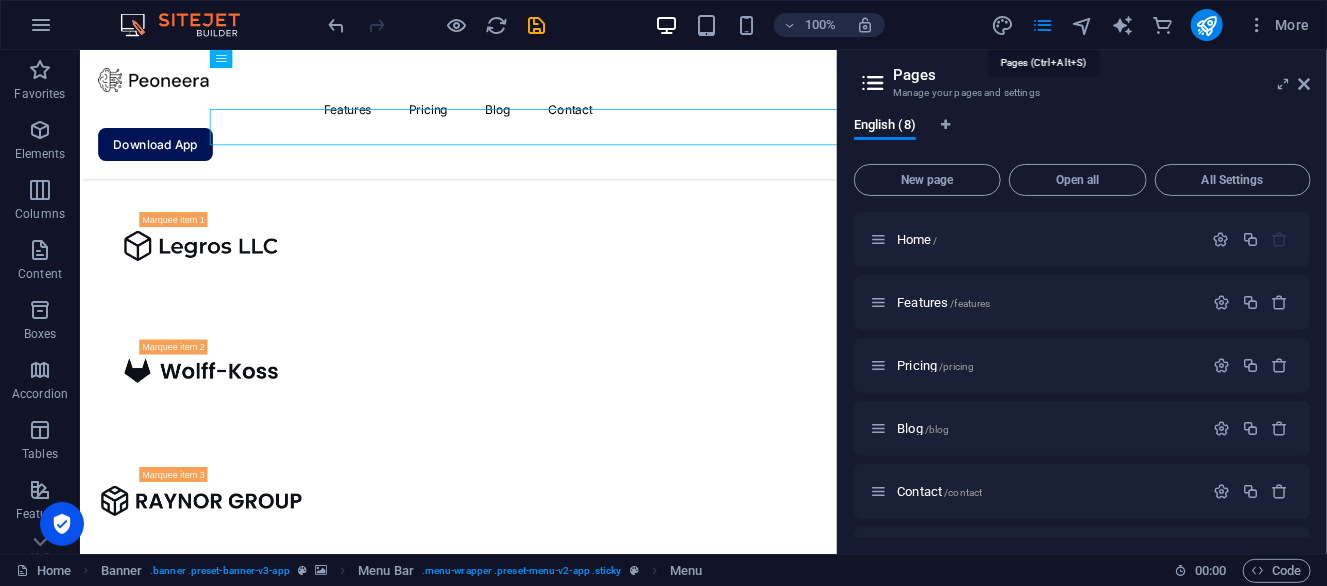 scroll, scrollTop: 2473, scrollLeft: 0, axis: vertical 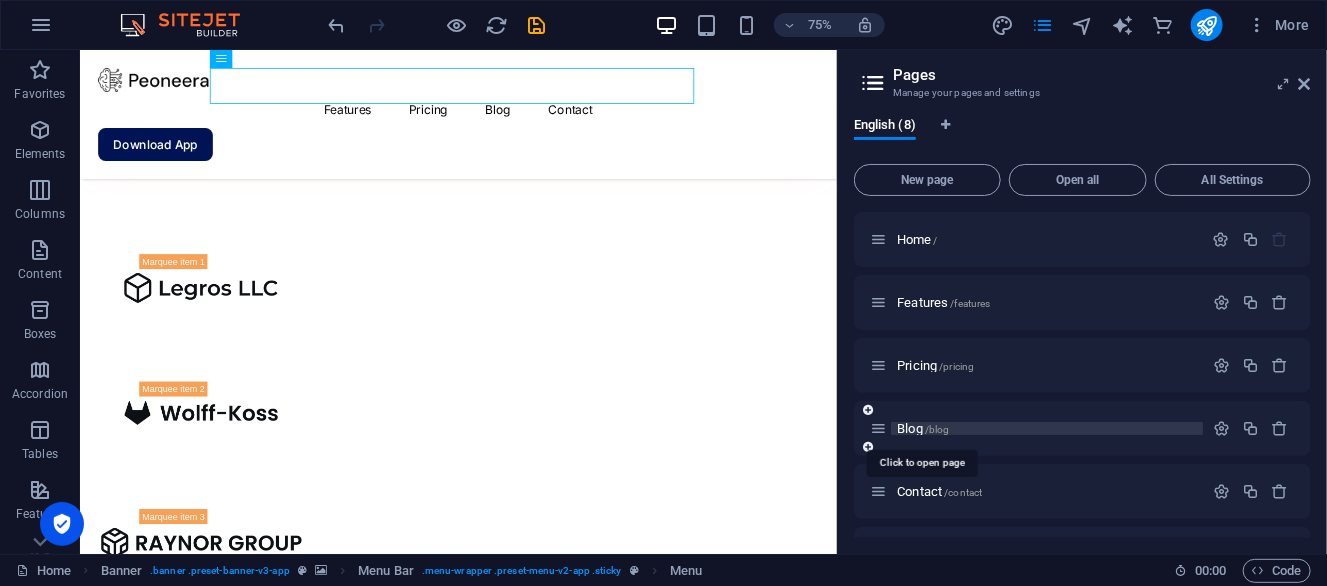 click on "/blog" at bounding box center [937, 429] 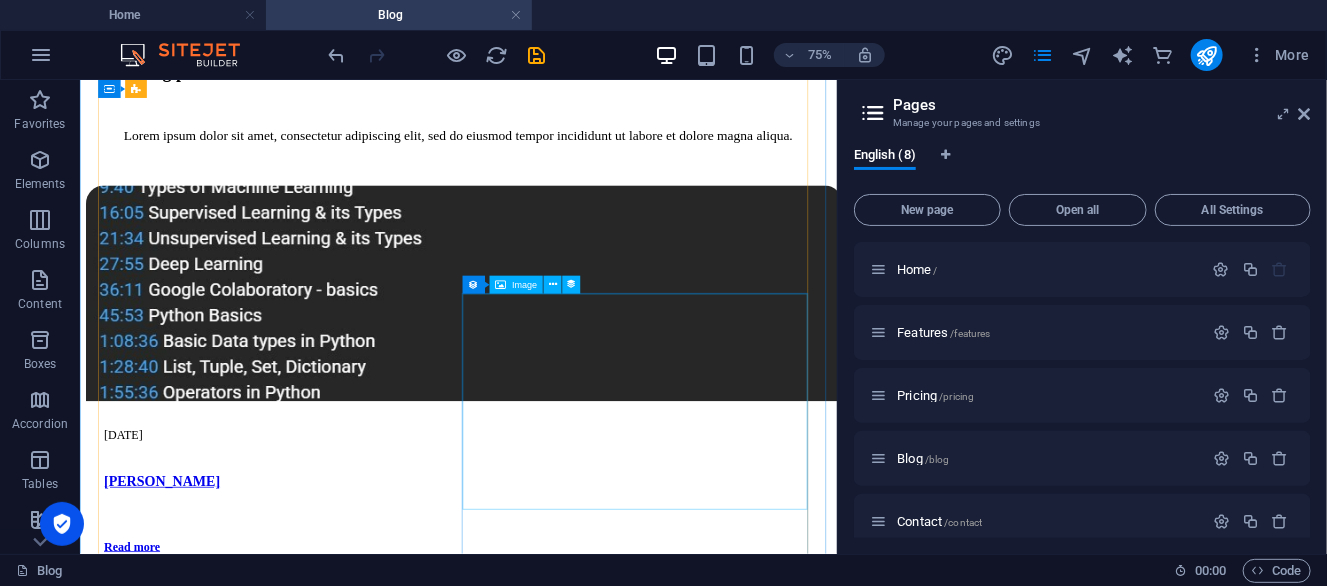 scroll, scrollTop: 1299, scrollLeft: 0, axis: vertical 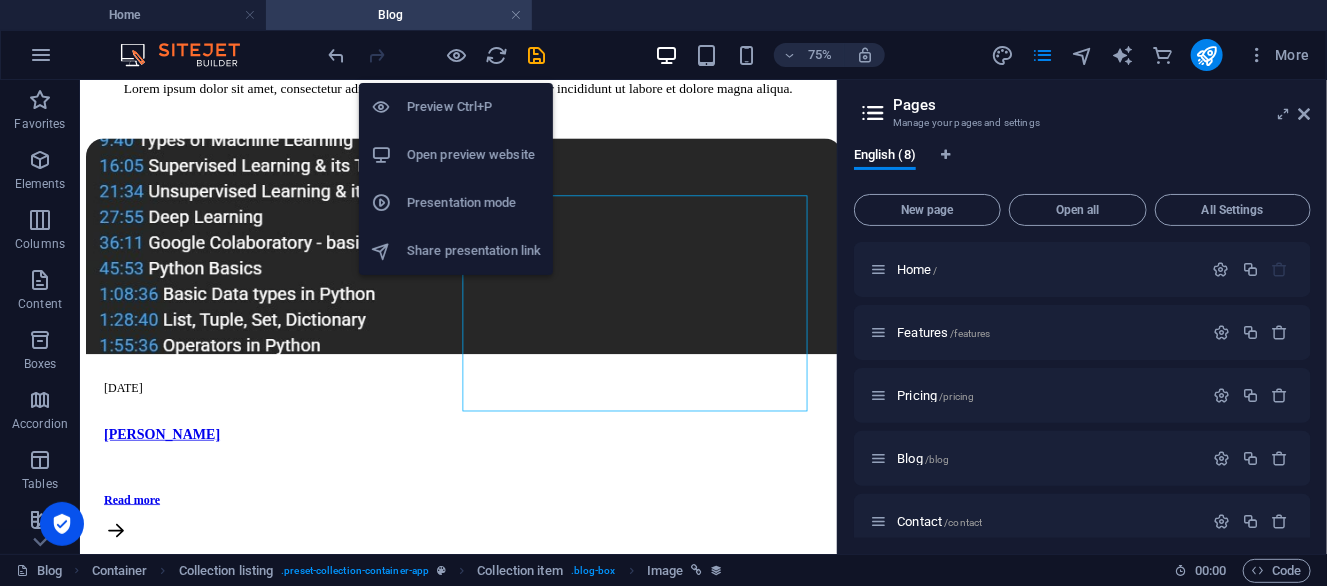 click on "Open preview website" at bounding box center [474, 155] 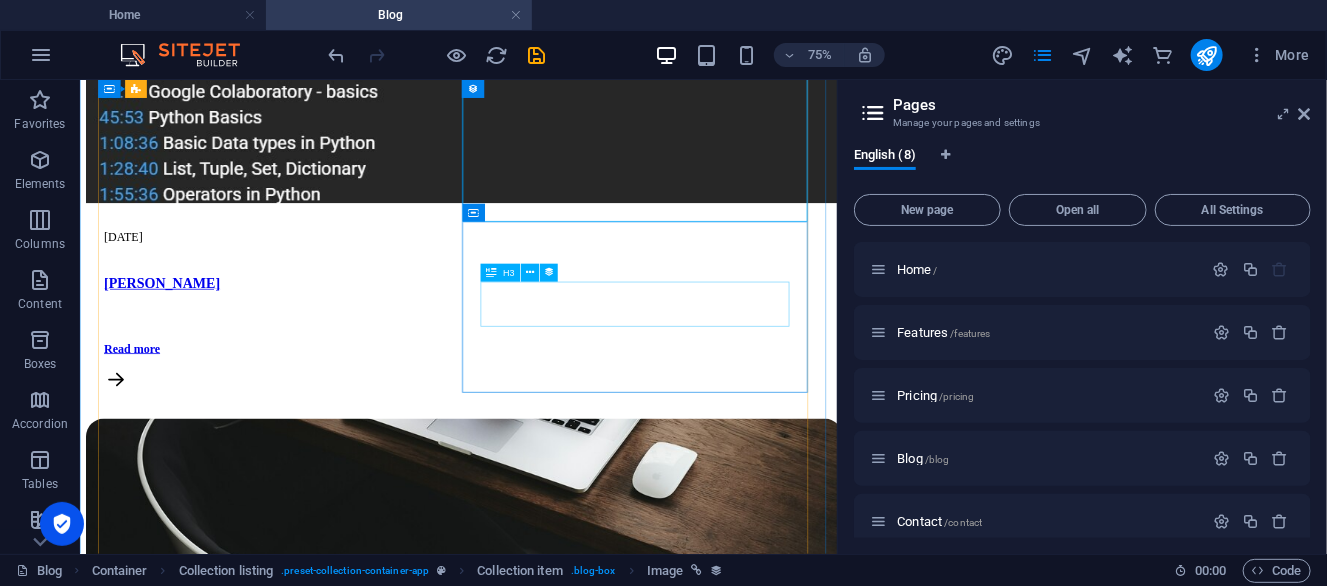 scroll, scrollTop: 1699, scrollLeft: 0, axis: vertical 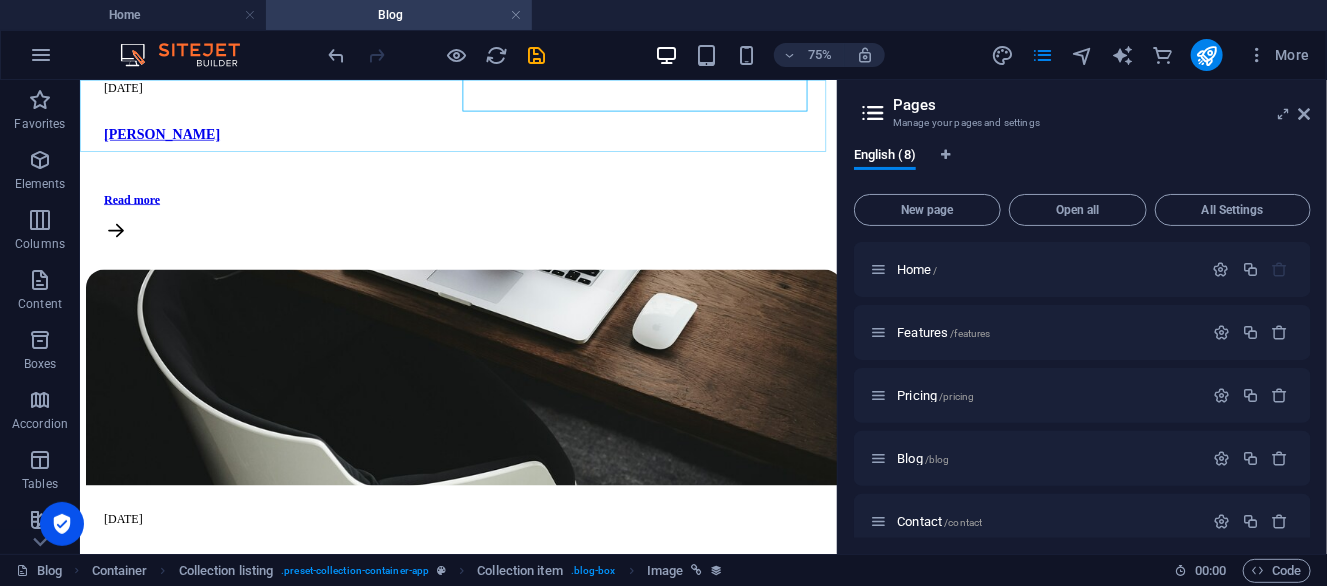 click at bounding box center (583, -988) 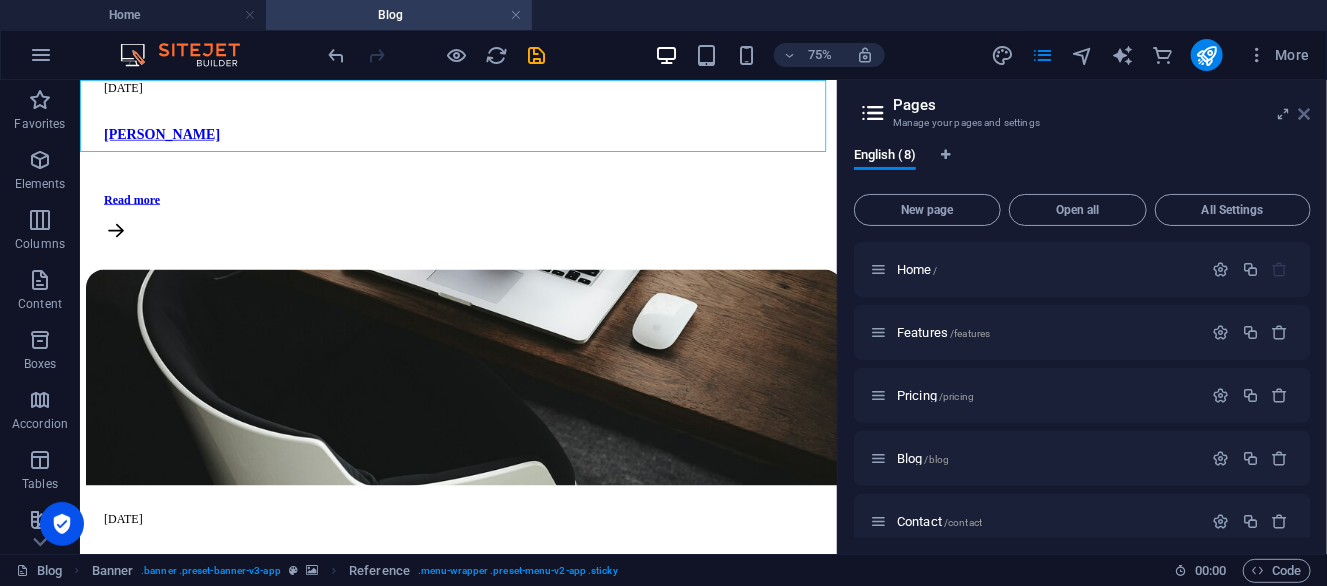 click at bounding box center [1305, 114] 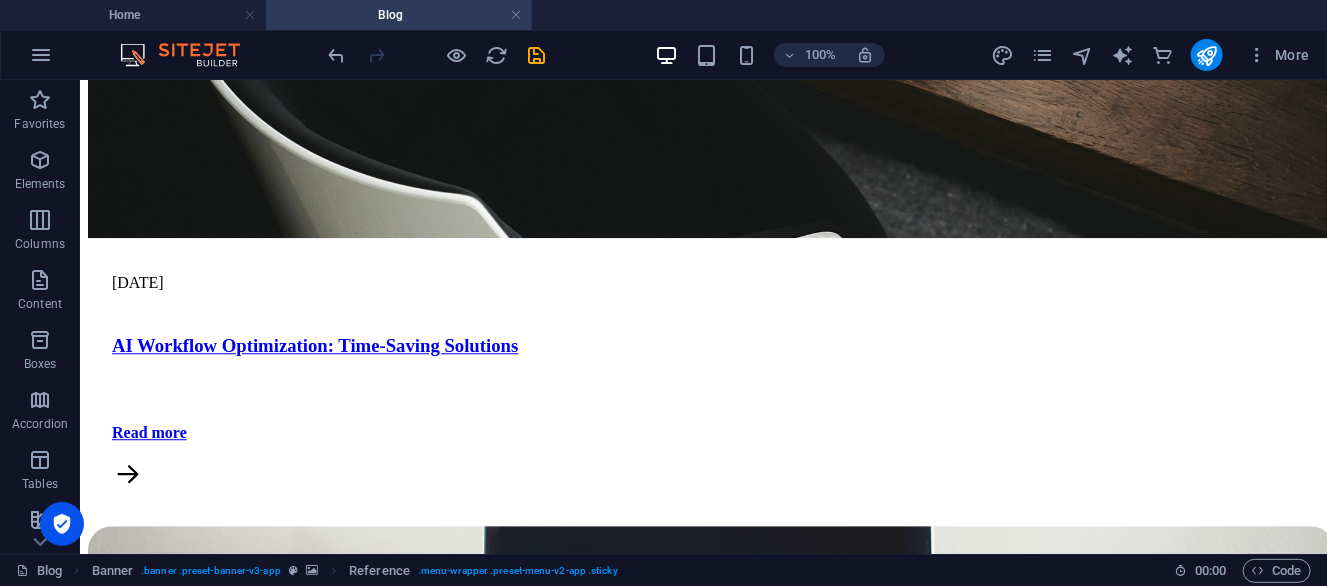 scroll, scrollTop: 2000, scrollLeft: 0, axis: vertical 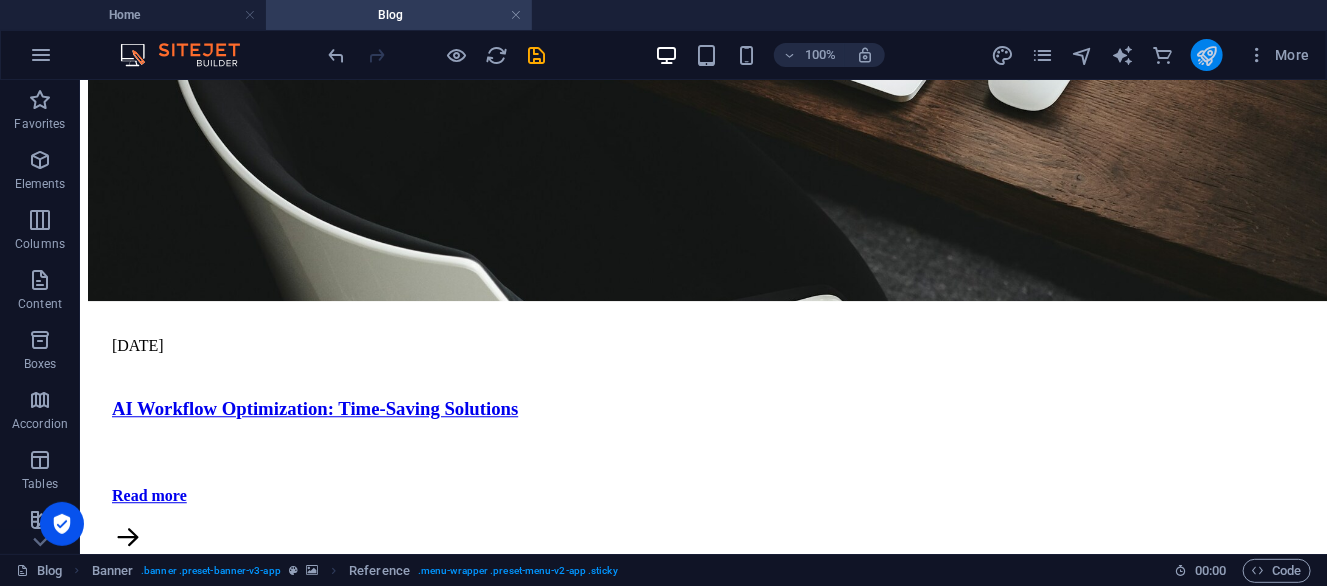 click at bounding box center [1206, 55] 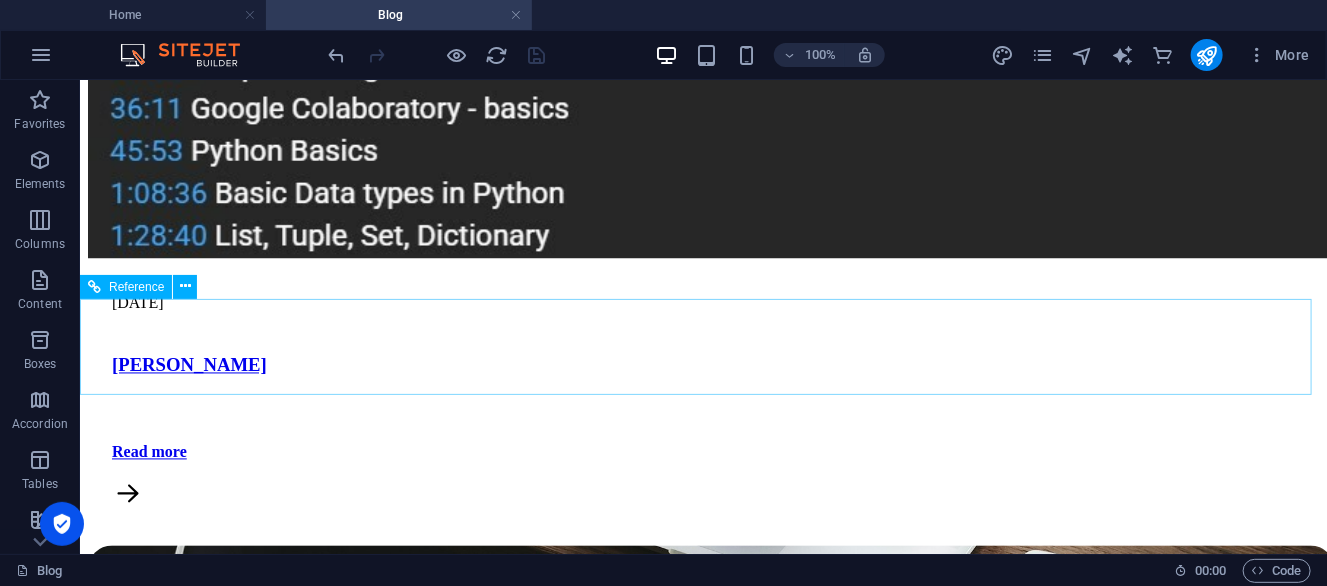 scroll, scrollTop: 1399, scrollLeft: 0, axis: vertical 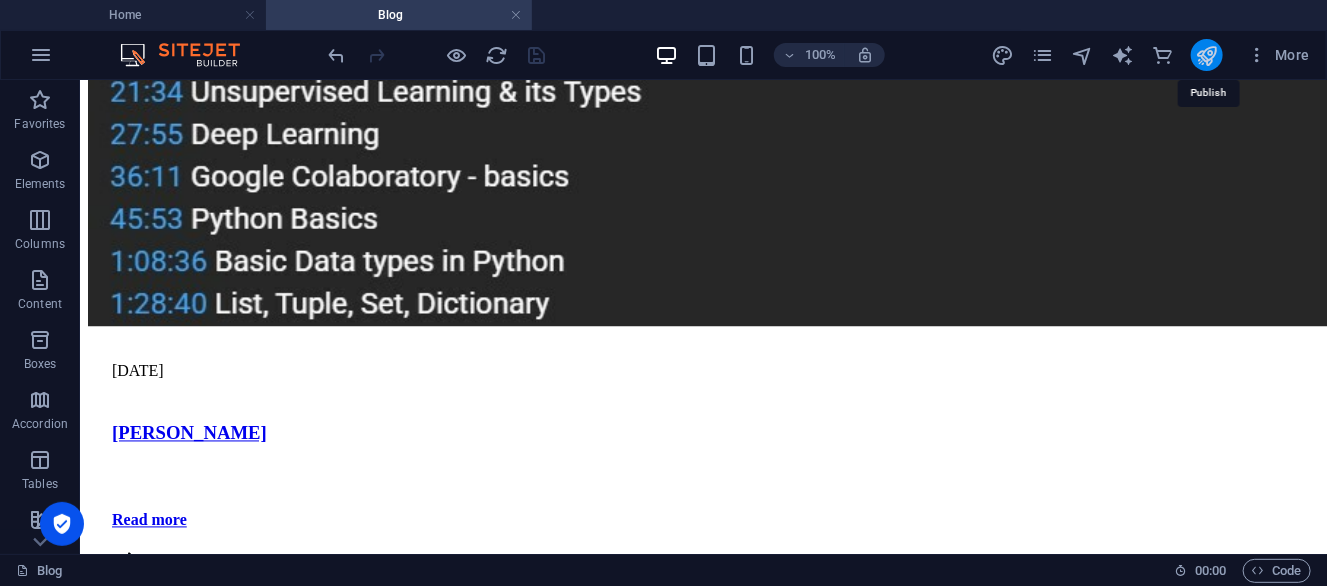 click at bounding box center (1206, 55) 